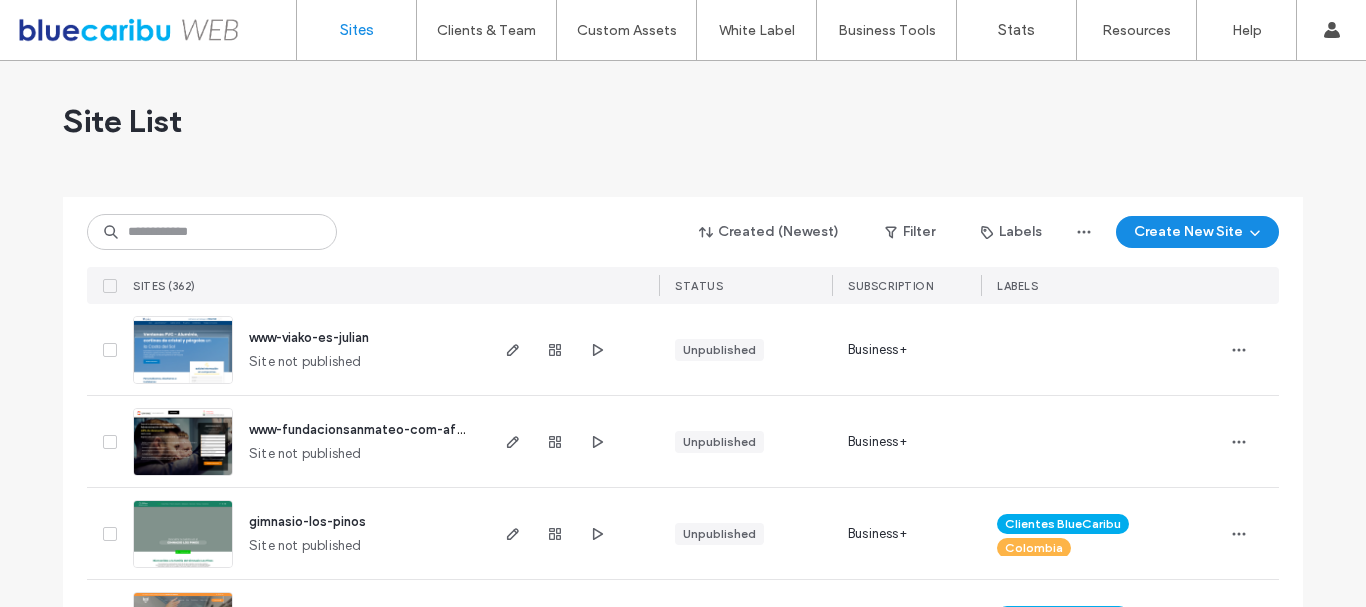 scroll, scrollTop: 0, scrollLeft: 0, axis: both 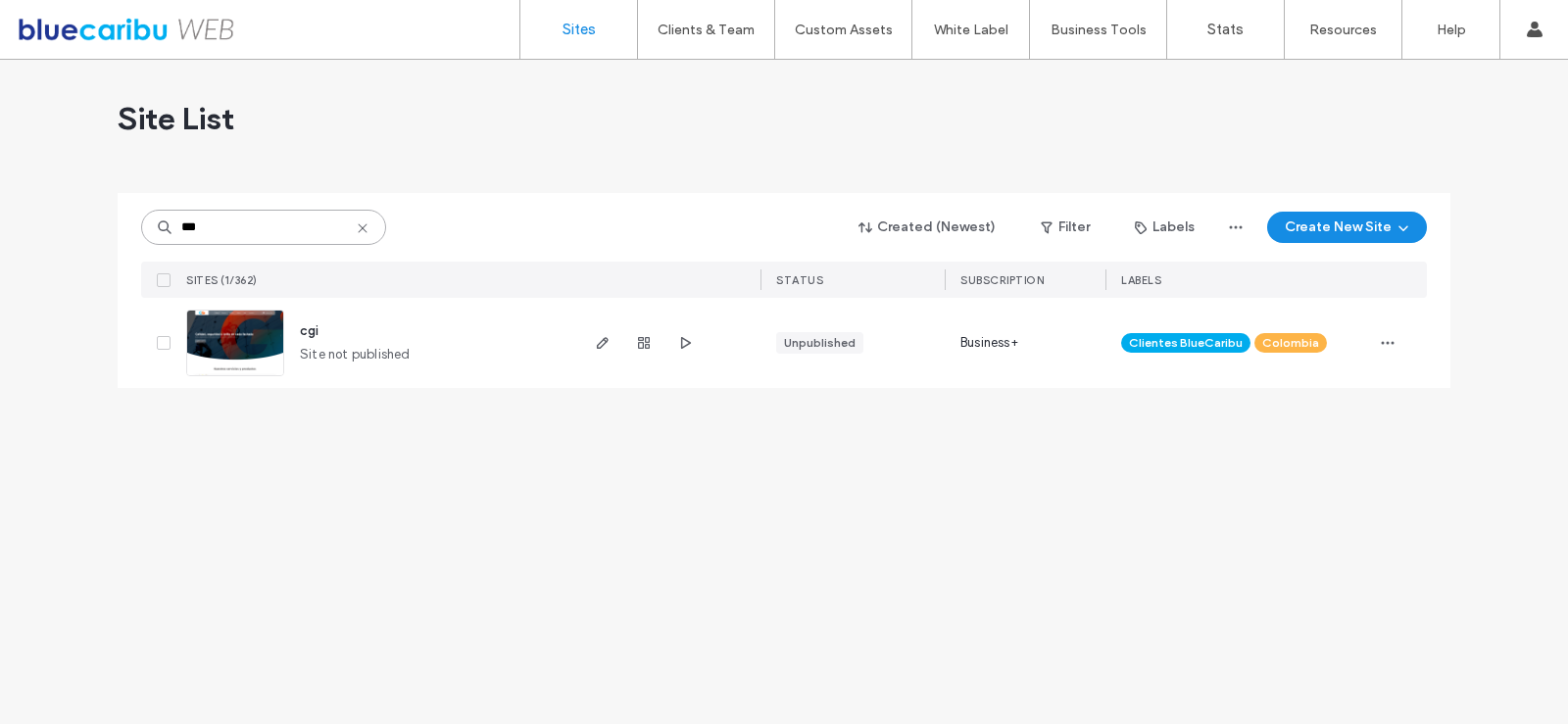 type on "***" 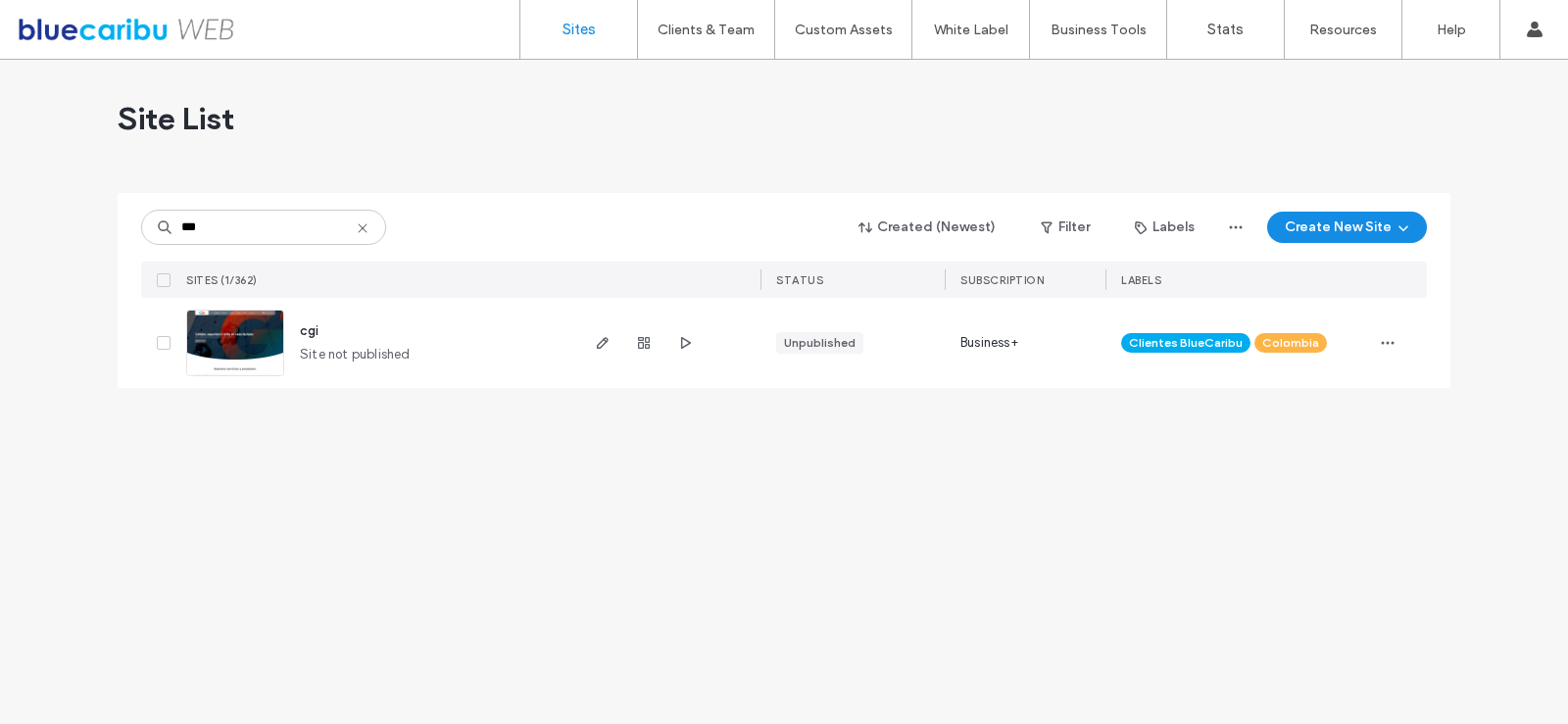 click on "cgi Site not published" at bounding box center [429, 343] 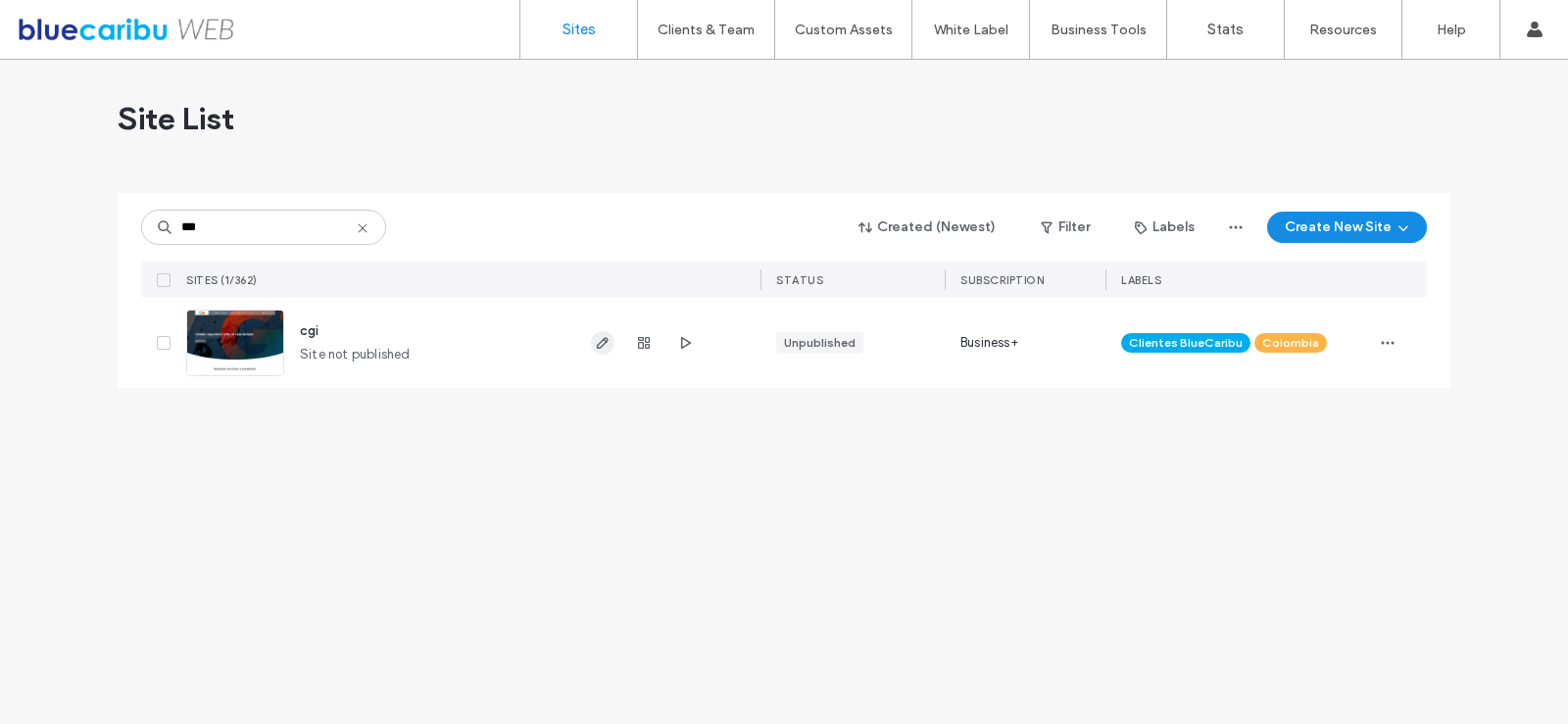 click 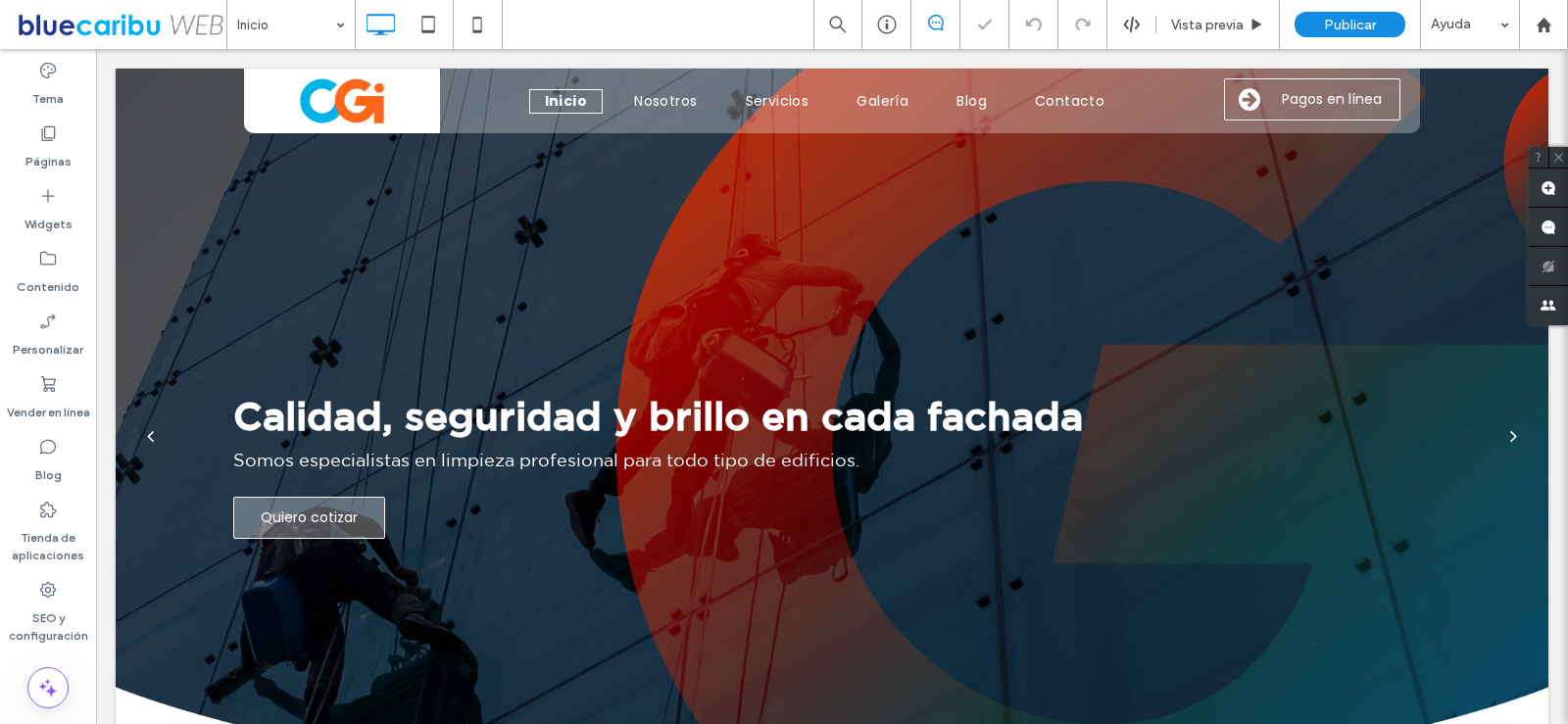 scroll, scrollTop: 0, scrollLeft: 0, axis: both 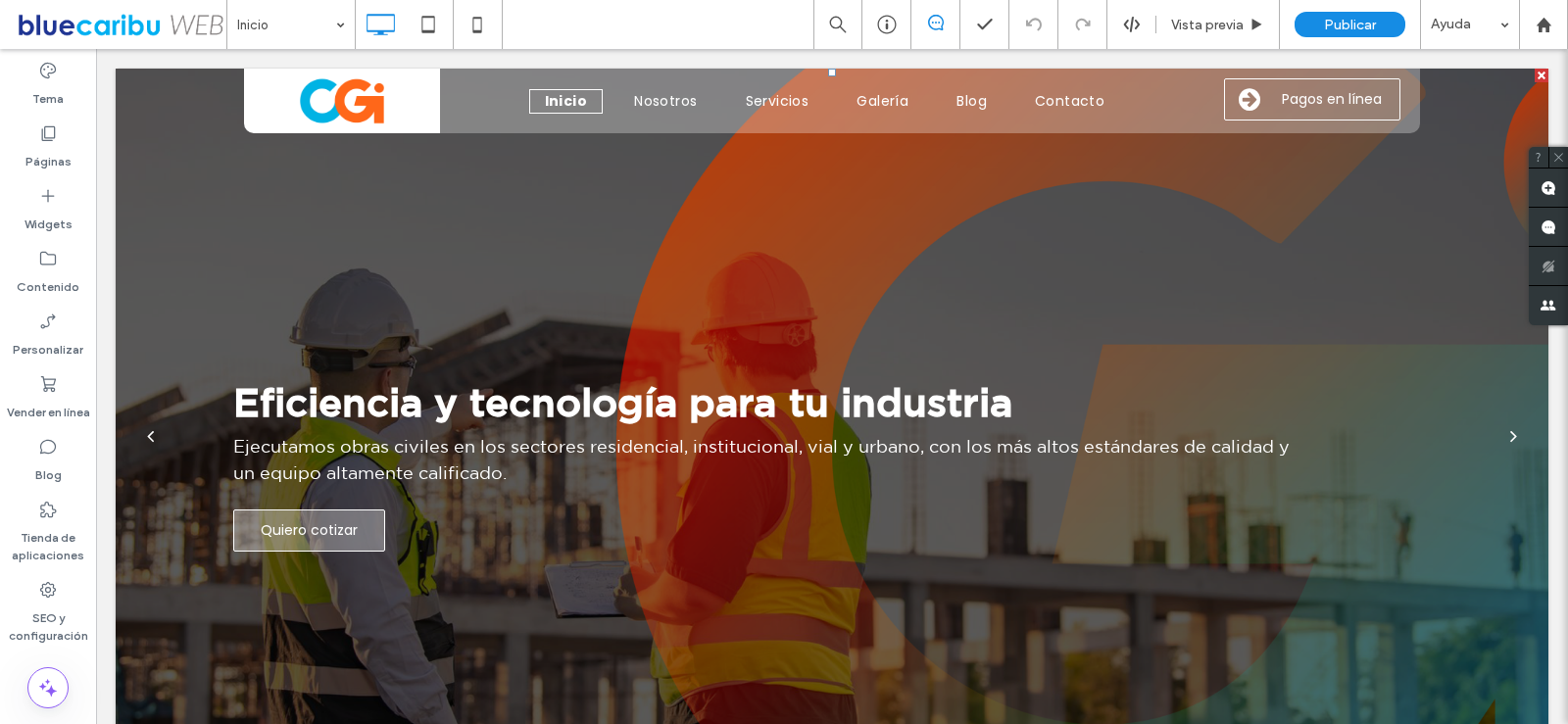 click on "Ejecutamos obras civiles en los sectores residencial, institucional, vial y urbano, con los más altos estándares de calidad y un equipo altamente calificado." at bounding box center (768, 459) 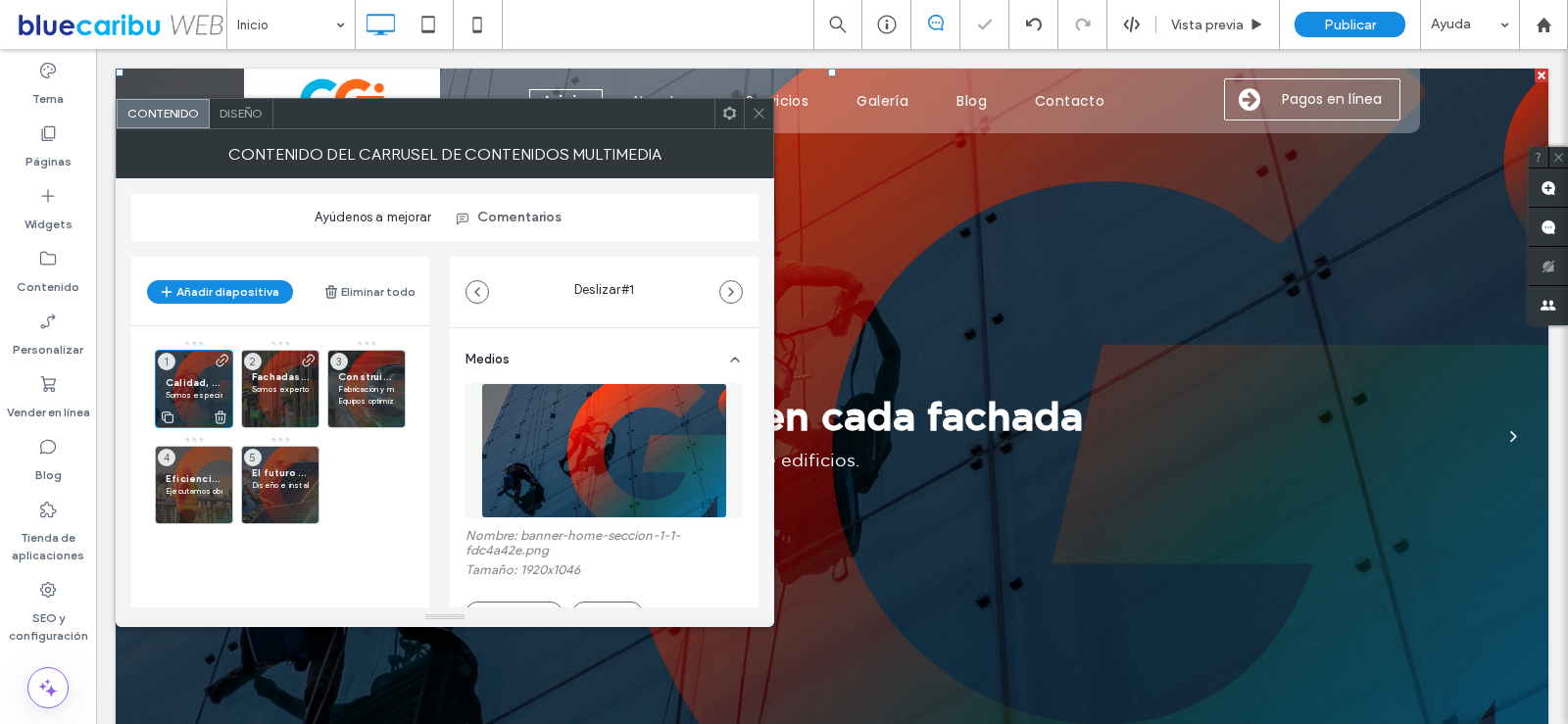 click on "Calidad, seguridad y brillo en cada fachada" at bounding box center [194, 382] 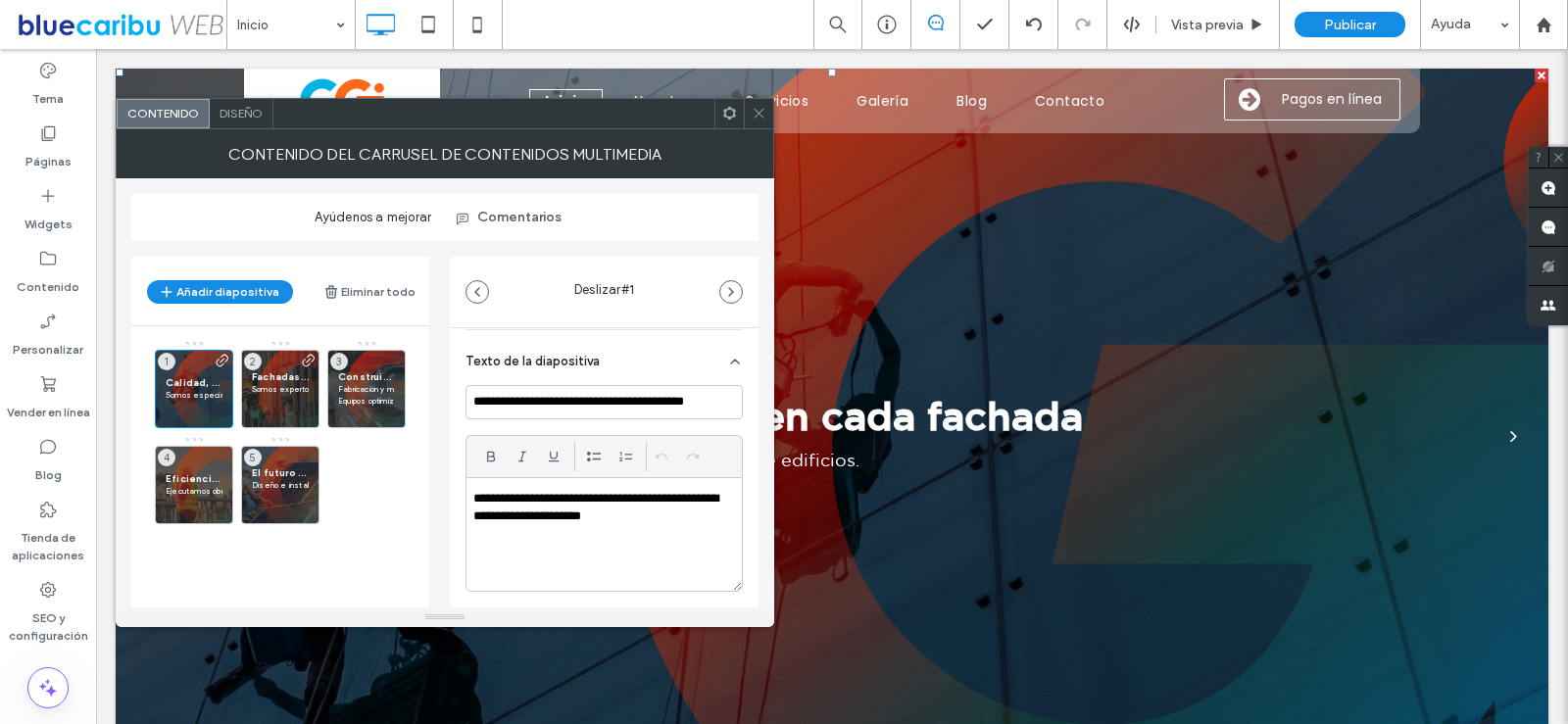 scroll, scrollTop: 294, scrollLeft: 0, axis: vertical 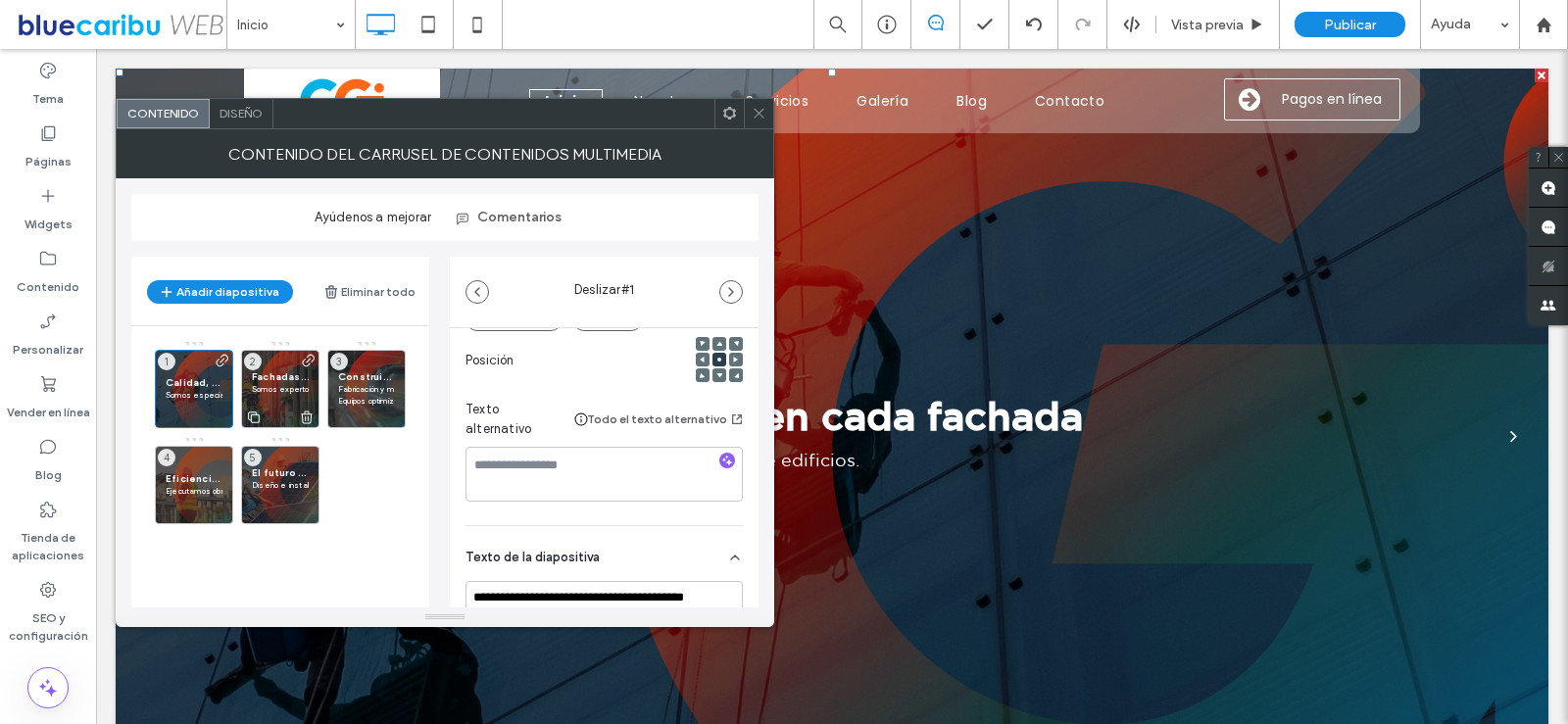 click on "Fachadas renovadas, edificios que impresionan" at bounding box center [280, 376] 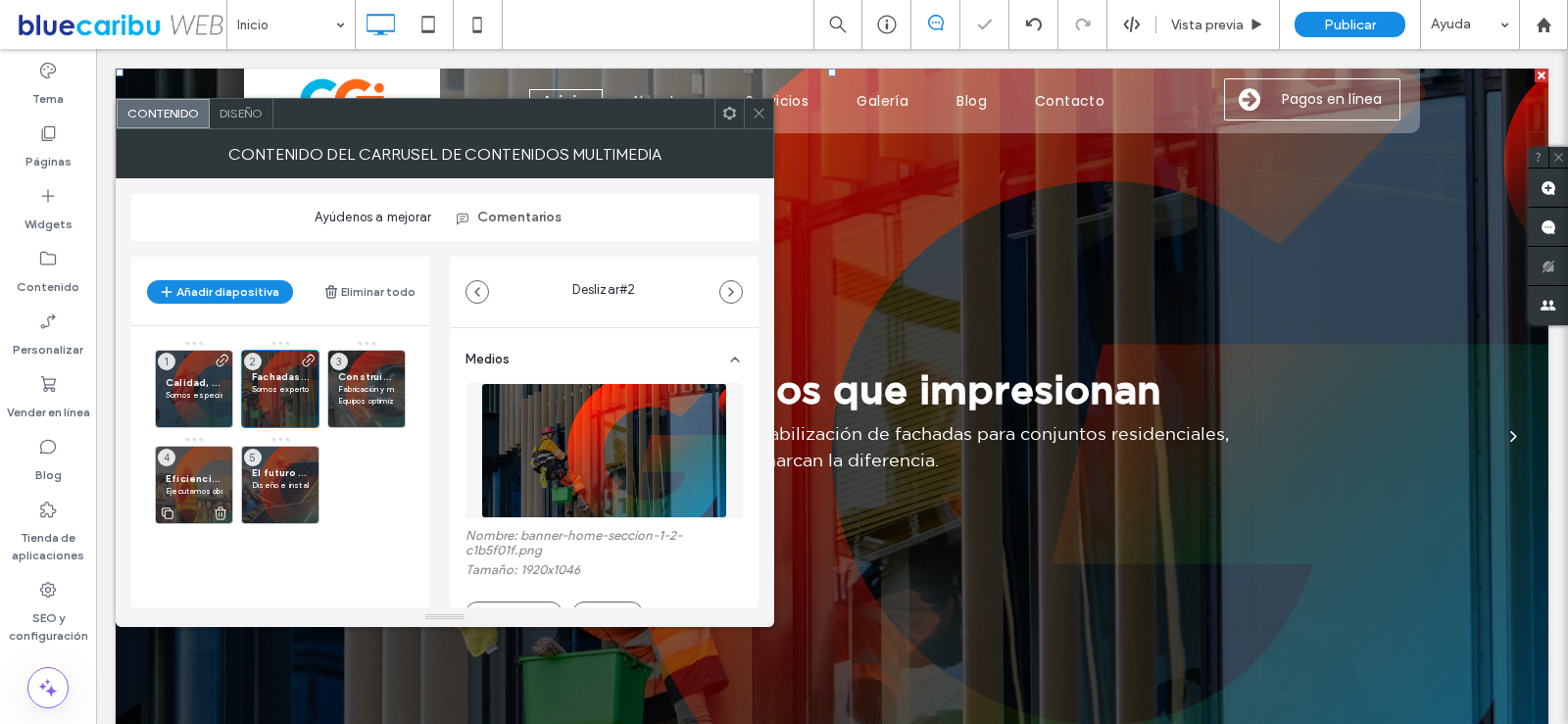 click on "Eficiencia y tecnología para tu industria" at bounding box center (194, 478) 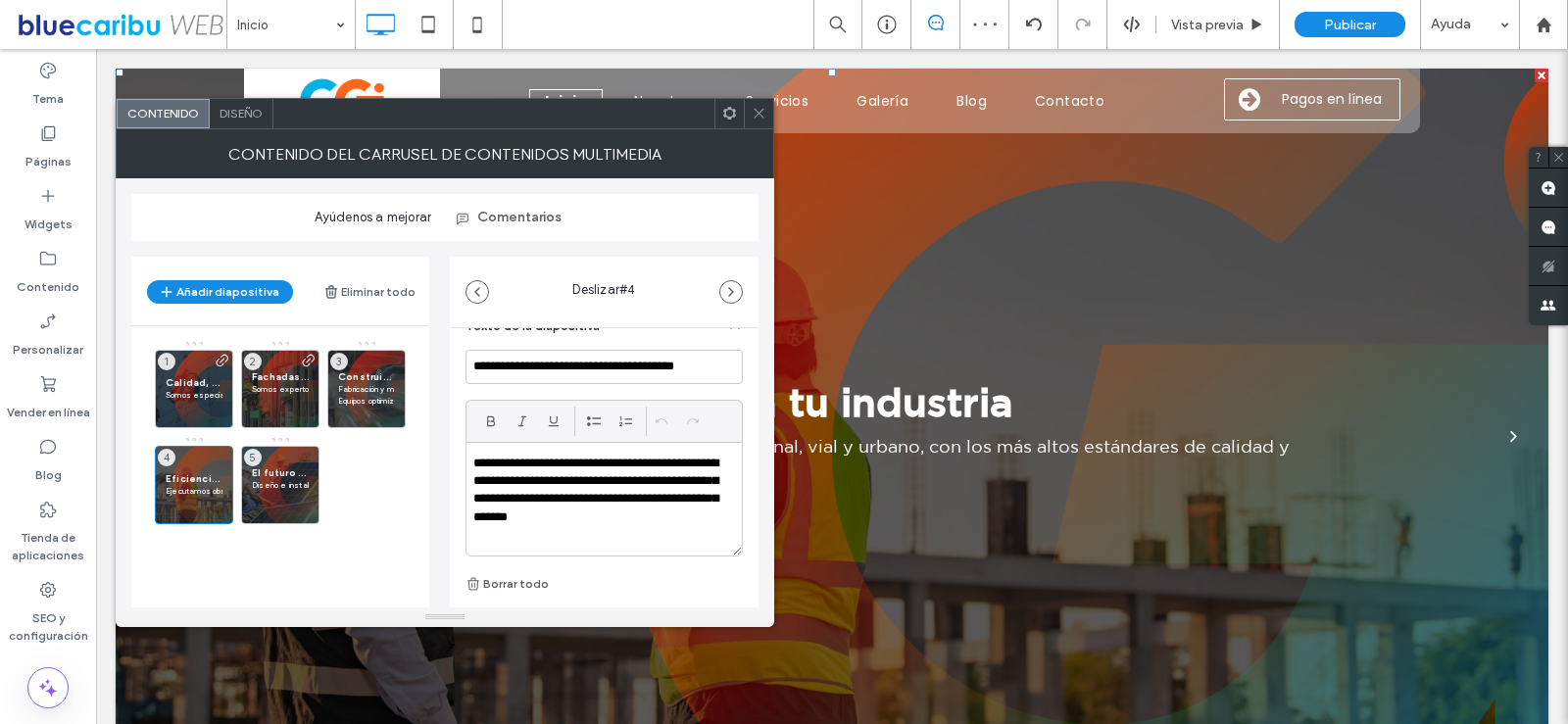 scroll, scrollTop: 490, scrollLeft: 0, axis: vertical 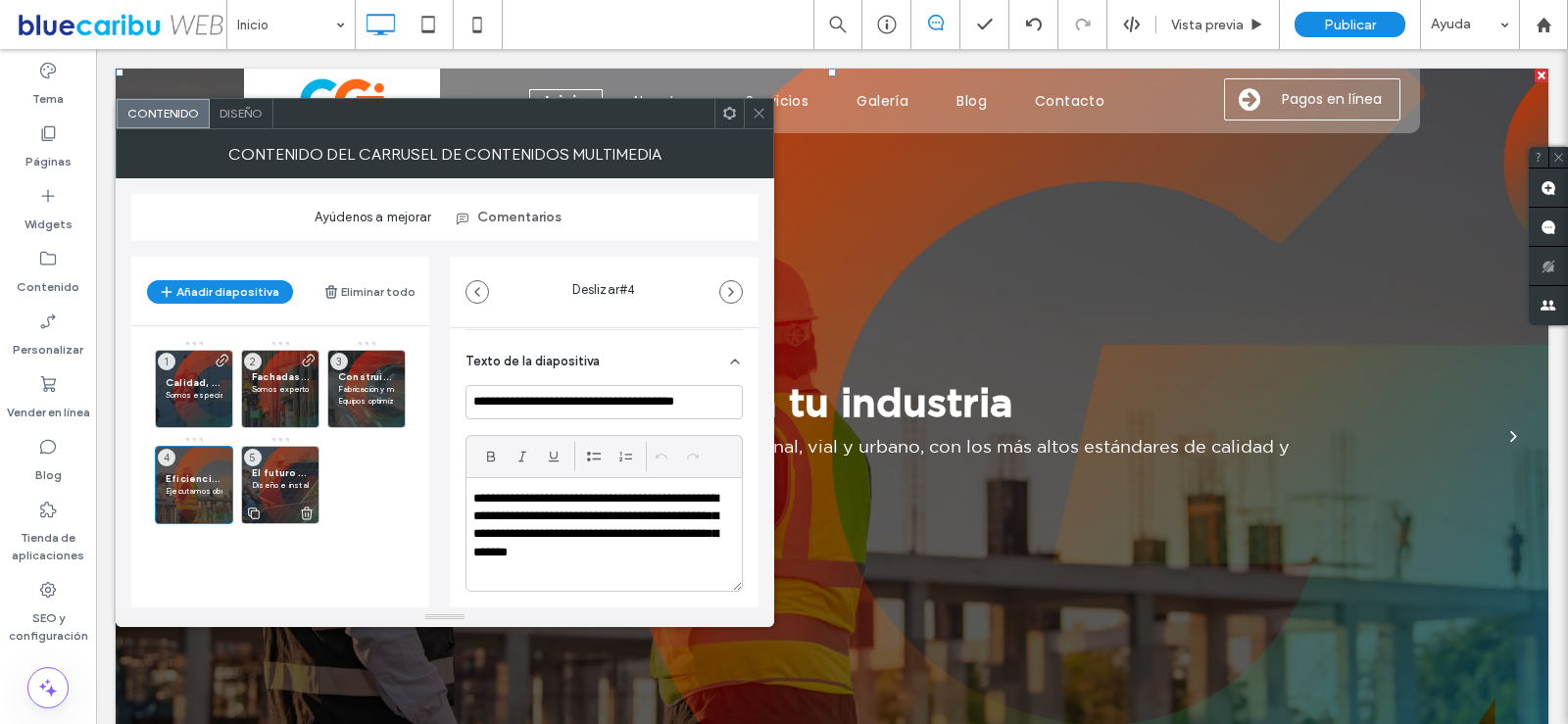 click on "El futuro es solar, y lo hacemos realidad" at bounding box center (280, 472) 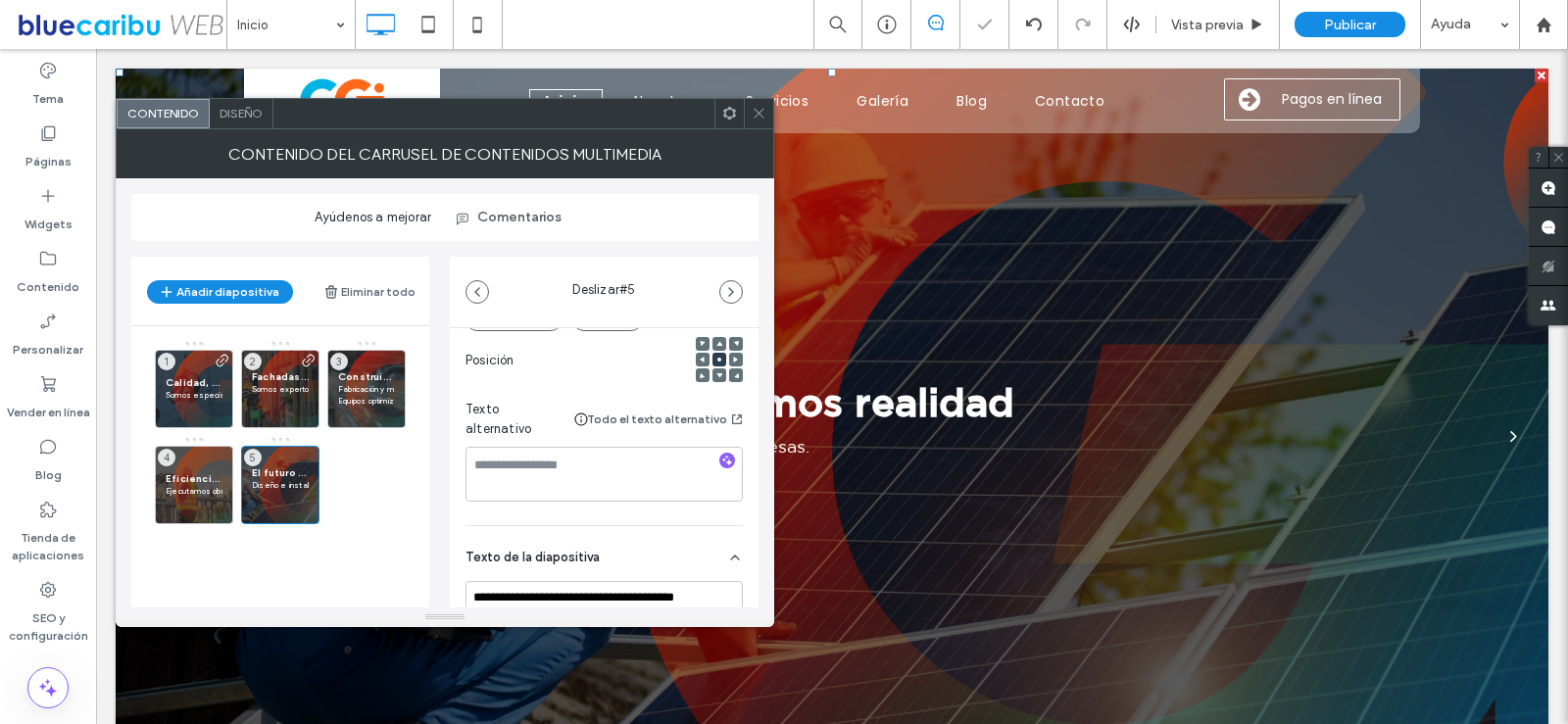 scroll, scrollTop: 490, scrollLeft: 0, axis: vertical 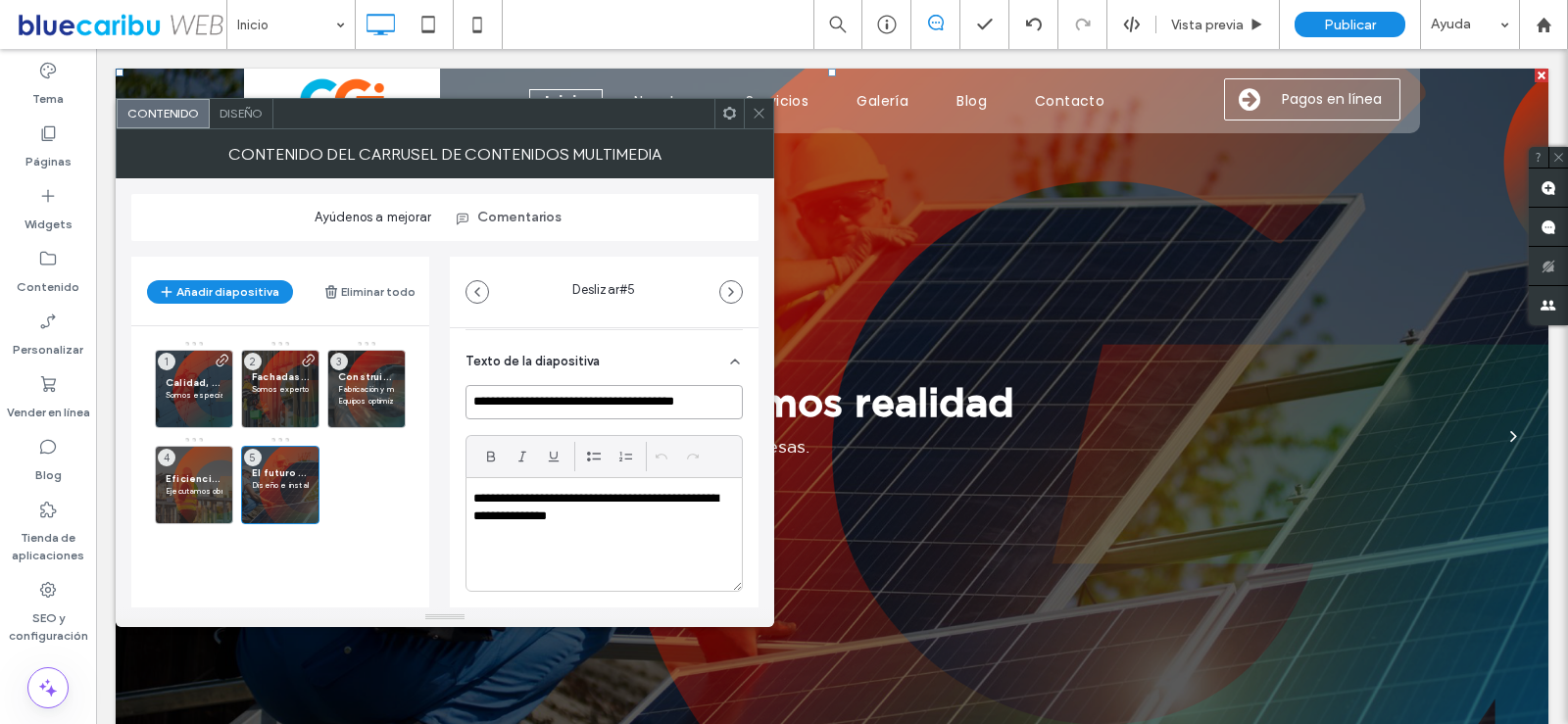 click on "**********" at bounding box center (604, 402) 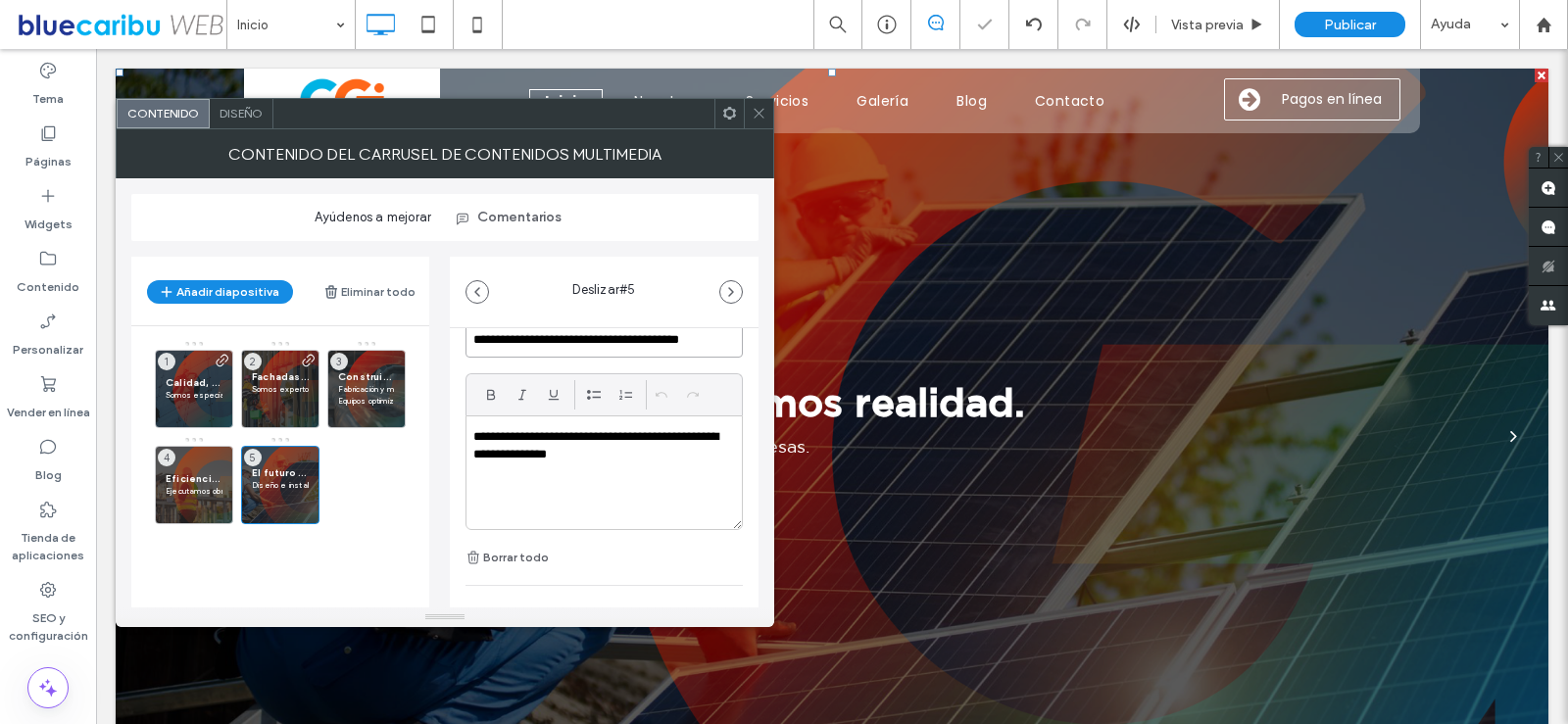 scroll, scrollTop: 632, scrollLeft: 0, axis: vertical 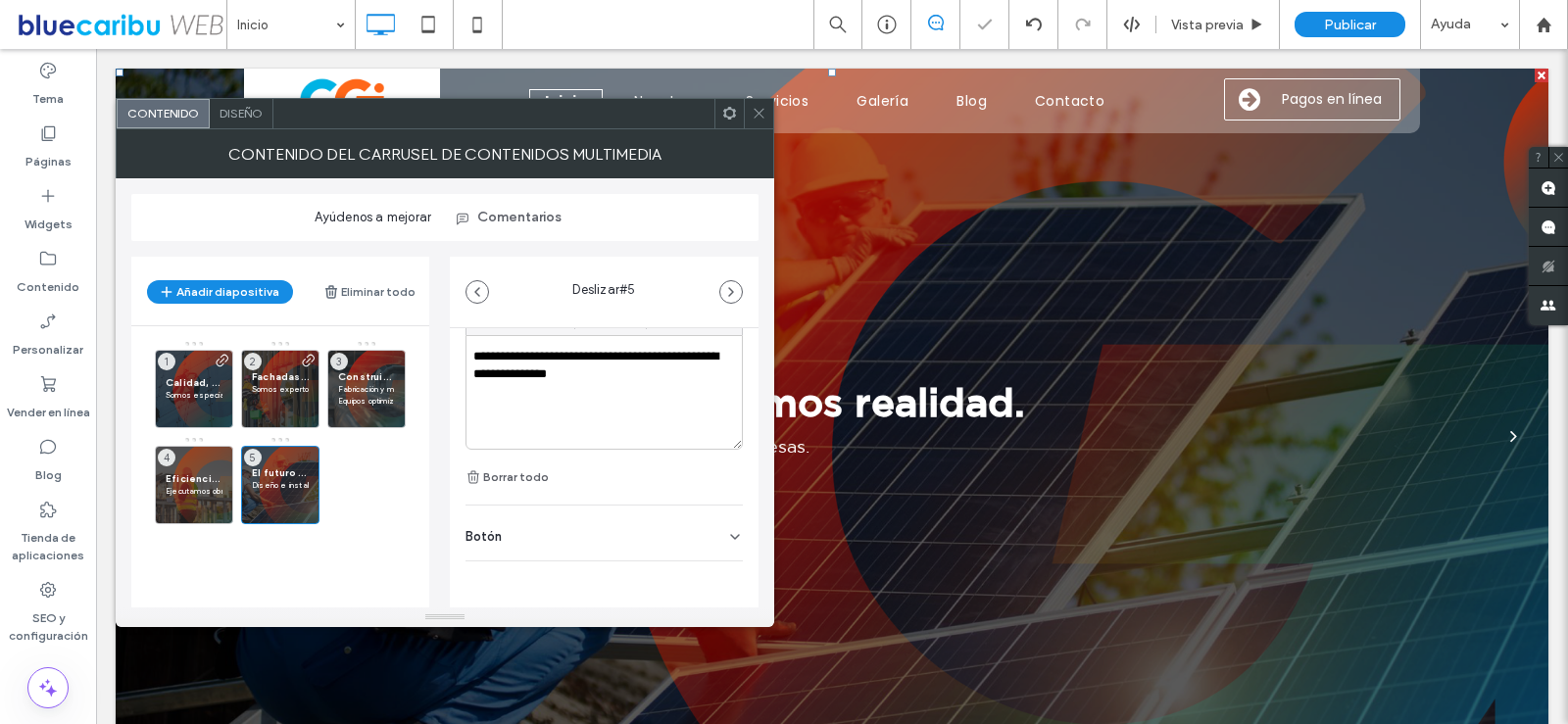 type on "**********" 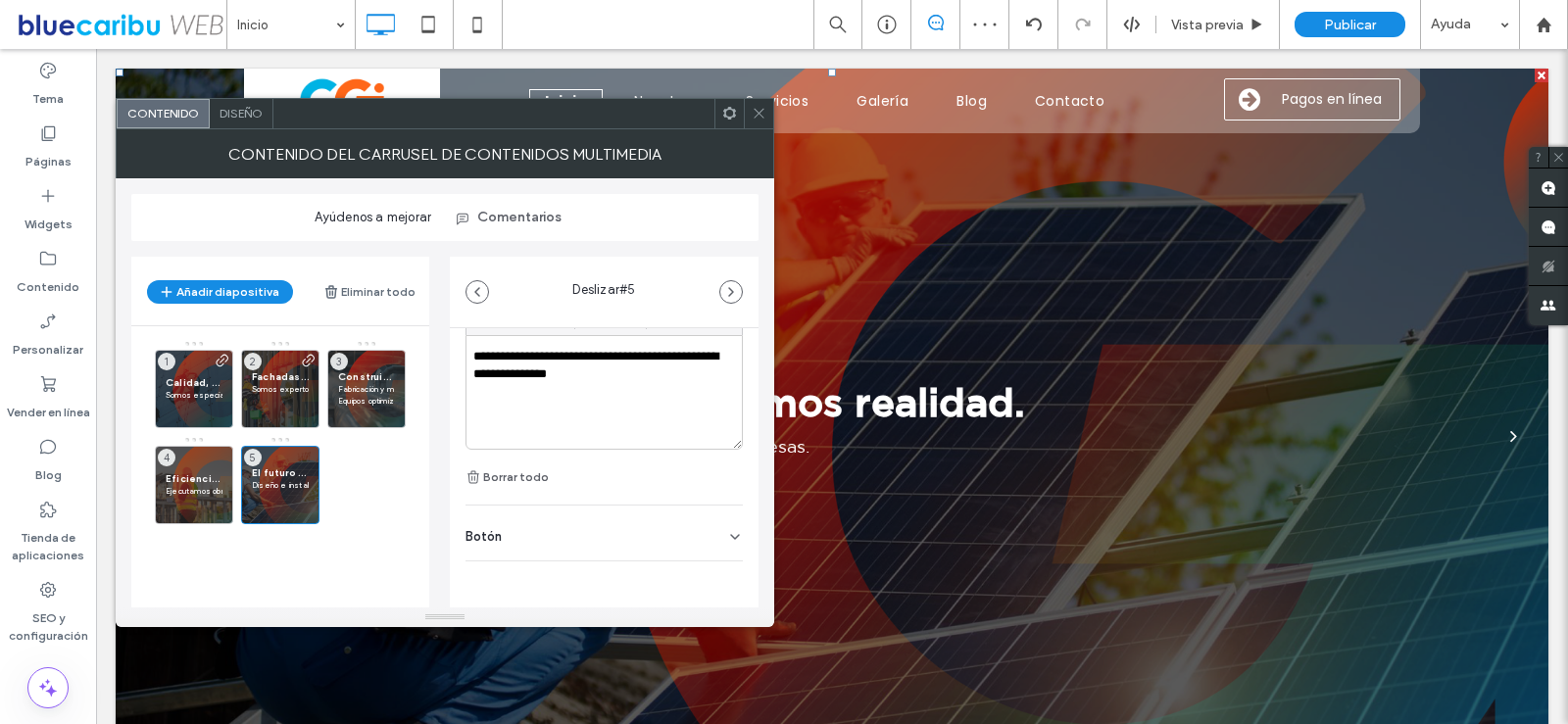 click on "Botón" at bounding box center [604, 533] 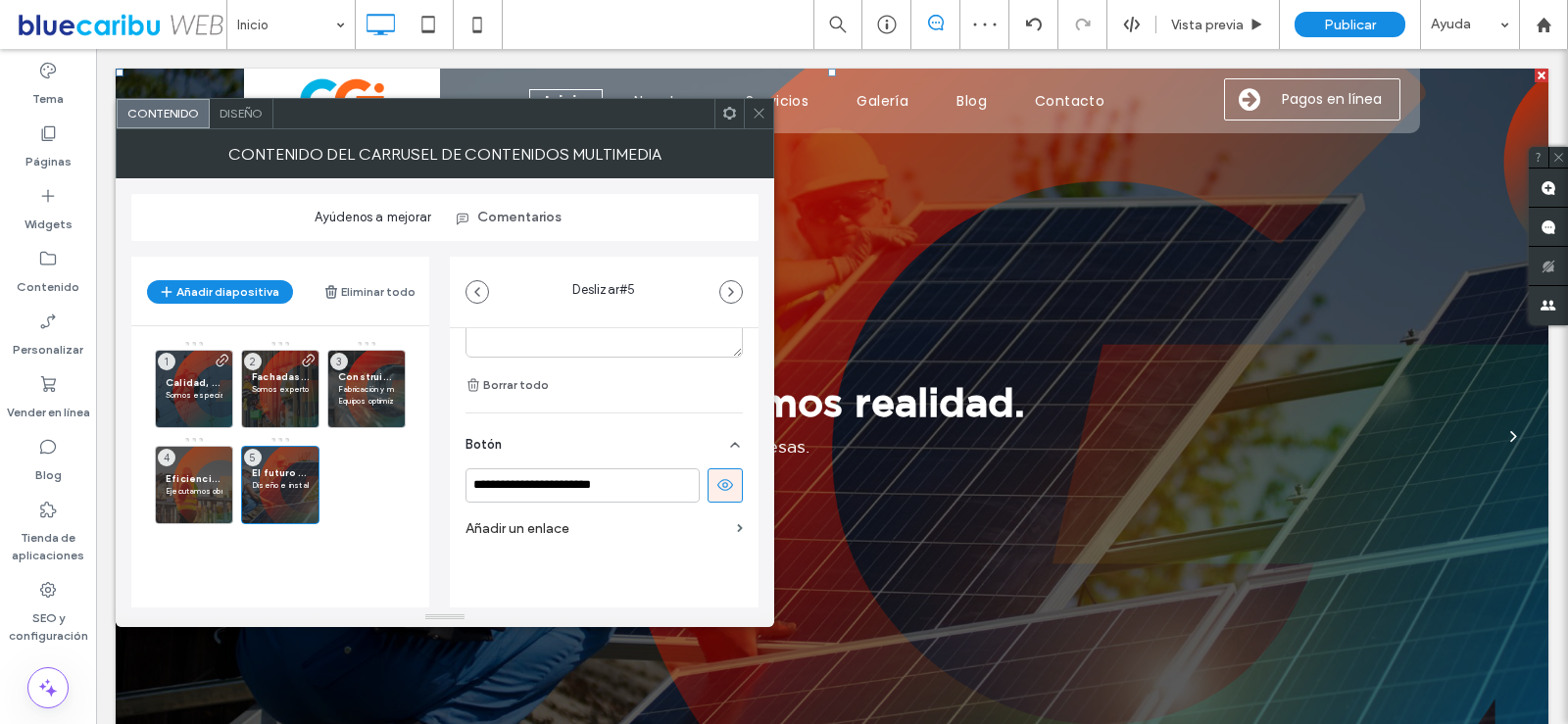 scroll, scrollTop: 725, scrollLeft: 0, axis: vertical 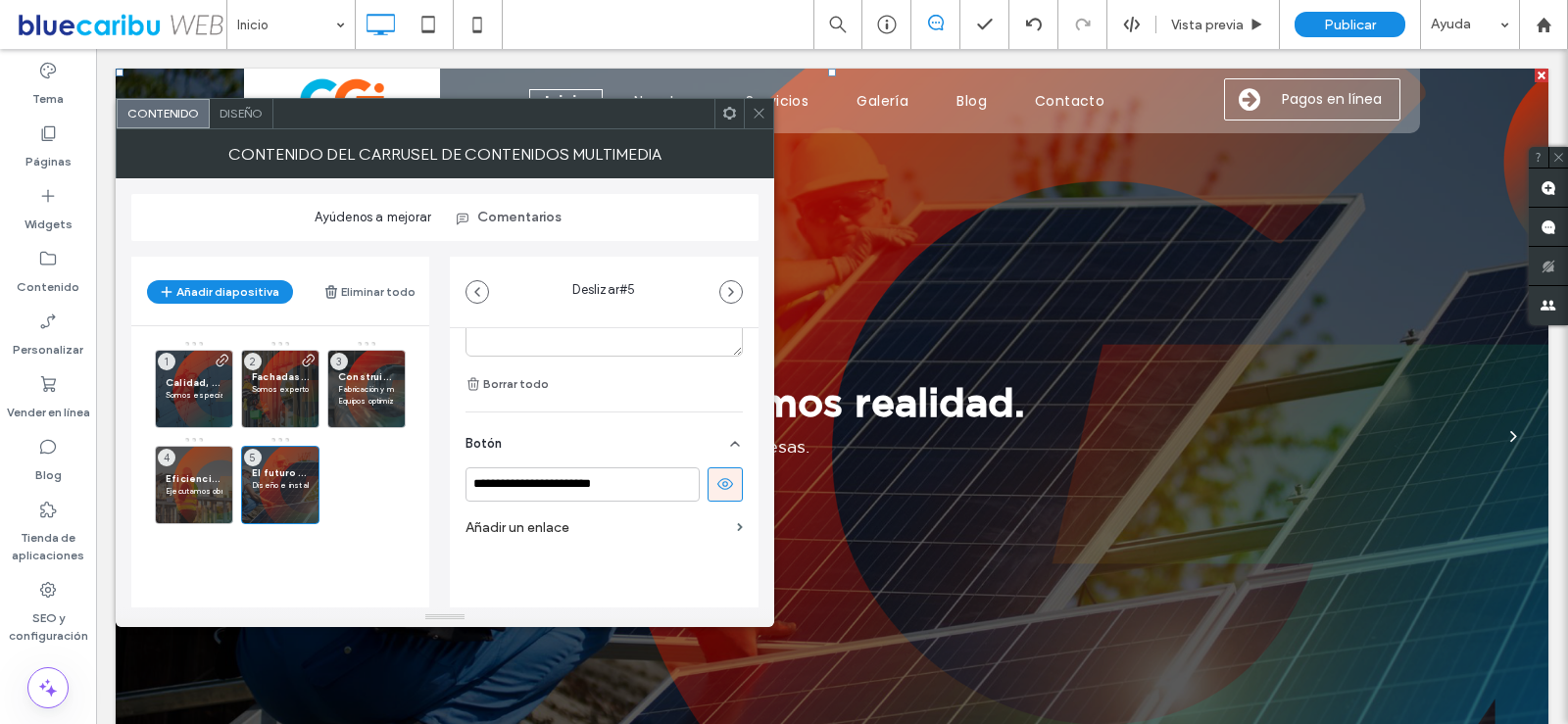 click on "Añadir un enlace" at bounding box center [597, 527] 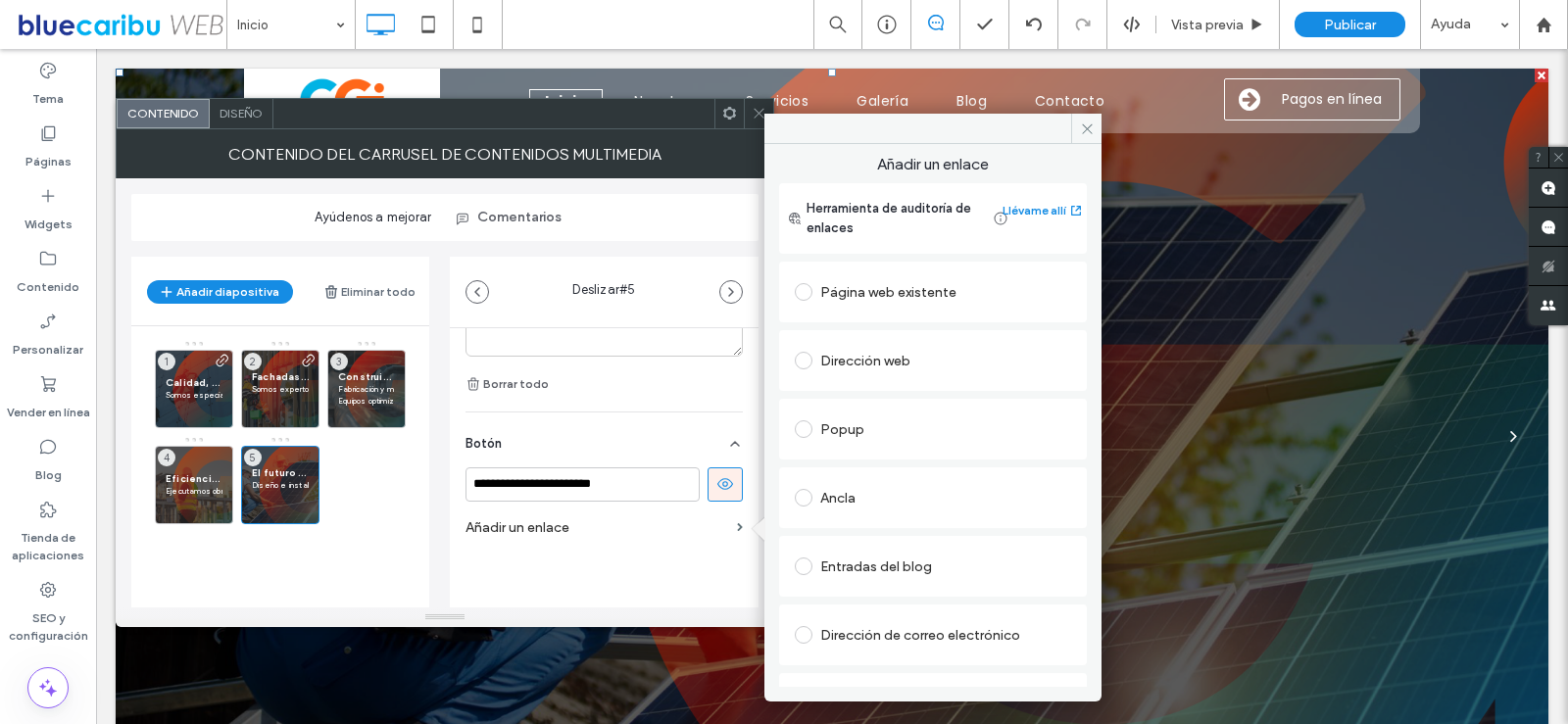 click on "Dirección web" at bounding box center (933, 361) 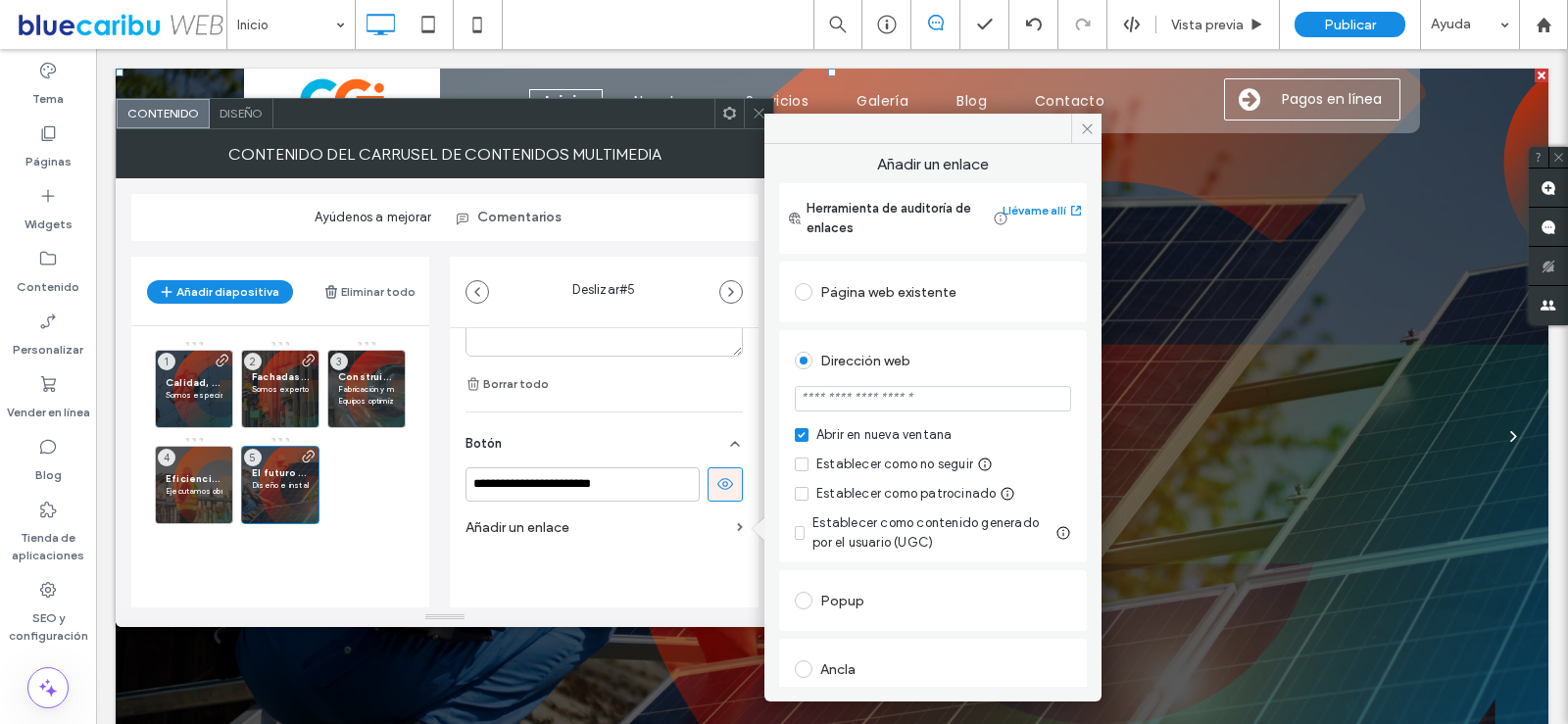 click at bounding box center (933, 399) 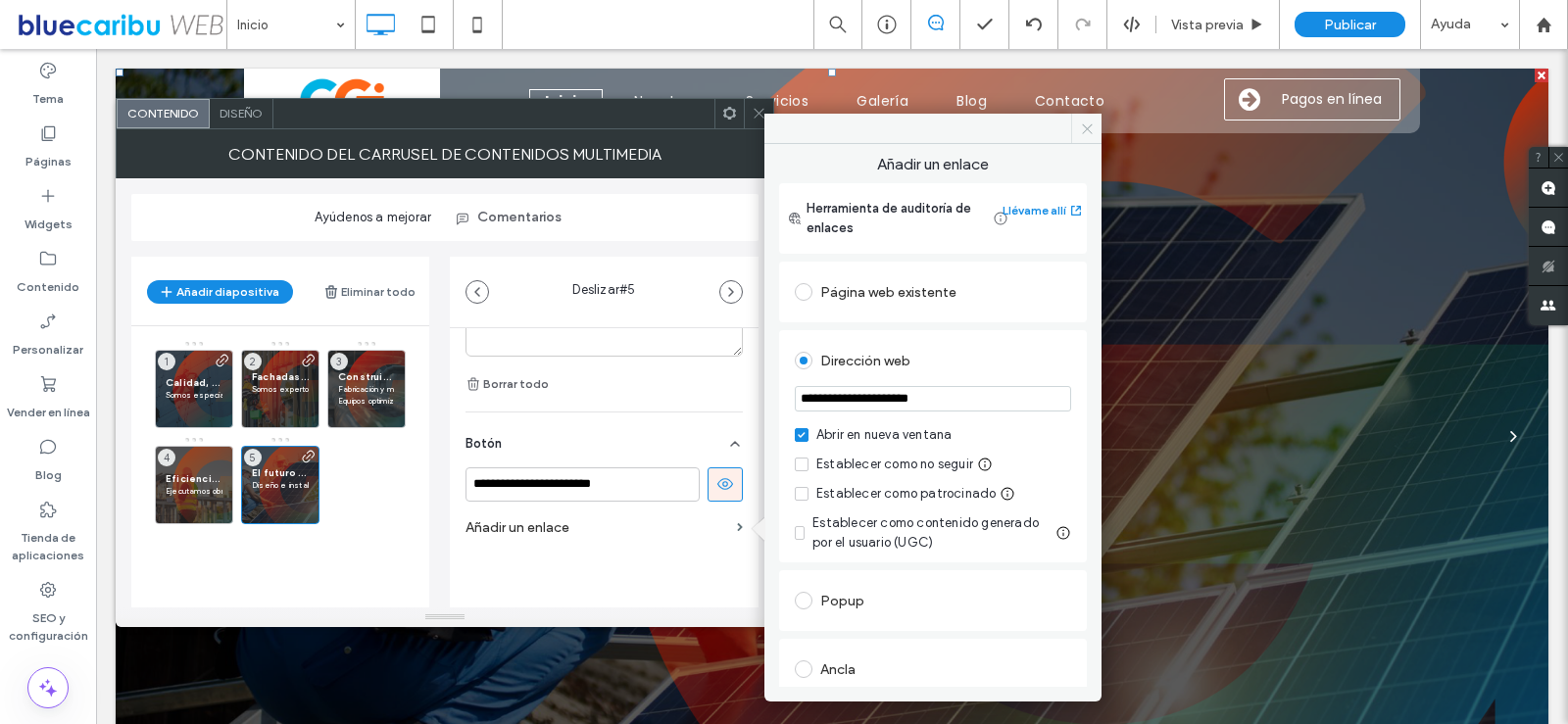 type on "**********" 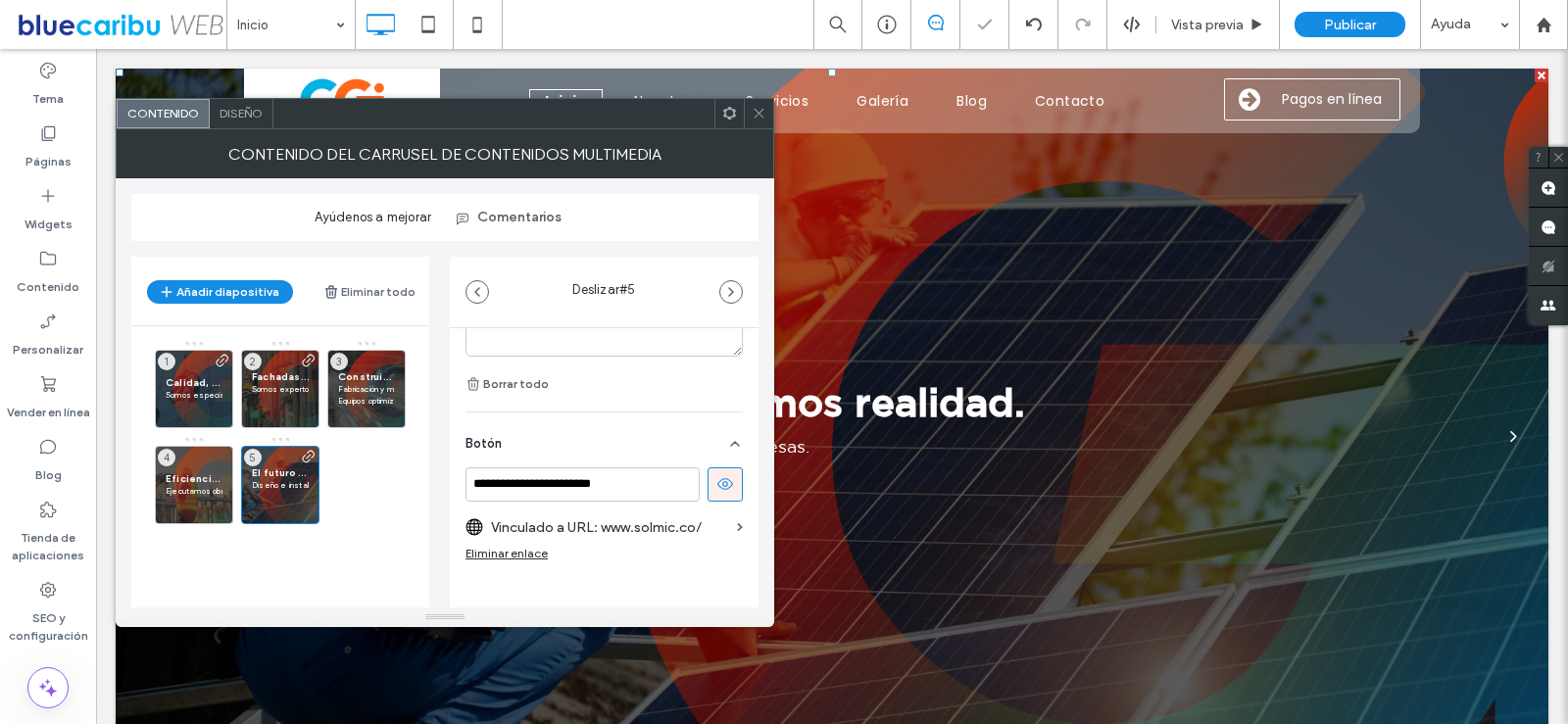 click 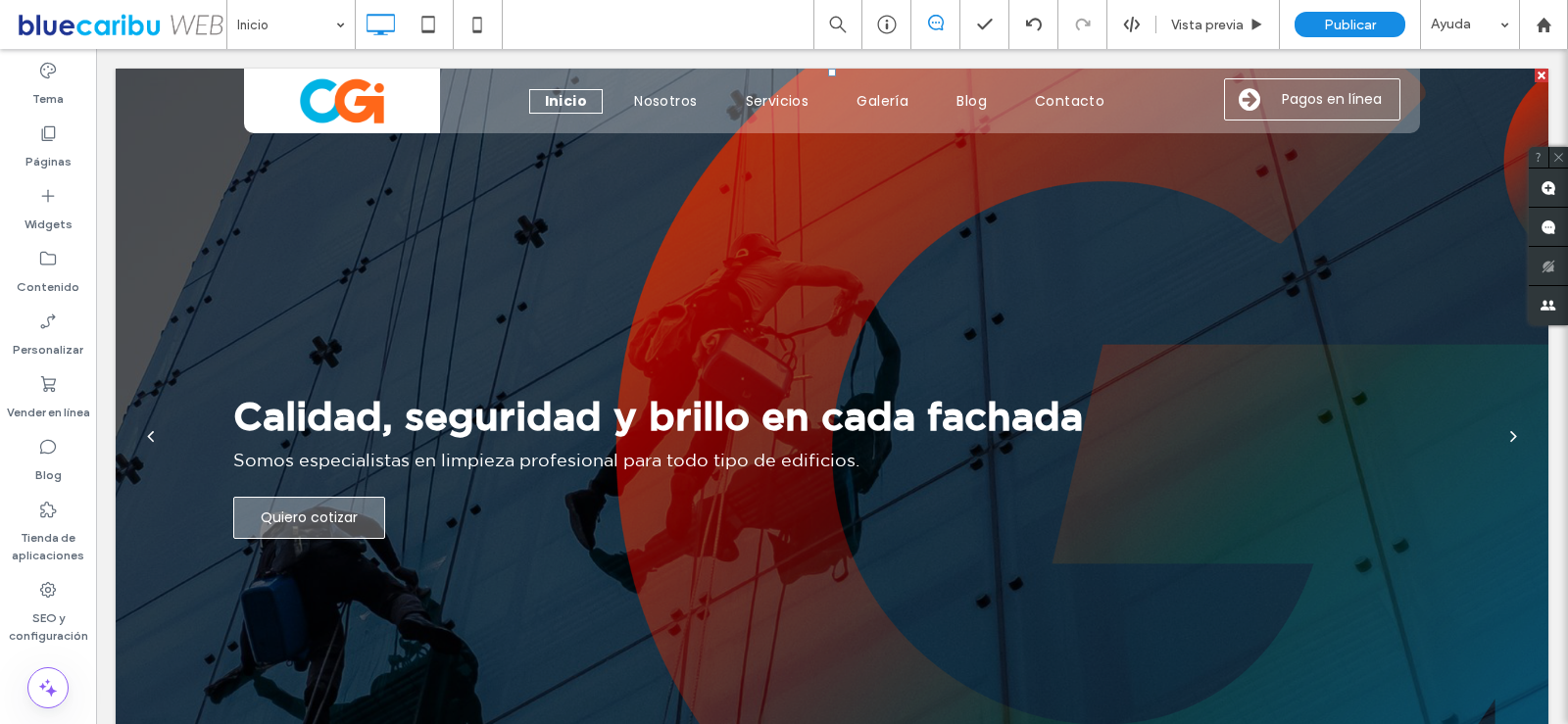 click at bounding box center [1513, 436] 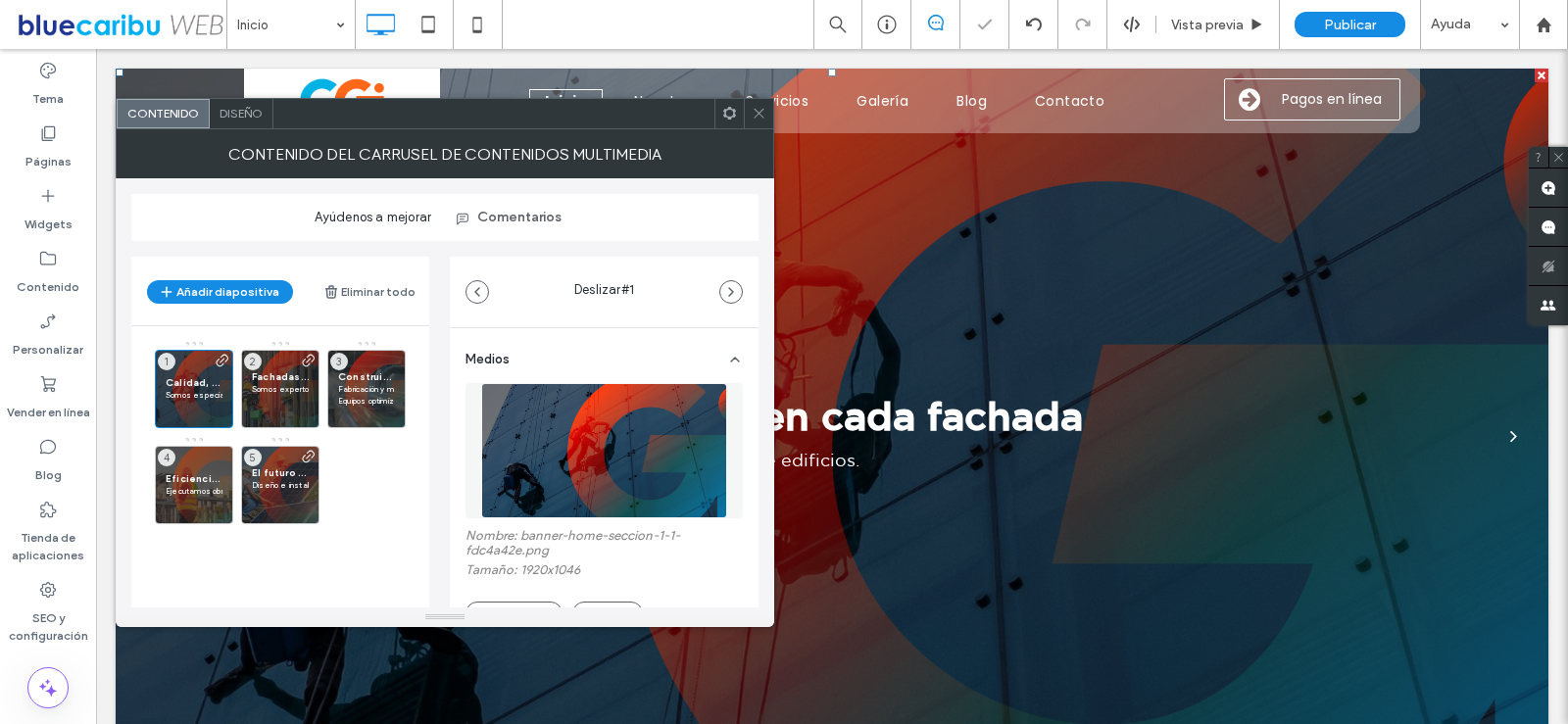 click at bounding box center (759, 114) 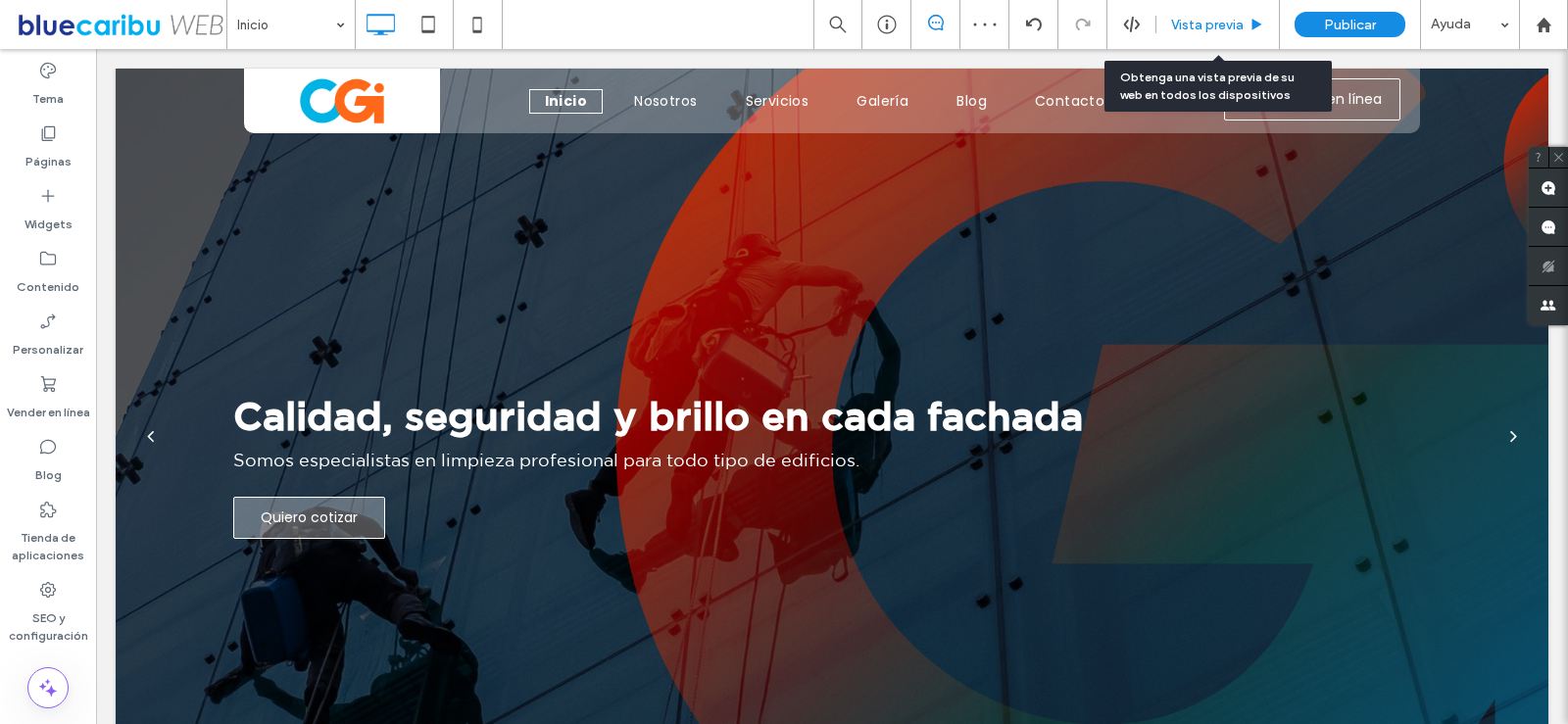 click on "Vista previa" at bounding box center [1207, 24] 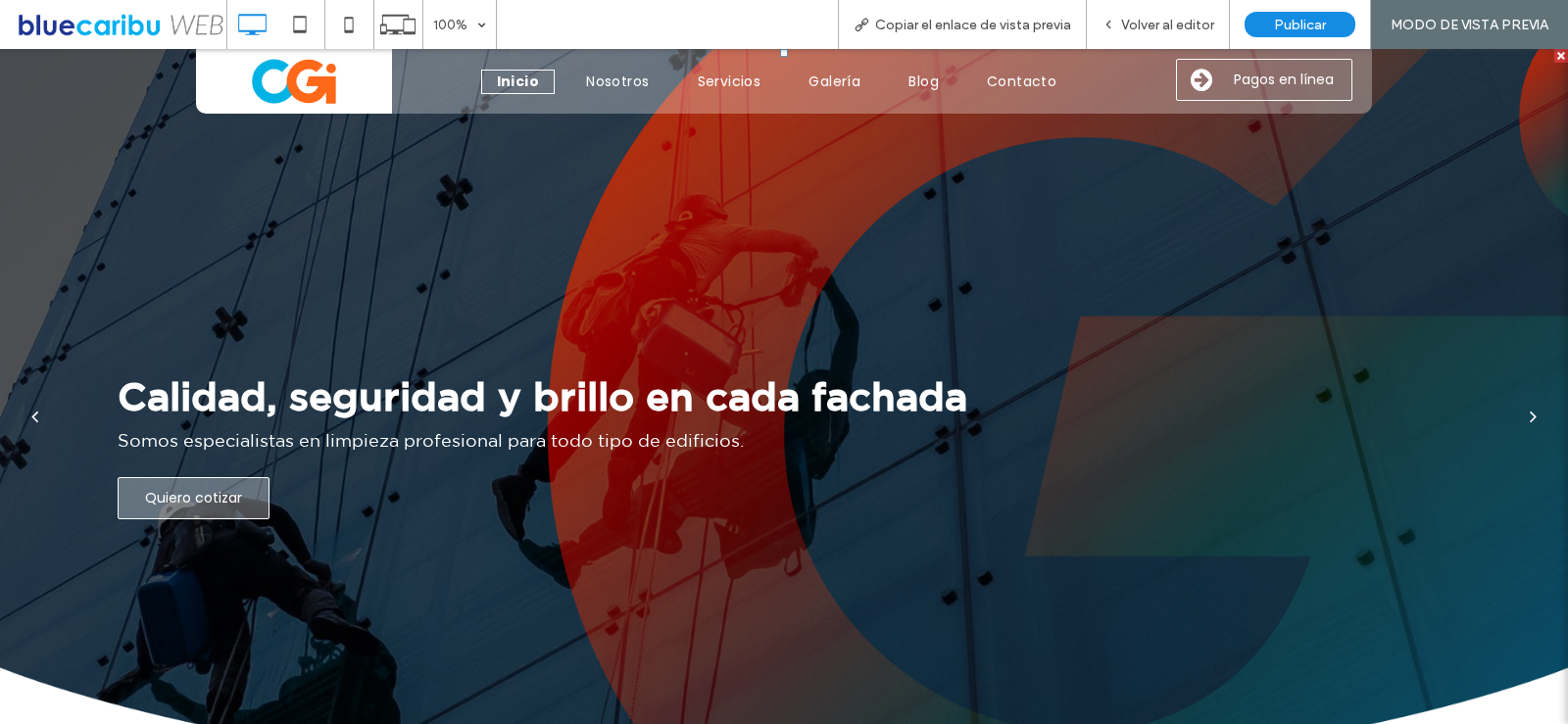 click at bounding box center [1533, 416] 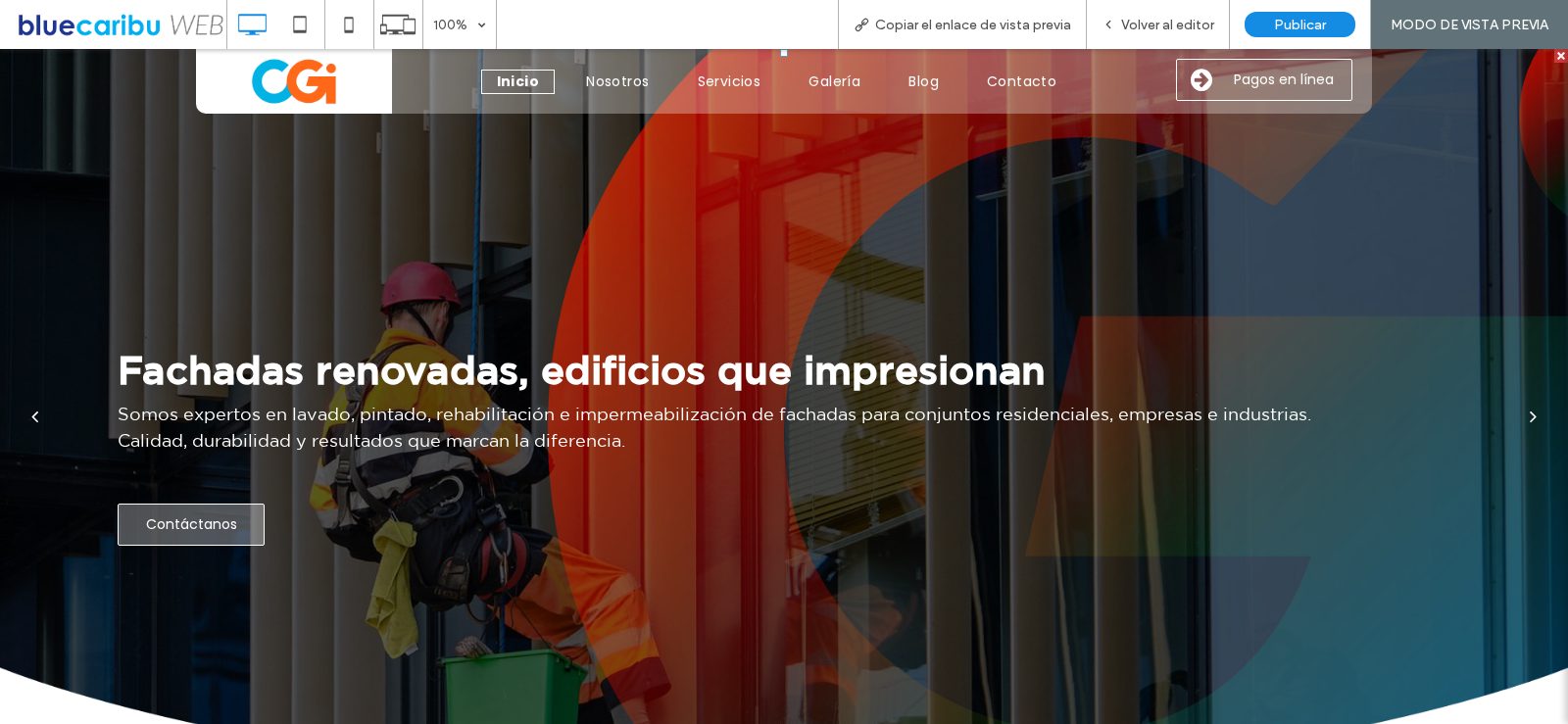 click at bounding box center (1533, 416) 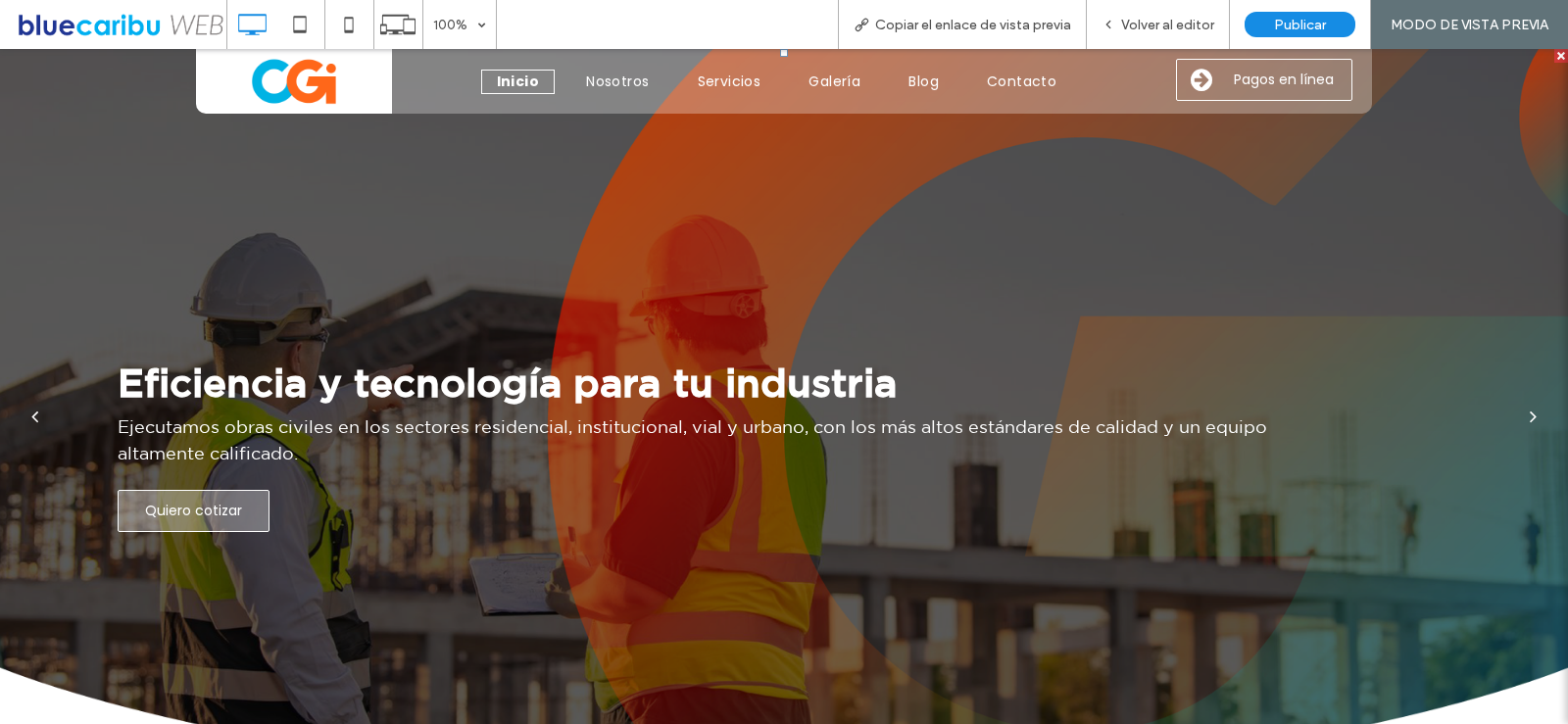 click at bounding box center [1533, 416] 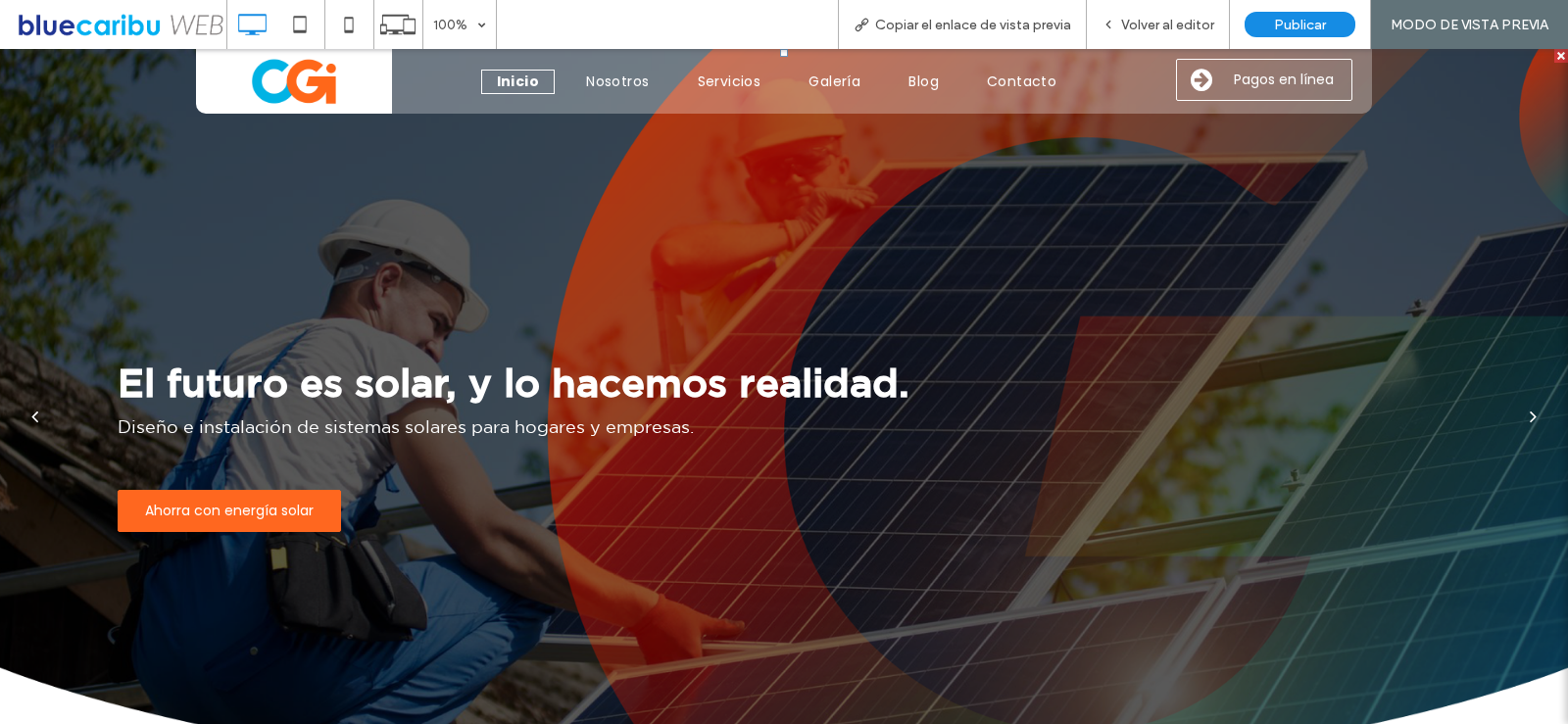 click on "Ahorra con energía solar" at bounding box center (229, 510) 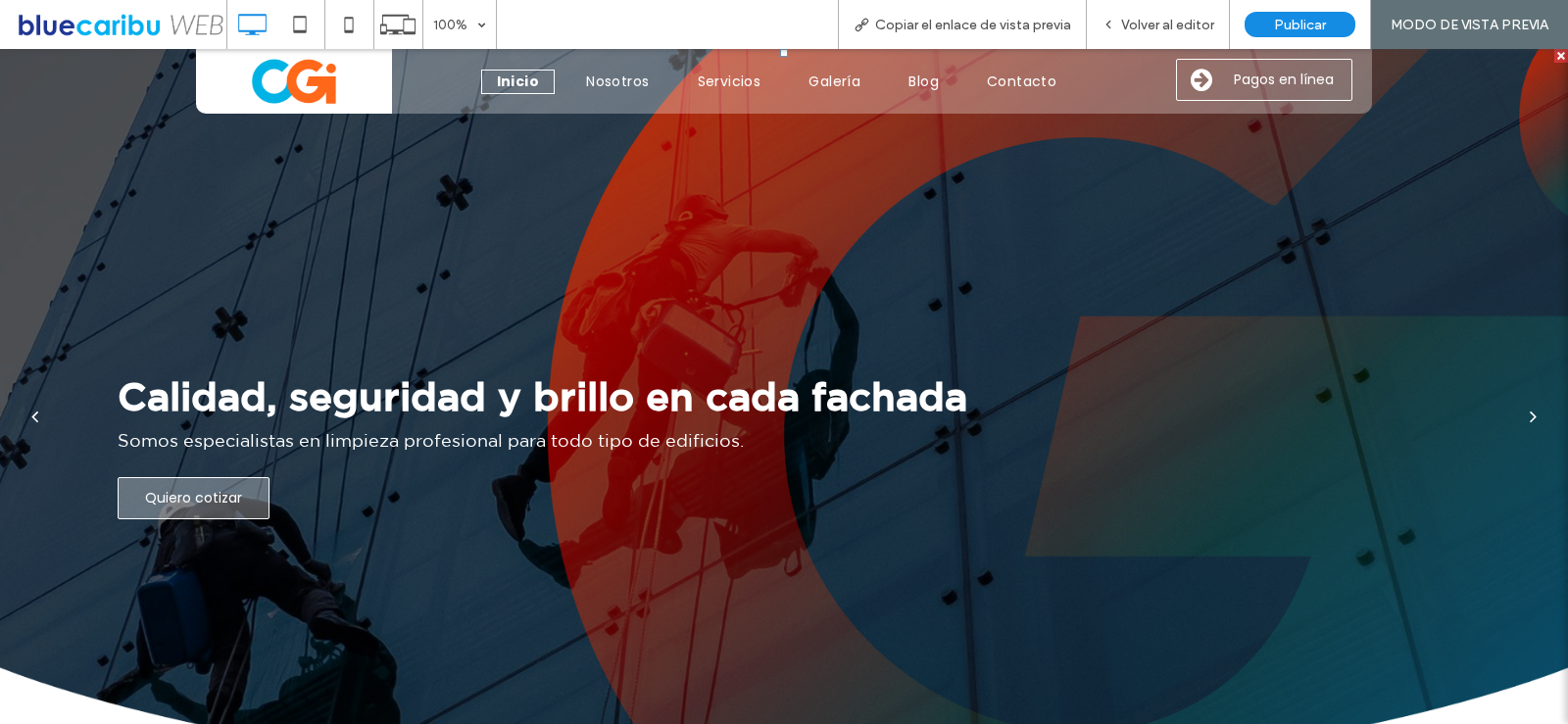 click at bounding box center [784, 416] 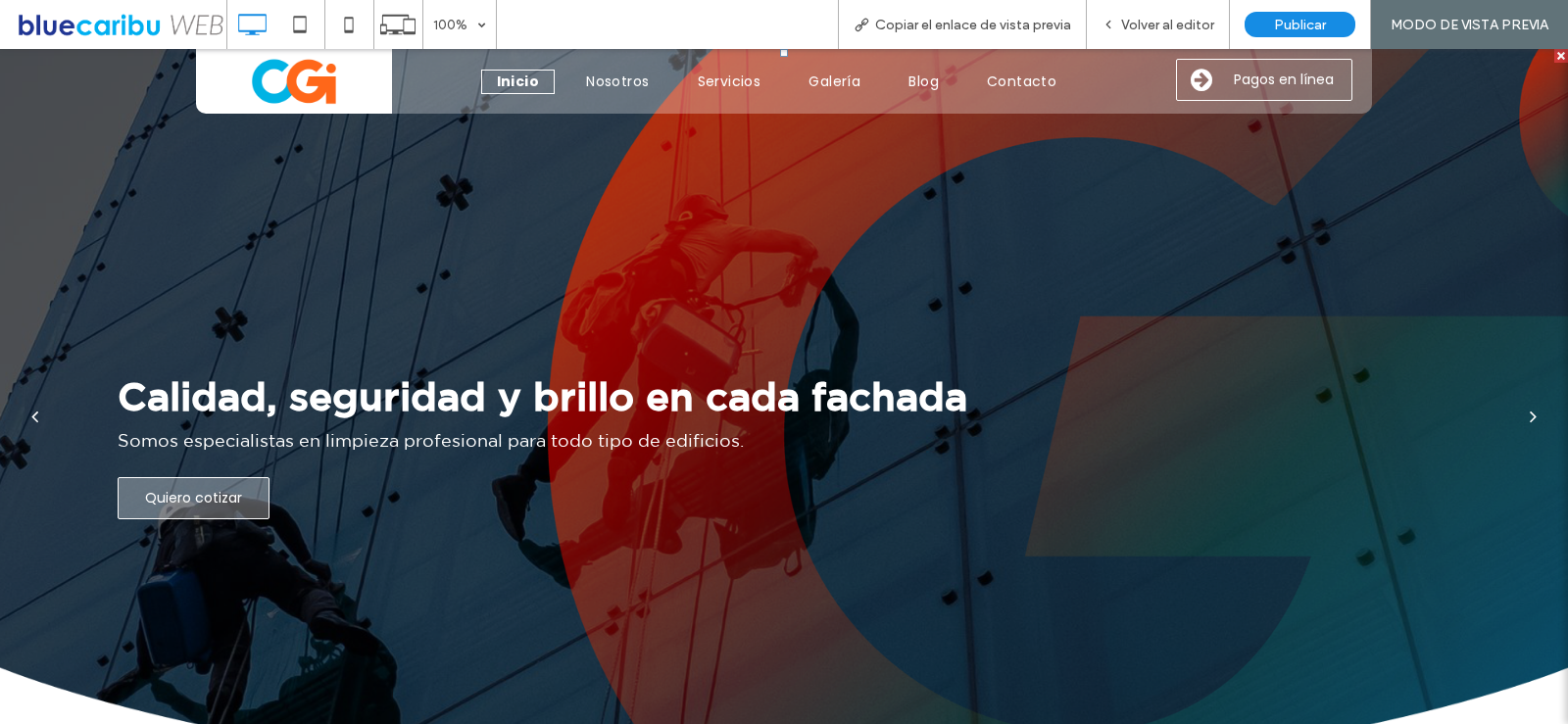 click at bounding box center [1533, 416] 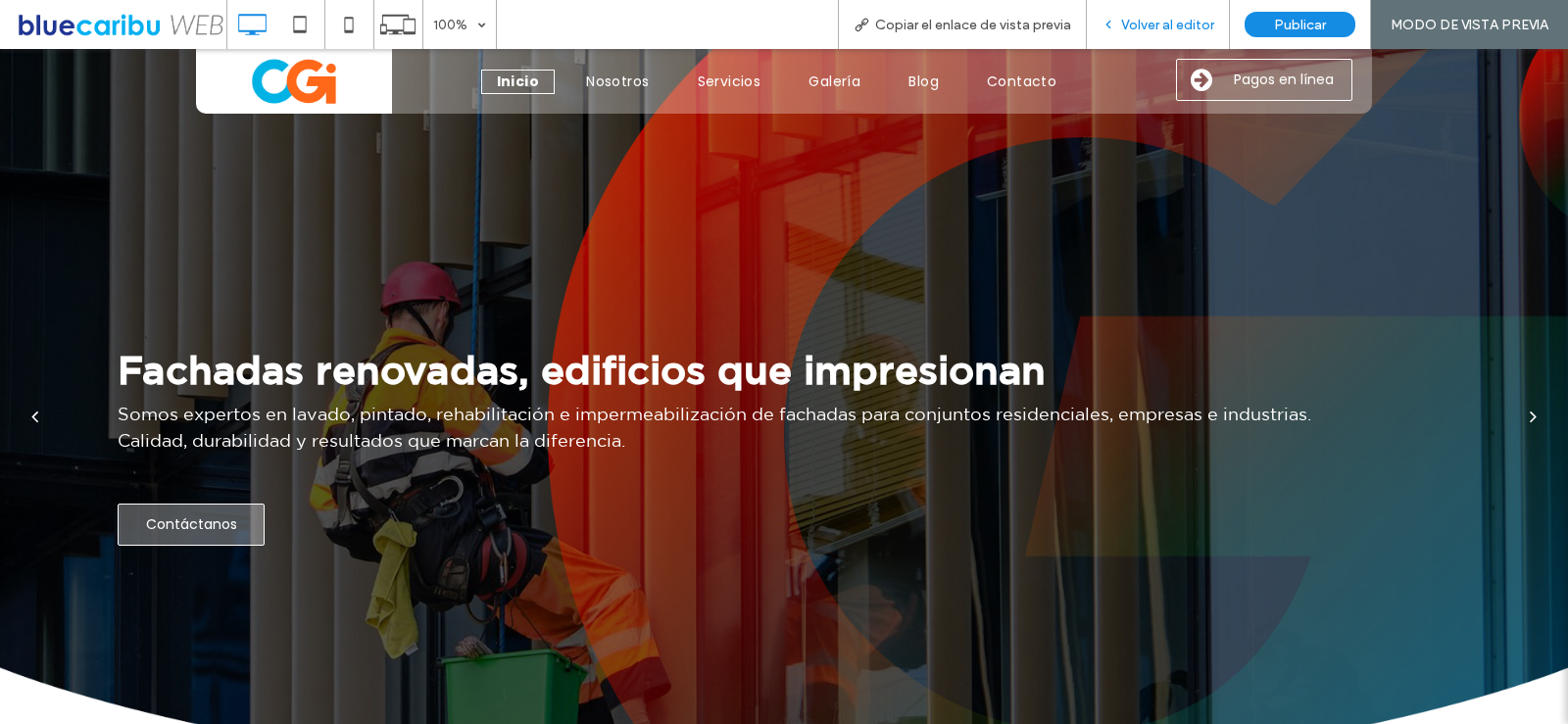 click on "Volver al editor" at bounding box center (1167, 24) 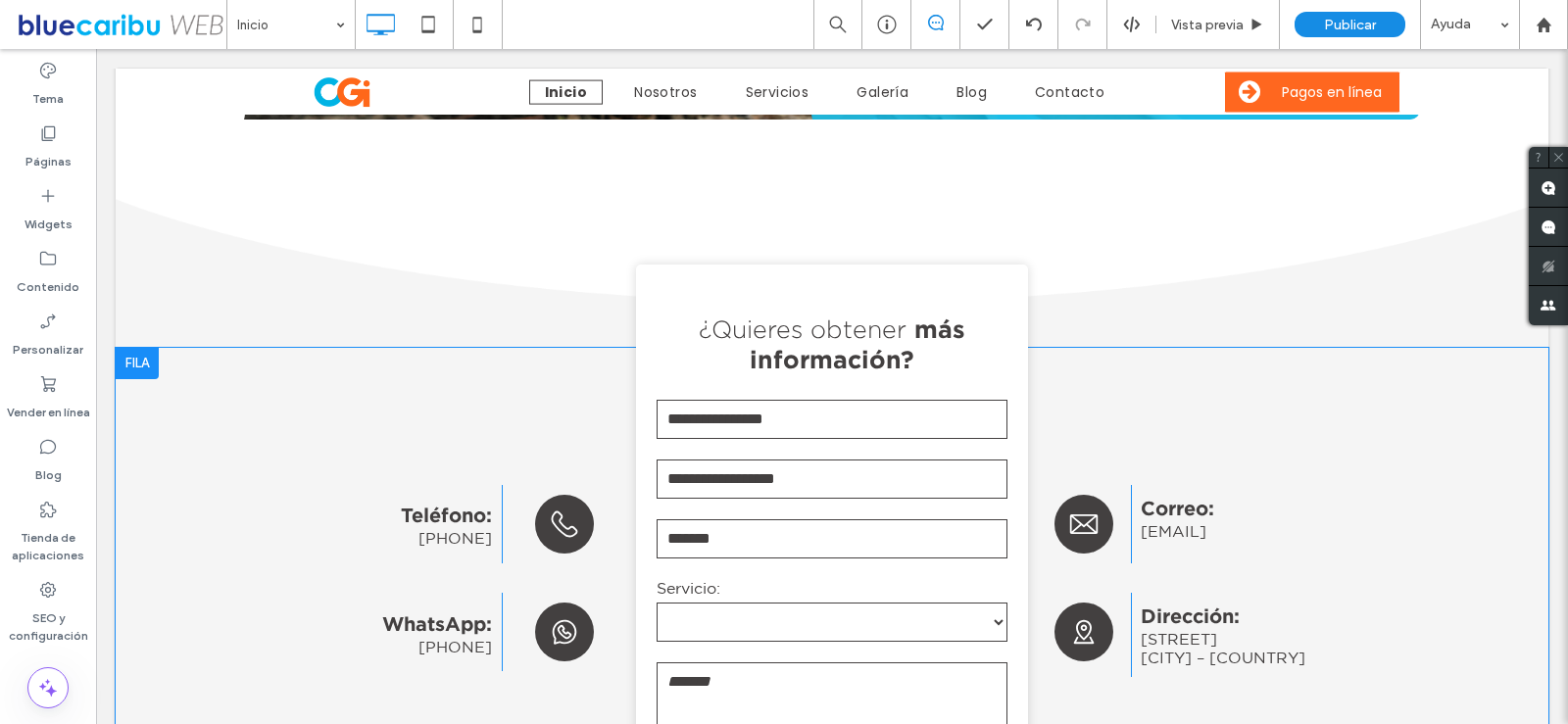 scroll, scrollTop: 2418, scrollLeft: 0, axis: vertical 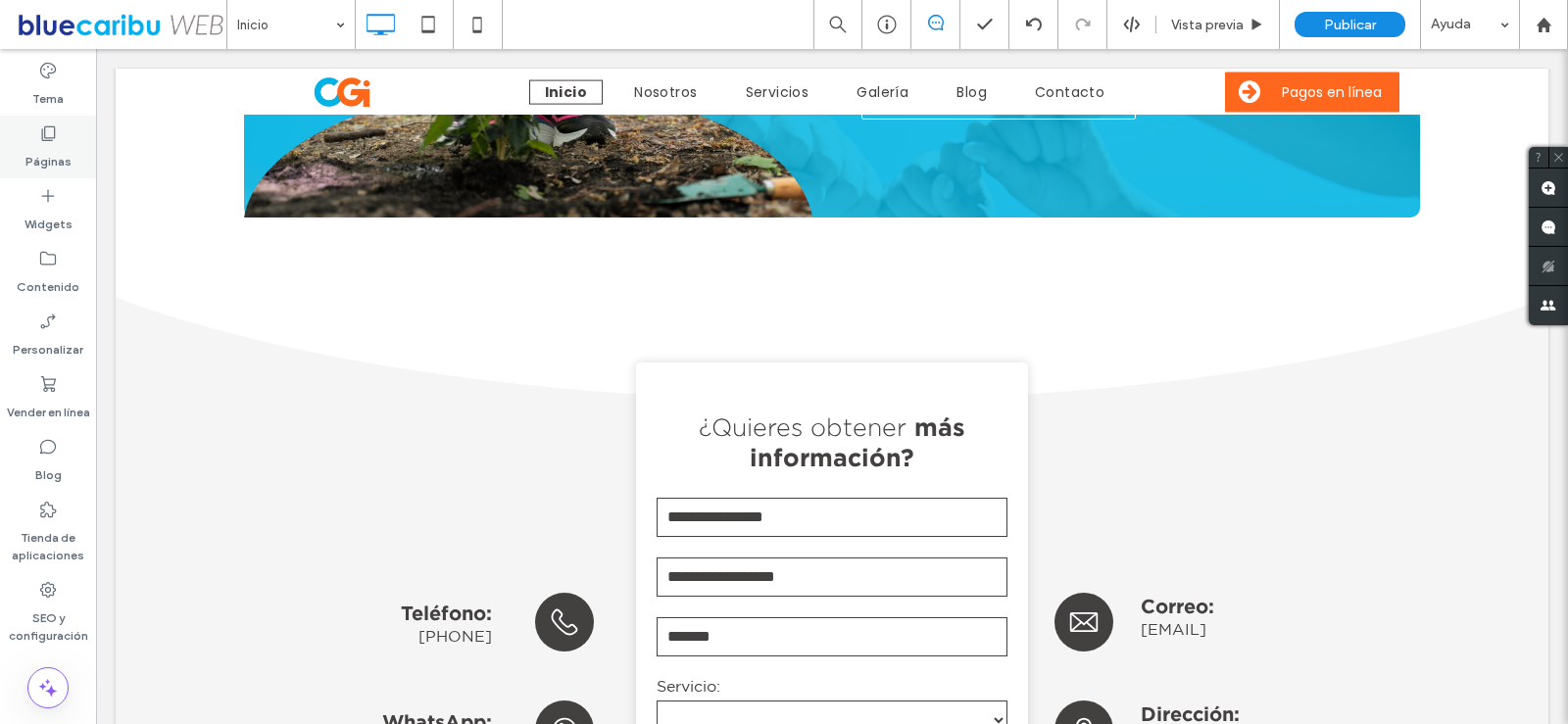 click 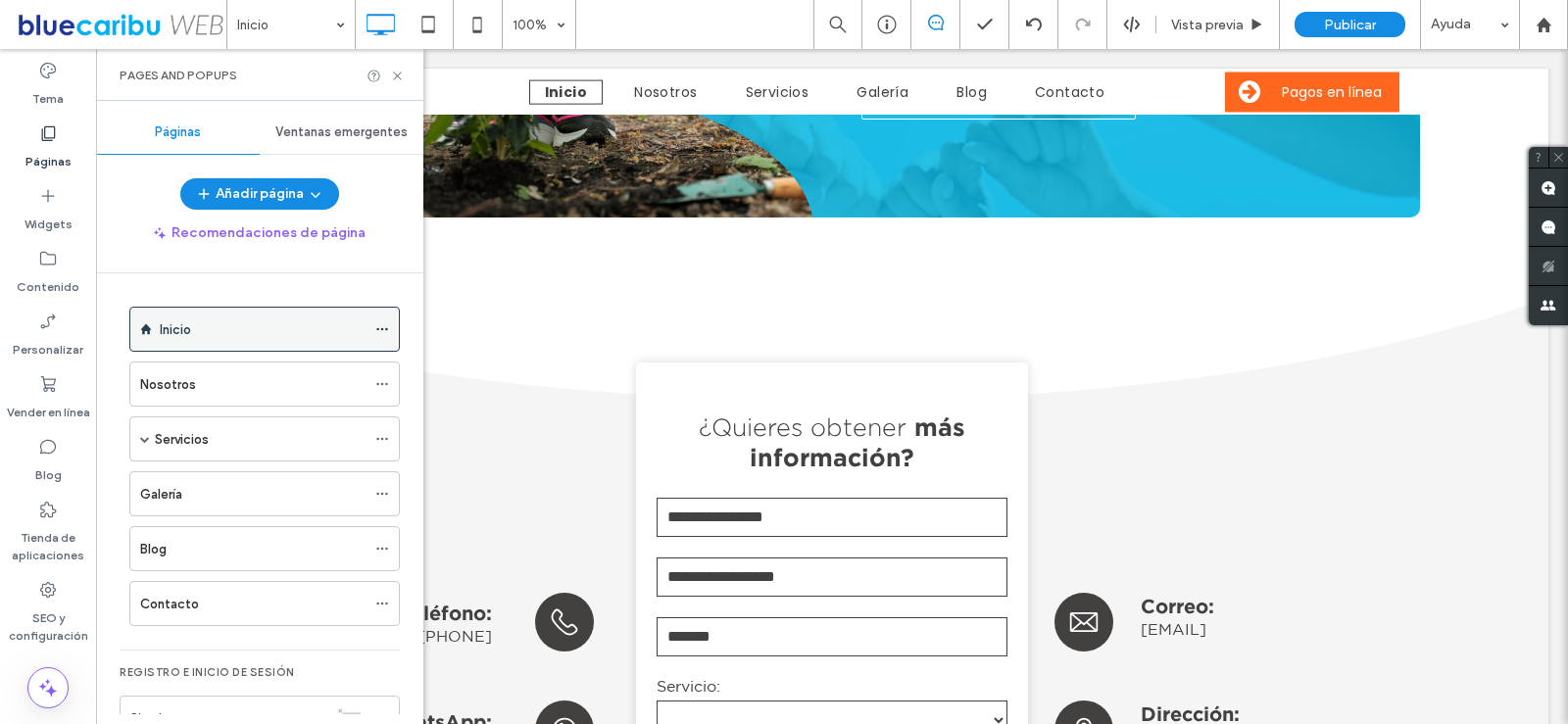 click on "Inicio" at bounding box center (263, 329) 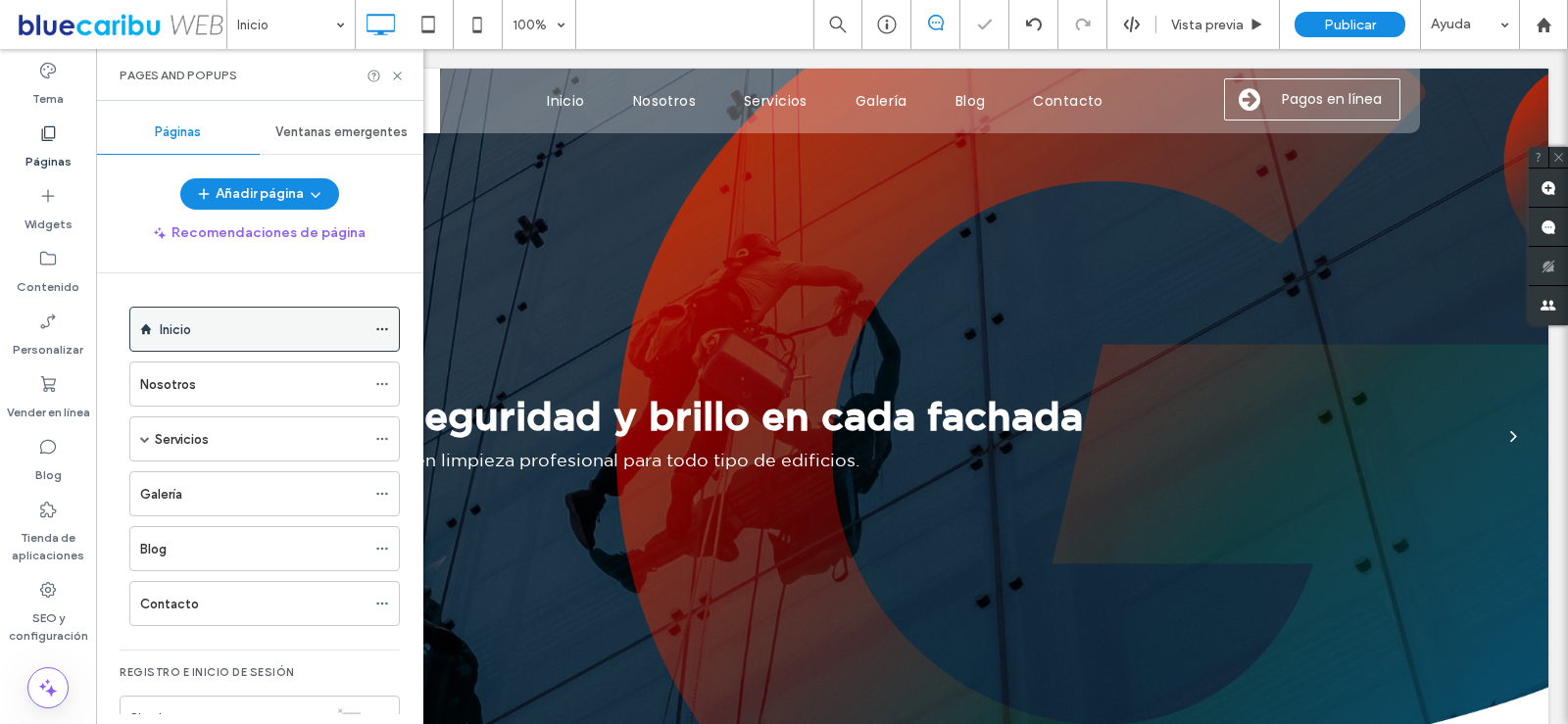 scroll, scrollTop: 0, scrollLeft: 0, axis: both 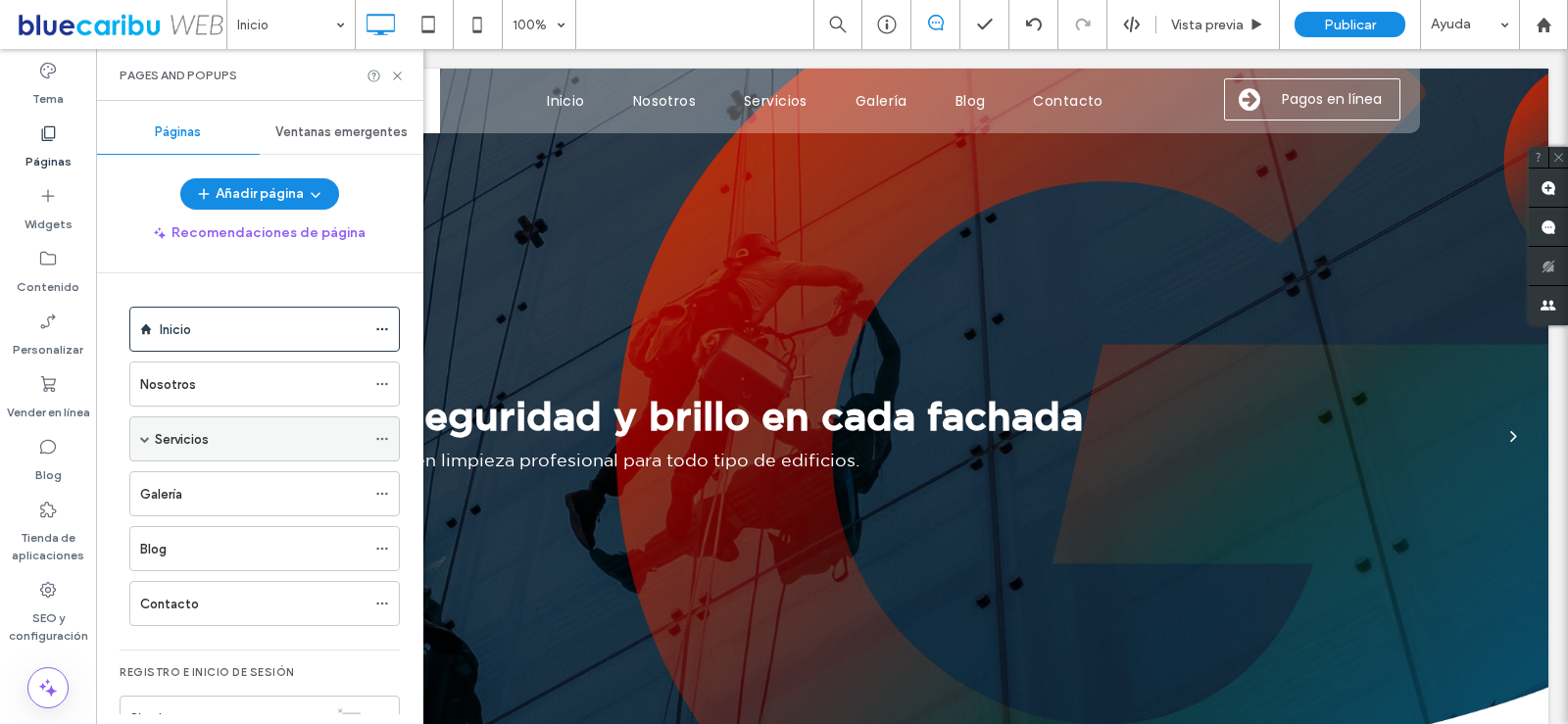 click at bounding box center (145, 439) 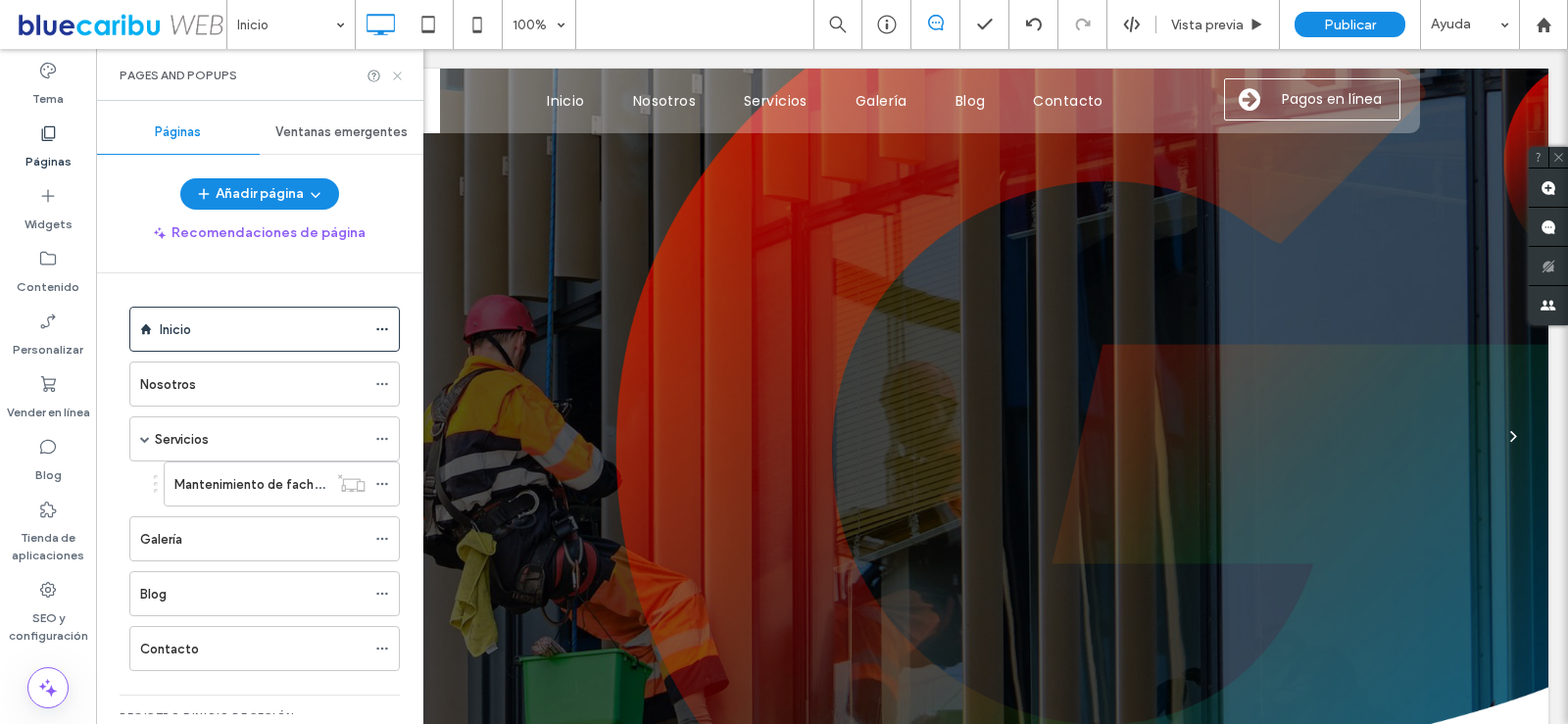 click 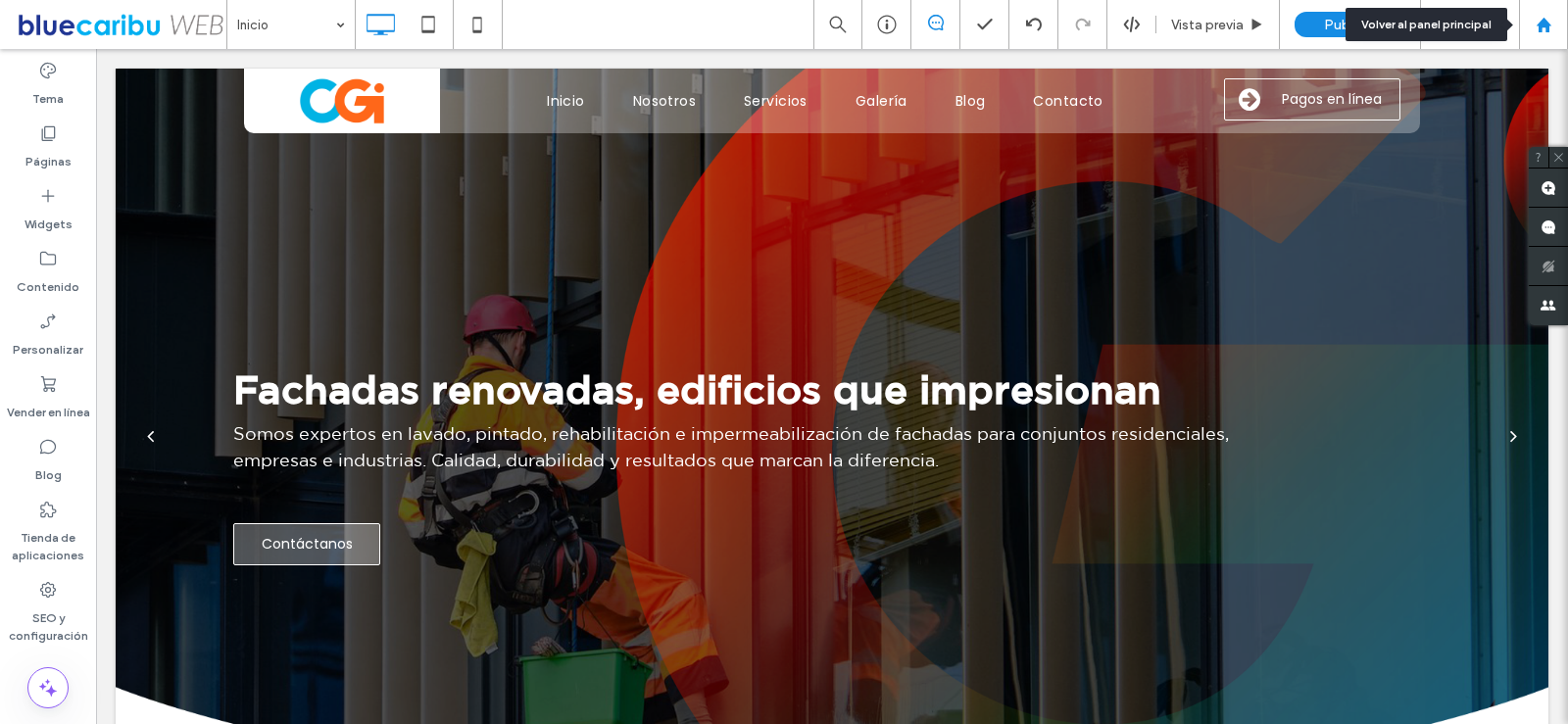 click at bounding box center [1544, 24] 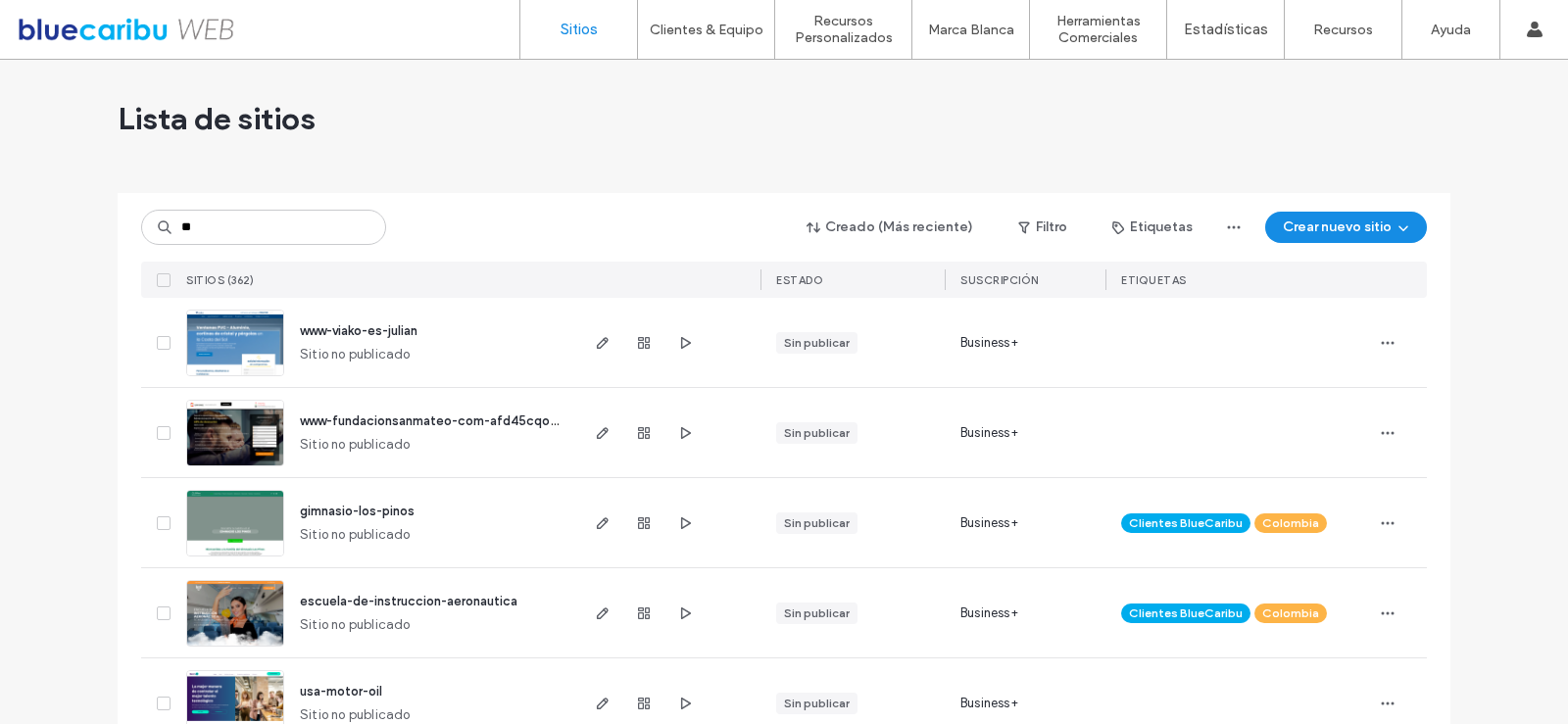 scroll, scrollTop: 0, scrollLeft: 0, axis: both 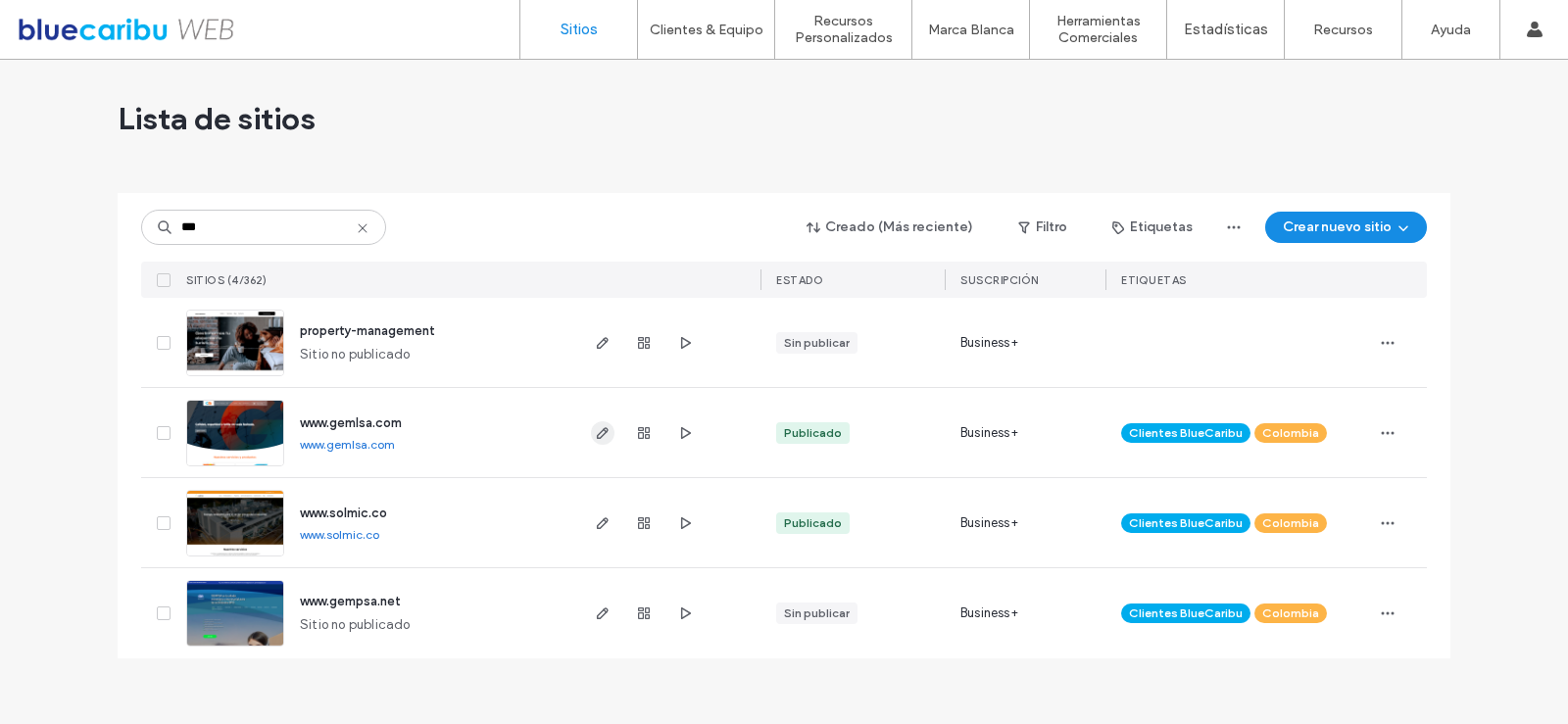 type on "***" 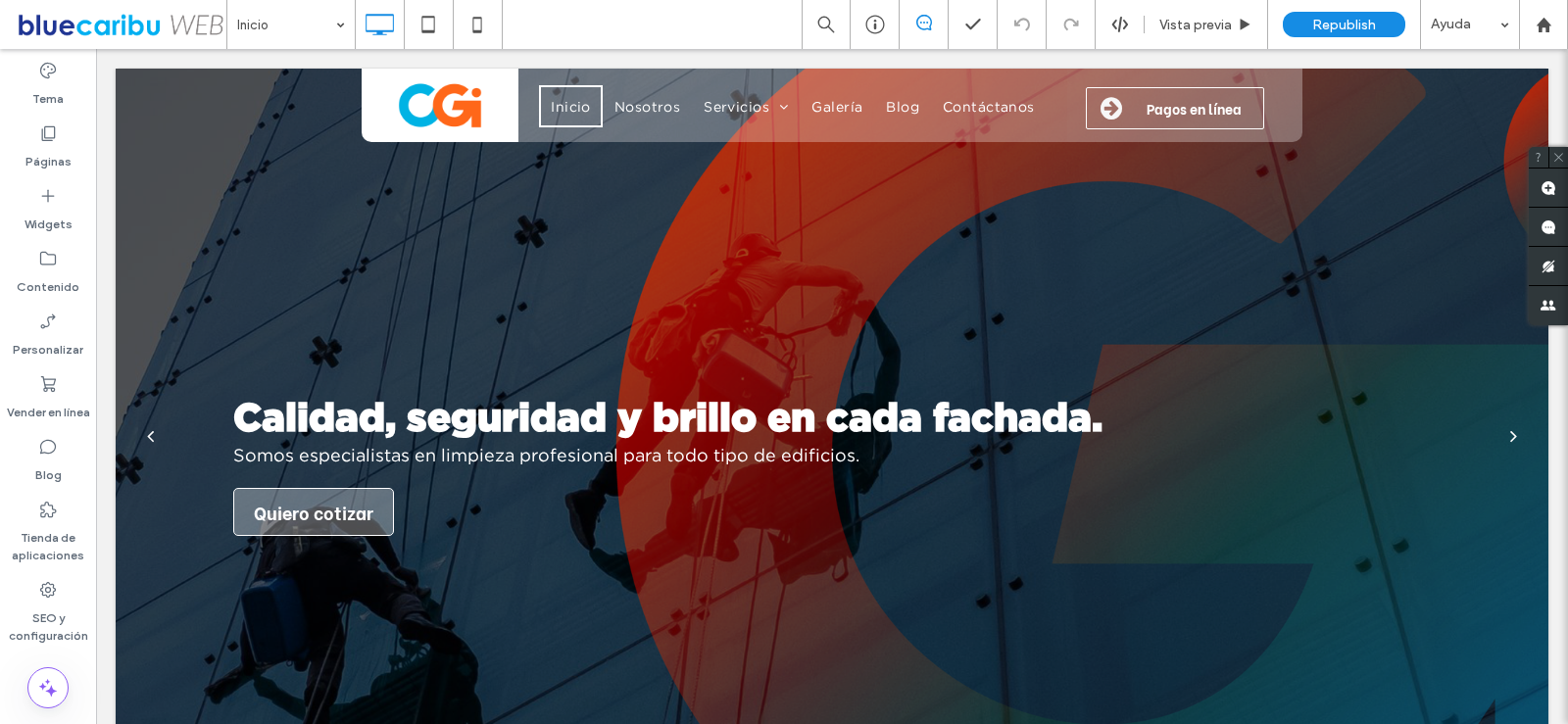 scroll, scrollTop: 0, scrollLeft: 0, axis: both 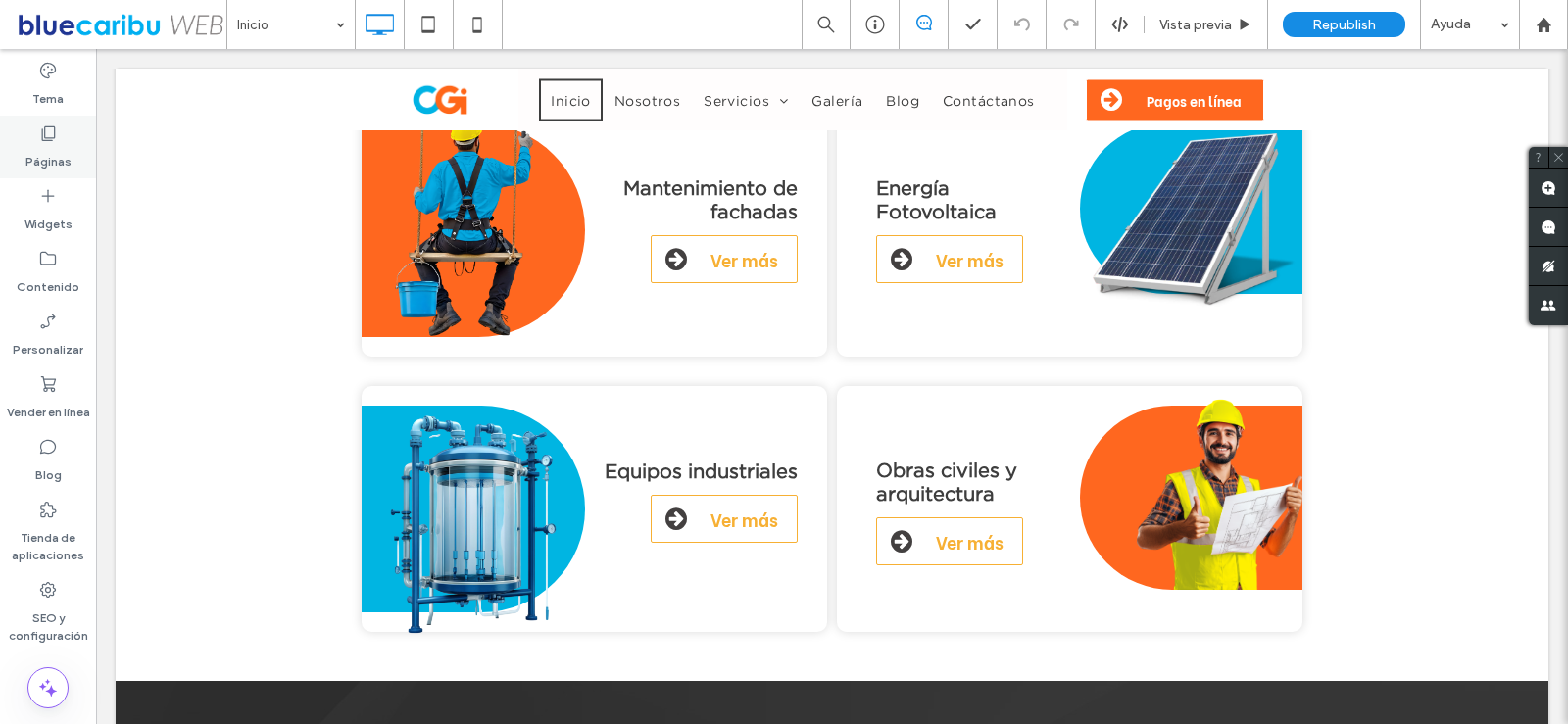 click 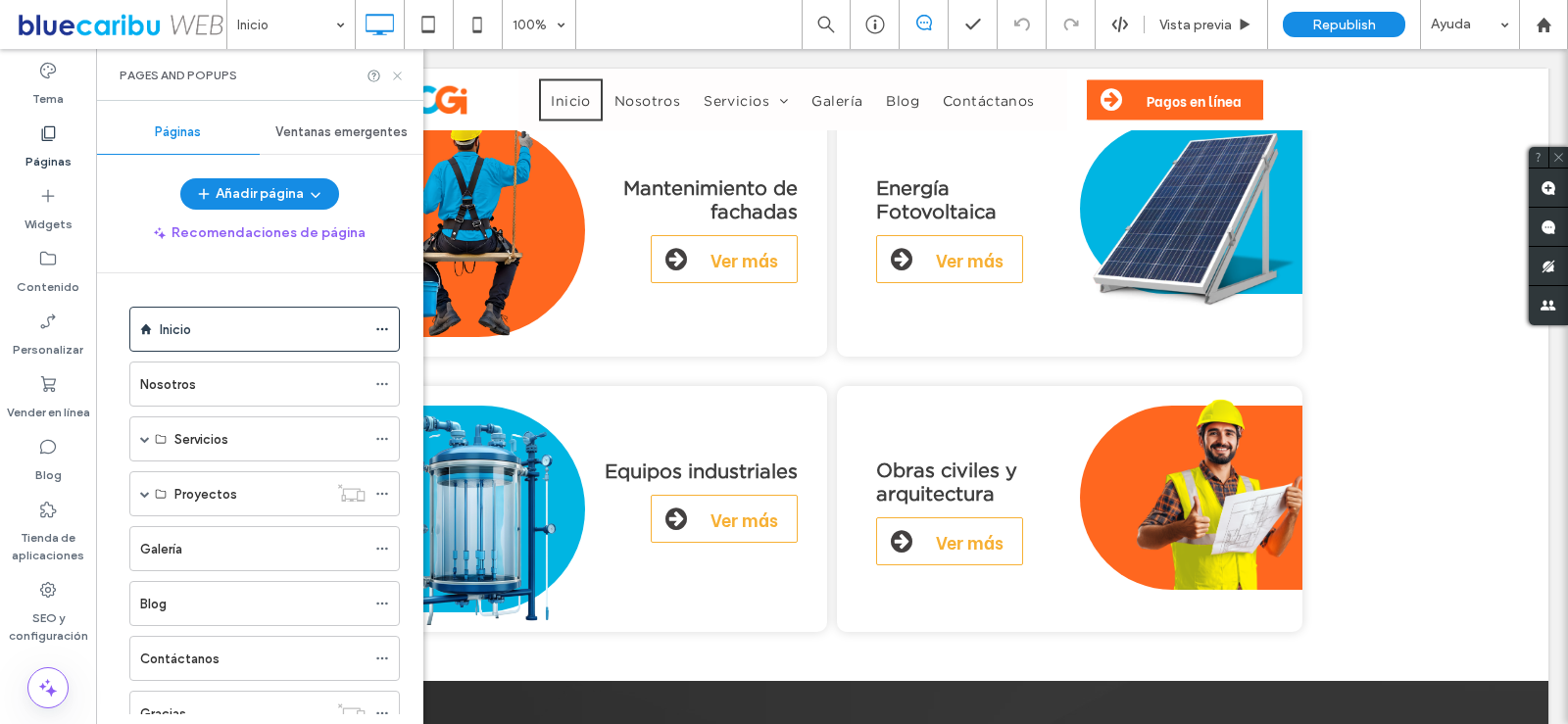 click 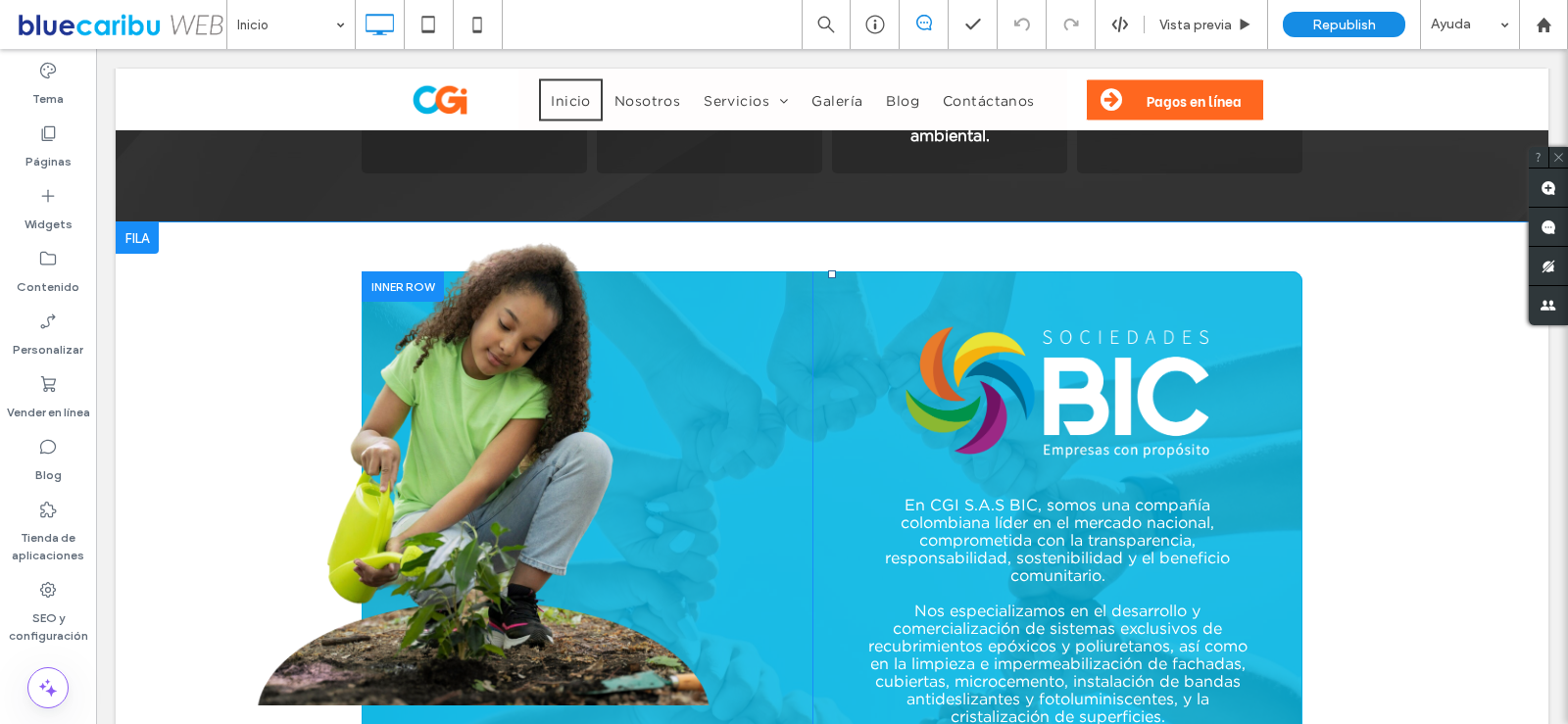 scroll, scrollTop: 1959, scrollLeft: 0, axis: vertical 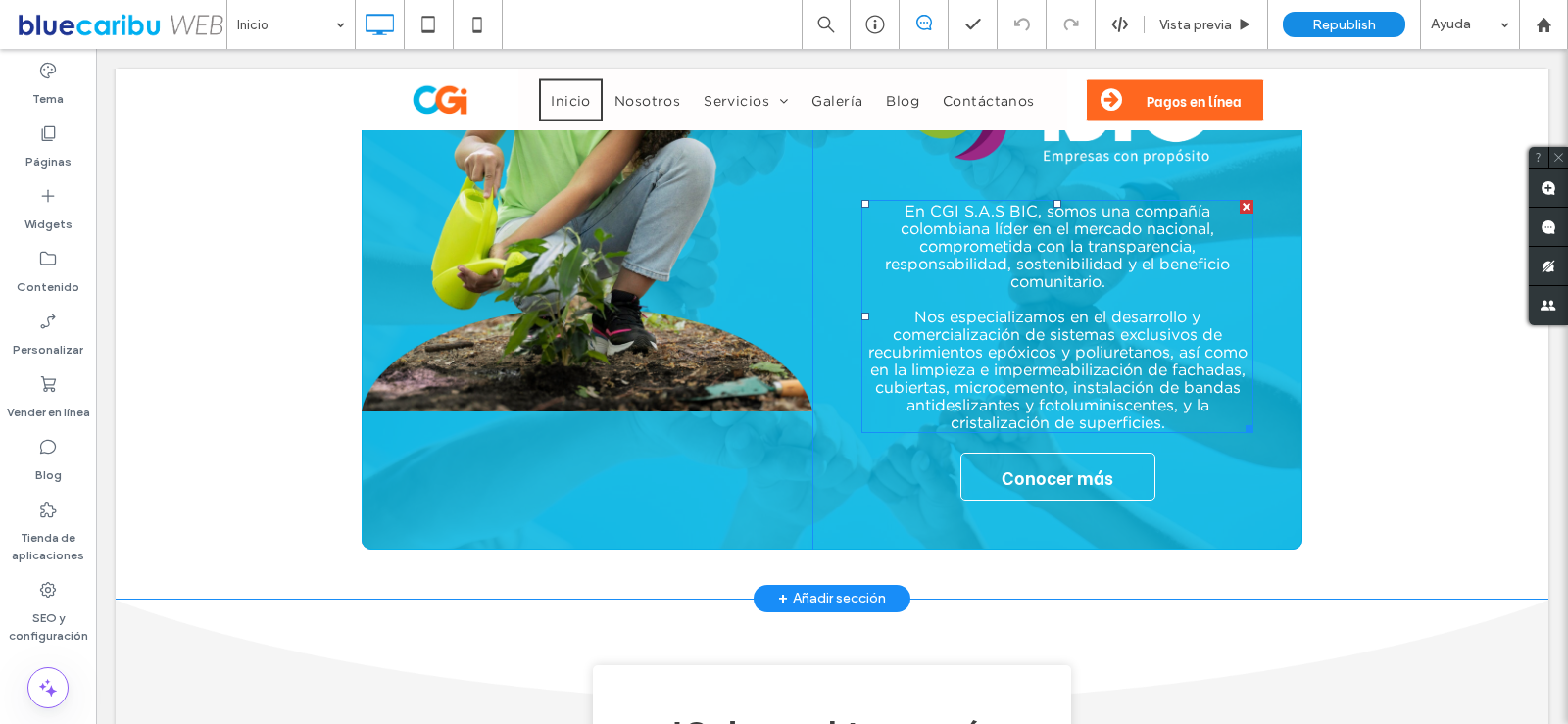 click on "En CGI S.A.S BIC, somos una compañía colombiana líder en el mercado nacional, comprometida con la transparencia, responsabilidad, sostenibilidad y el beneficio comunitario." at bounding box center (1057, 246) 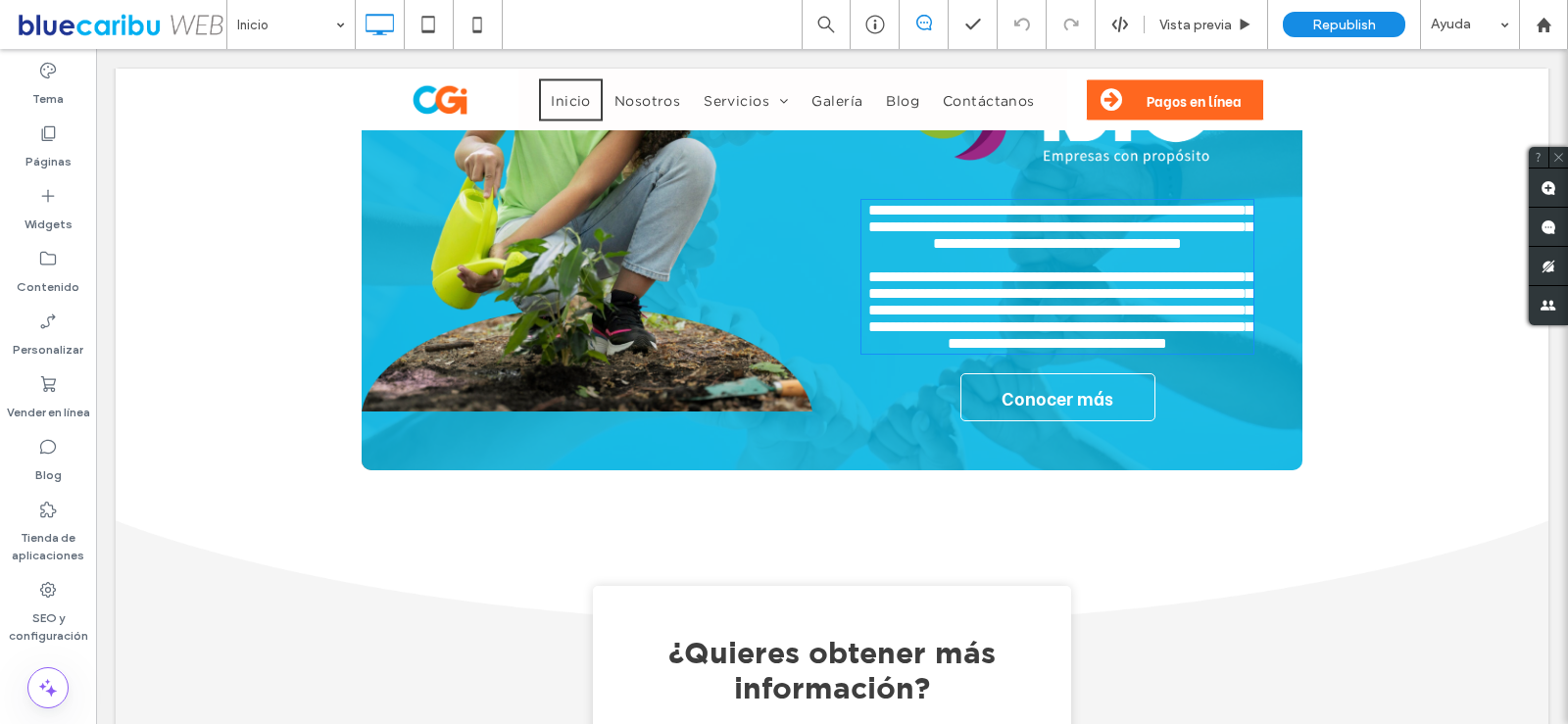type on "**********" 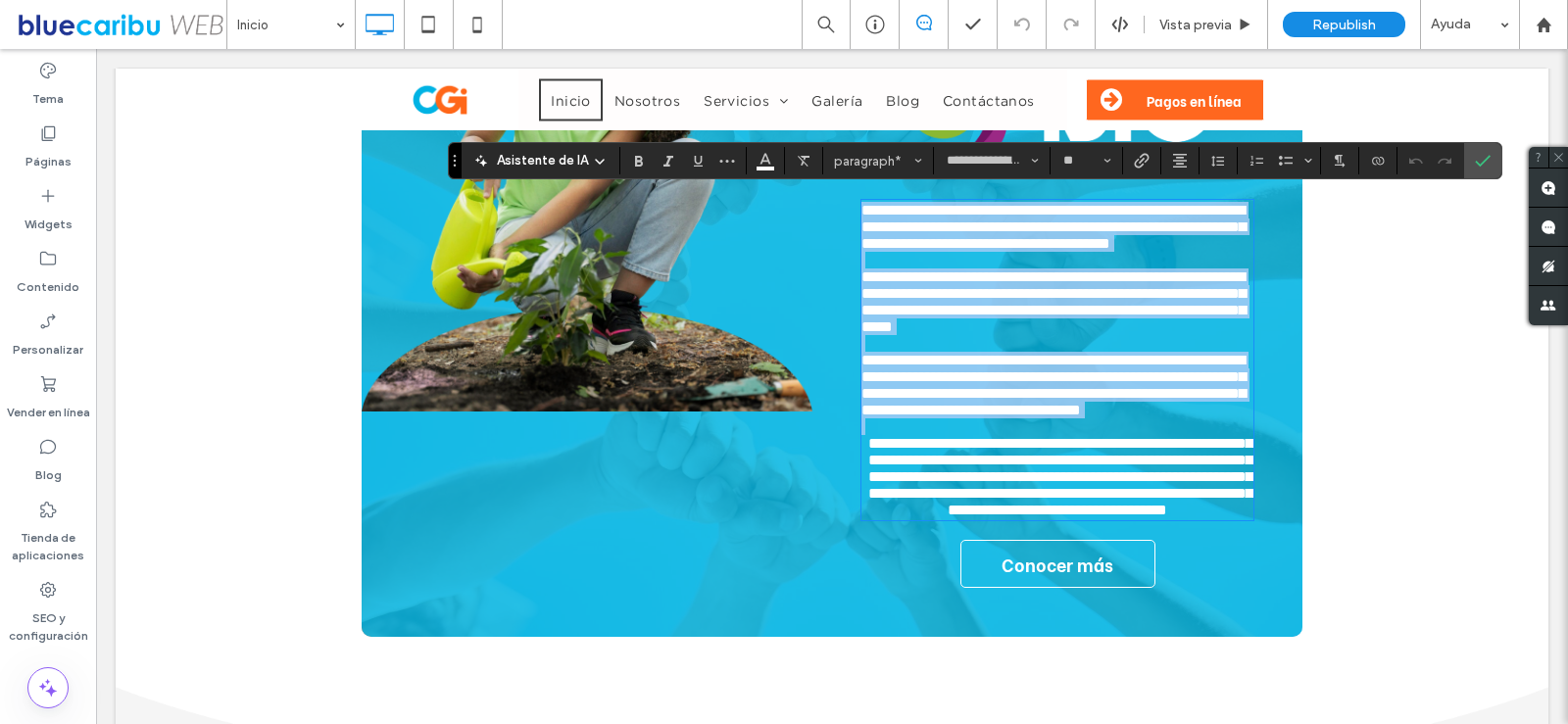 scroll, scrollTop: 0, scrollLeft: 0, axis: both 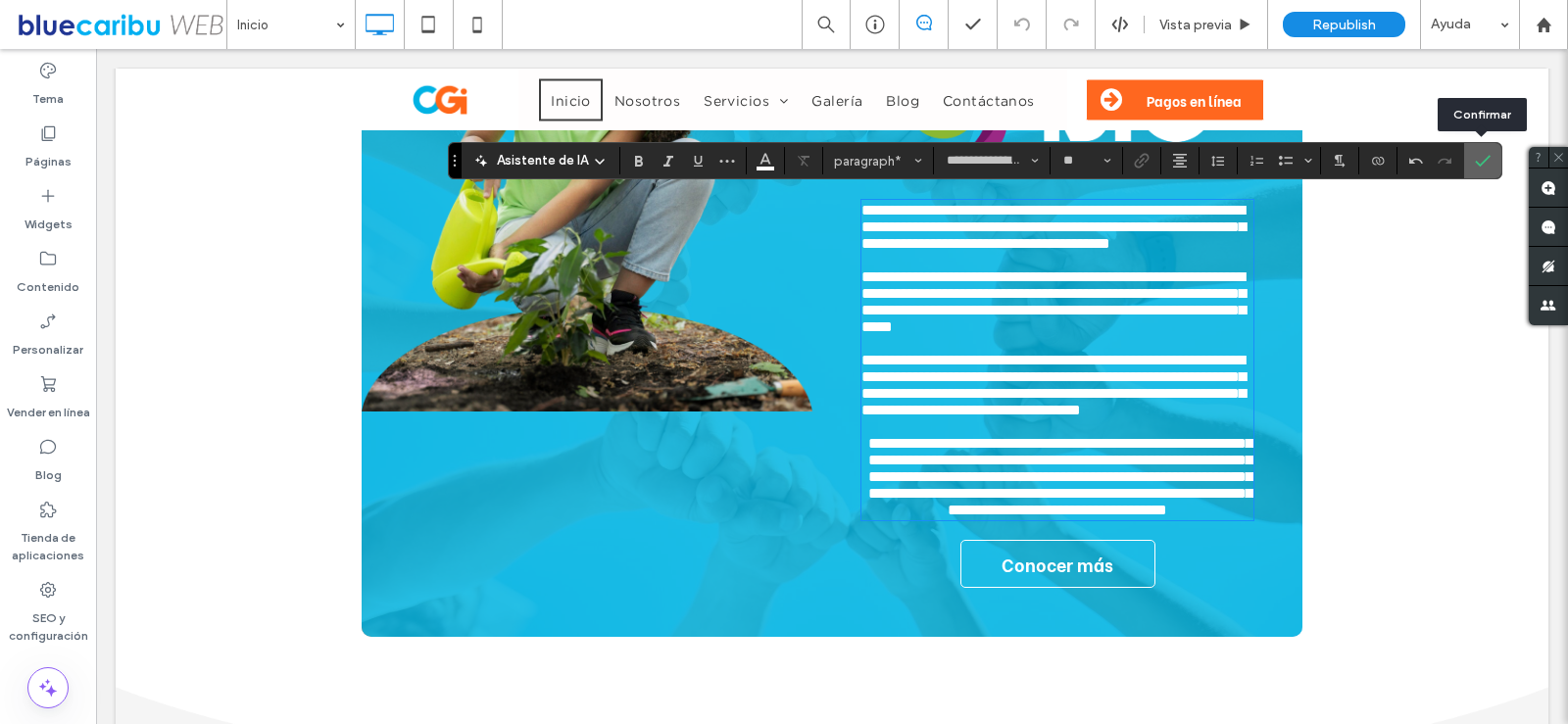 click 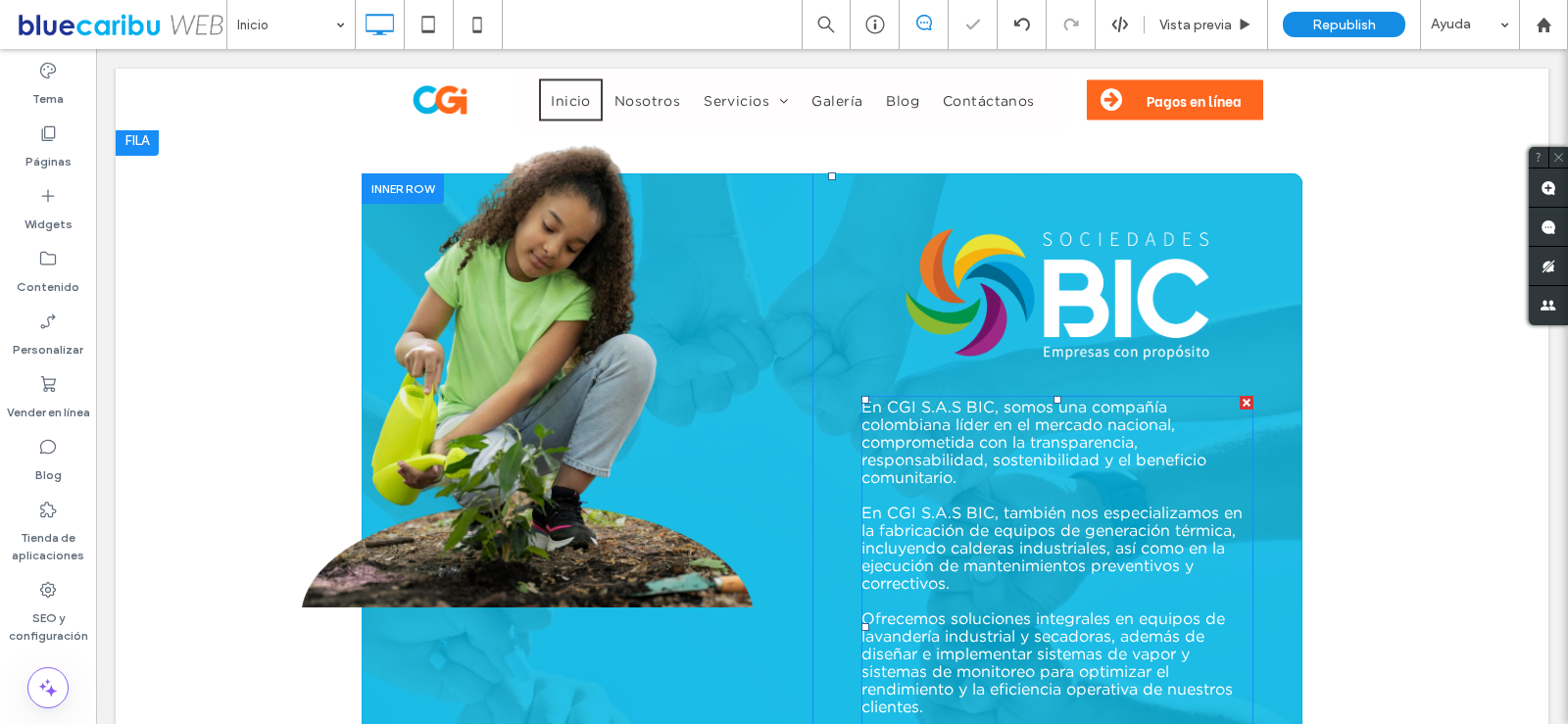 click on "En CGI S.A.S BIC, somos una compañía colombiana líder en el mercado nacional, comprometida con la transparencia, responsabilidad, sostenibilidad y el beneficio comunitario." at bounding box center [1034, 442] 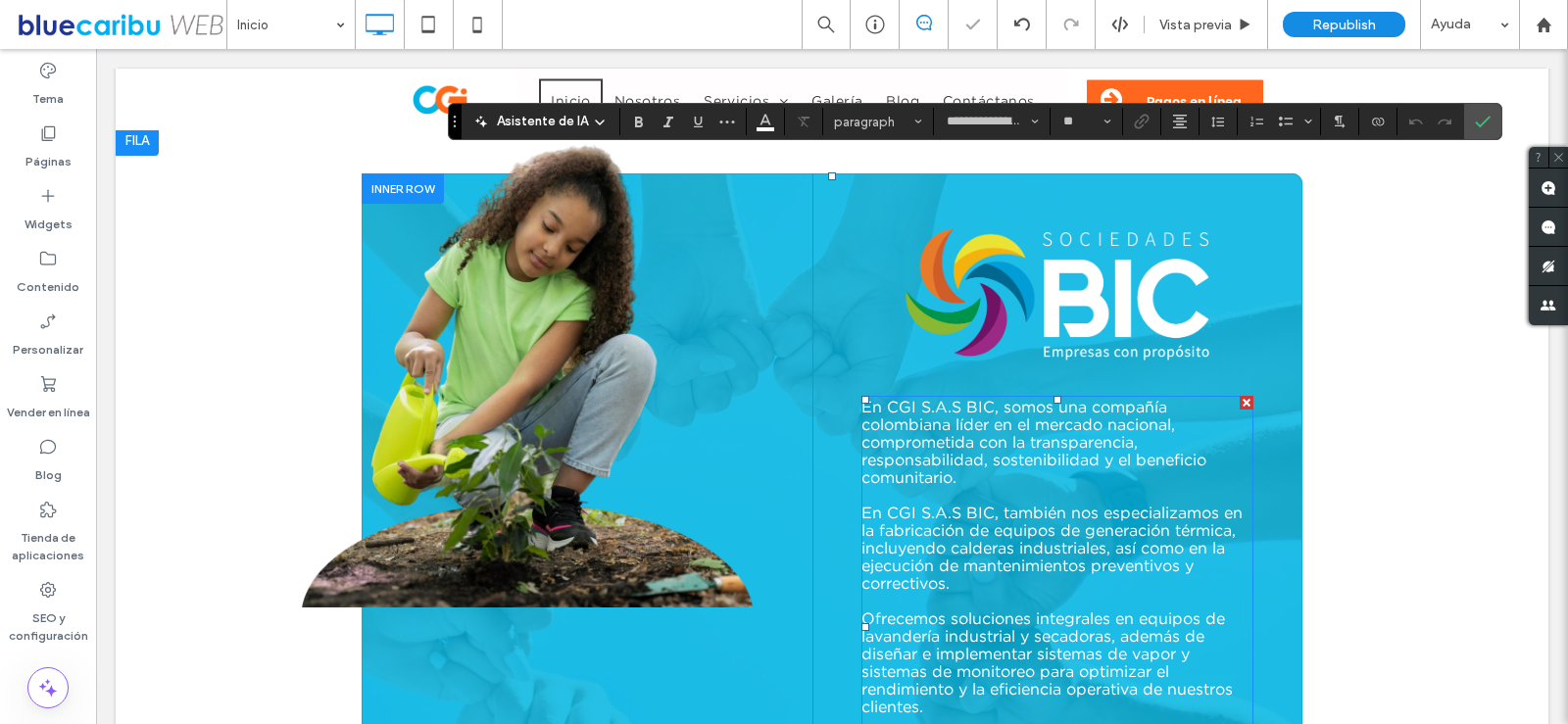 scroll, scrollTop: 1999, scrollLeft: 0, axis: vertical 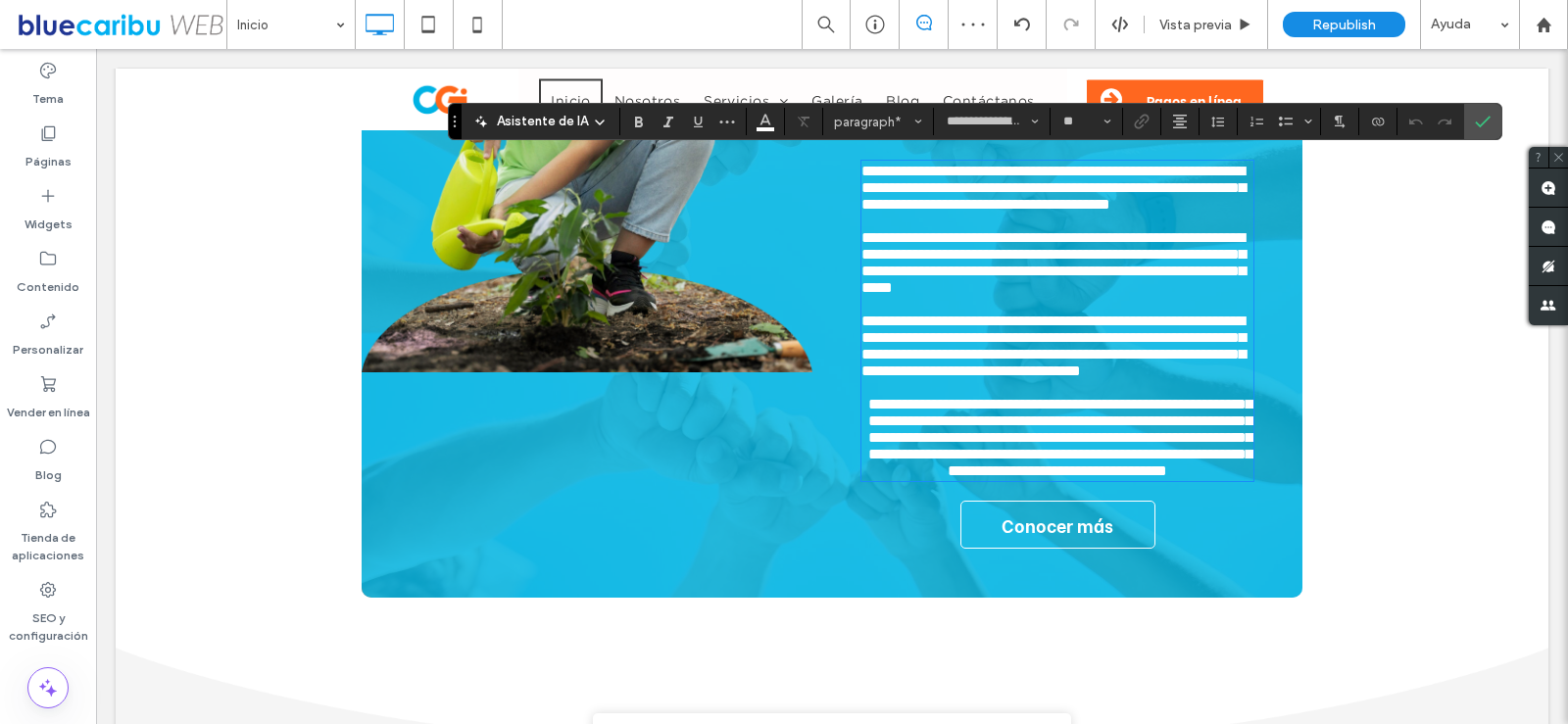 click on "**********" at bounding box center (1054, 346) 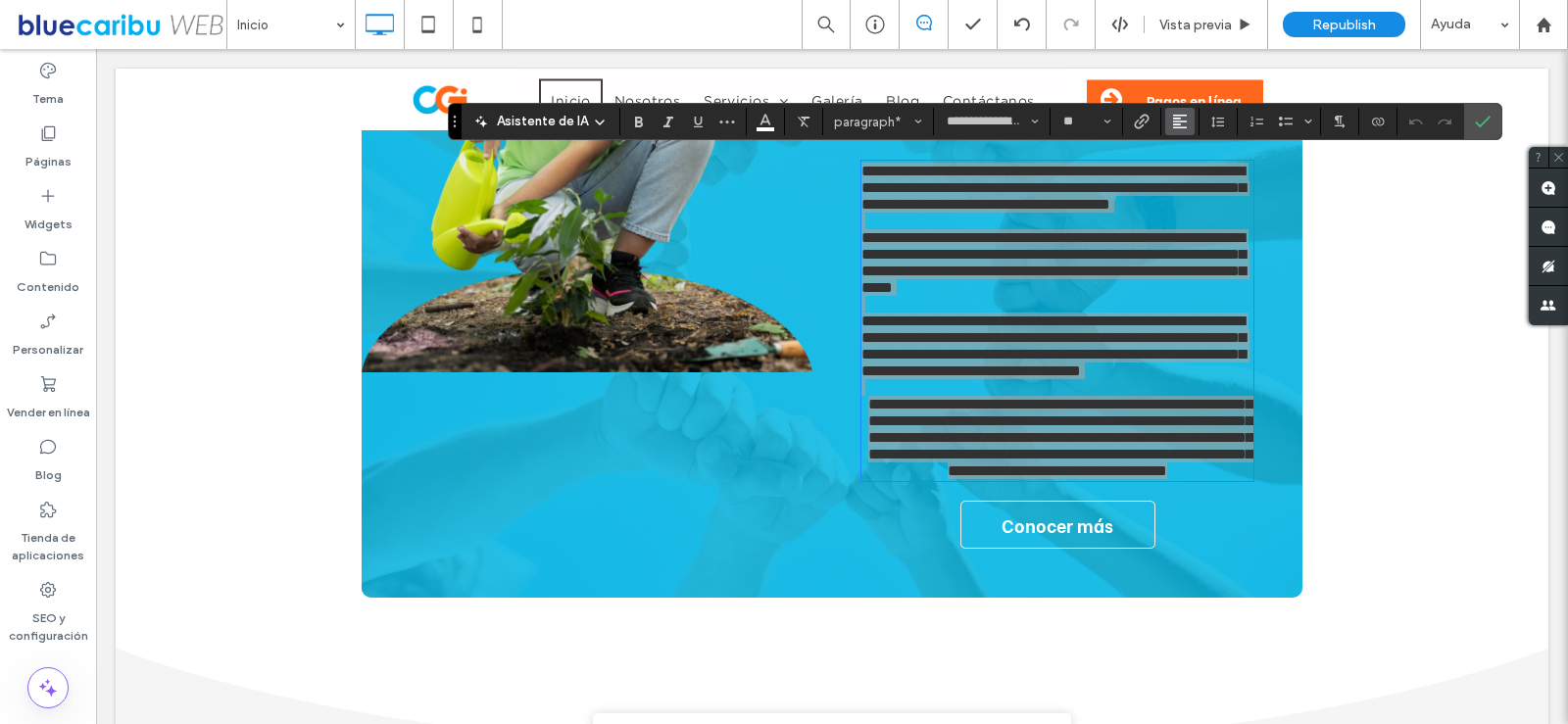 click 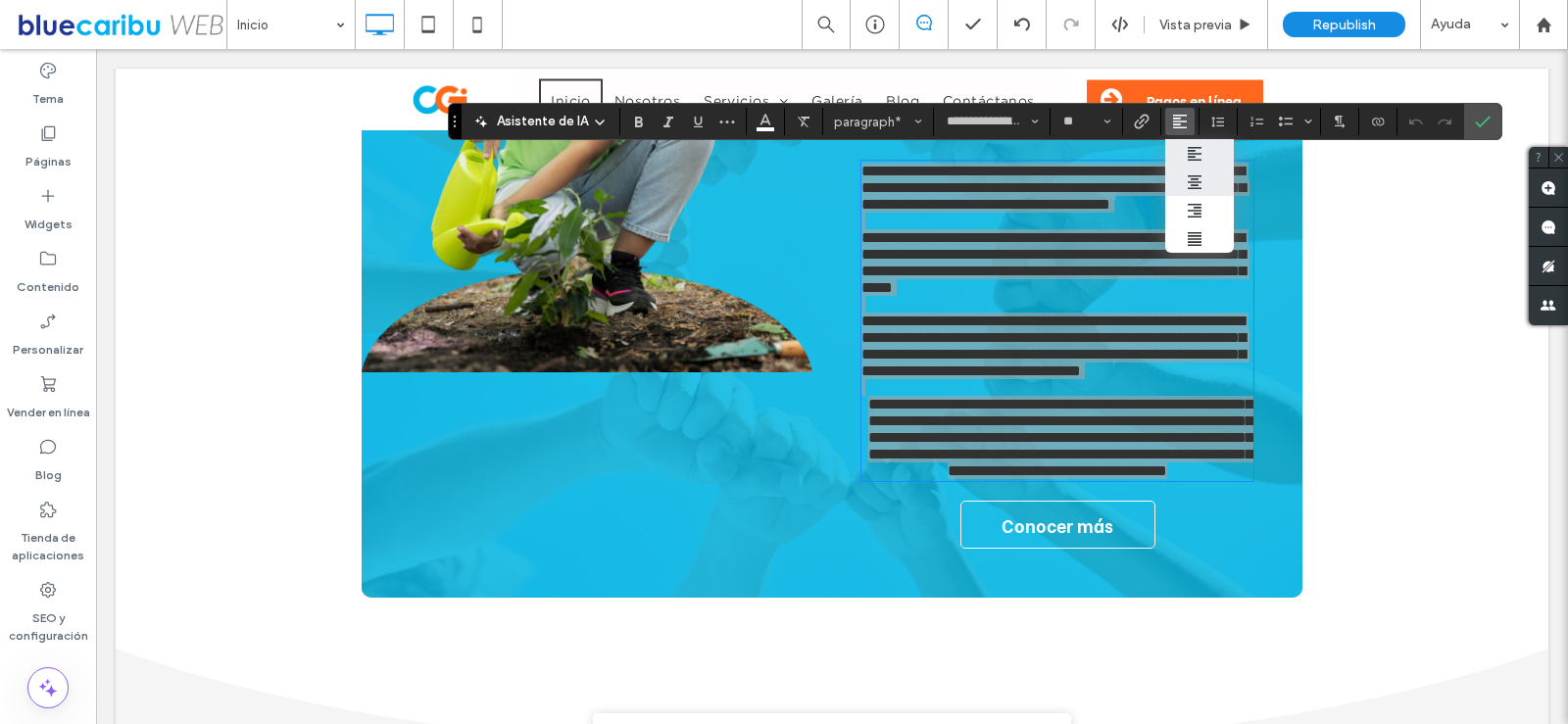 click at bounding box center (1200, 182) 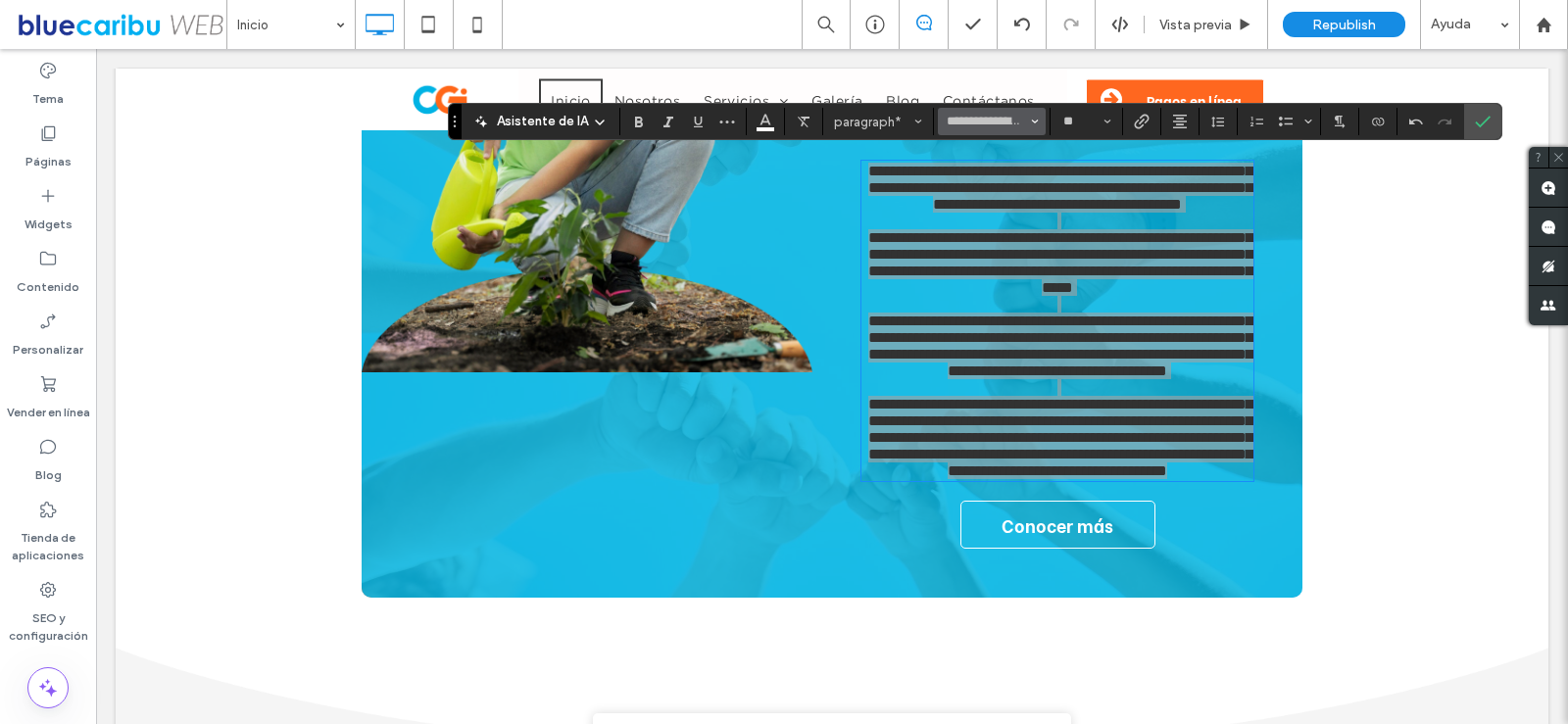 click on "**********" at bounding box center [986, 121] 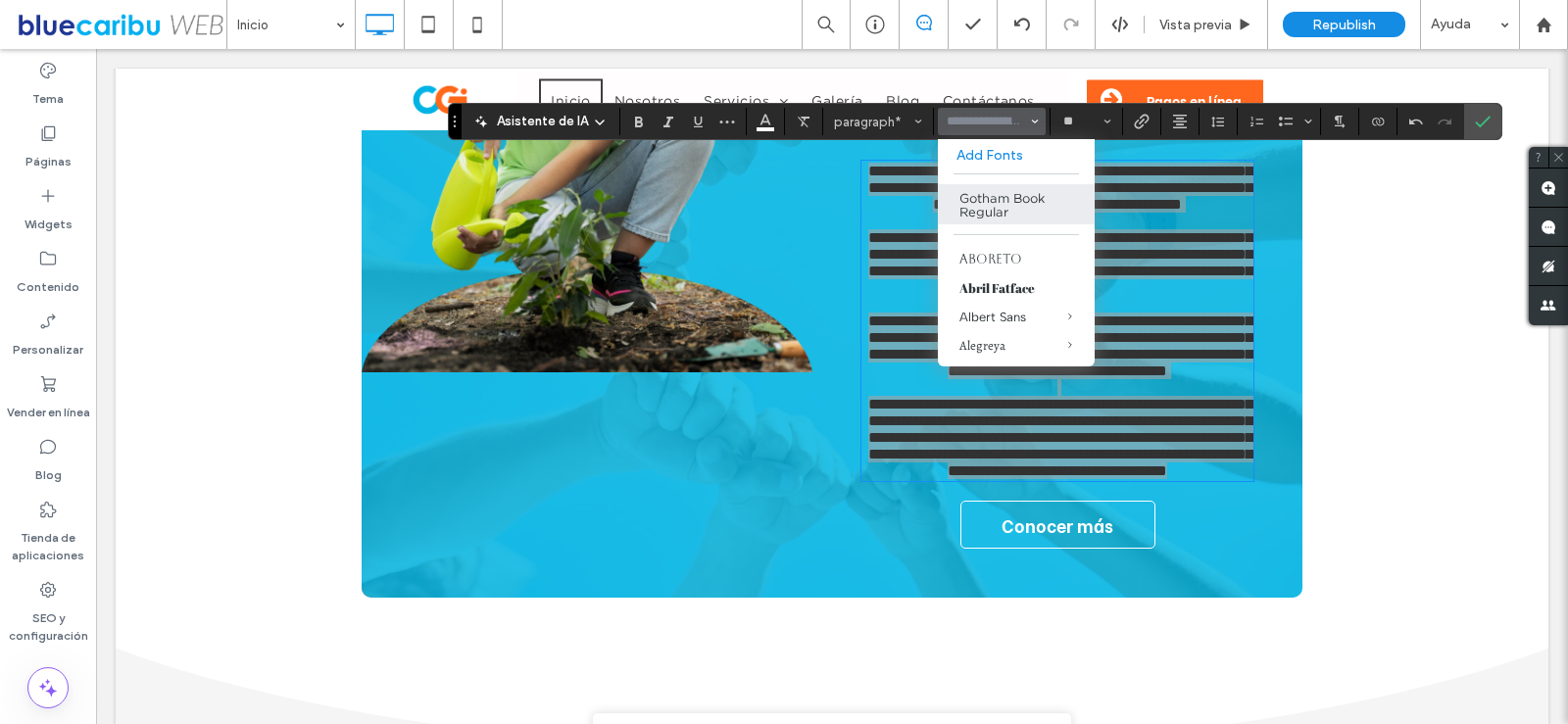 click on "Gotham Book Regular" at bounding box center [1016, 204] 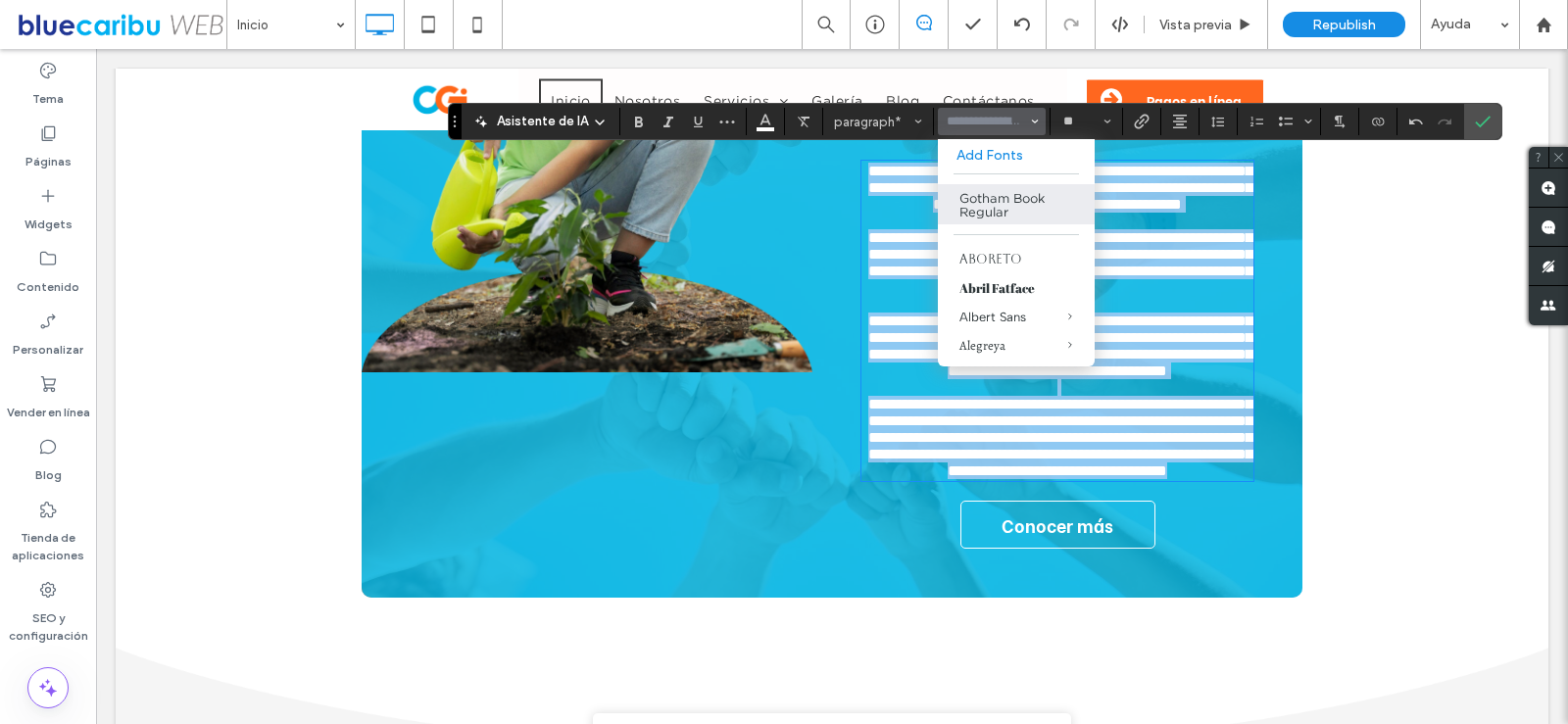 type on "**********" 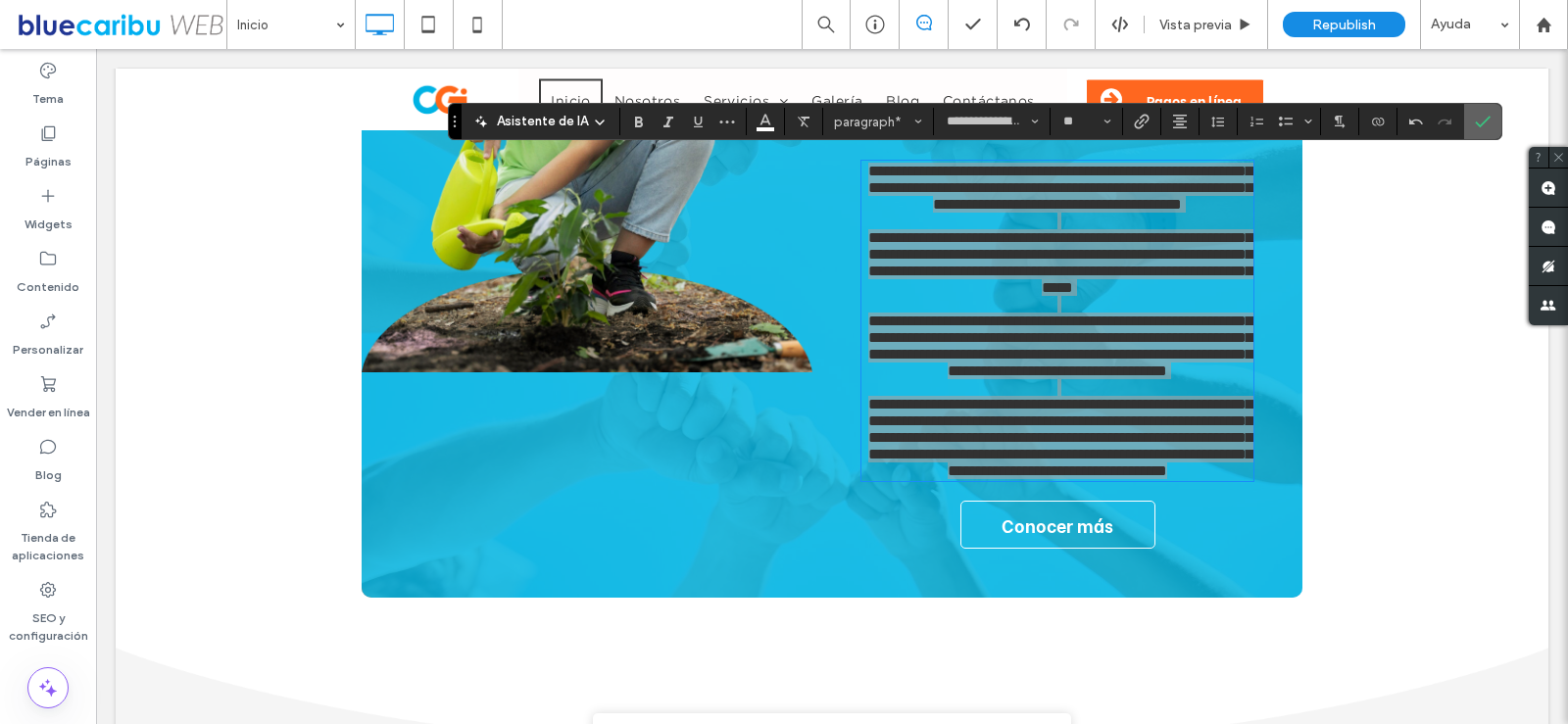 drag, startPoint x: 1474, startPoint y: 120, endPoint x: 1368, endPoint y: 113, distance: 106.230881 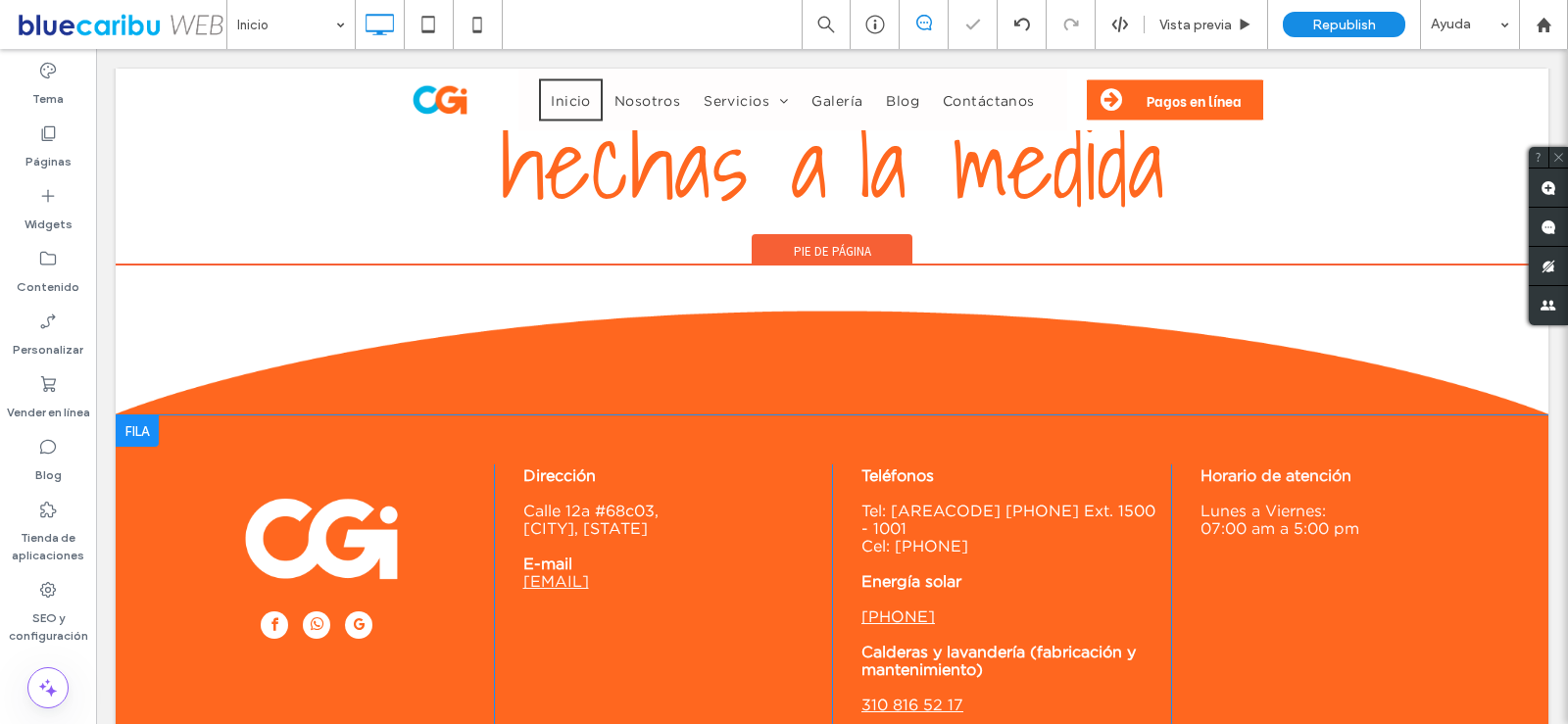 scroll, scrollTop: 3778, scrollLeft: 0, axis: vertical 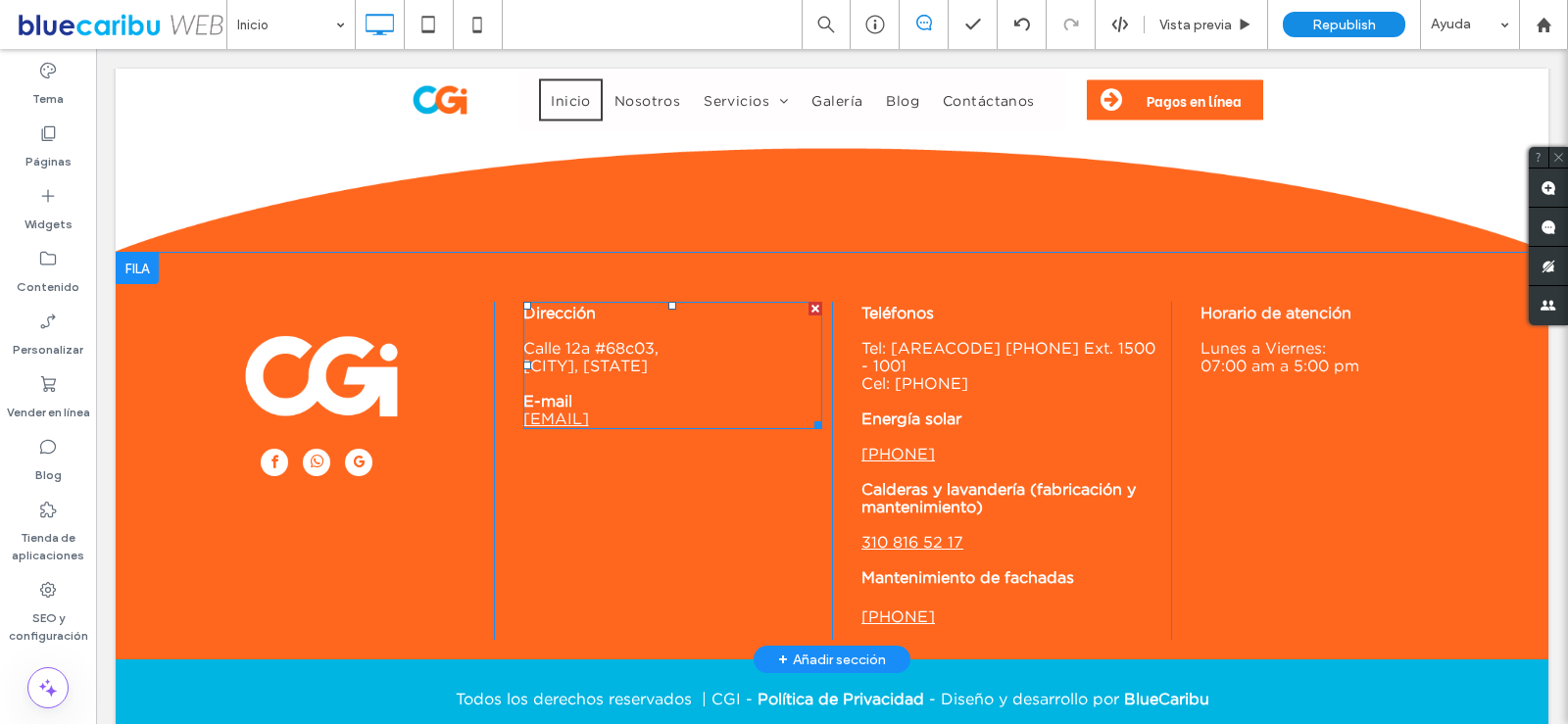 click on "Calle 12a #68c03,  Bogotá, Cundinamarca" at bounding box center [591, 357] 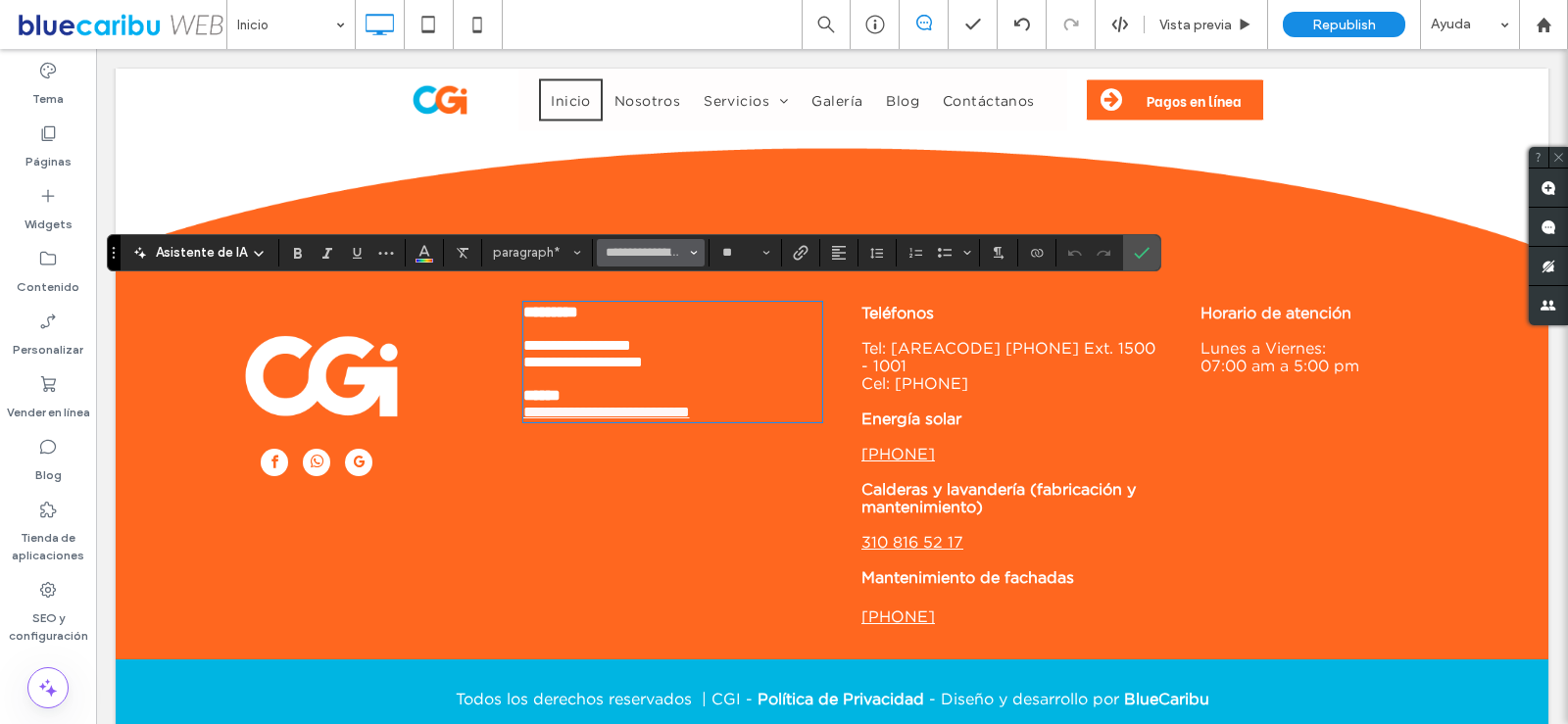 click on "**********" at bounding box center [651, 253] 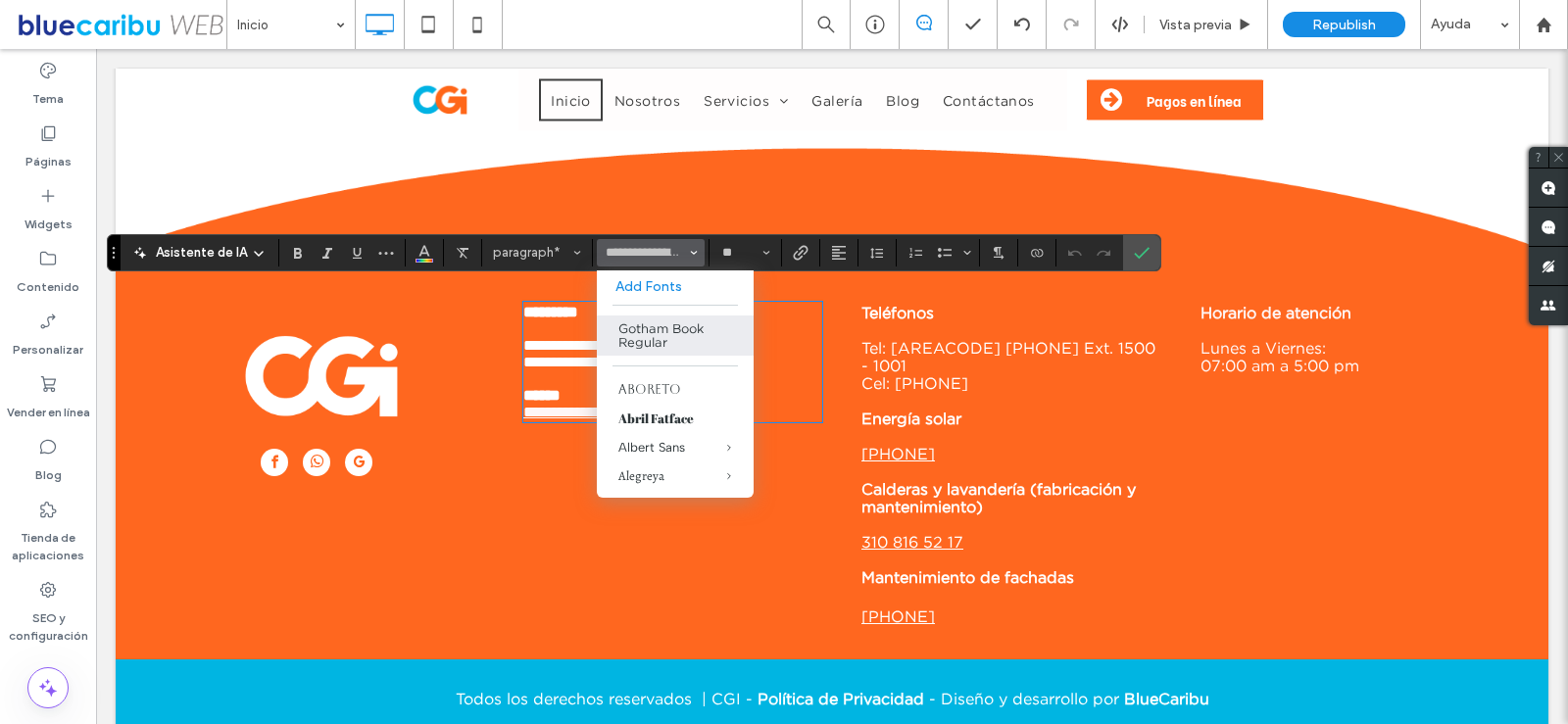 click on "Energía solar" at bounding box center [911, 418] 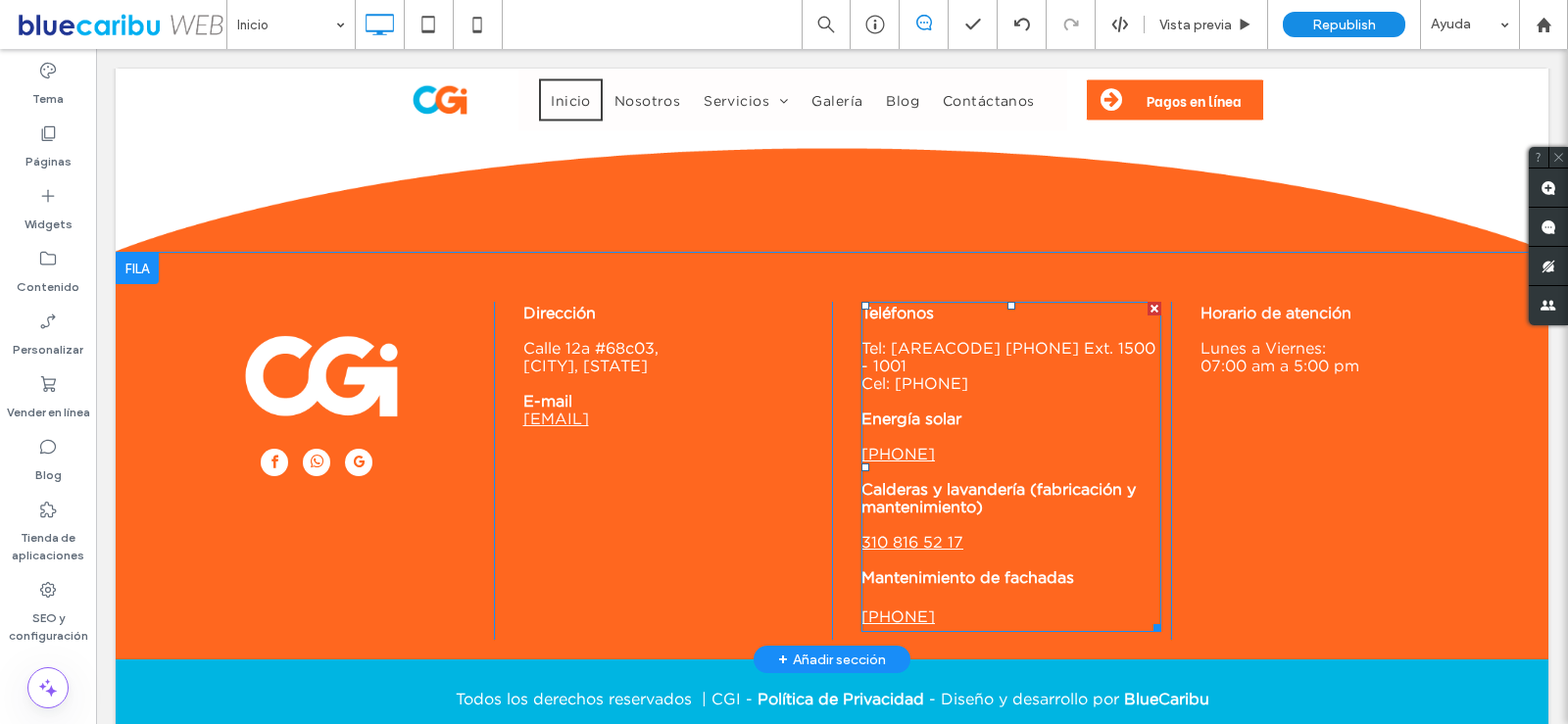 click at bounding box center [1011, 401] 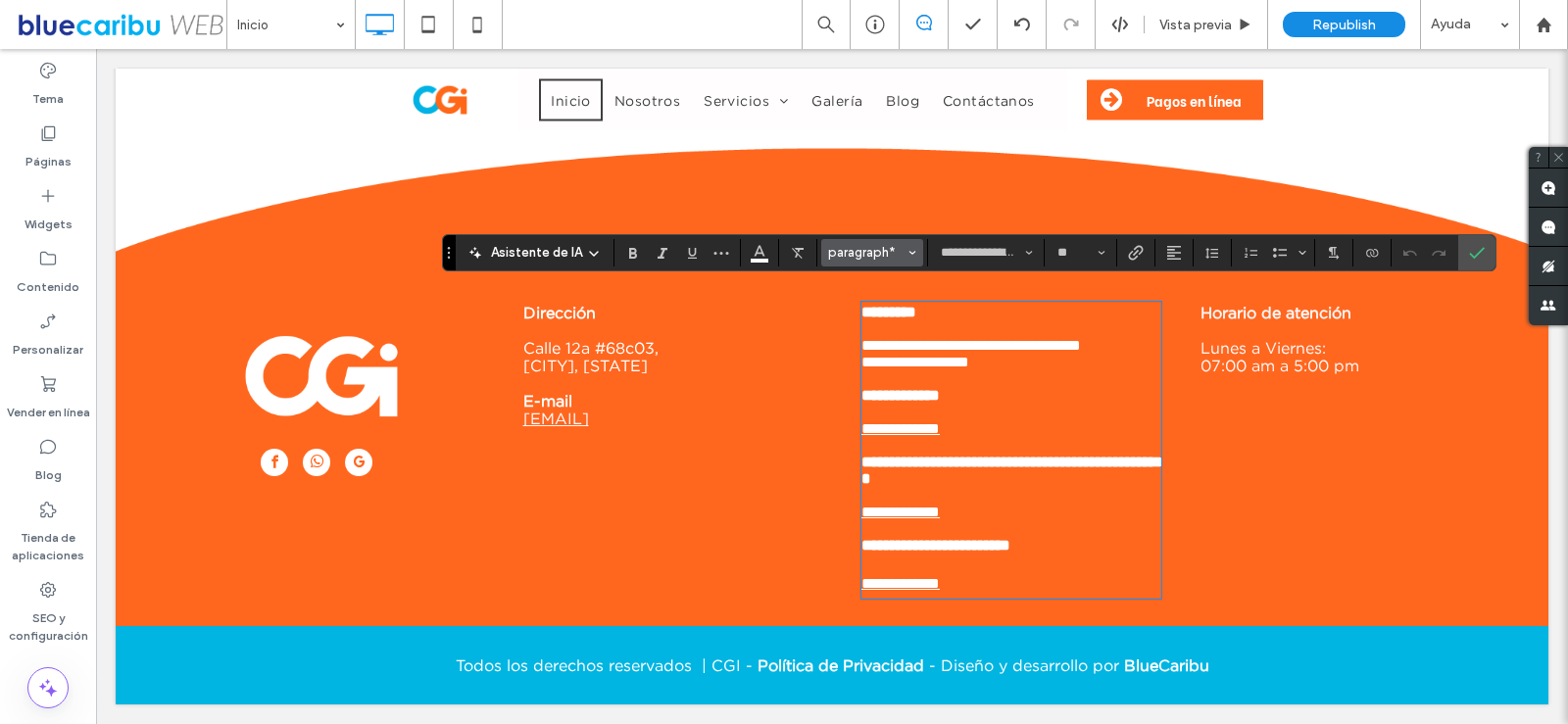 click on "paragraph*" at bounding box center [866, 252] 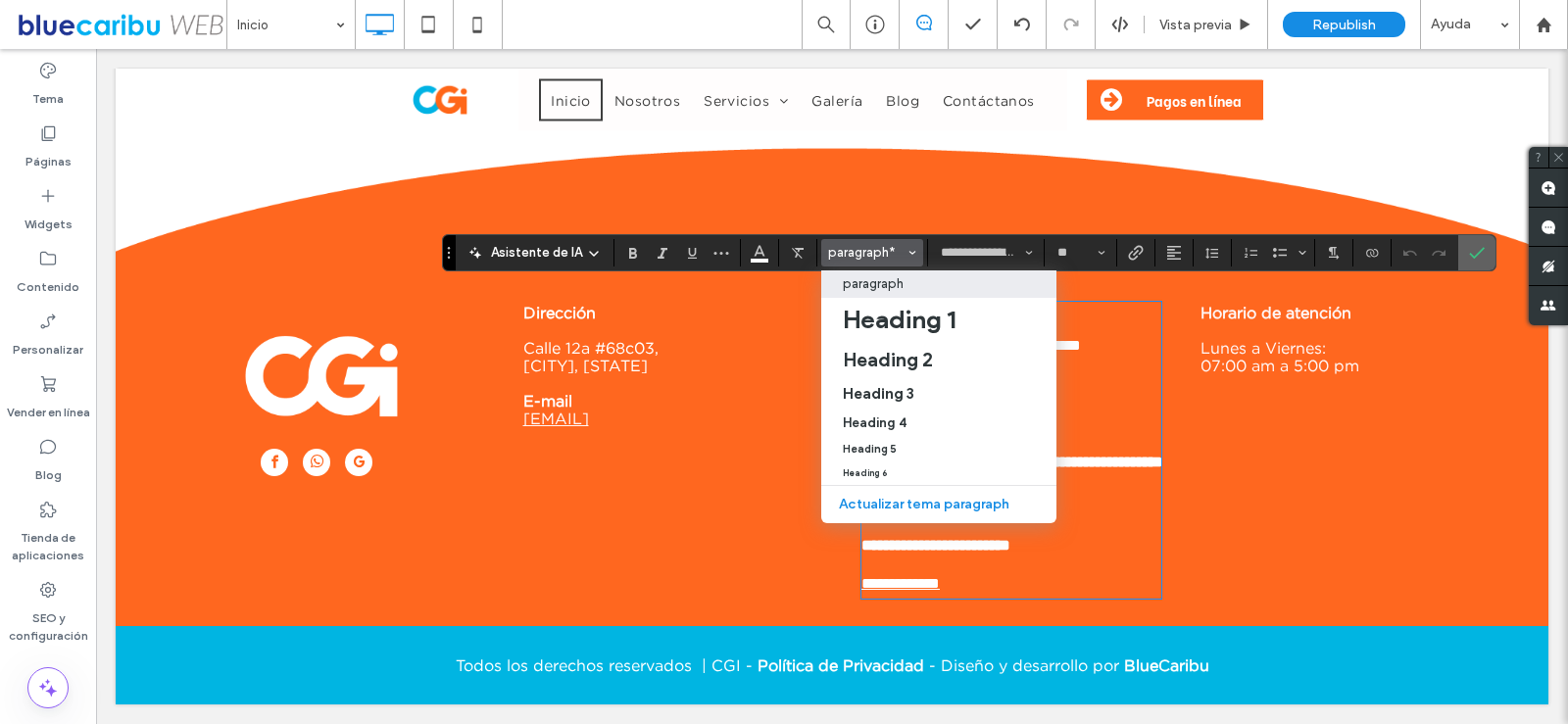 drag, startPoint x: 1484, startPoint y: 242, endPoint x: 1482, endPoint y: 257, distance: 15.132746 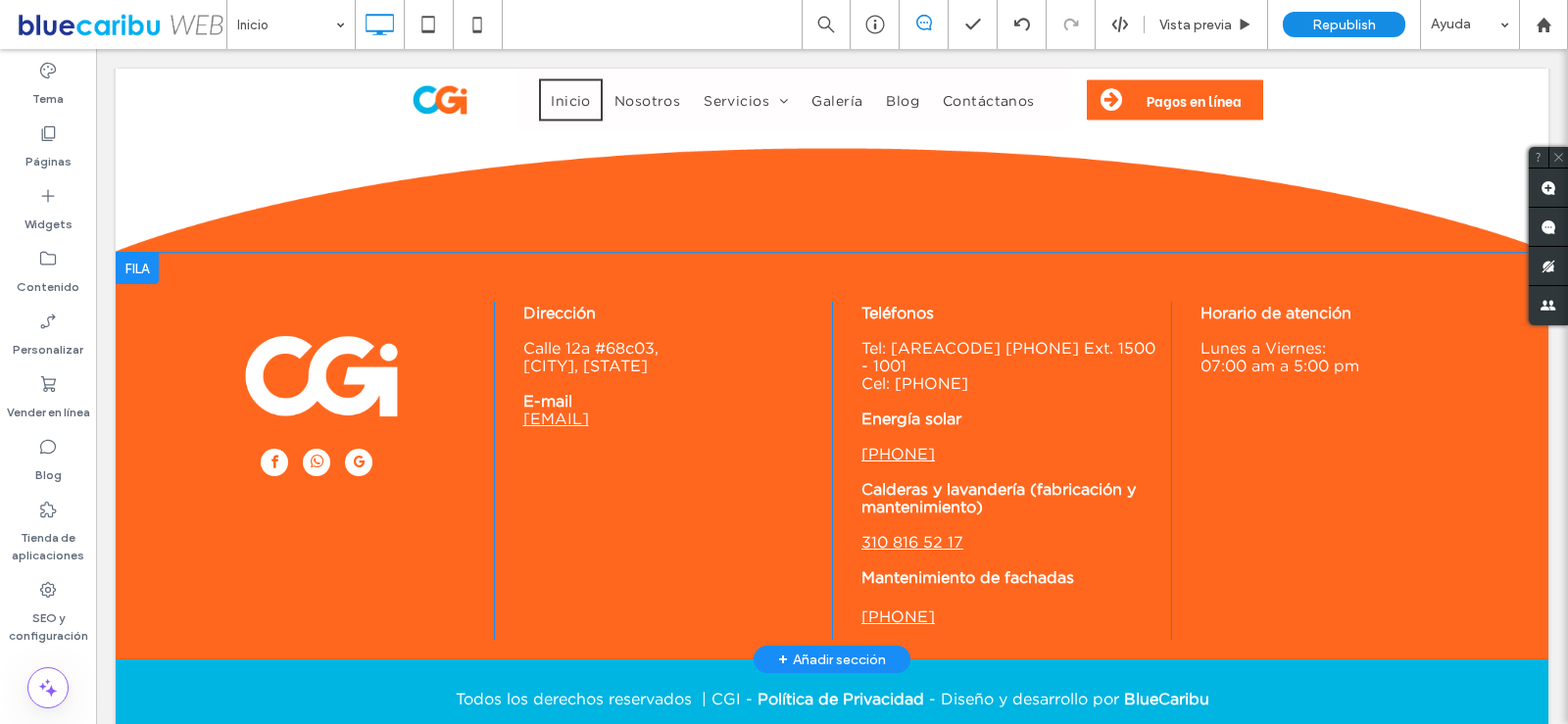 click on "Click To Paste
Dirección Calle 12a #68c03,  Bogotá, Cundinamarca E-mail comercialobras.cgi@gmail.com Click To Paste
Teléfonos Tel: (601) 743 00 70 Ext. 1500 - 1001 Cel: 310 816 5217  Energía solar 315 336 18 61 Calderas y lavandería (fabricación y mantenimiento) 310 816 52 17 Mantenimiento de fachadas 310 345 72 14 Click To Paste
Horario de atención Lunes a Viernes: 07:00 am a 5:00 pm Click To Paste
+ Añadir sección" at bounding box center (832, 456) 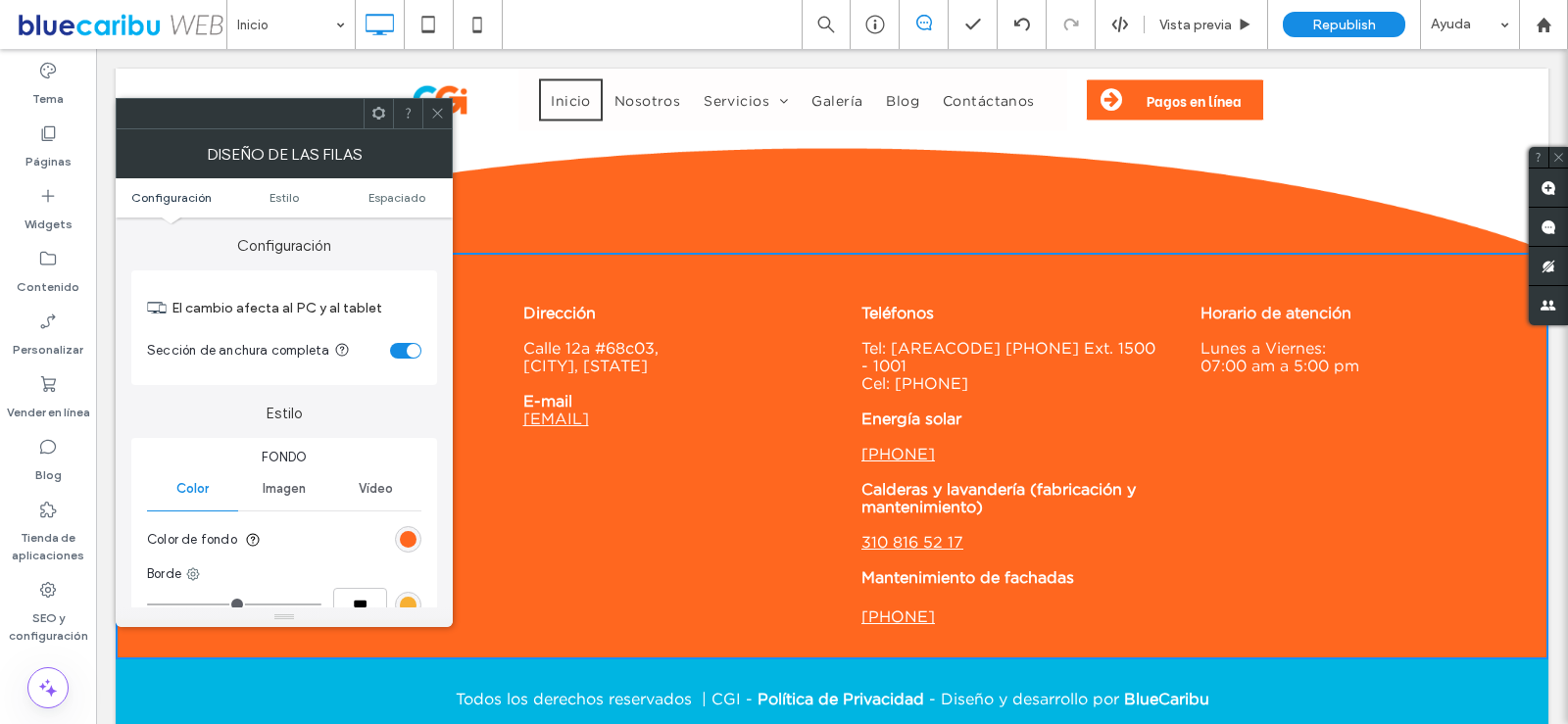 click at bounding box center (1011, 401) 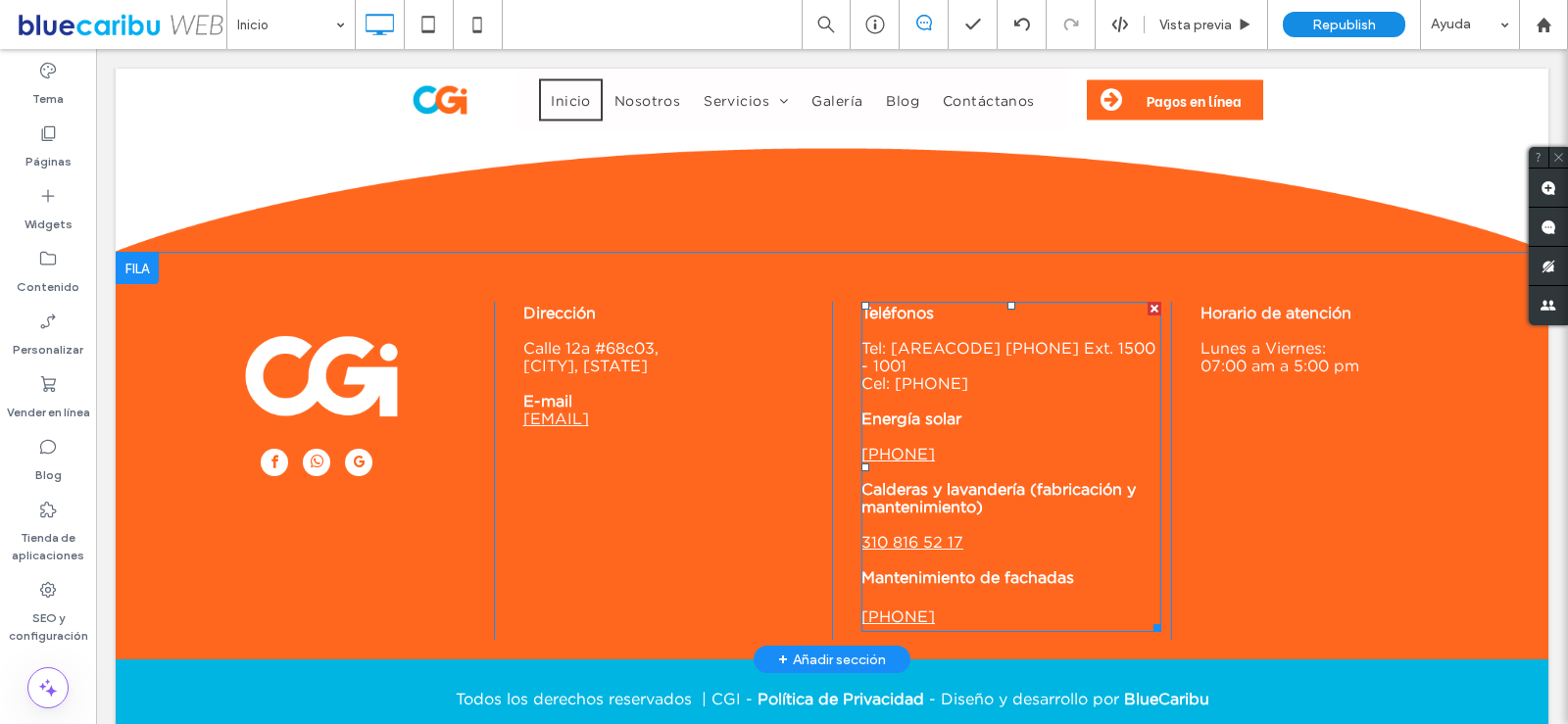 click on "Tel: [PHONE] Ext. [NUMBER] - [NUMBER]" at bounding box center [1008, 357] 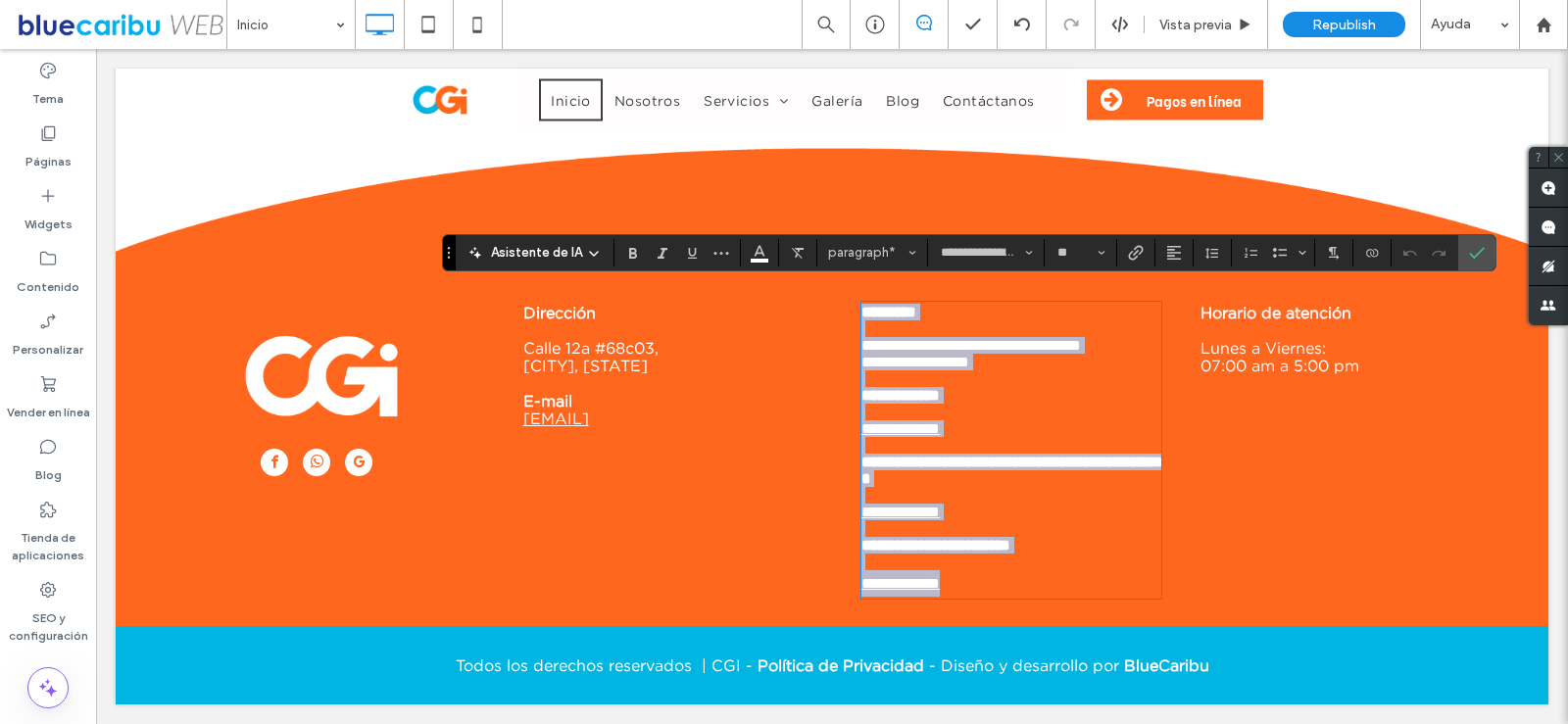 click on "**********" at bounding box center (915, 362) 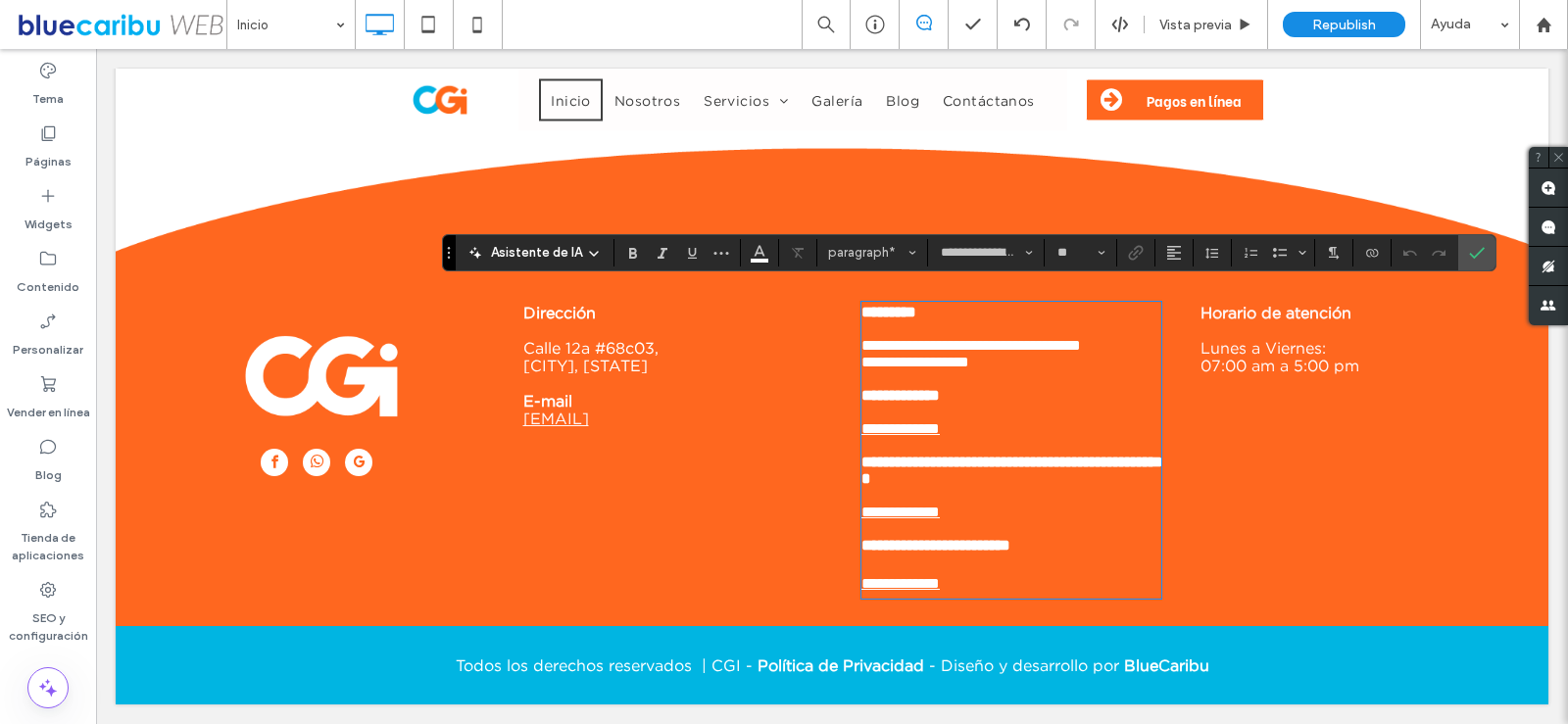 click on "**********" at bounding box center [915, 362] 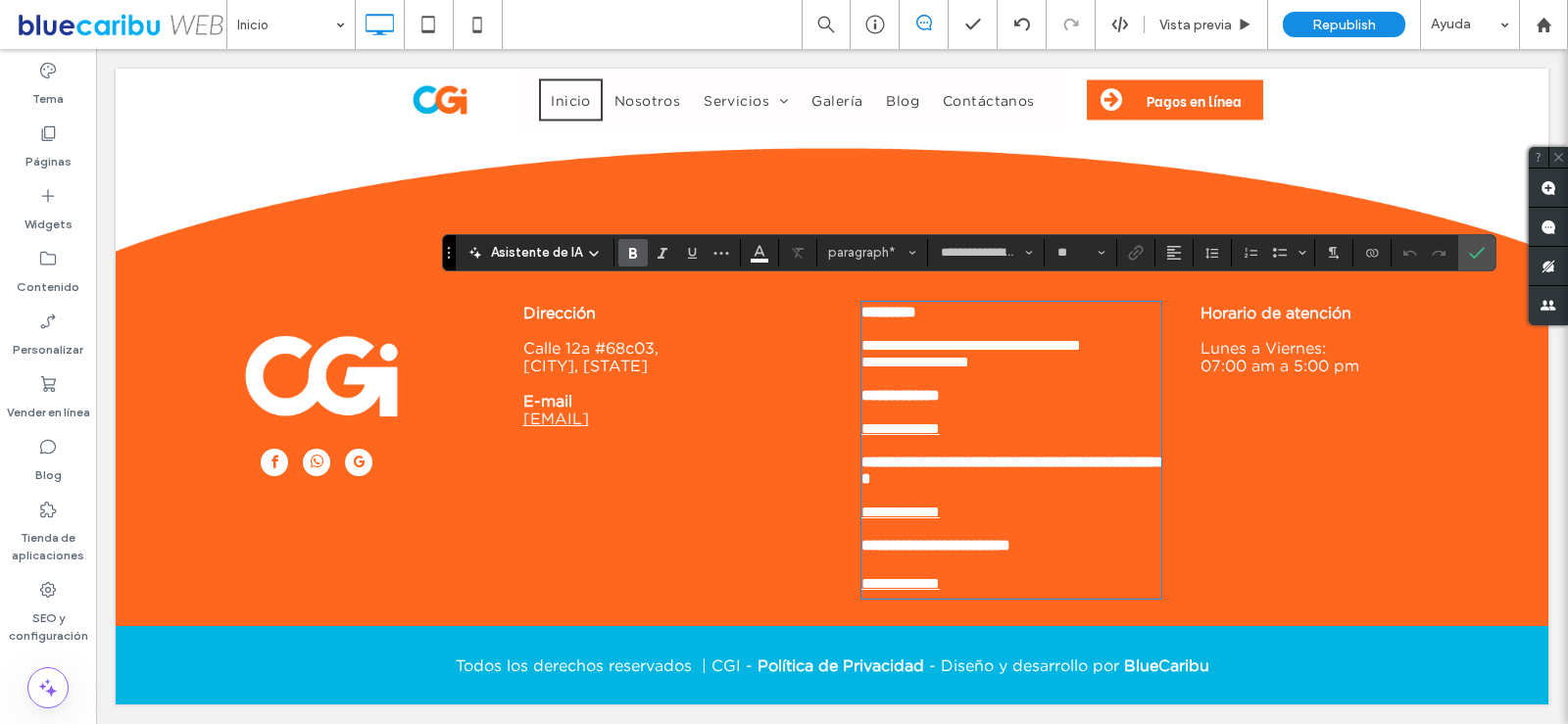 click on "*********" at bounding box center [889, 312] 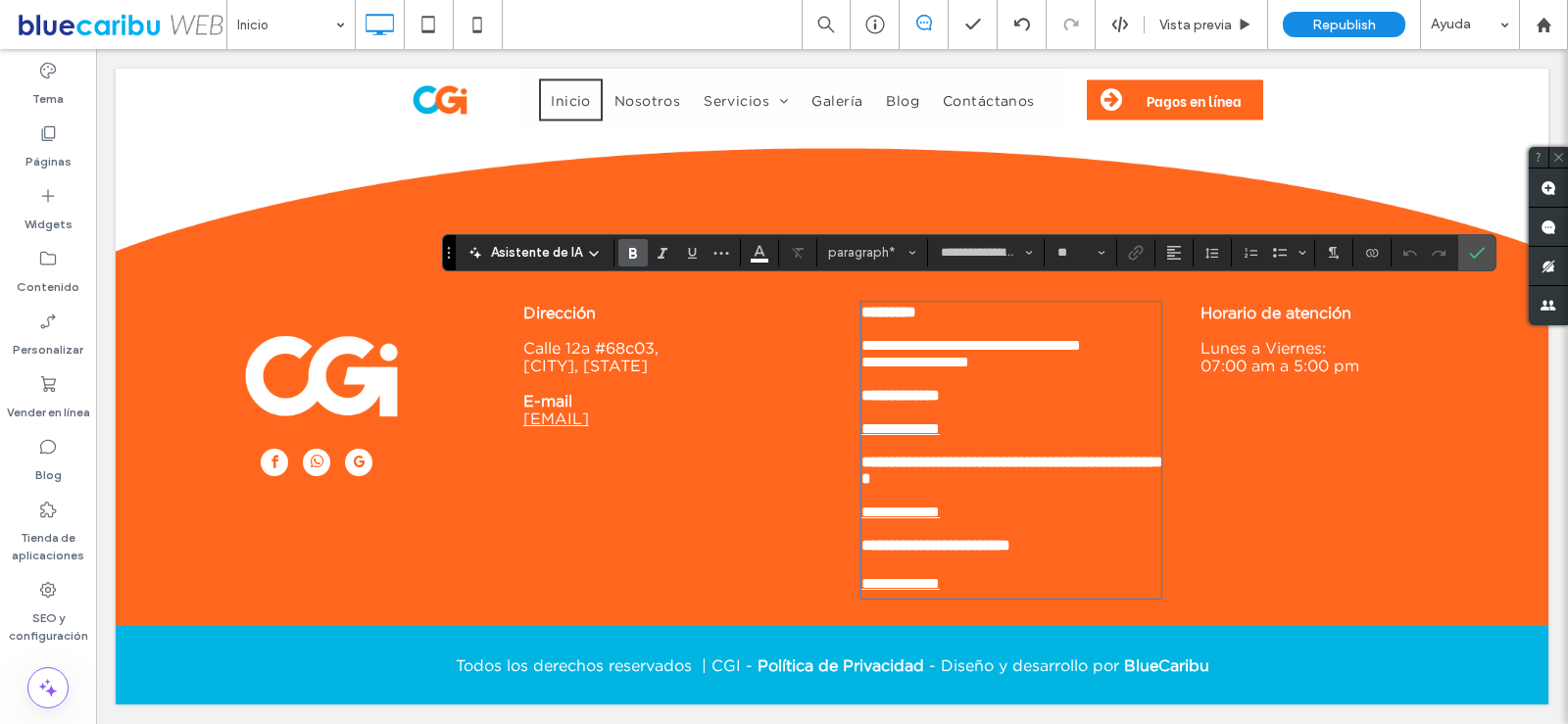 drag, startPoint x: 936, startPoint y: 541, endPoint x: 1059, endPoint y: 683, distance: 187.86431 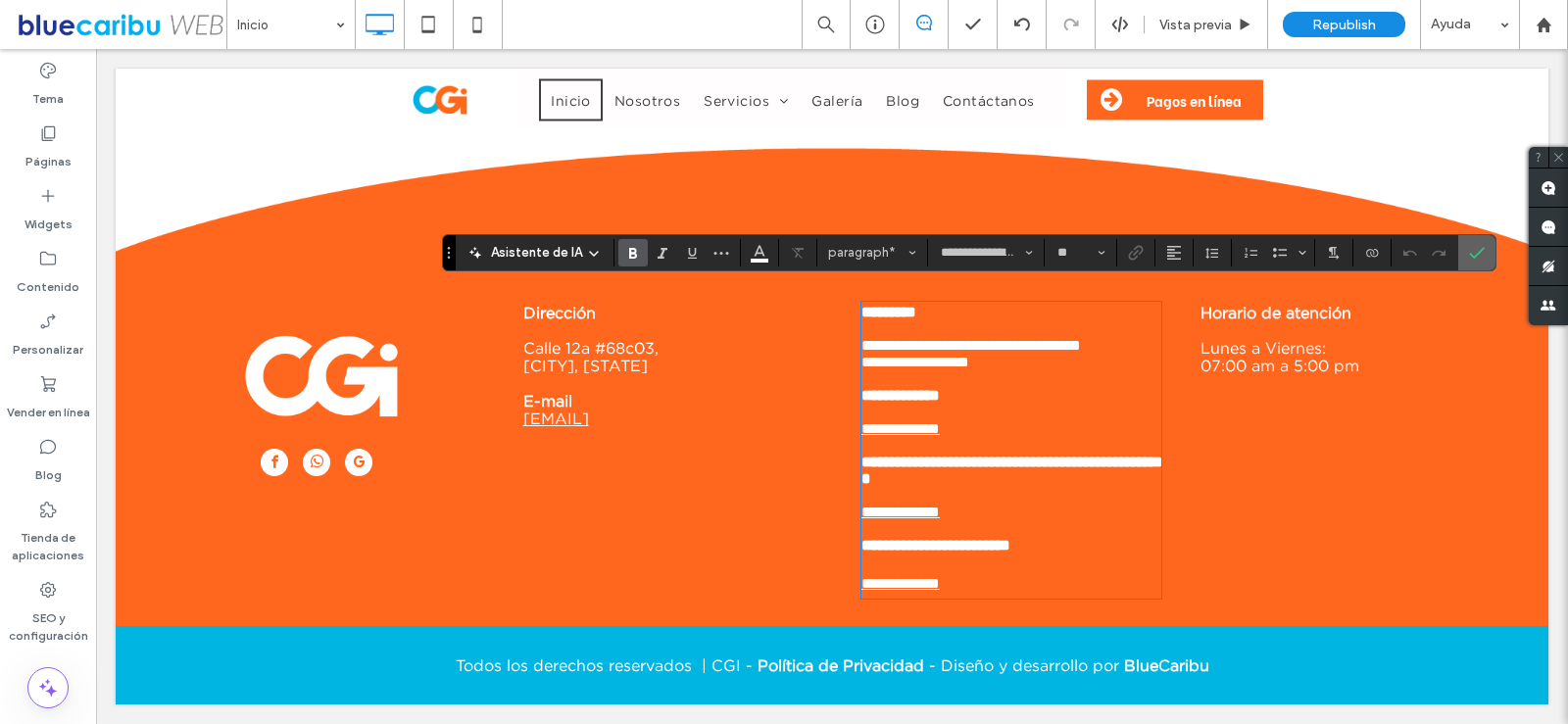 click at bounding box center [1477, 253] 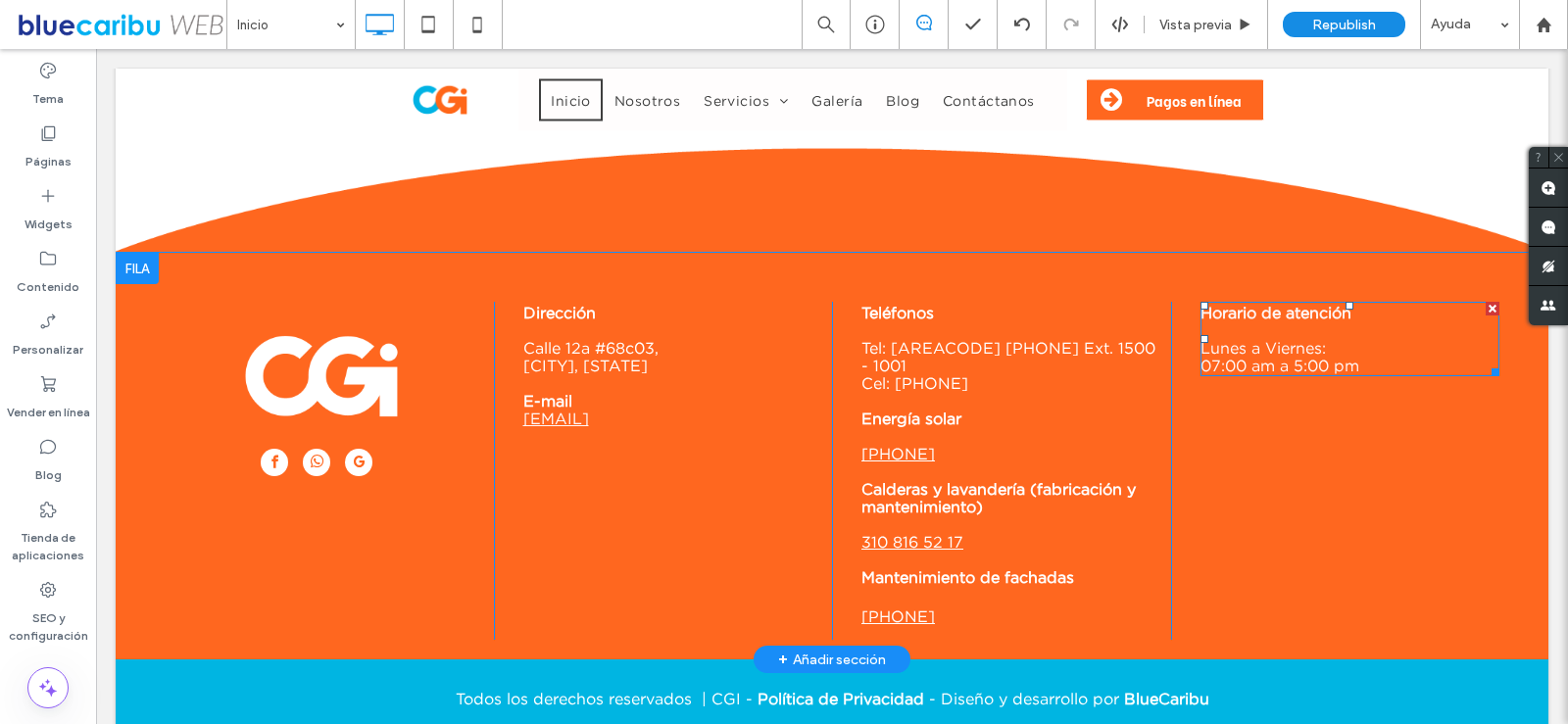 click on "Horario de atención Lunes a Viernes: 07:00 am a 5:00 pm" at bounding box center (1350, 339) 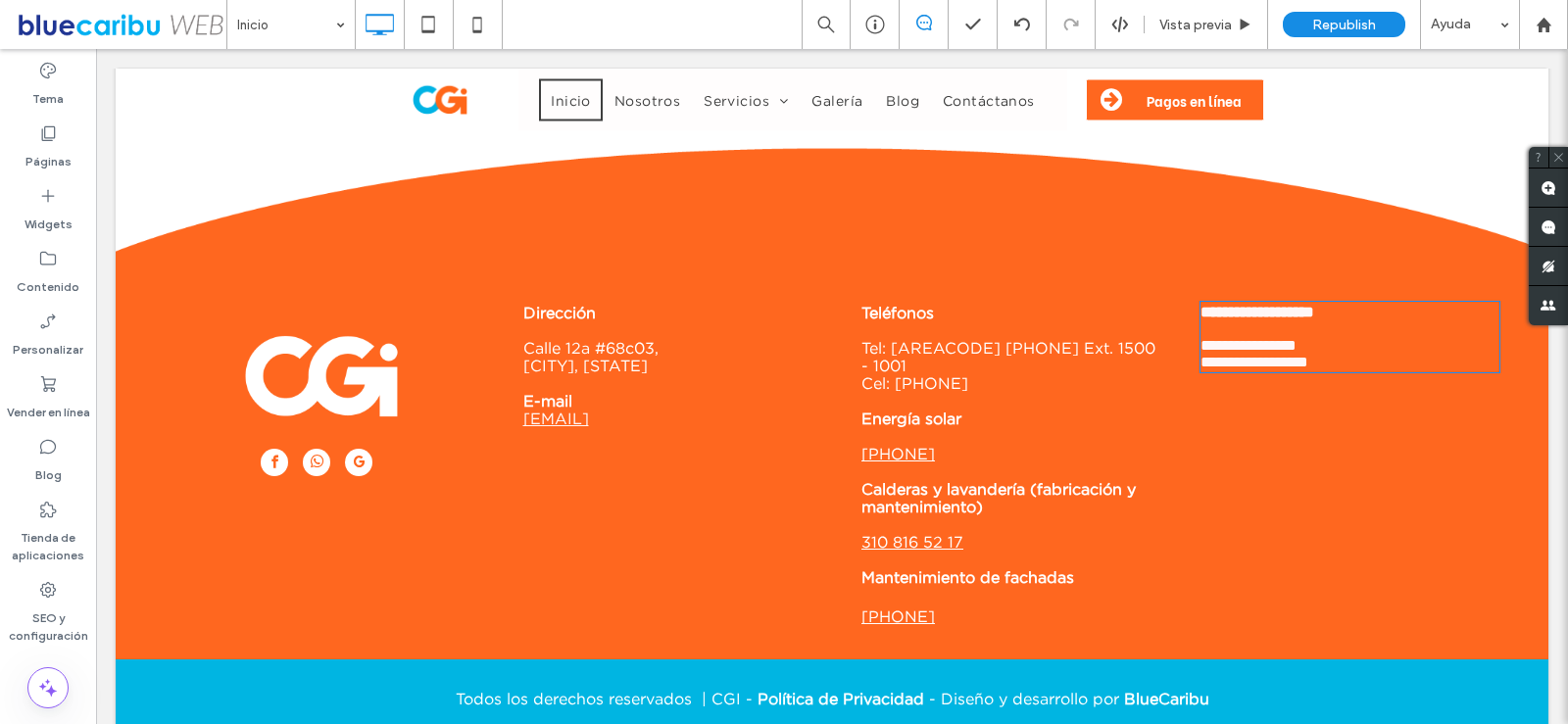 type on "**********" 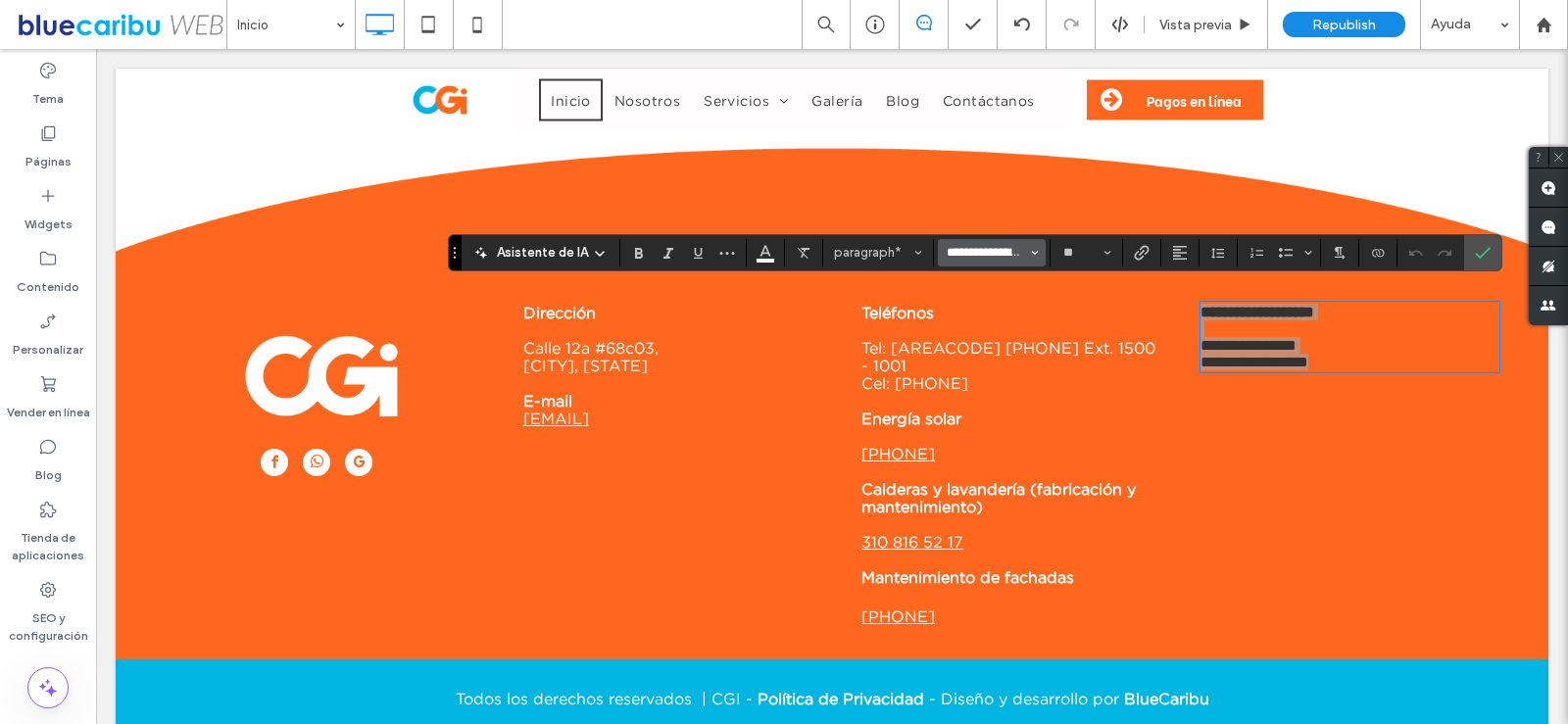 click on "**********" at bounding box center [986, 253] 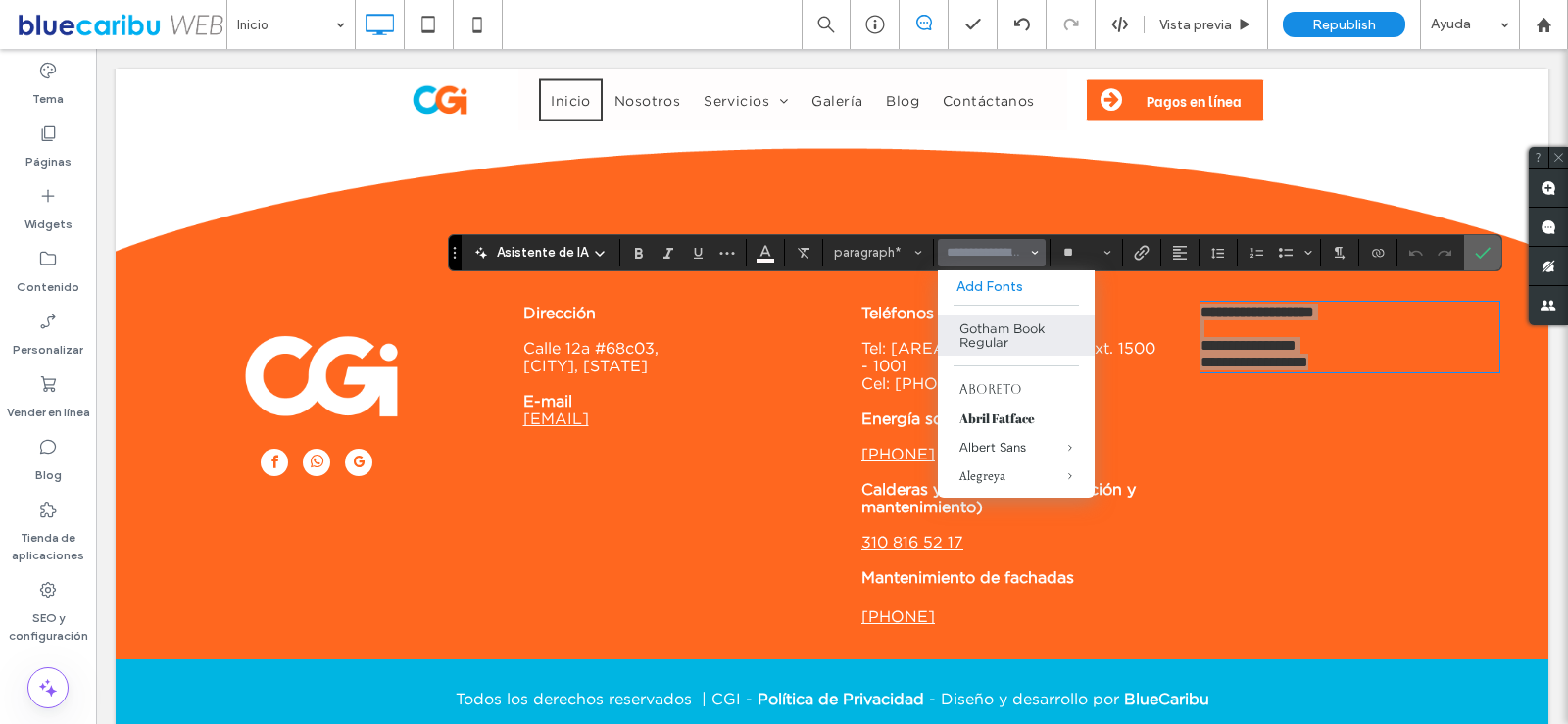 click at bounding box center [1483, 253] 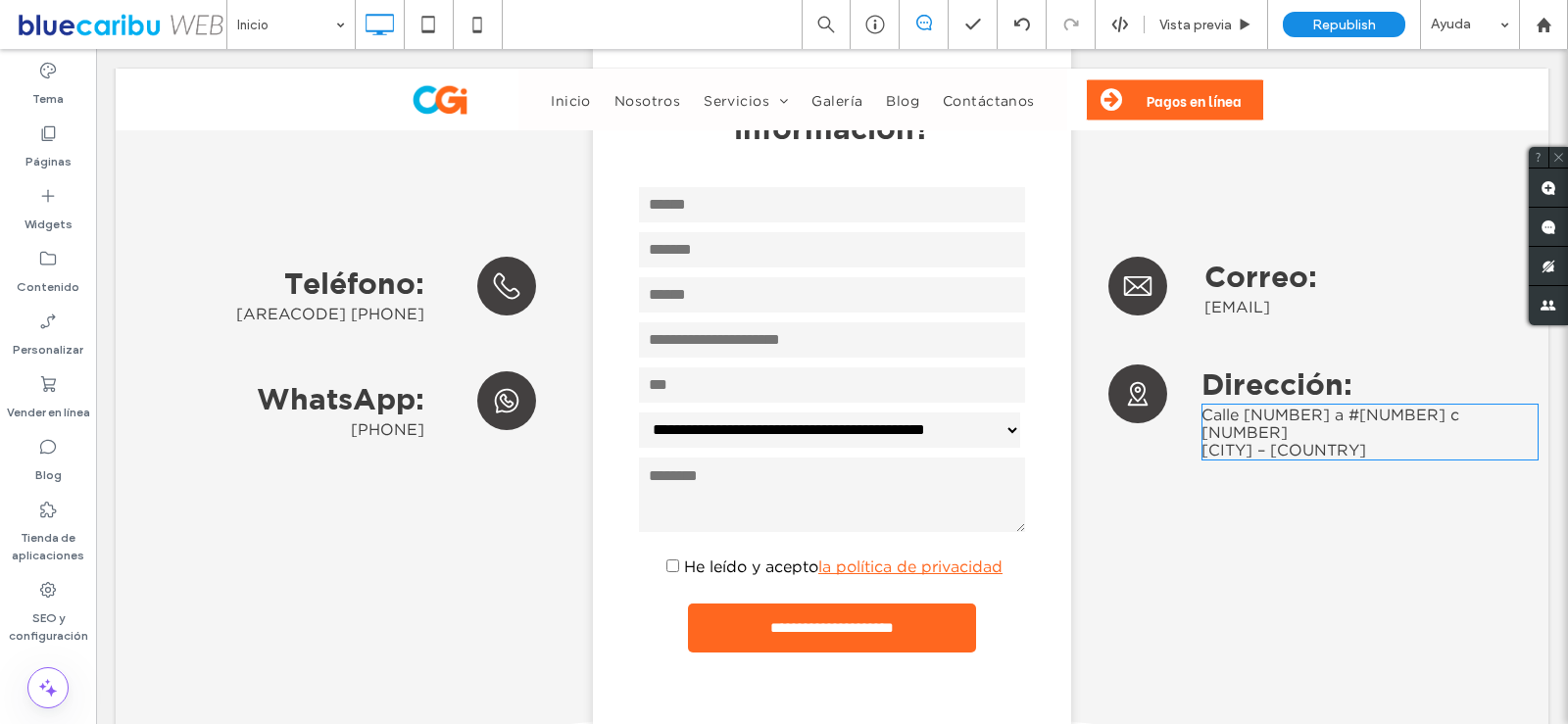 scroll, scrollTop: 2798, scrollLeft: 0, axis: vertical 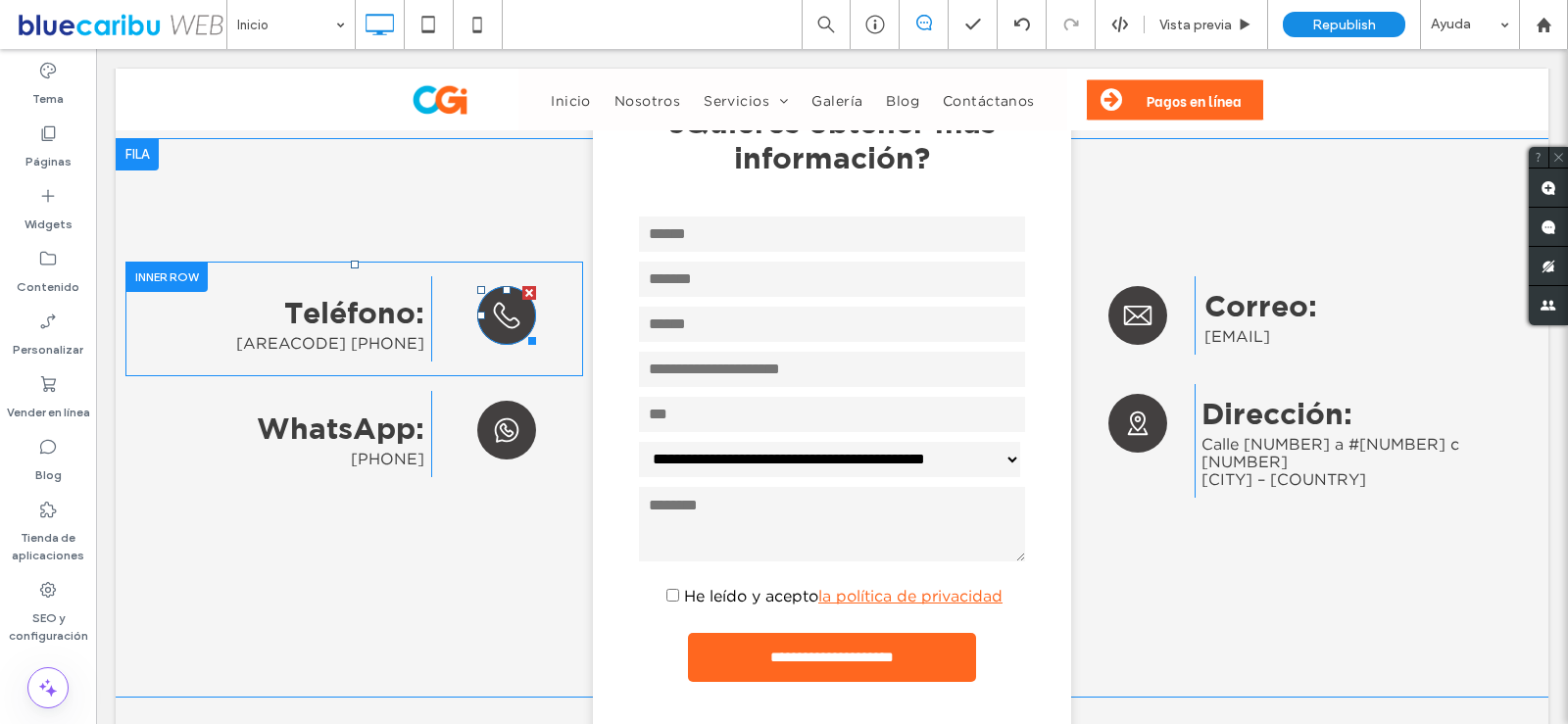 click 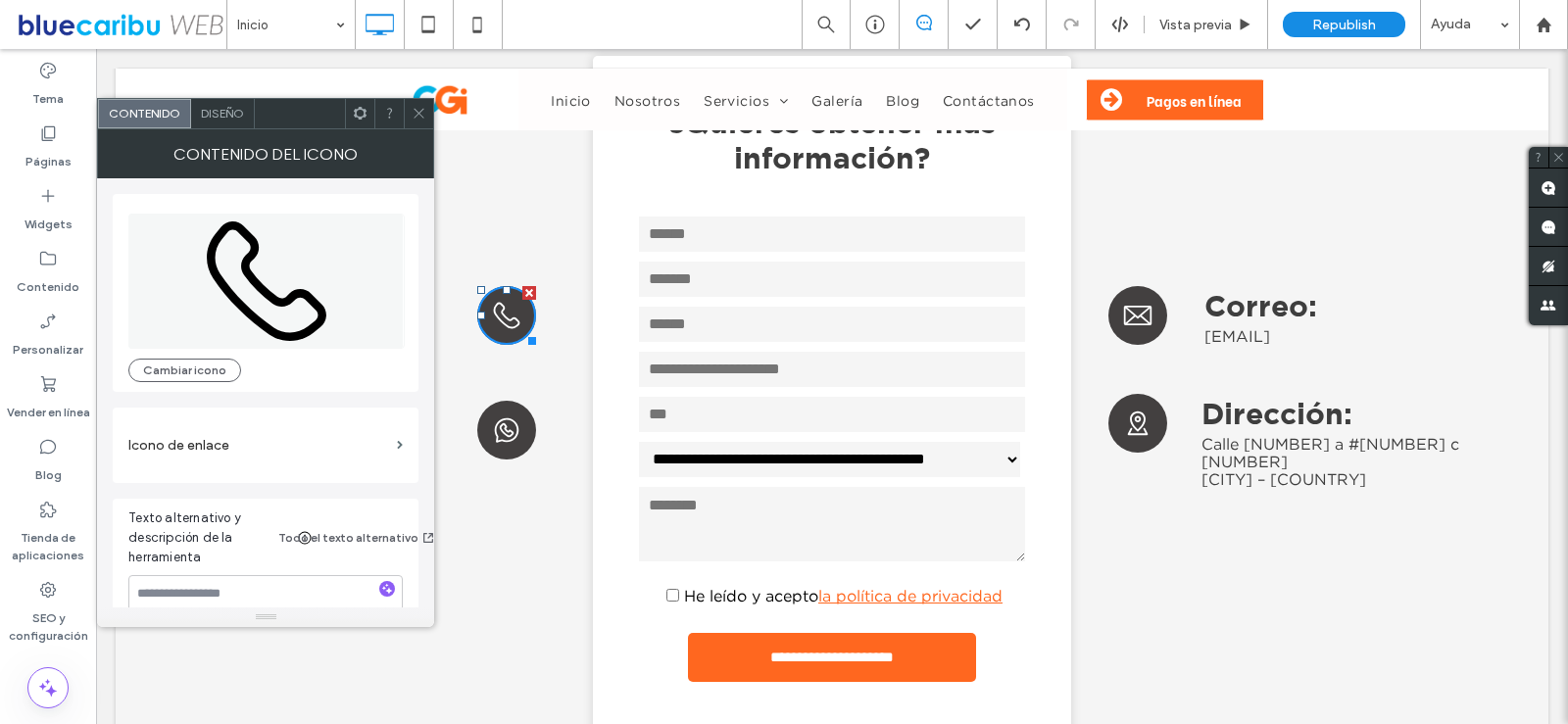 click on "Diseño" at bounding box center (222, 113) 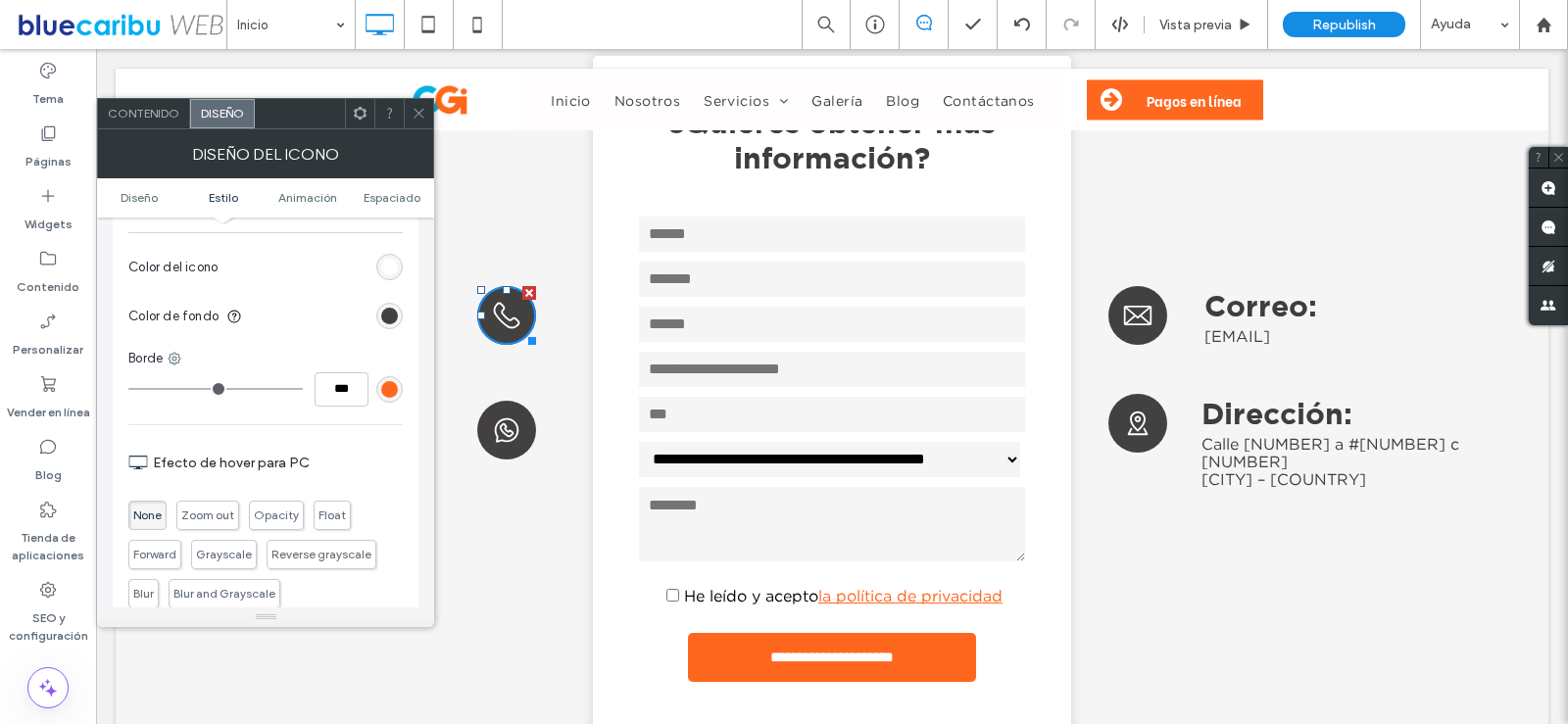 scroll, scrollTop: 588, scrollLeft: 0, axis: vertical 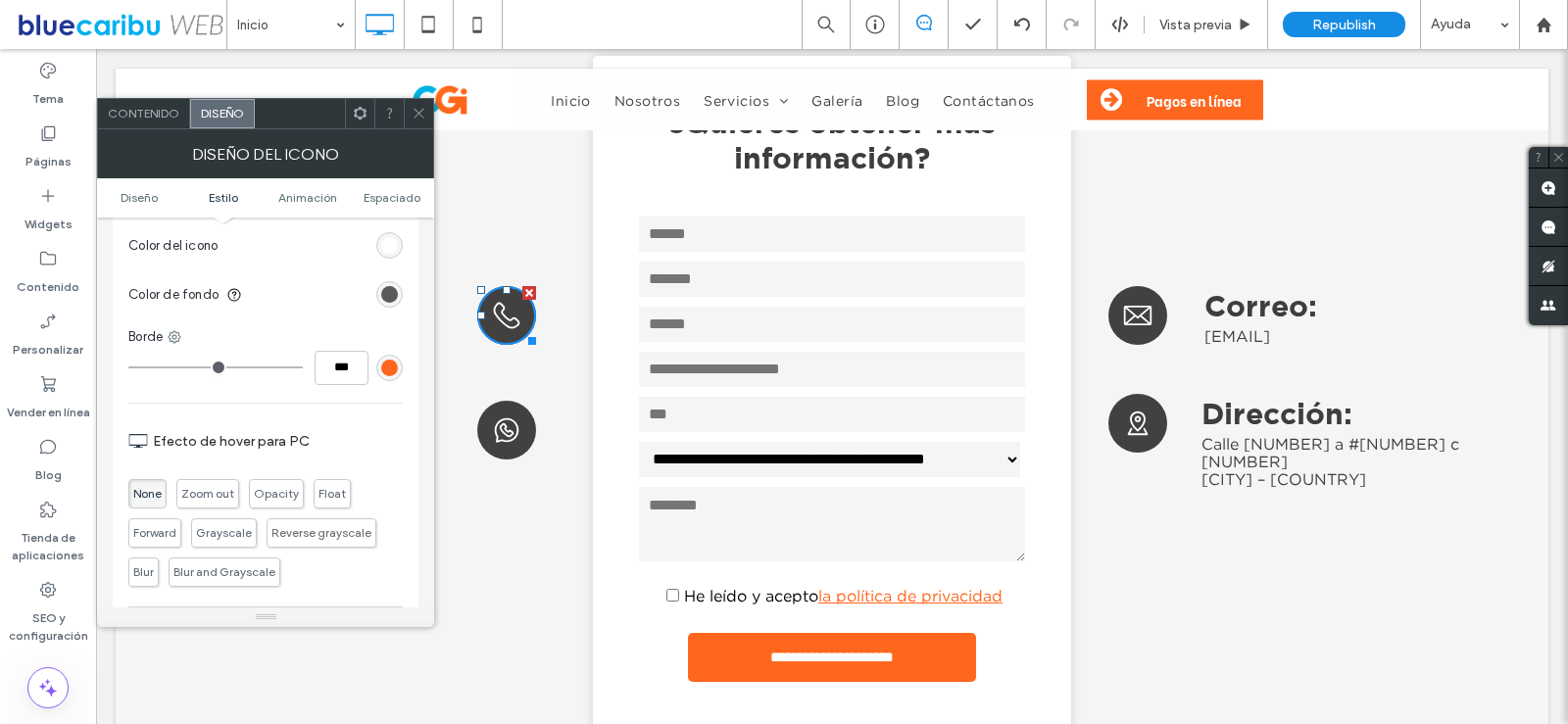 click at bounding box center [389, 294] 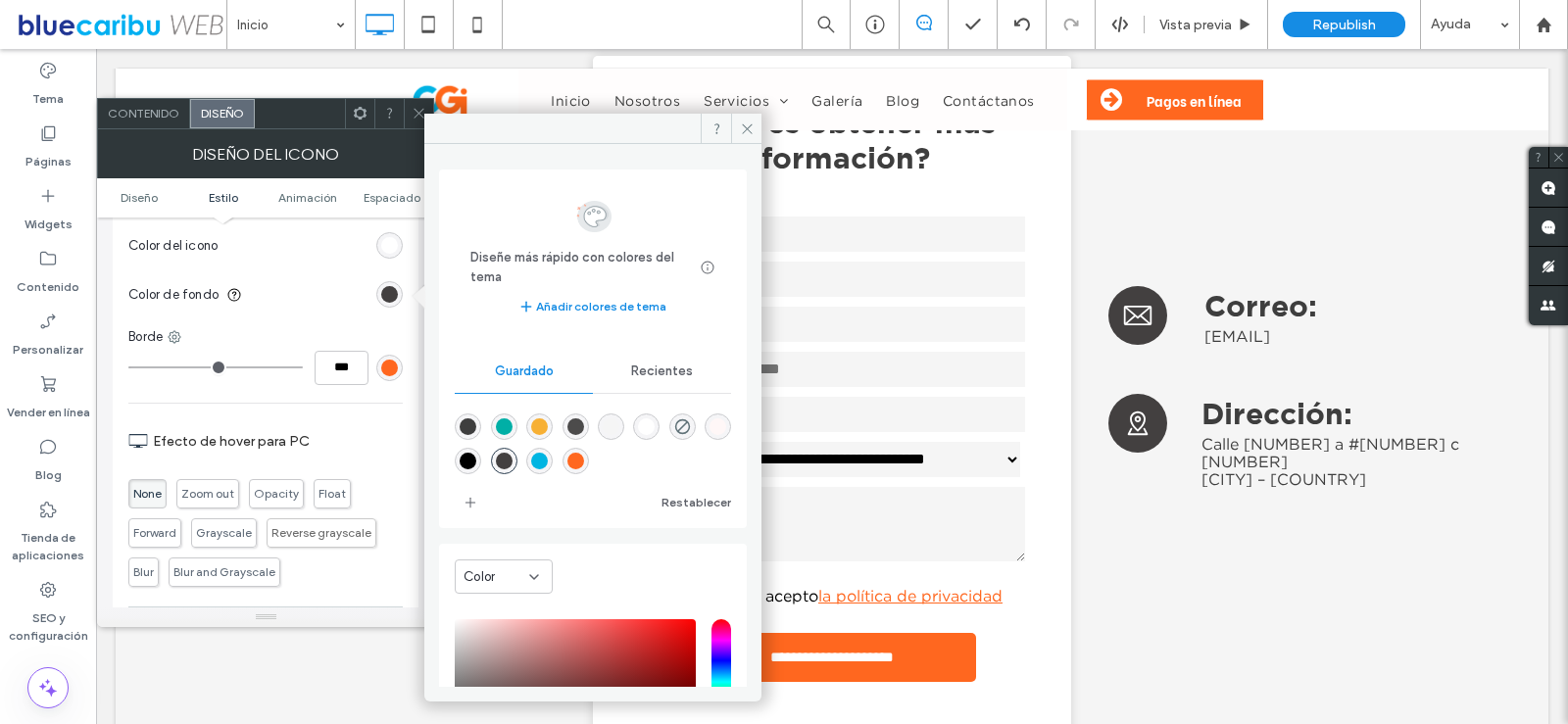 click at bounding box center [539, 460] 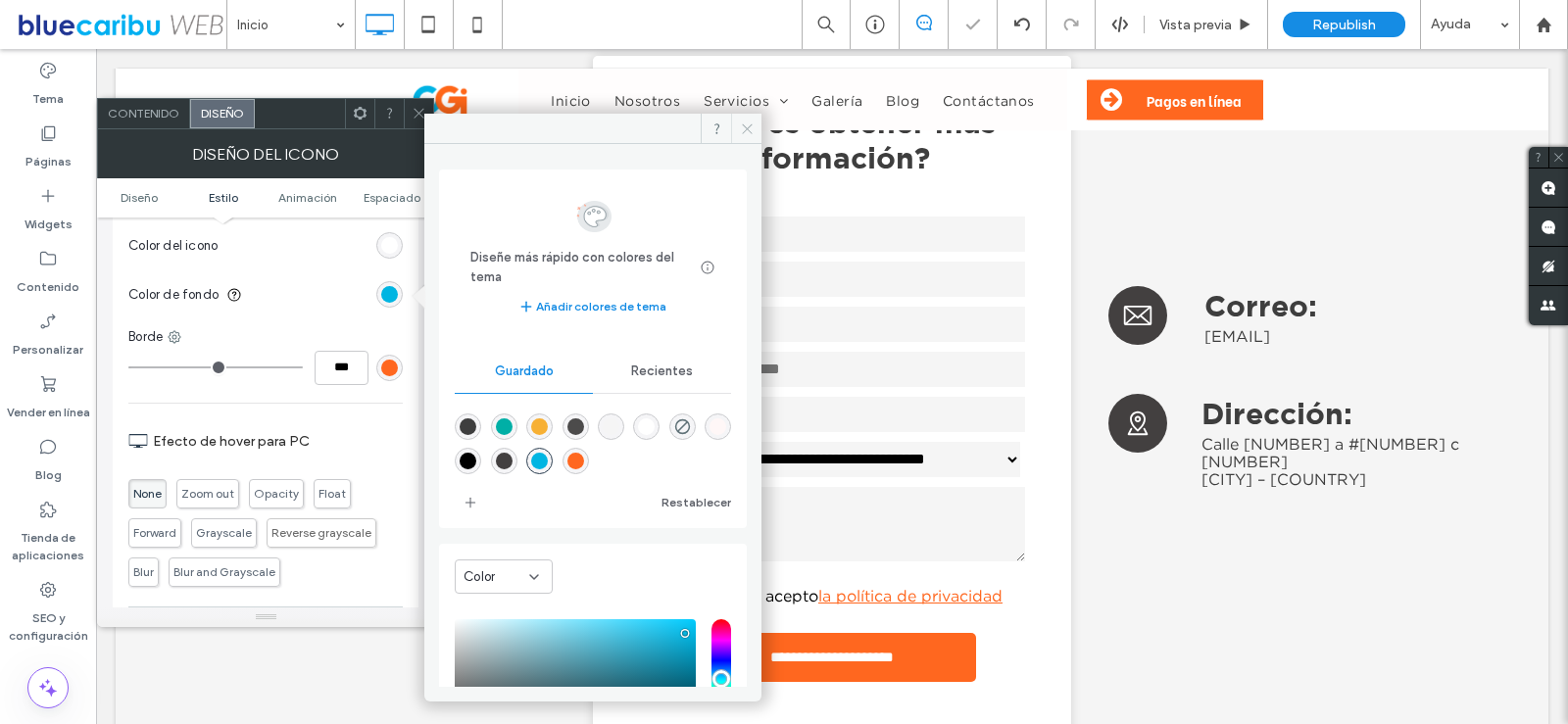 drag, startPoint x: 638, startPoint y: 59, endPoint x: 741, endPoint y: 135, distance: 128.00391 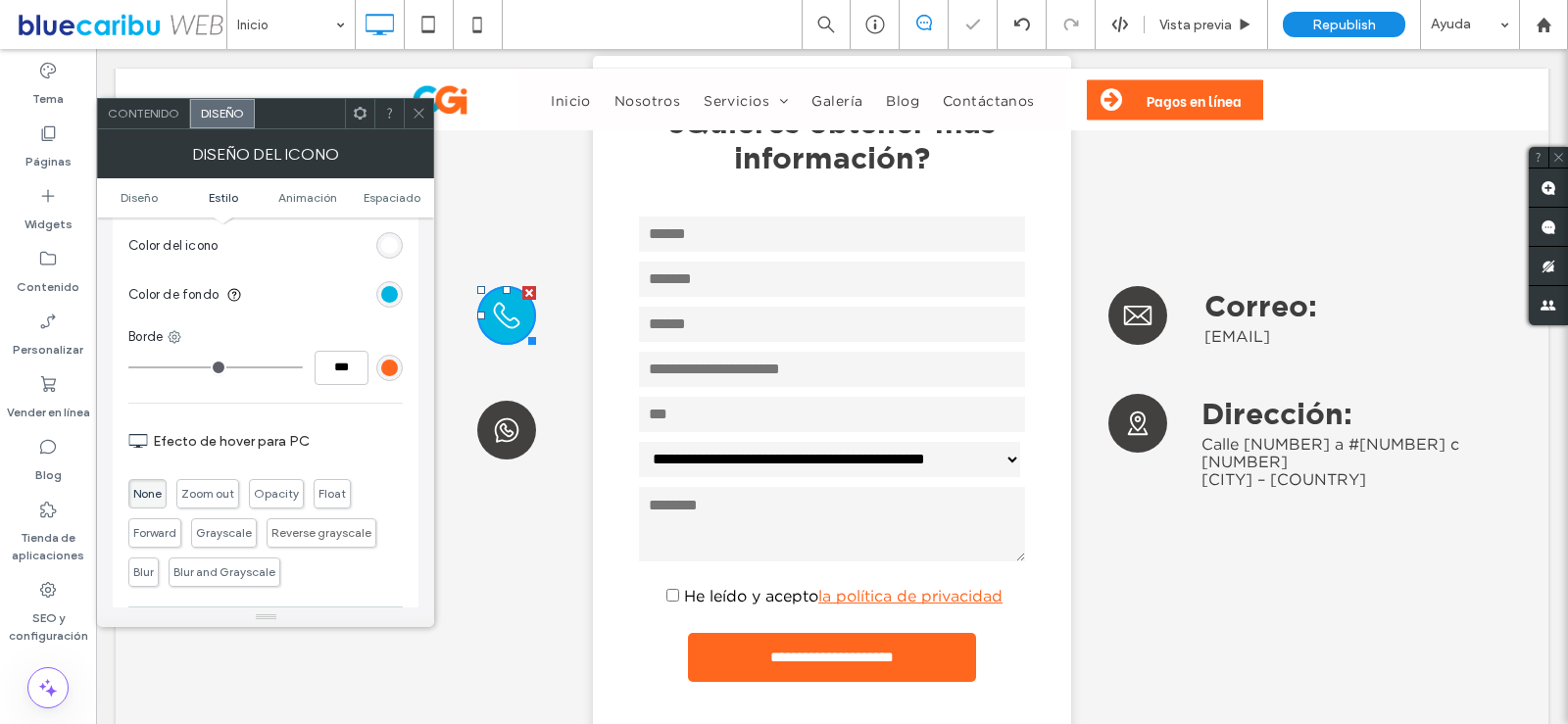 click 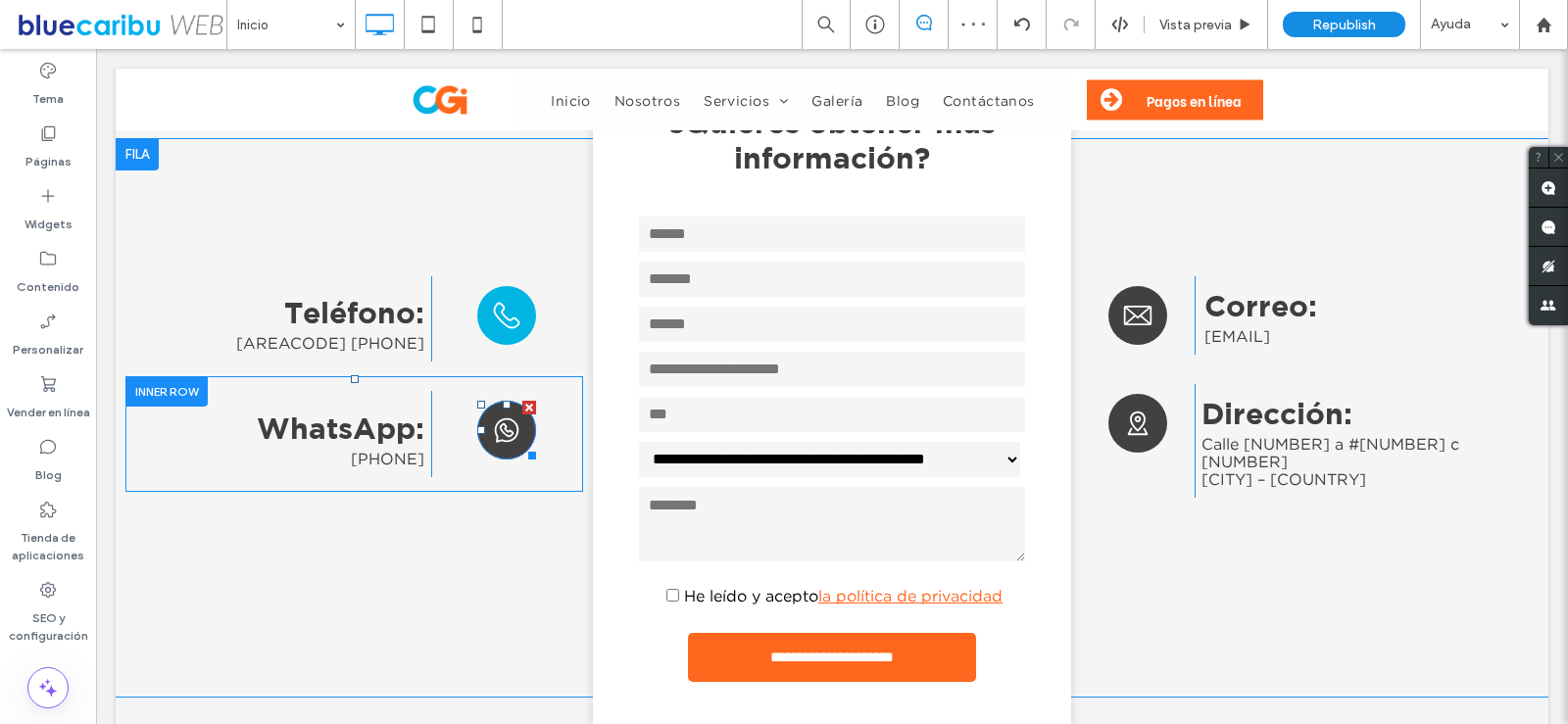 click 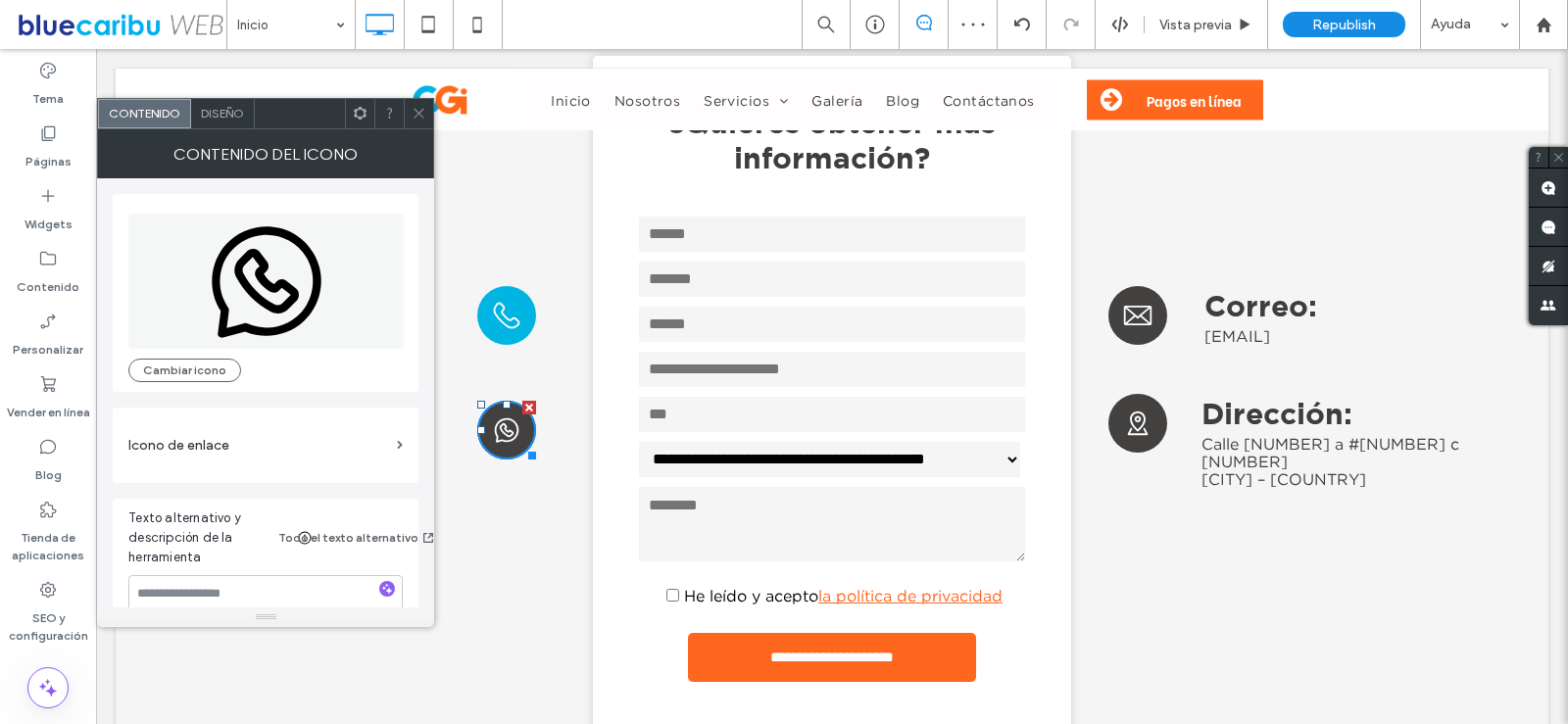 click on "Diseño" at bounding box center (222, 113) 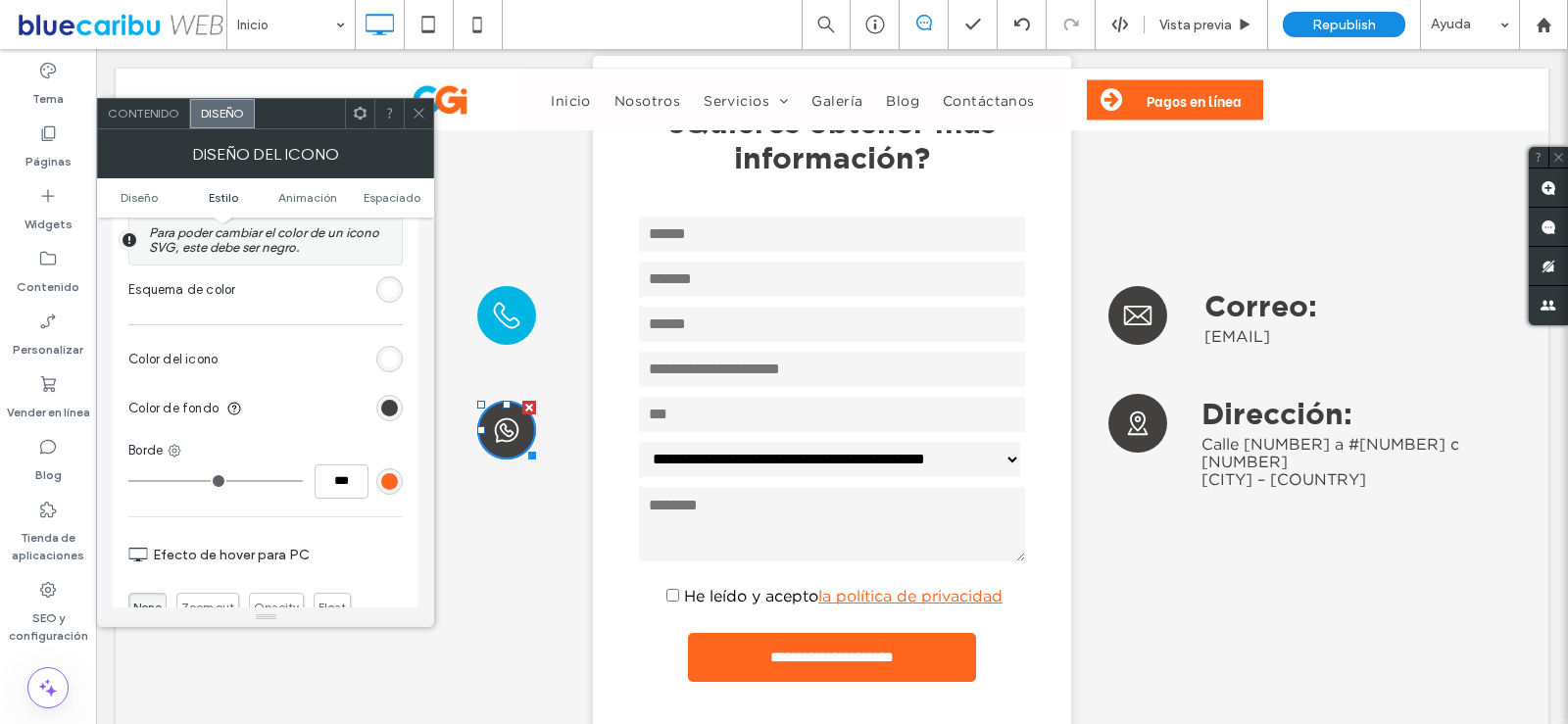 scroll, scrollTop: 588, scrollLeft: 0, axis: vertical 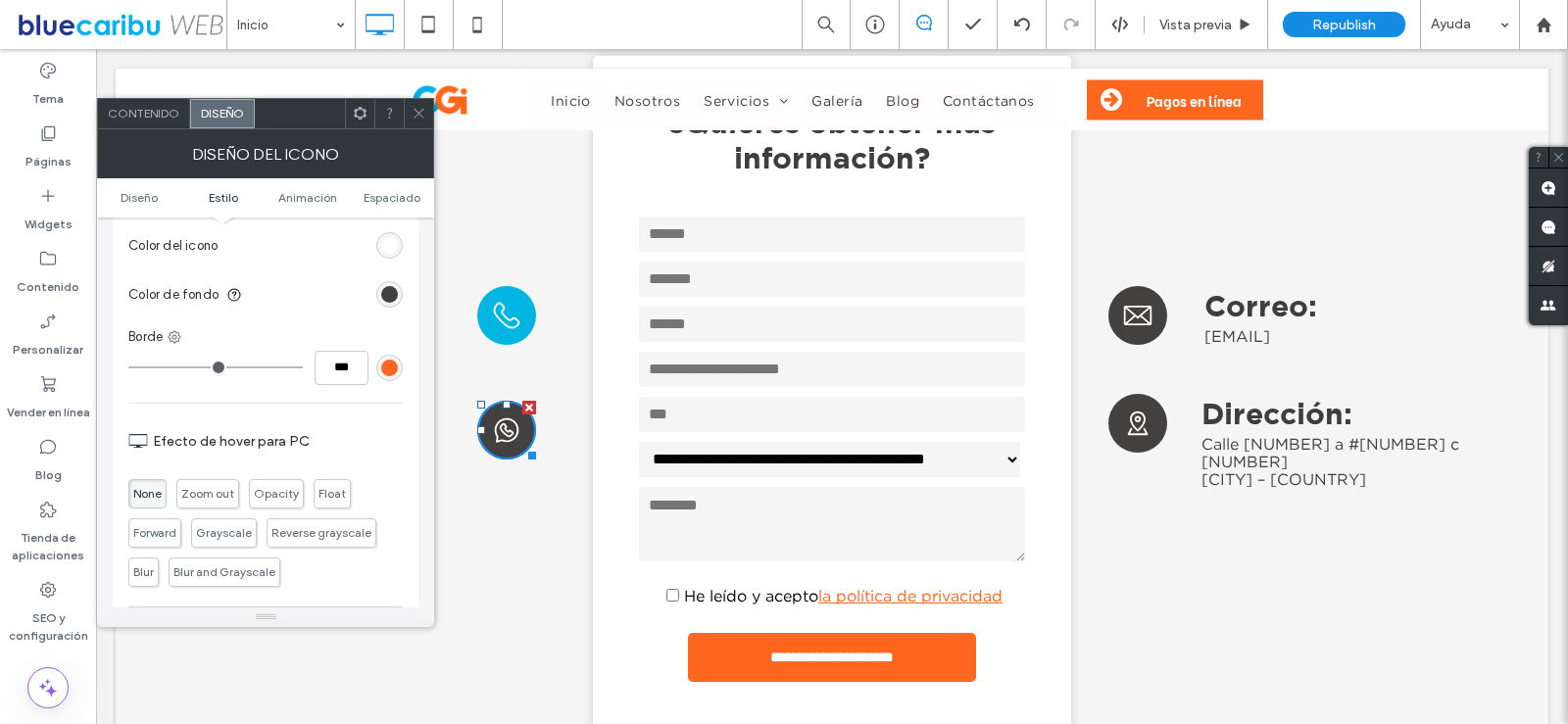 click at bounding box center (389, 367) 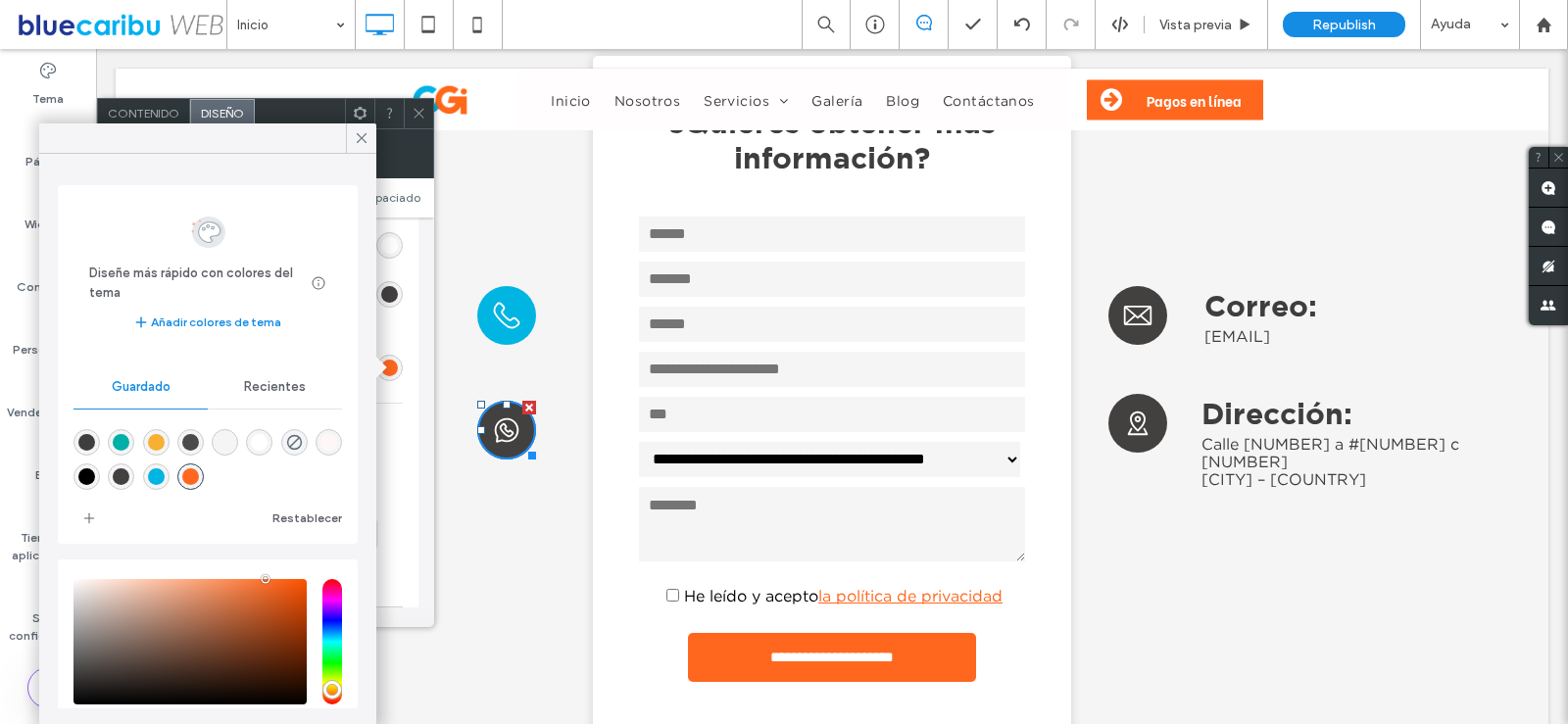 drag, startPoint x: 194, startPoint y: 470, endPoint x: 294, endPoint y: 302, distance: 195.51 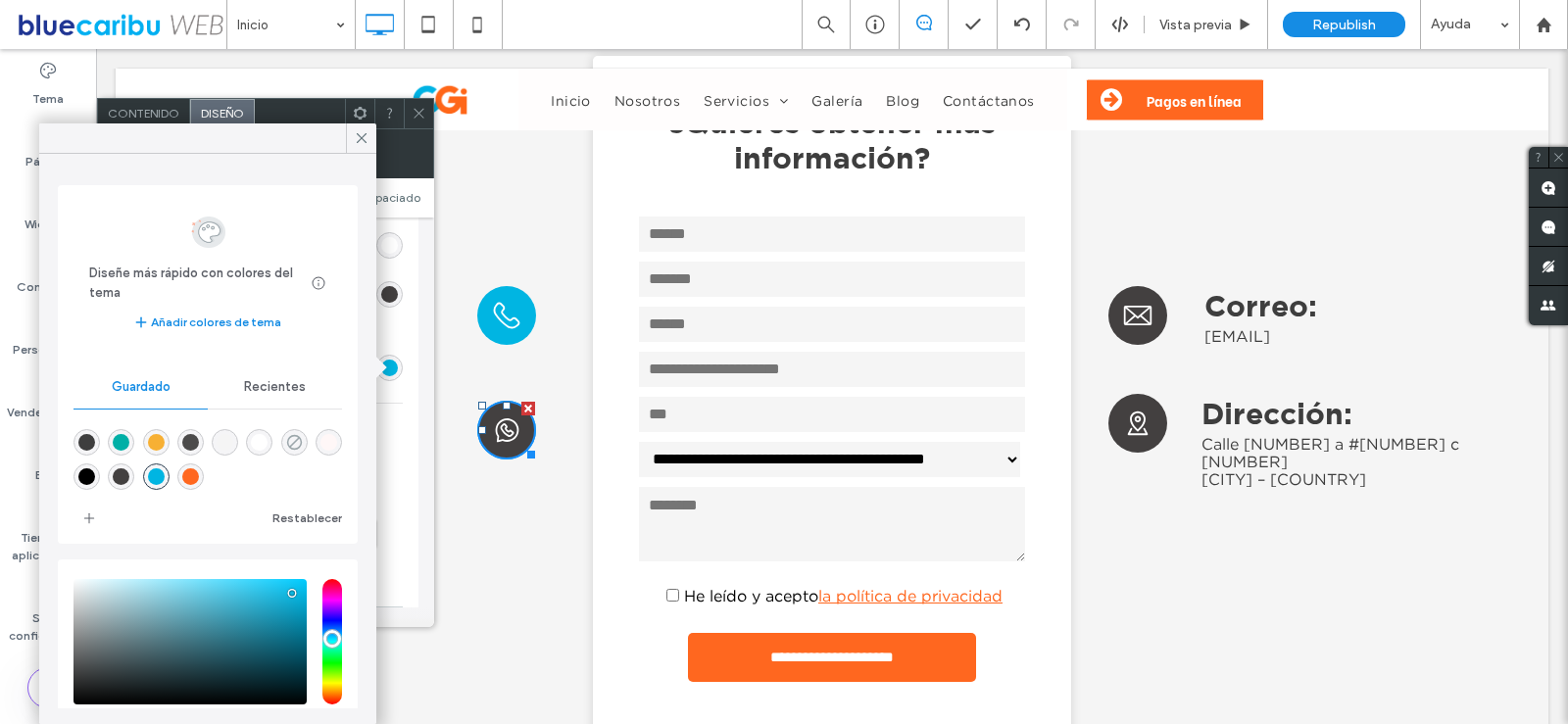 click 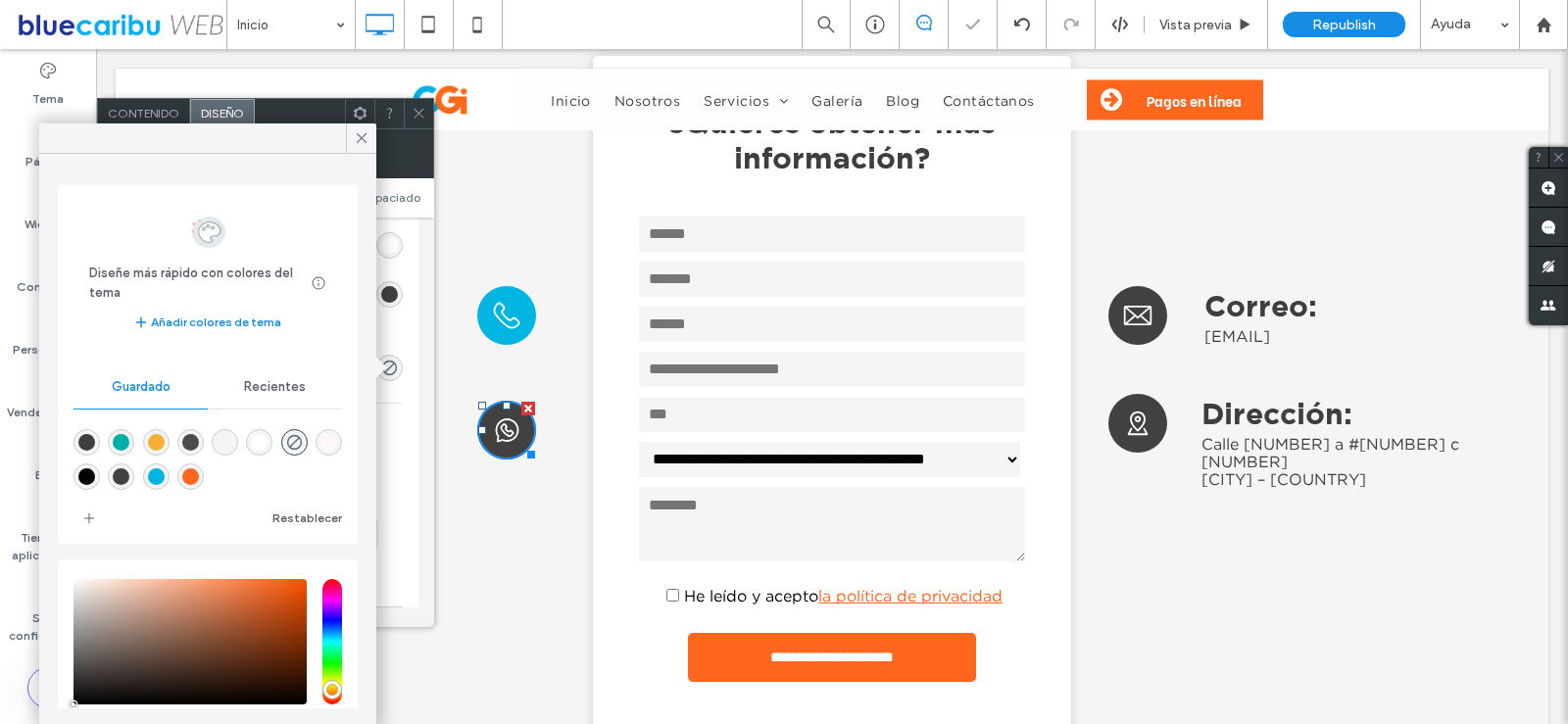 click 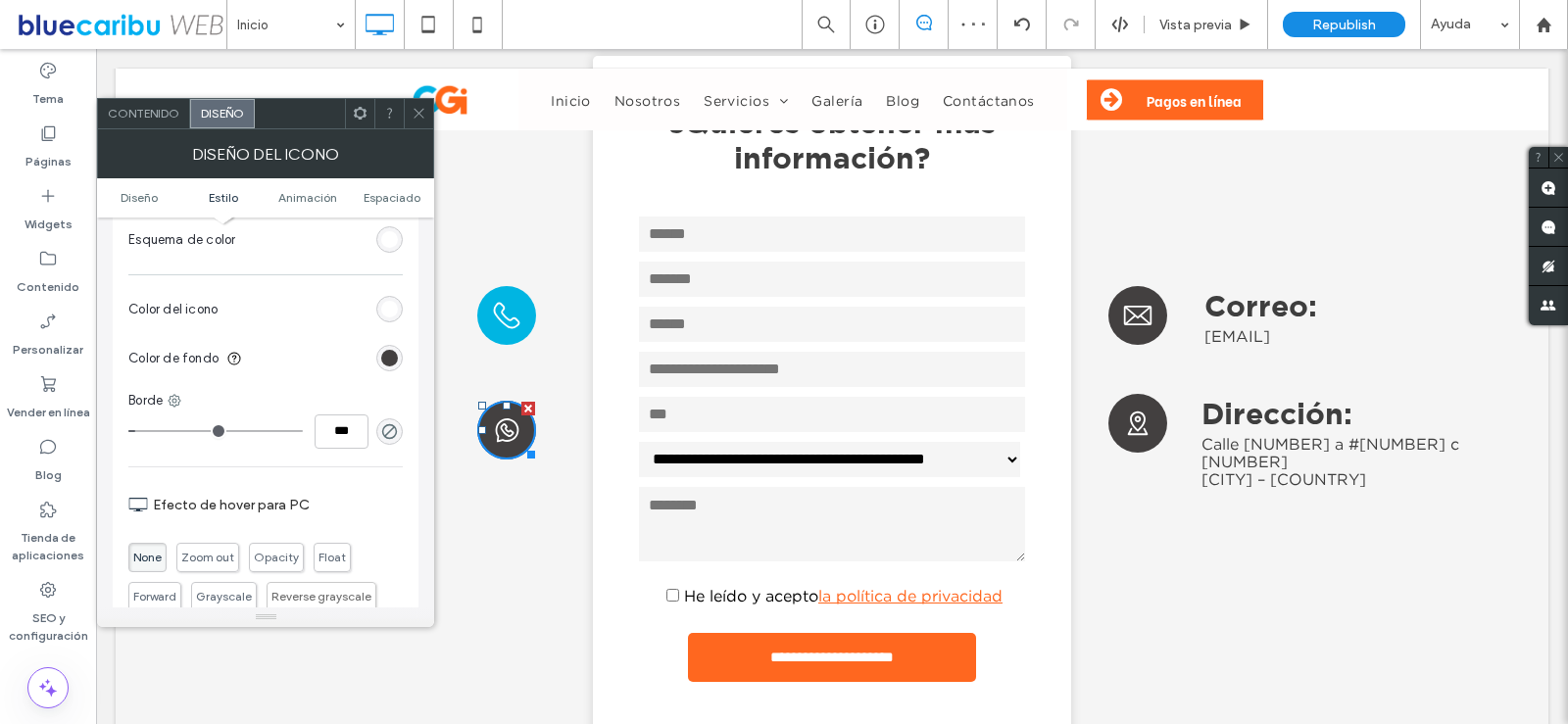 scroll, scrollTop: 490, scrollLeft: 0, axis: vertical 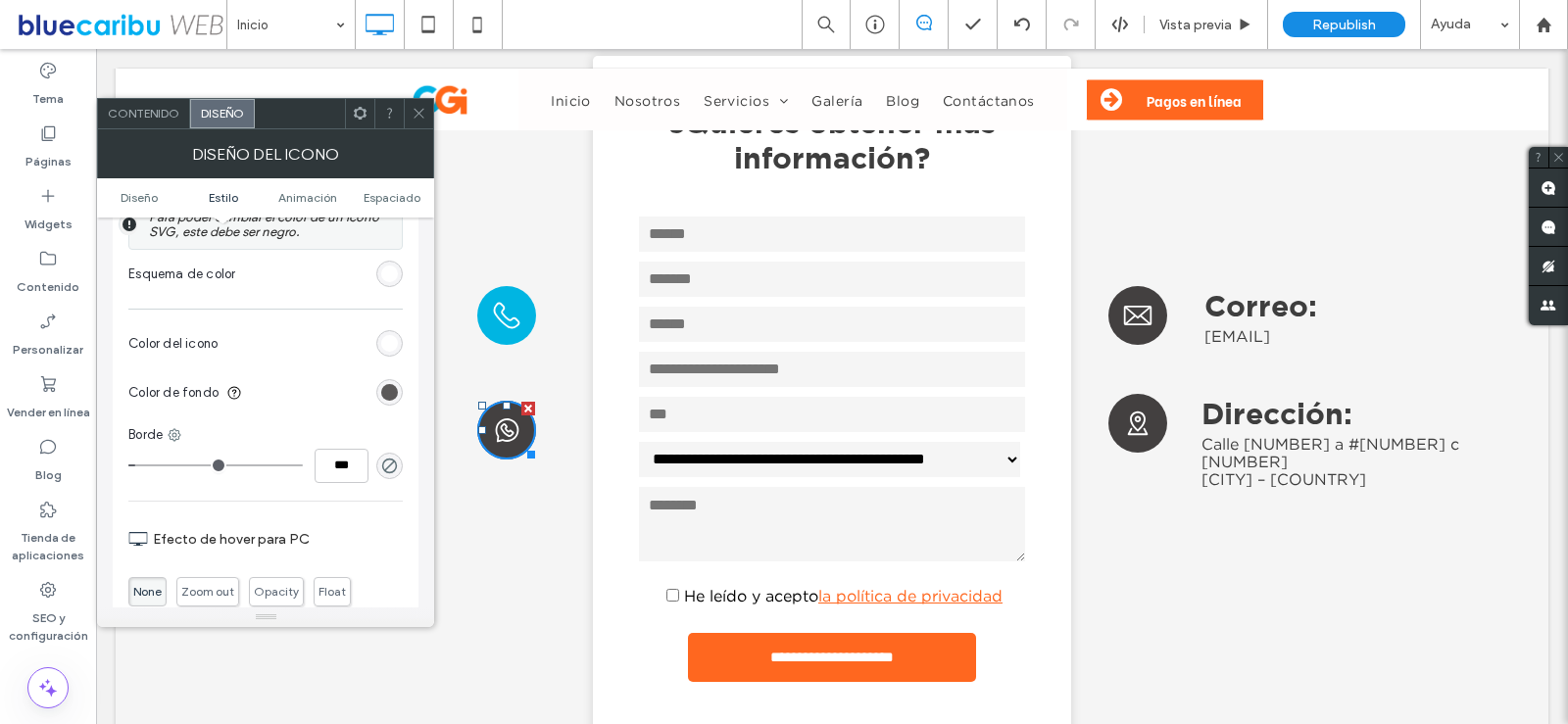 click at bounding box center (389, 392) 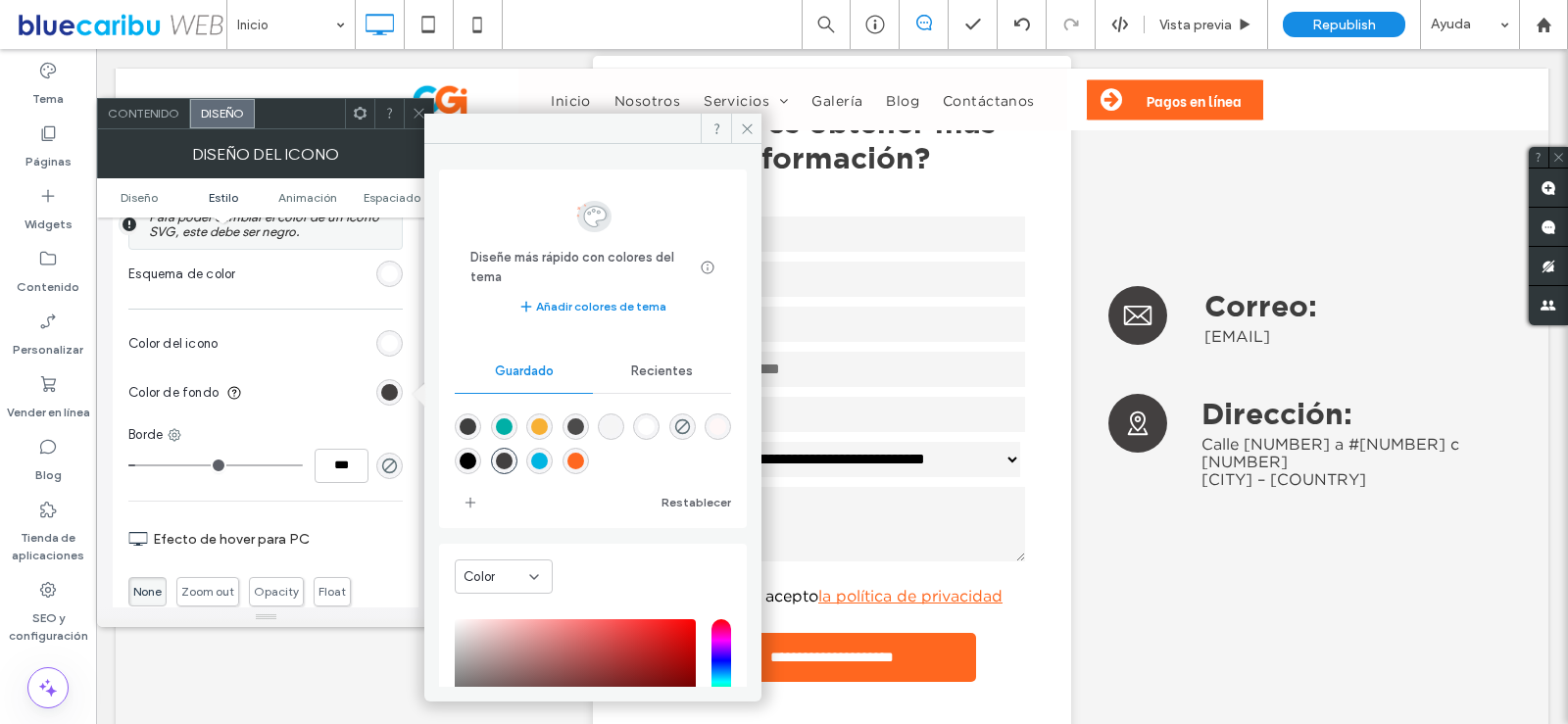 drag, startPoint x: 588, startPoint y: 455, endPoint x: 599, endPoint y: 384, distance: 71.84706 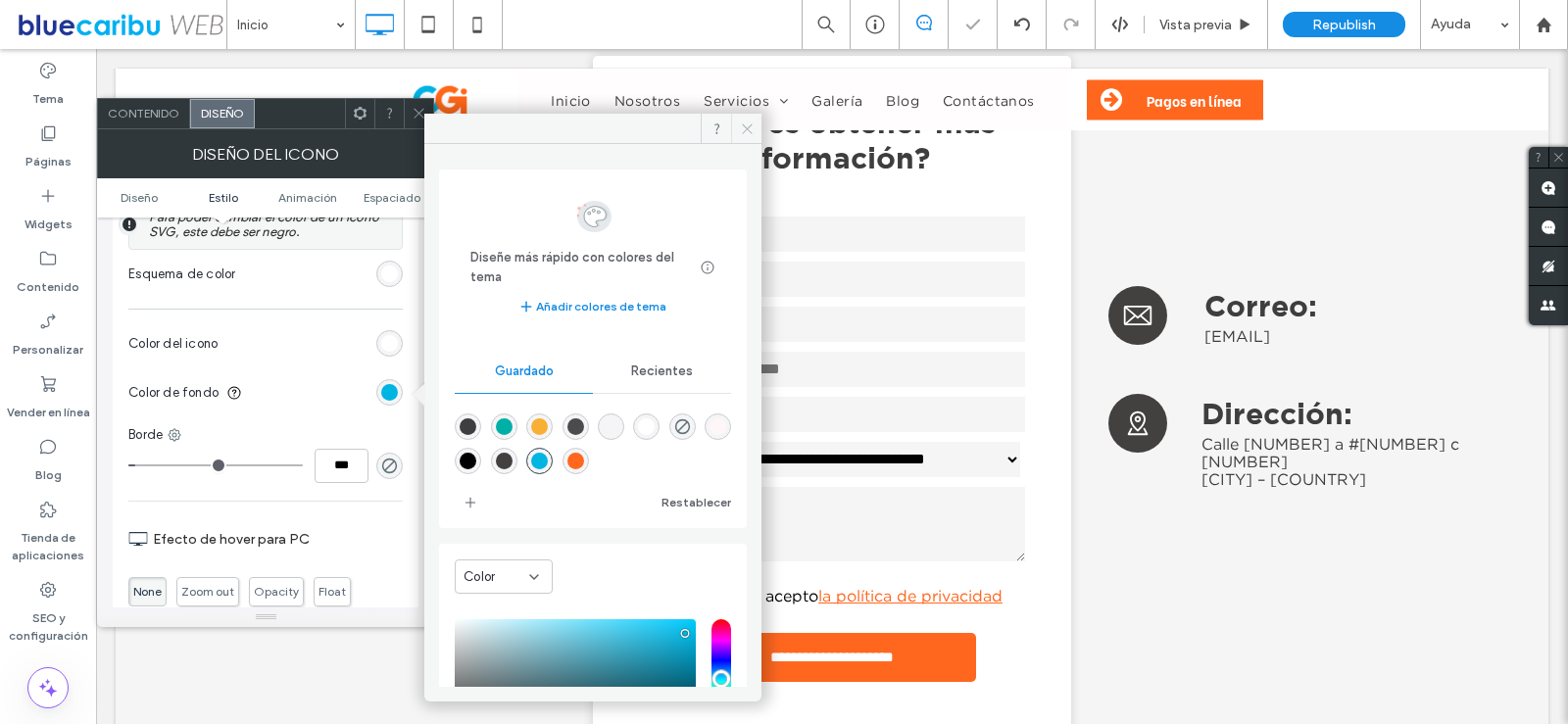click 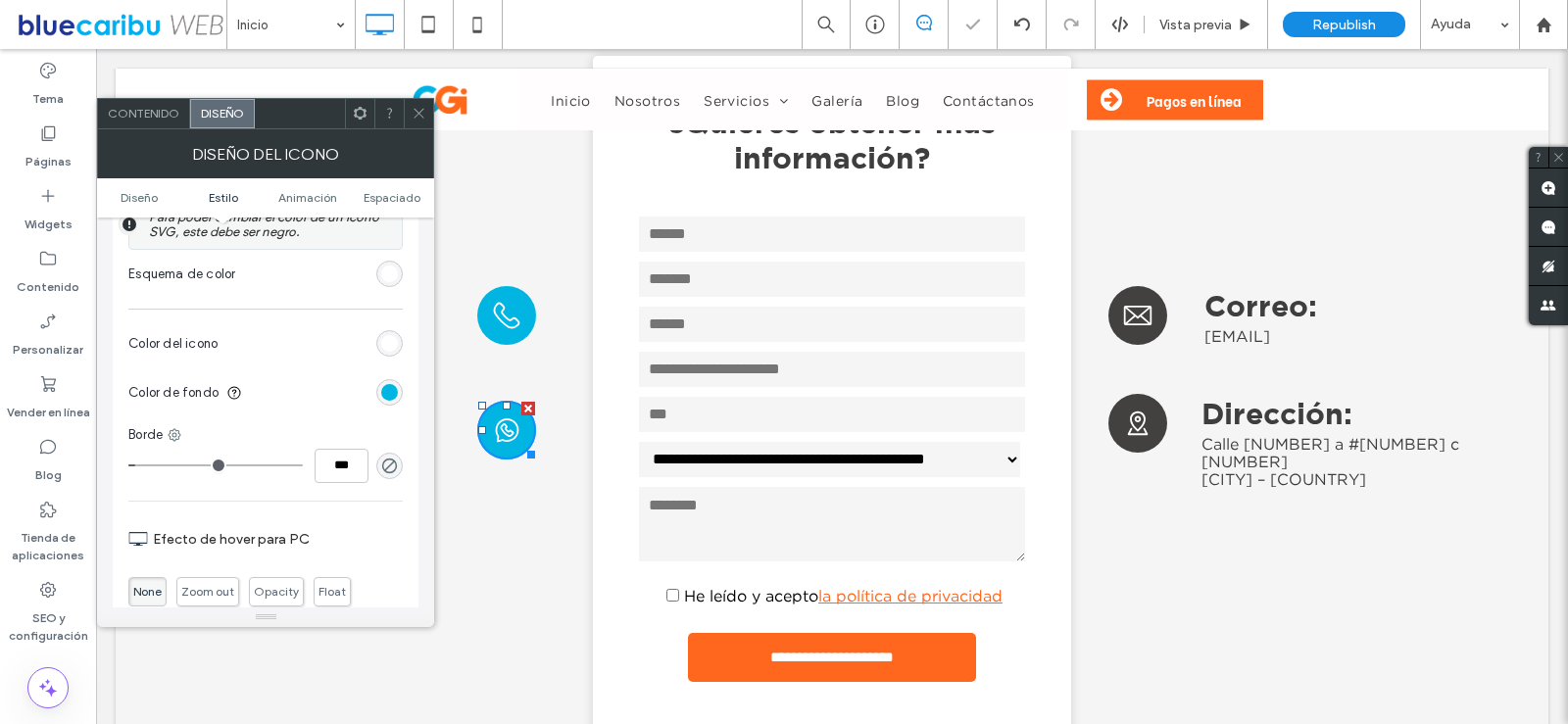 click 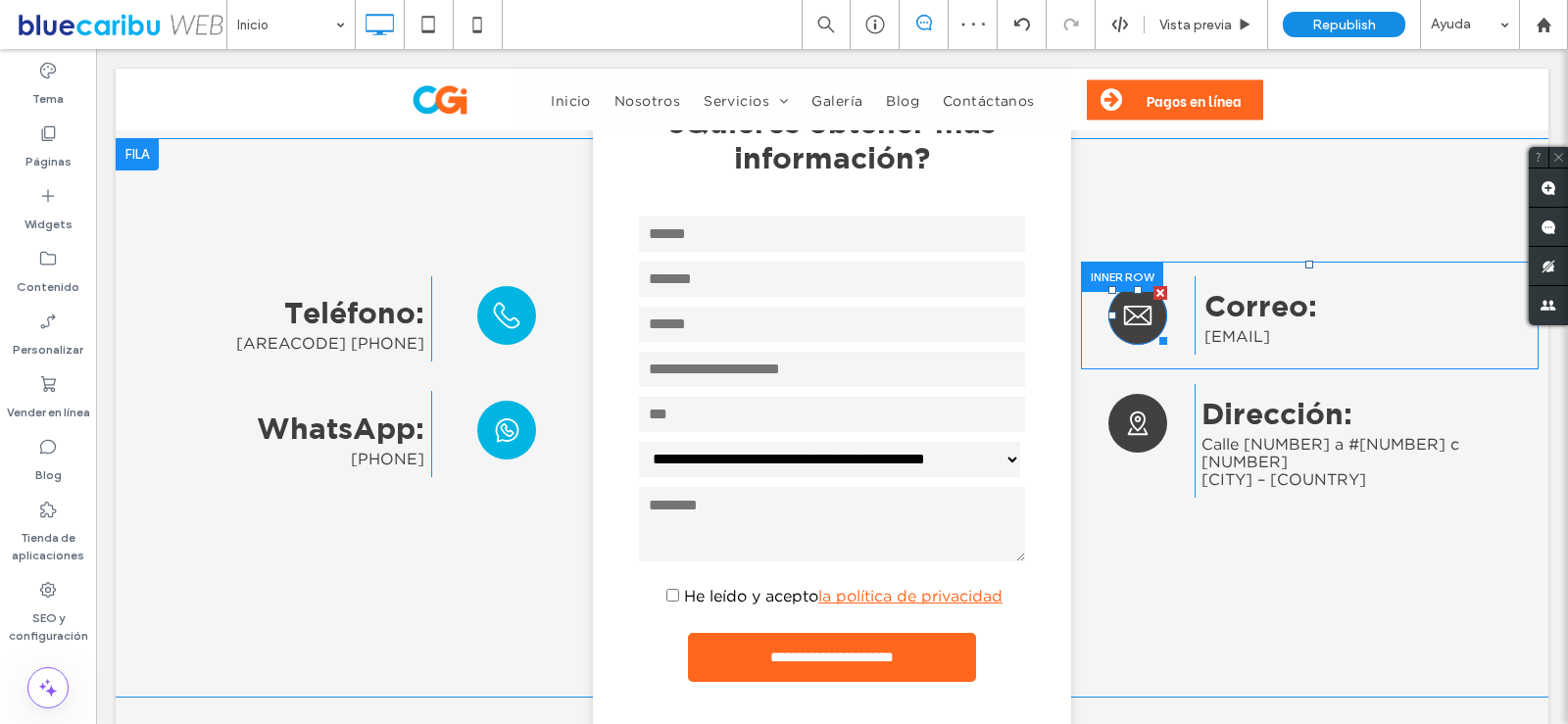 click 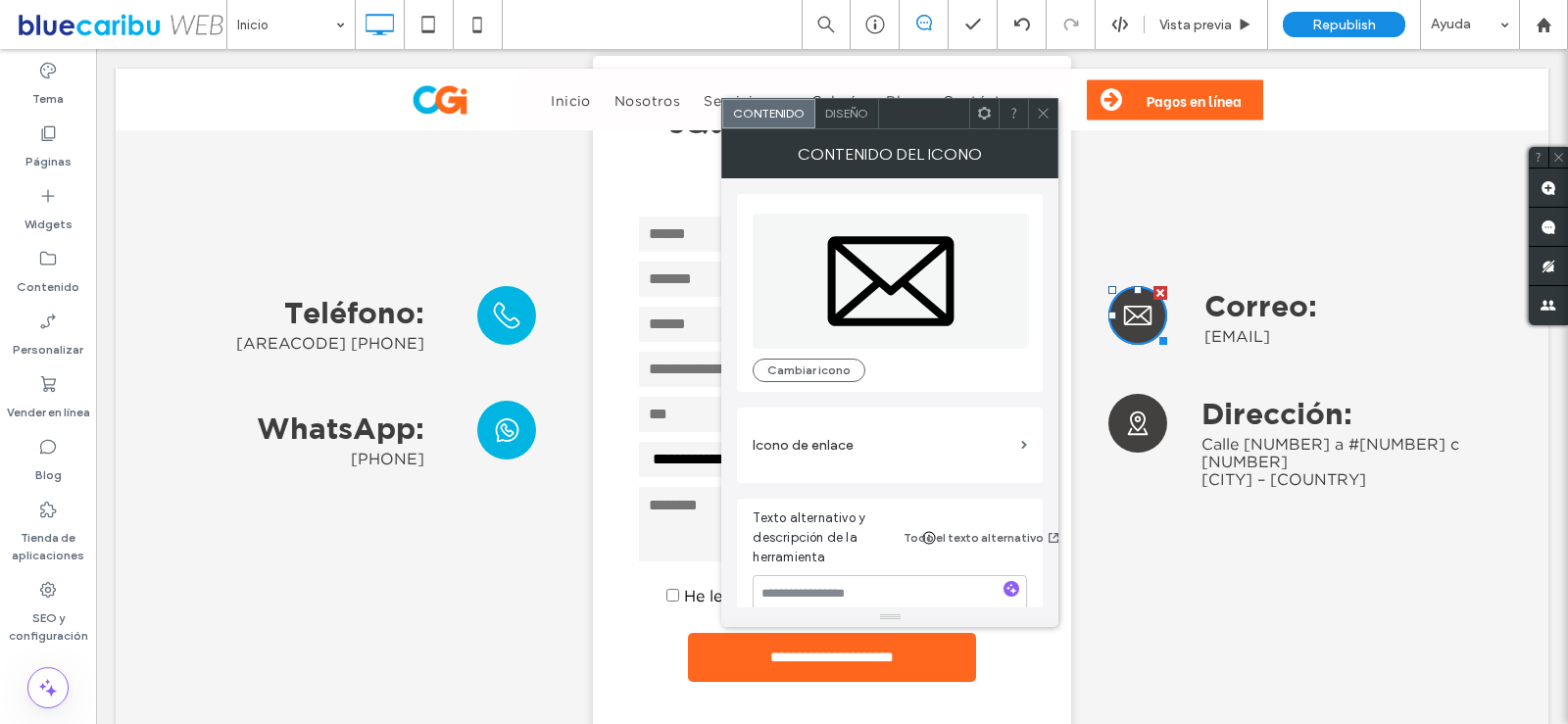 click on "Diseño" at bounding box center (847, 113) 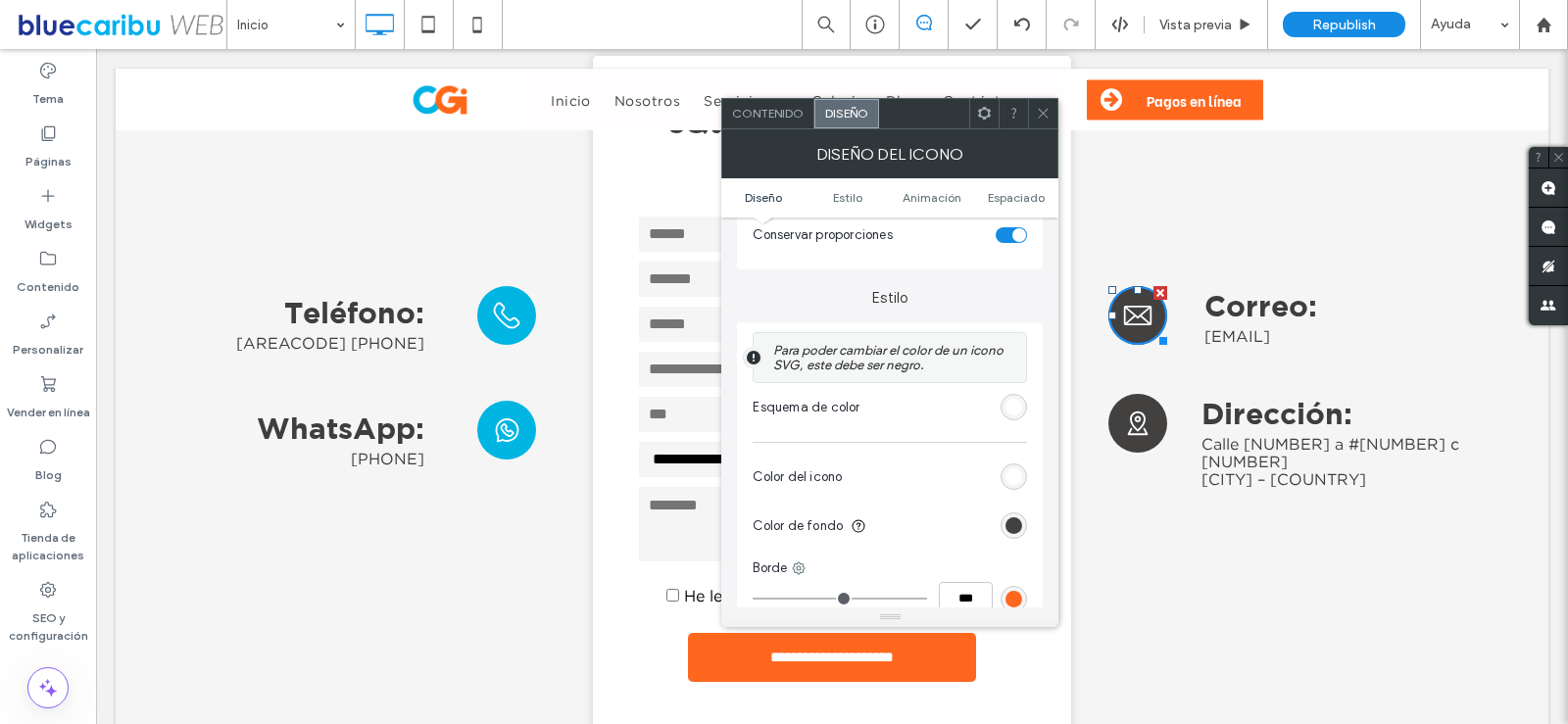 scroll, scrollTop: 392, scrollLeft: 0, axis: vertical 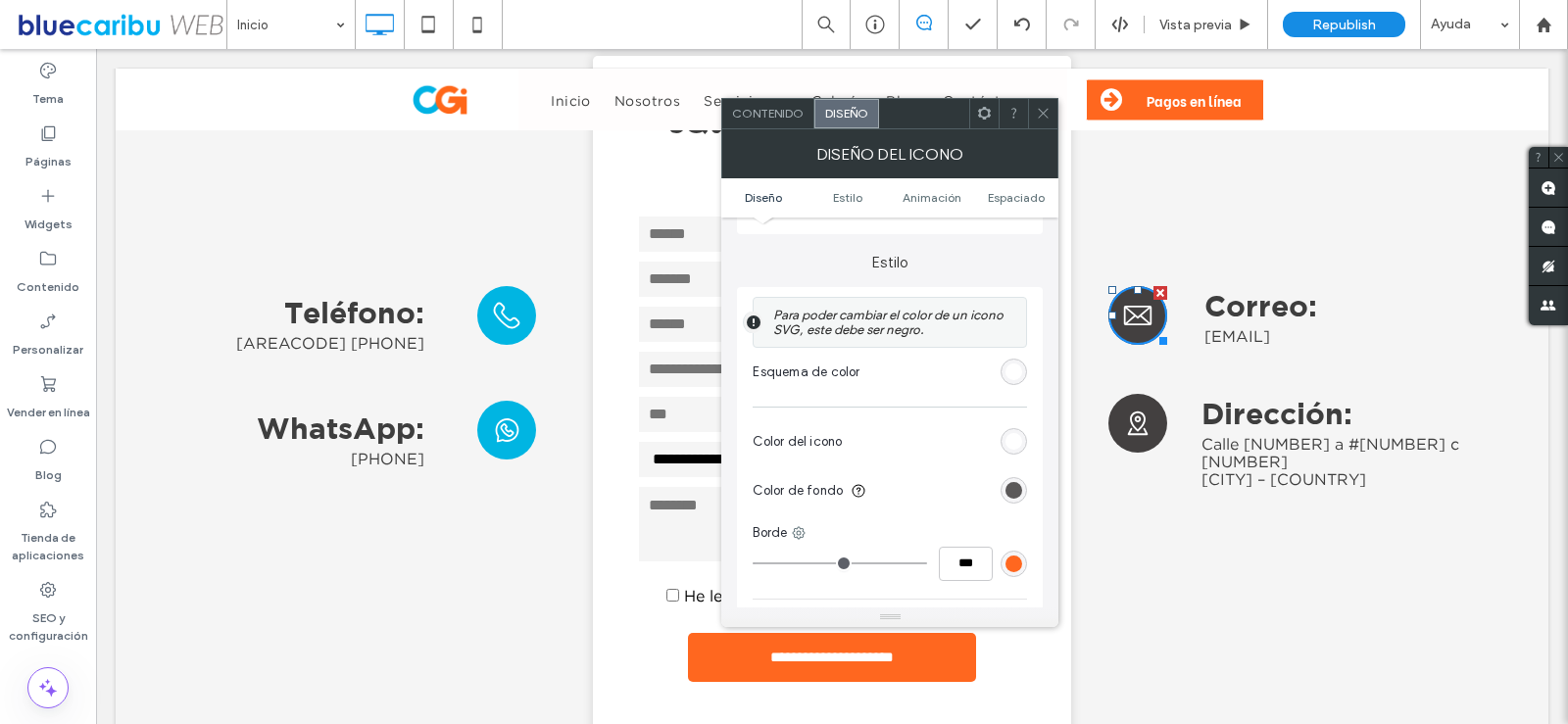 click at bounding box center [1013, 490] 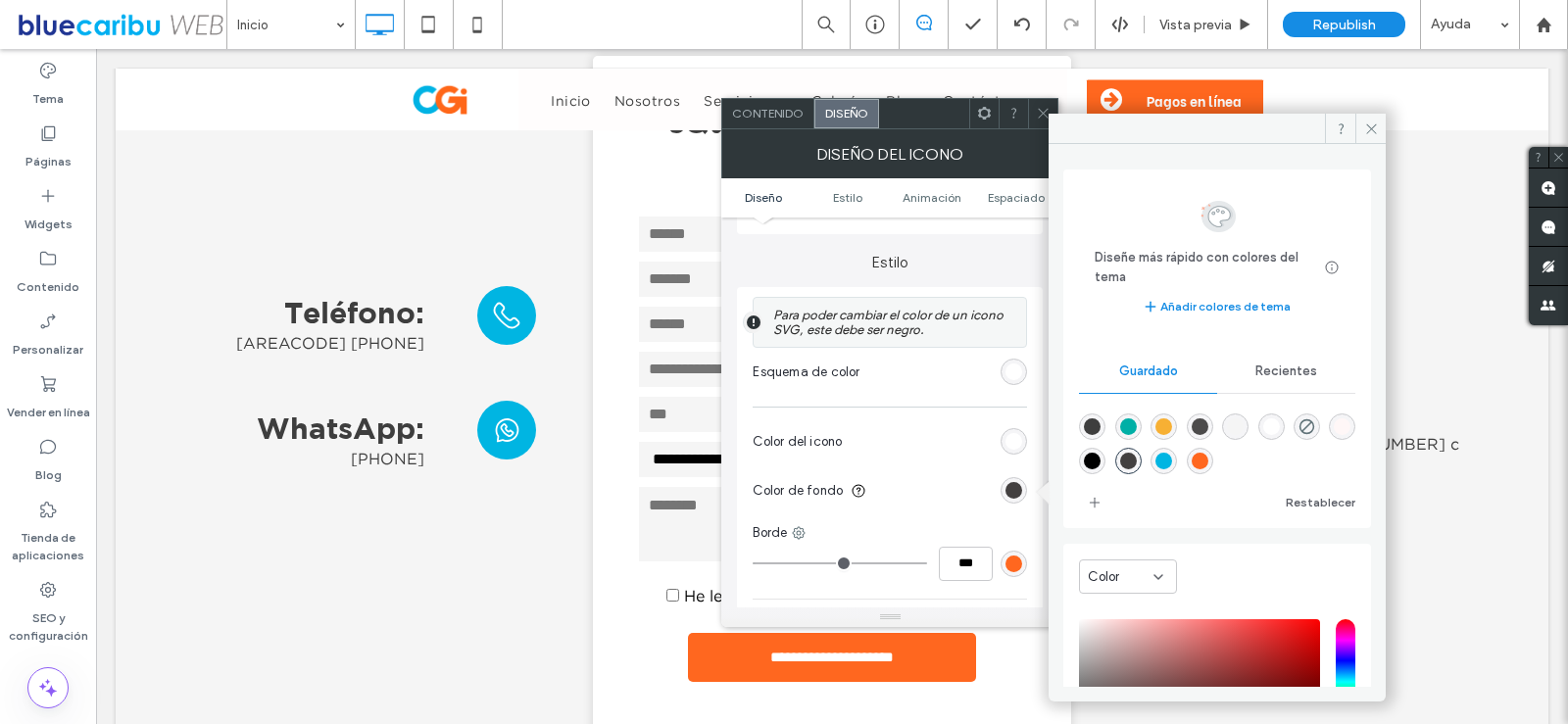 click at bounding box center [1163, 460] 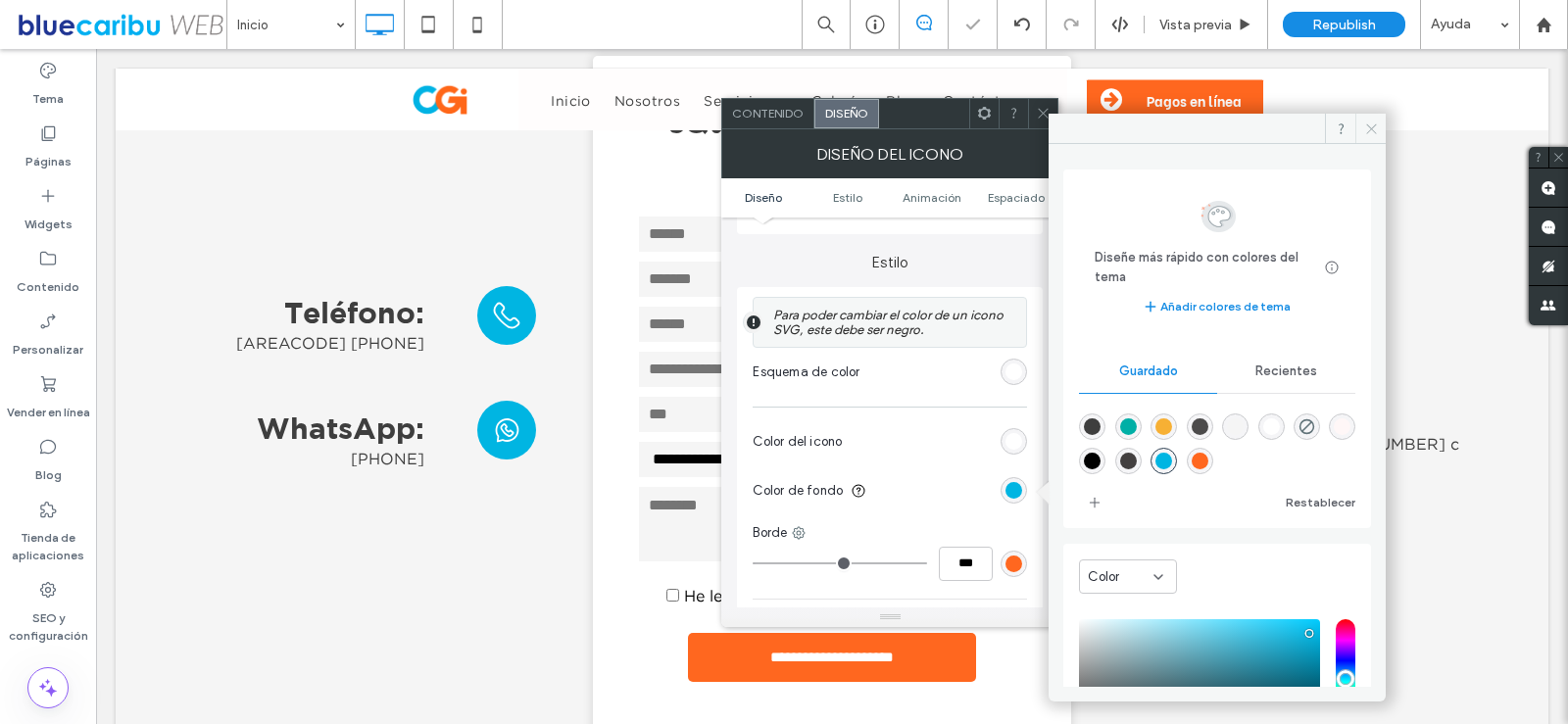 drag, startPoint x: 1377, startPoint y: 126, endPoint x: 963, endPoint y: 91, distance: 415.47683 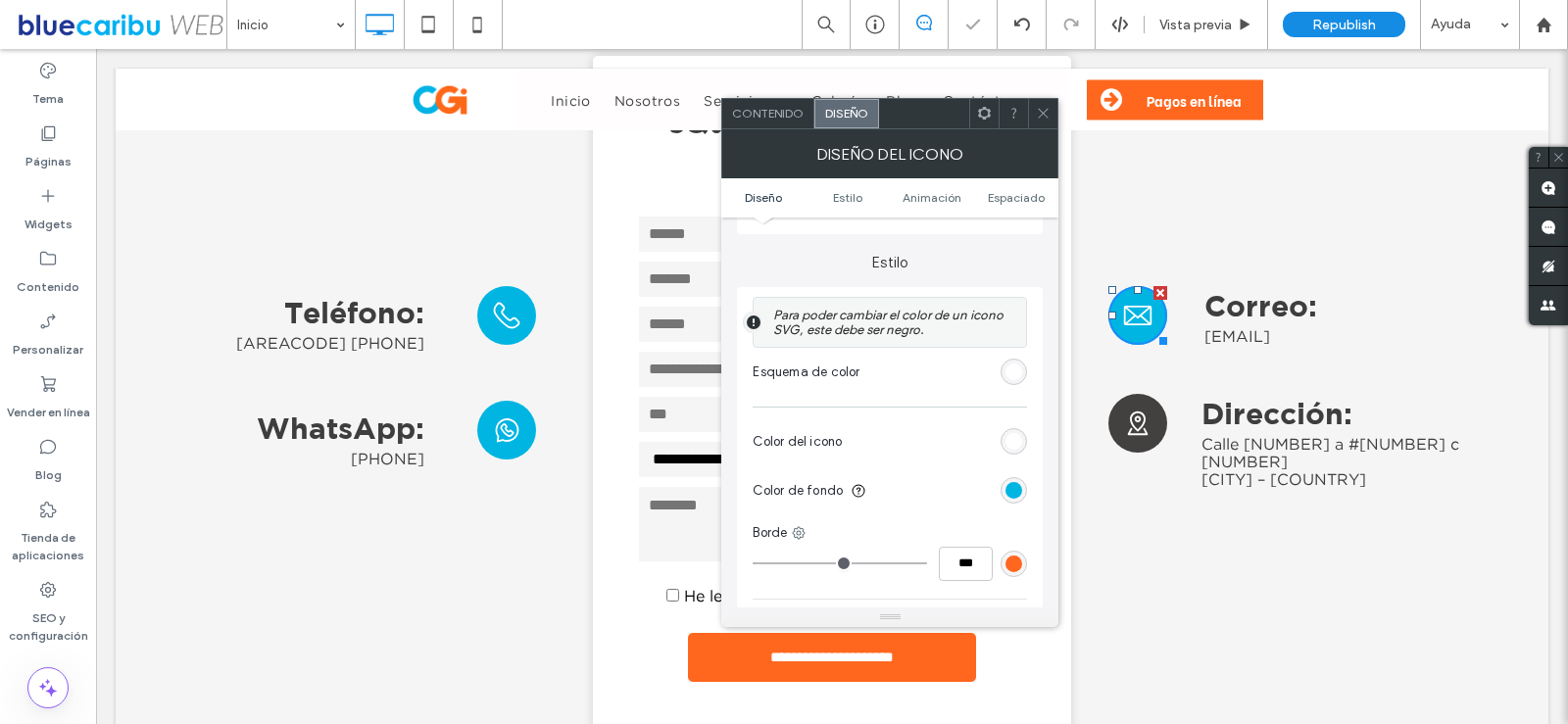 click at bounding box center (1043, 114) 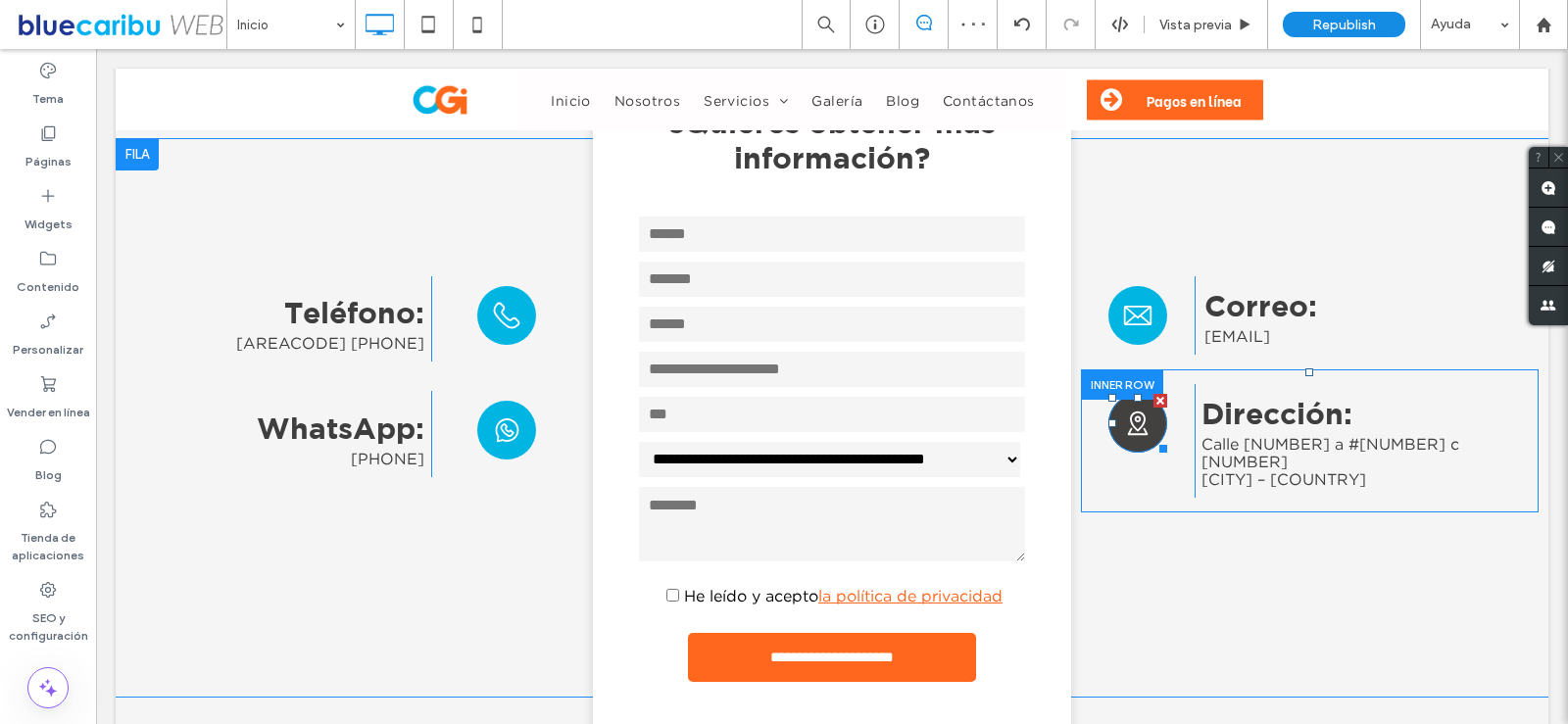 click 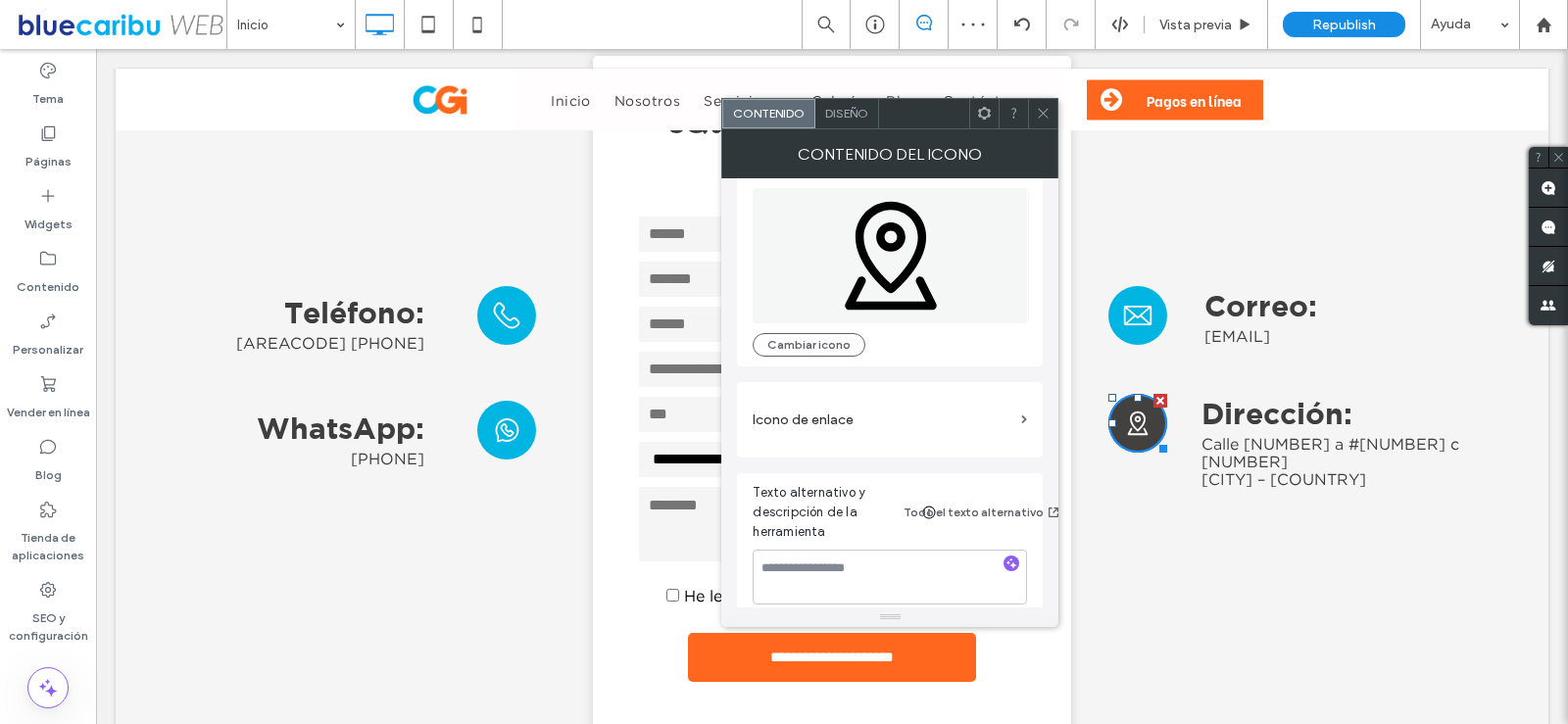 scroll, scrollTop: 40, scrollLeft: 0, axis: vertical 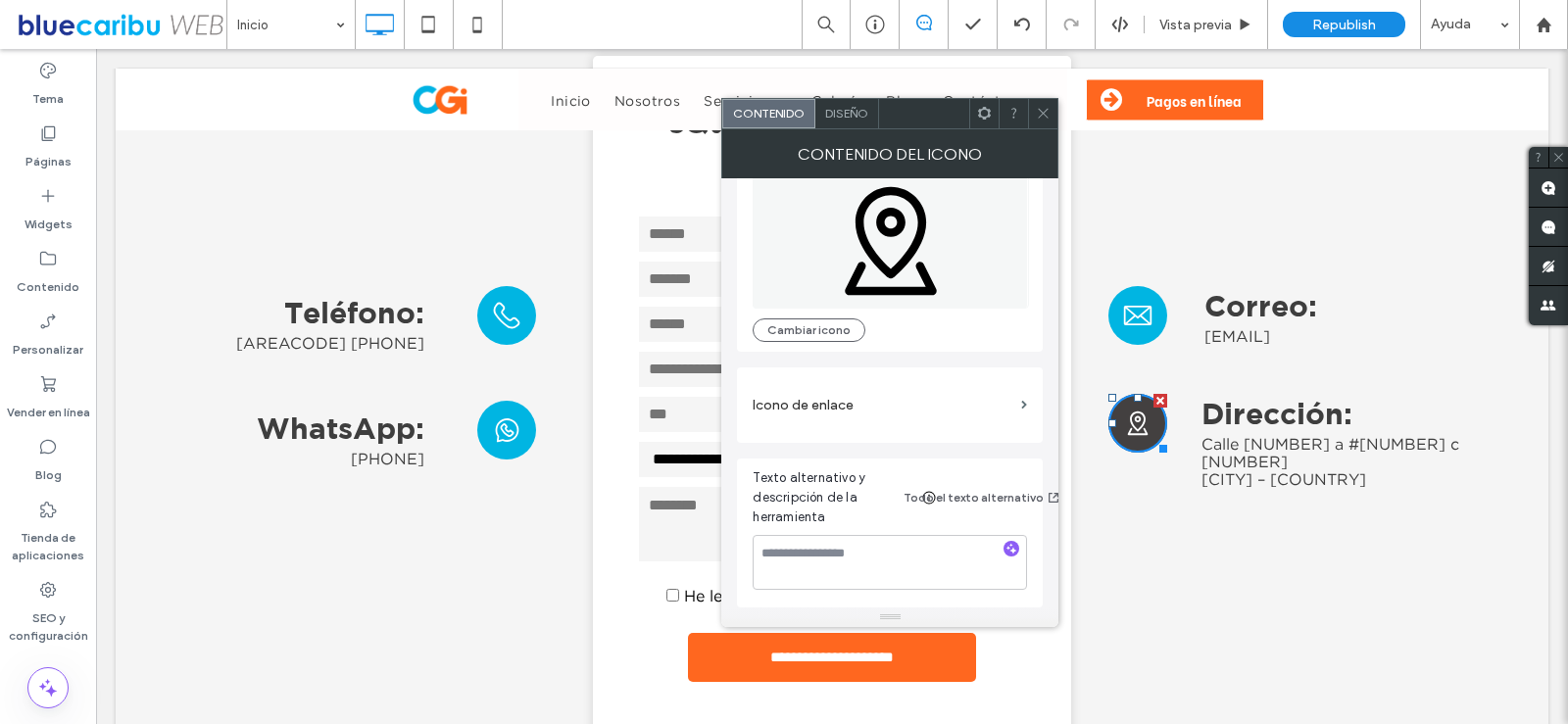 click on "Diseño" at bounding box center [847, 113] 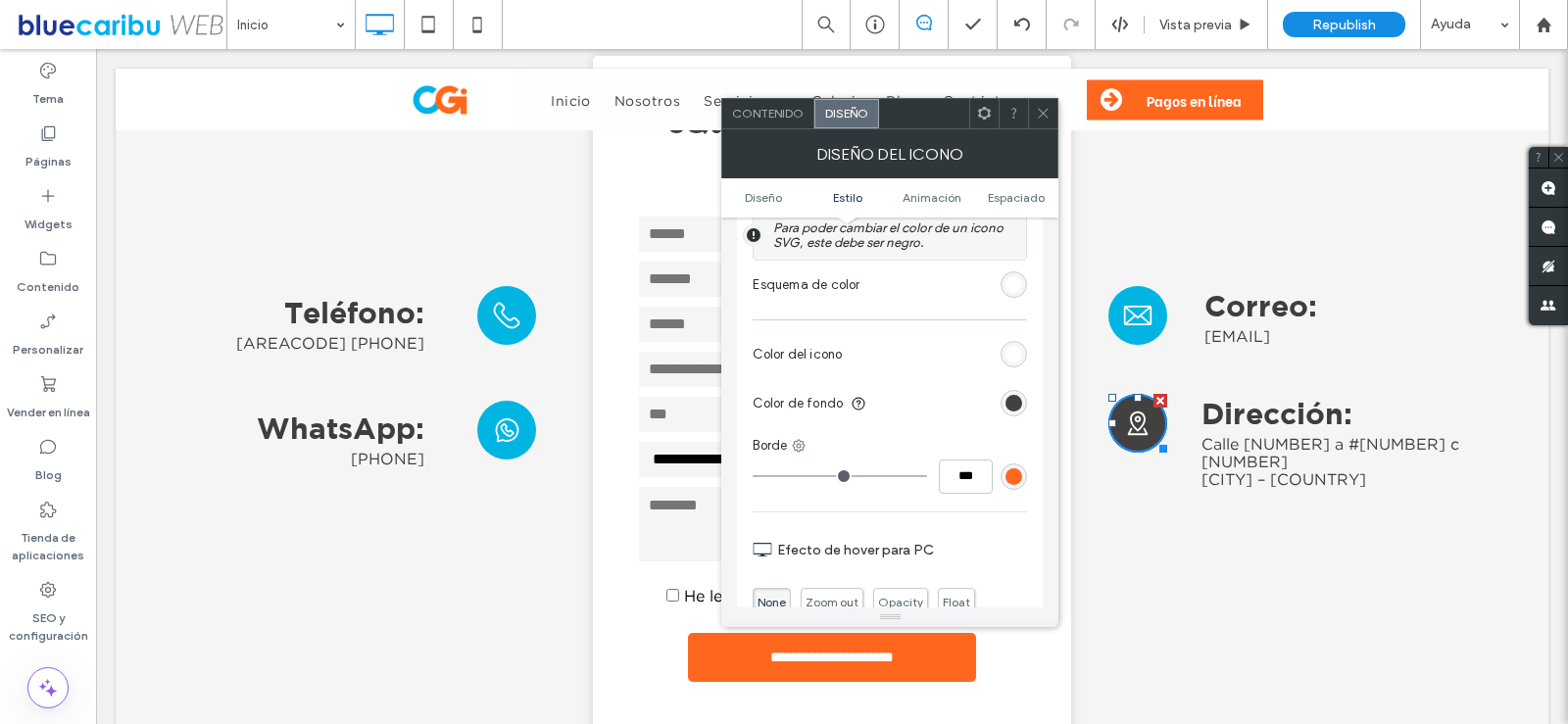 scroll, scrollTop: 588, scrollLeft: 0, axis: vertical 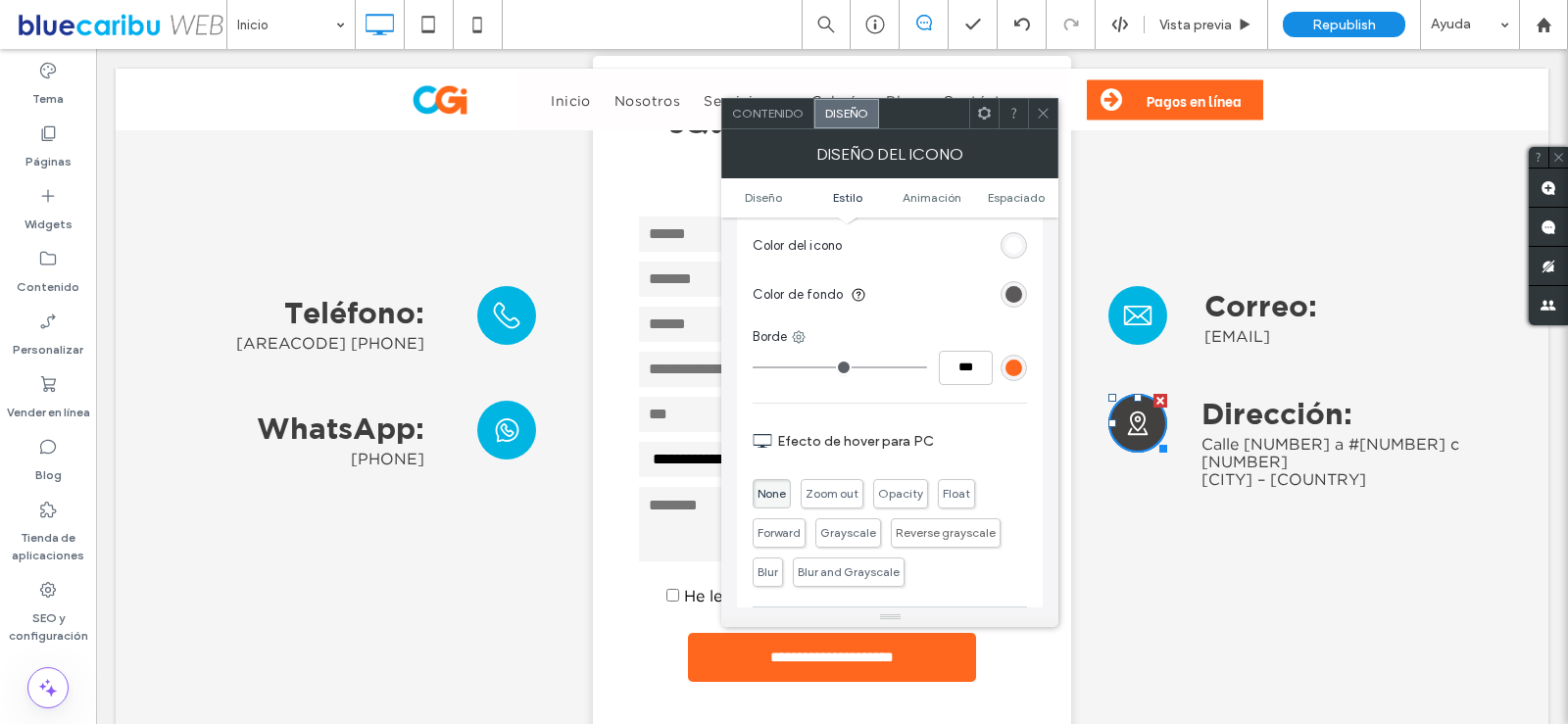 click at bounding box center (1013, 294) 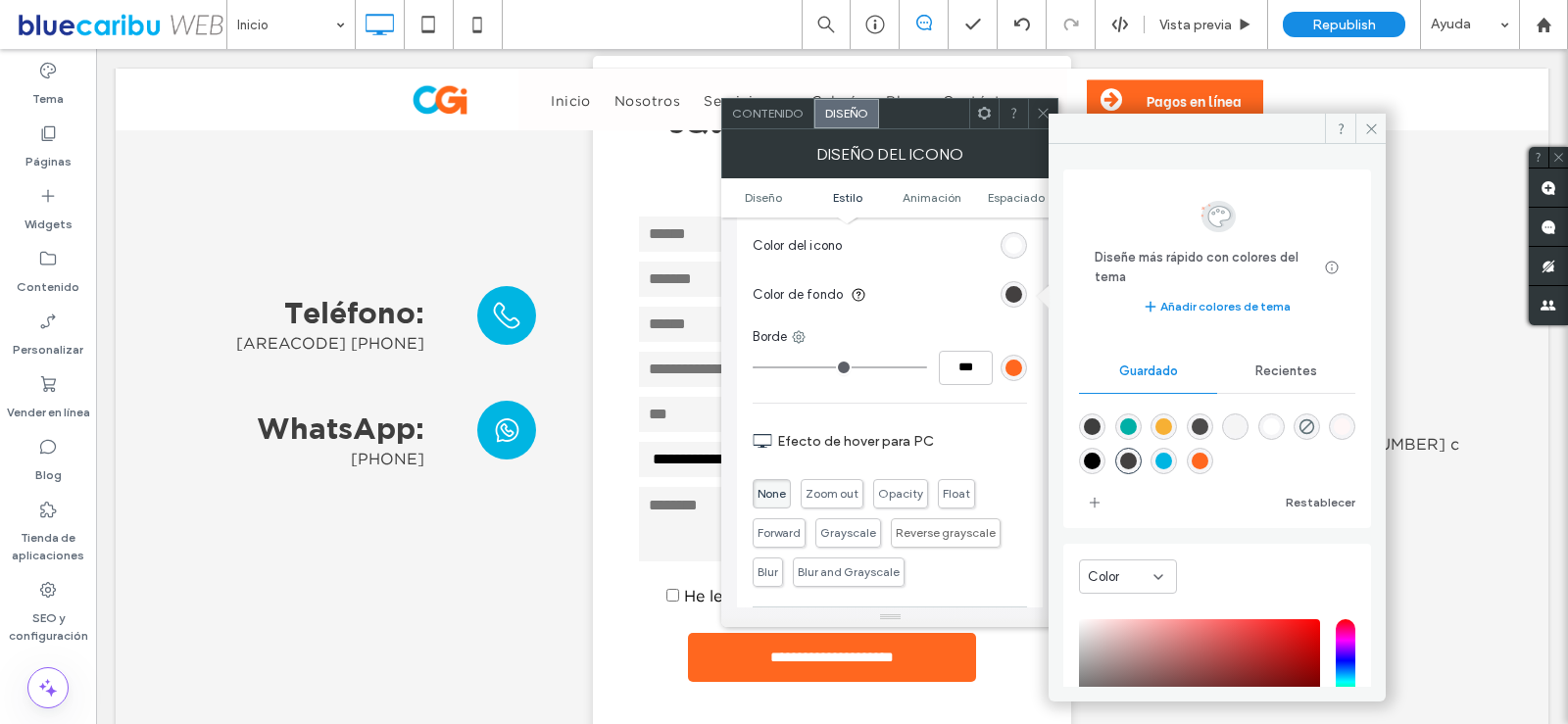 click at bounding box center [1163, 460] 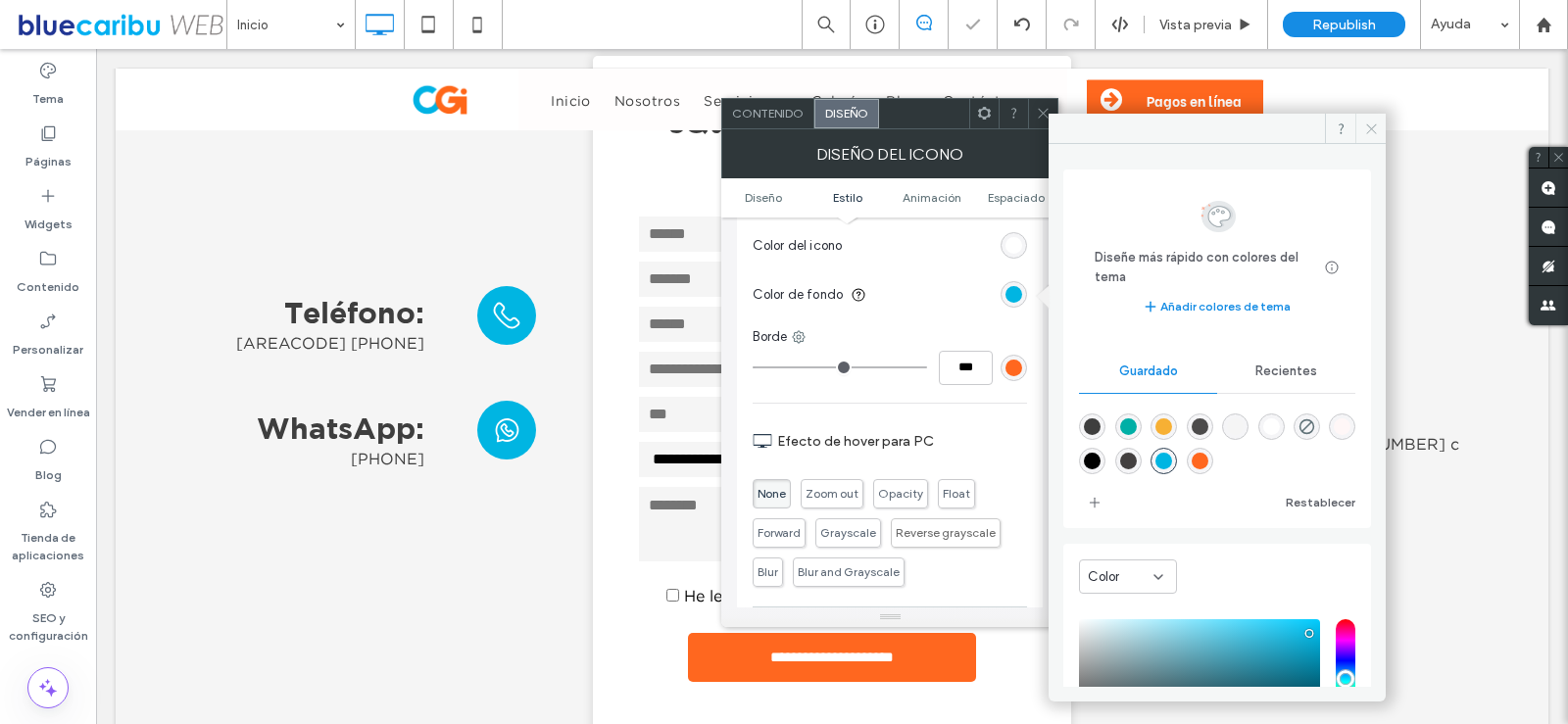 drag, startPoint x: 1371, startPoint y: 132, endPoint x: 997, endPoint y: 82, distance: 377.3274 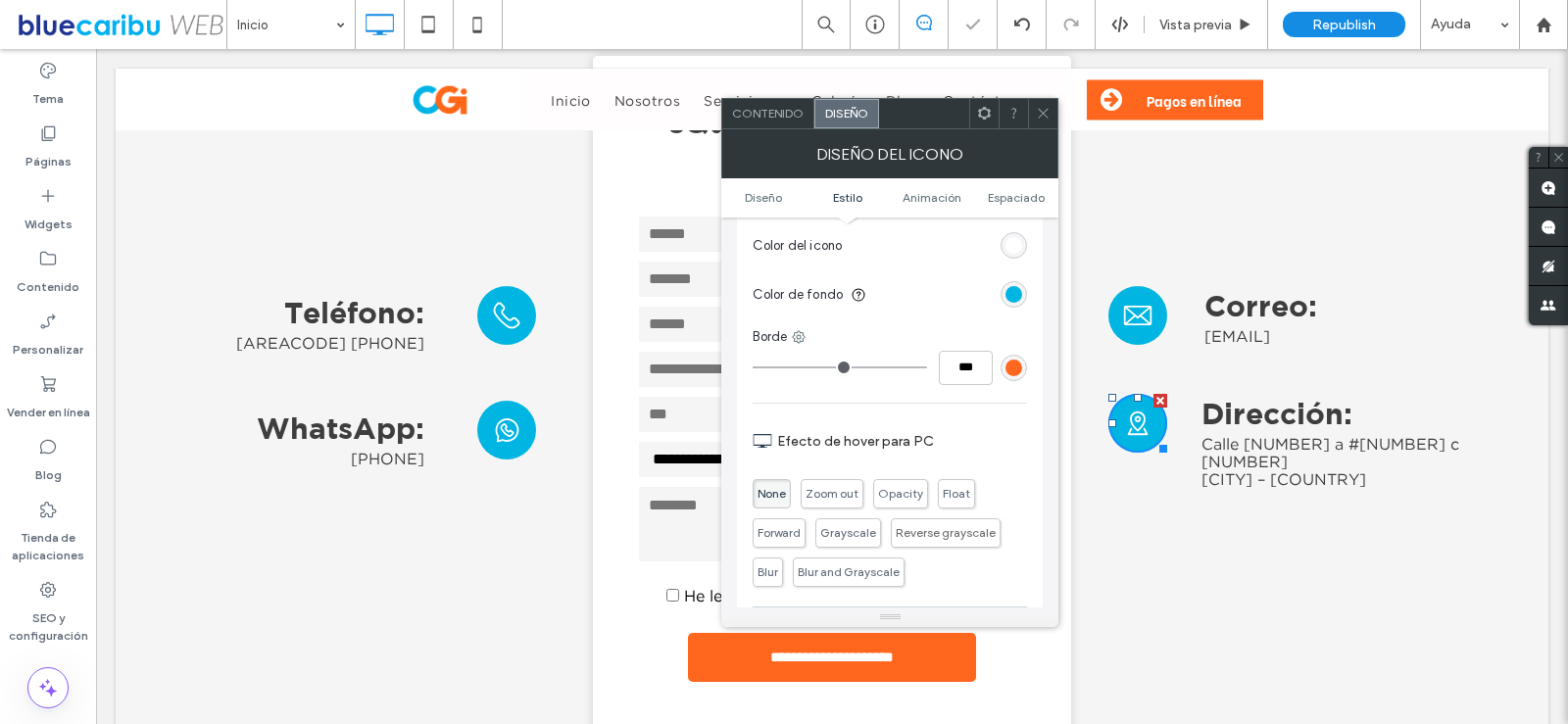 click 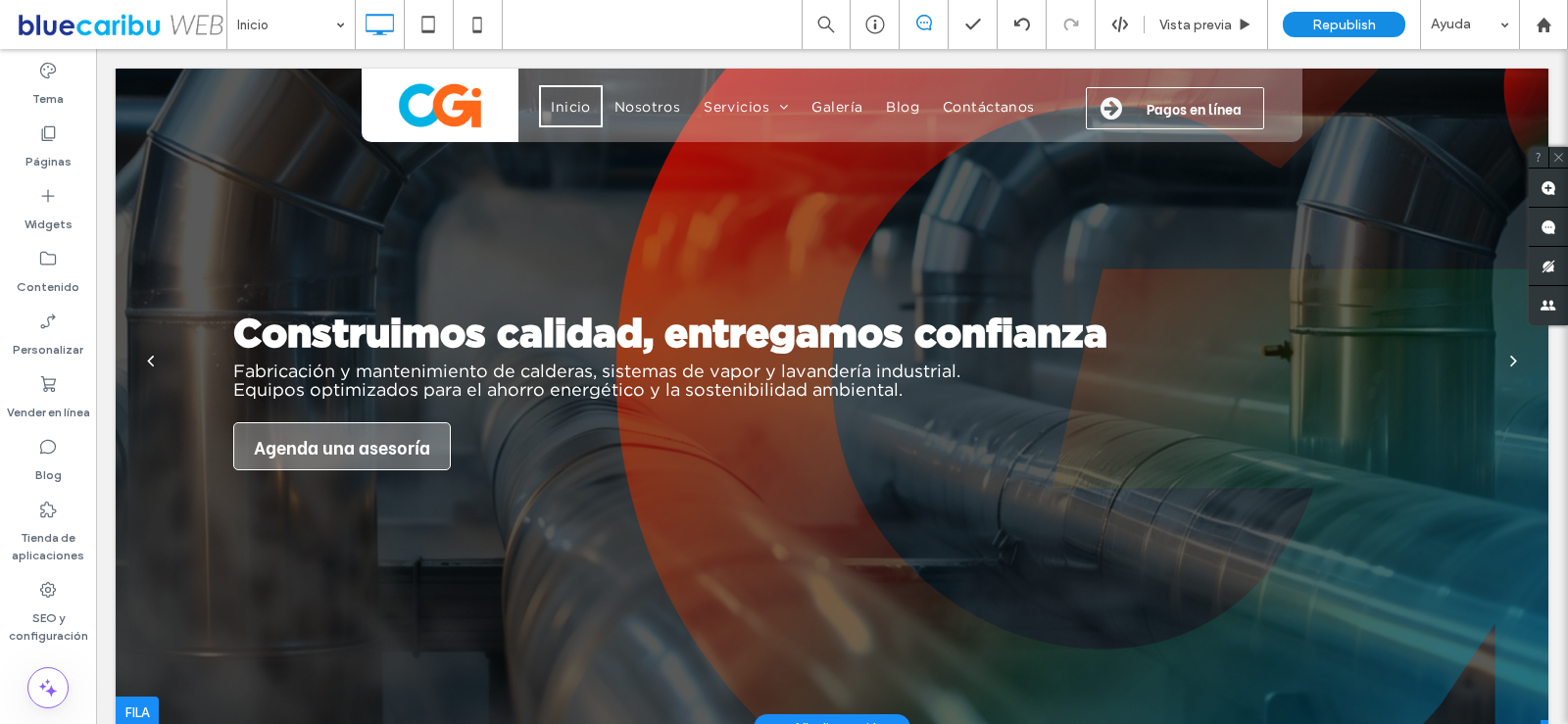 scroll, scrollTop: 0, scrollLeft: 0, axis: both 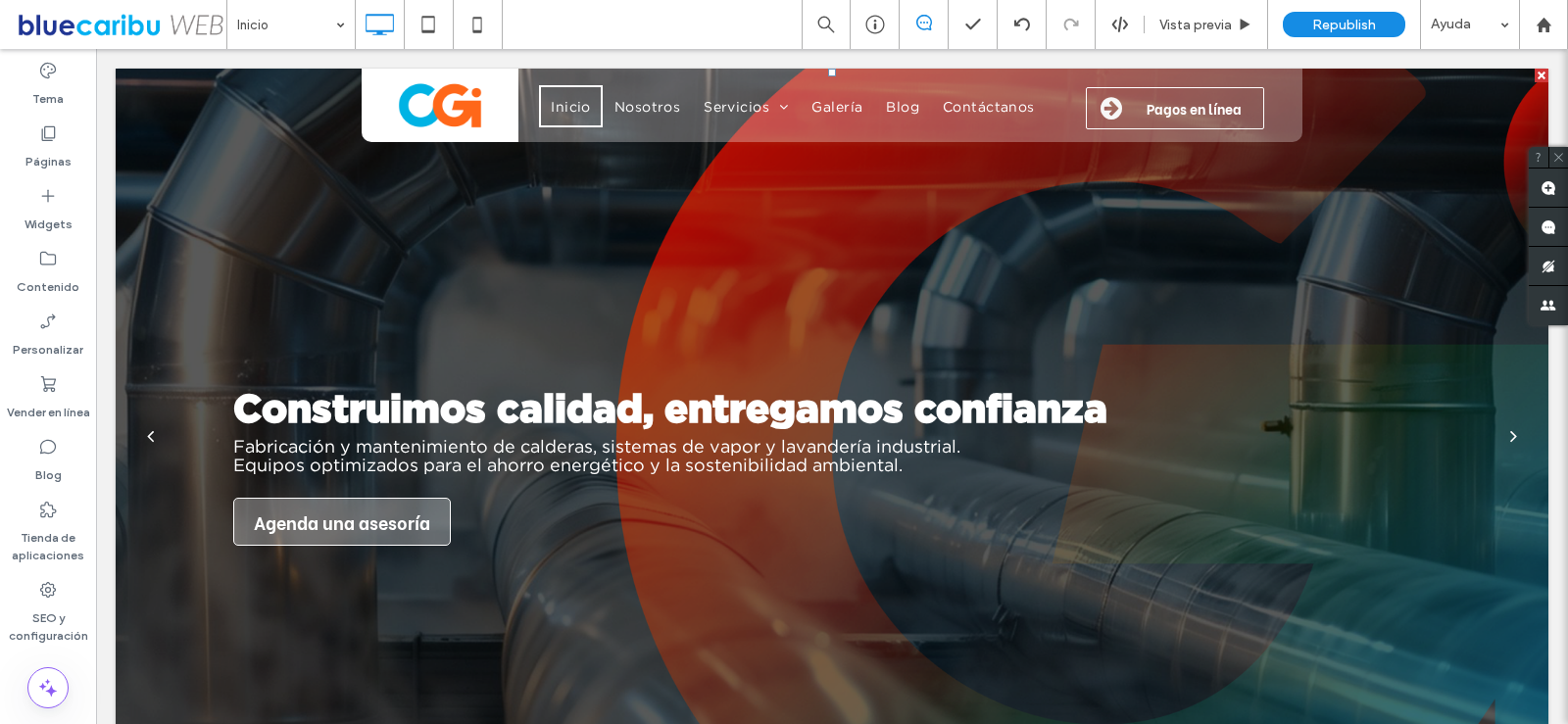 click on "Construimos calidad, entregamos confianza Fabricación y mantenimiento de calderas, sistemas de vapor y lavandería industrial. Equipos optimizados para el ahorro energético y la sostenibilidad ambiental. Agenda una asesoría Agenda una asesoría" at bounding box center (832, 448) 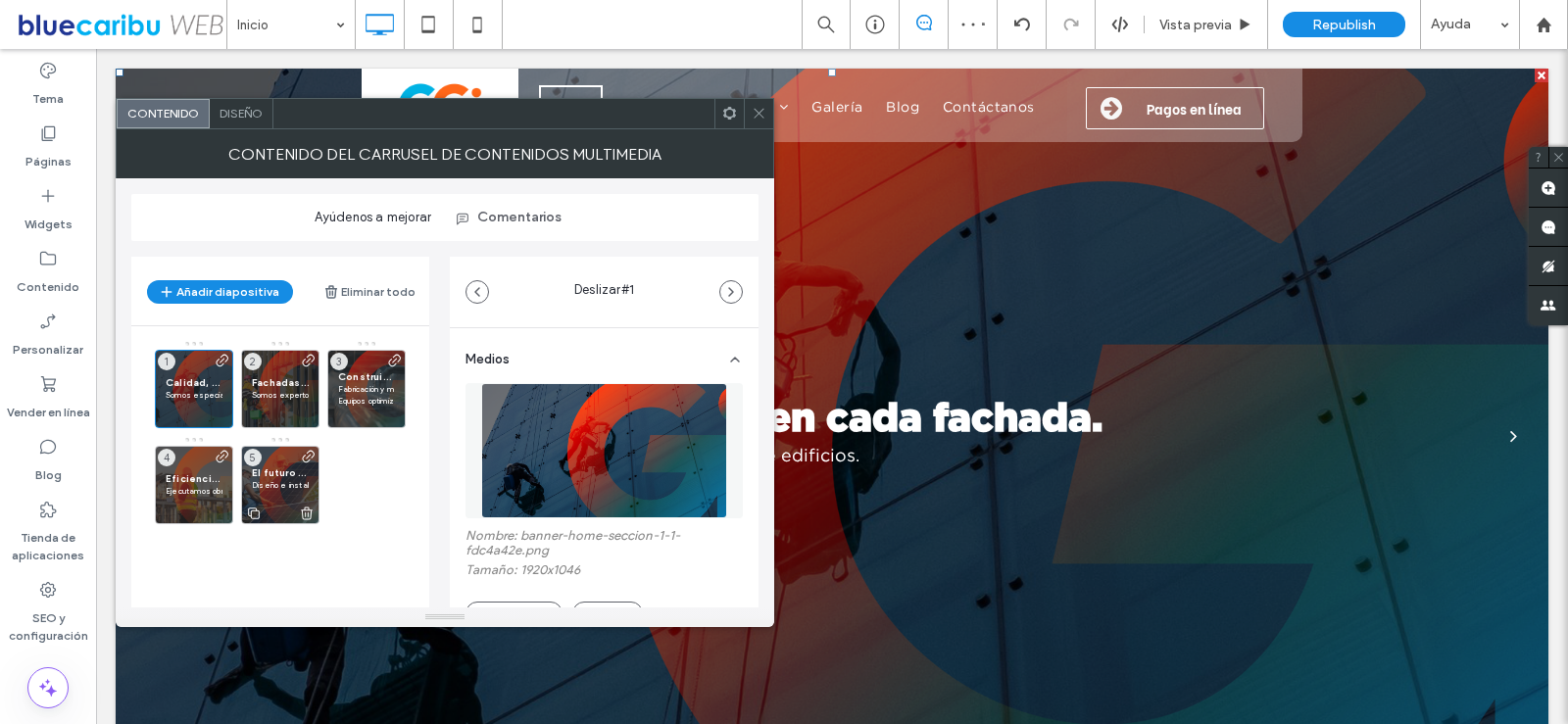 click on "El futuro es solar, y lo hacemos realidad" at bounding box center [280, 472] 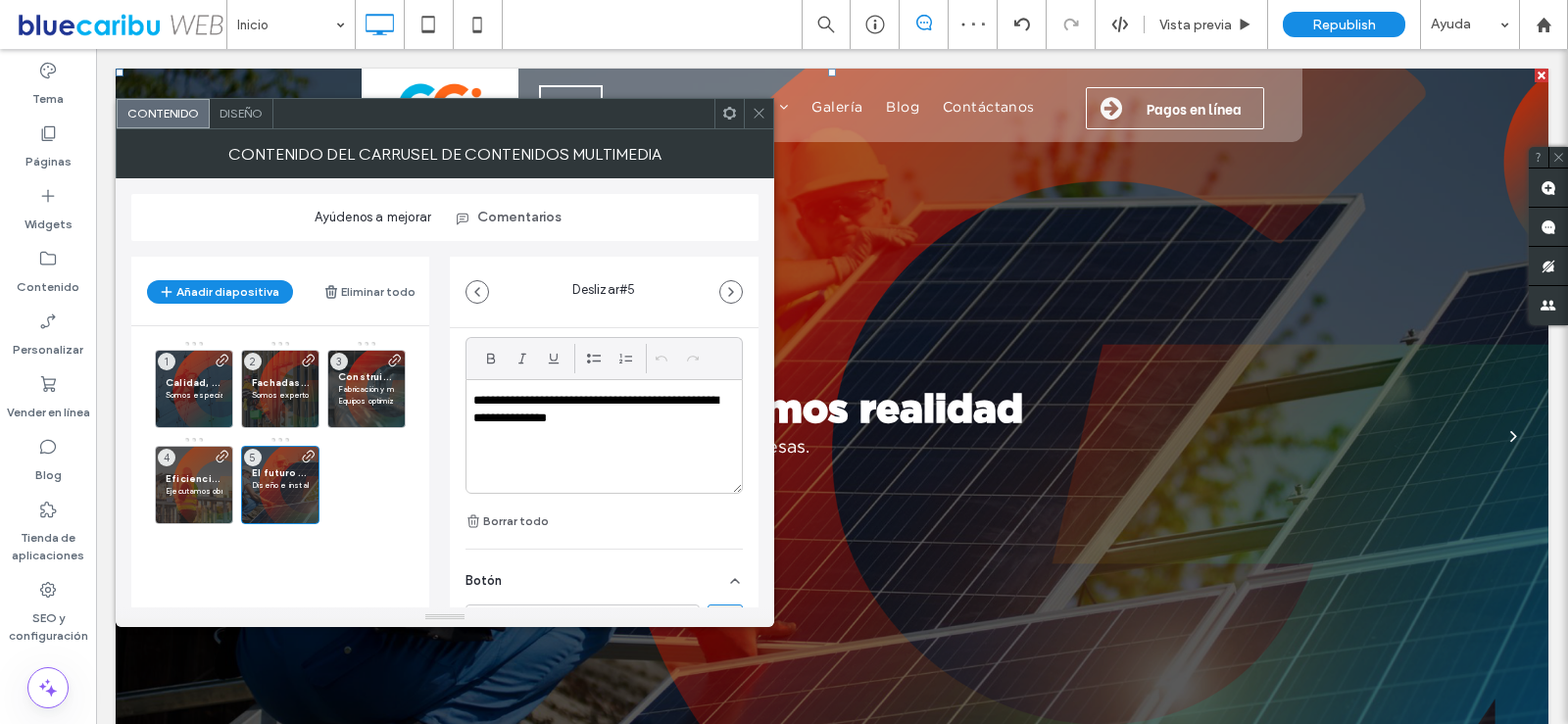 scroll, scrollTop: 490, scrollLeft: 0, axis: vertical 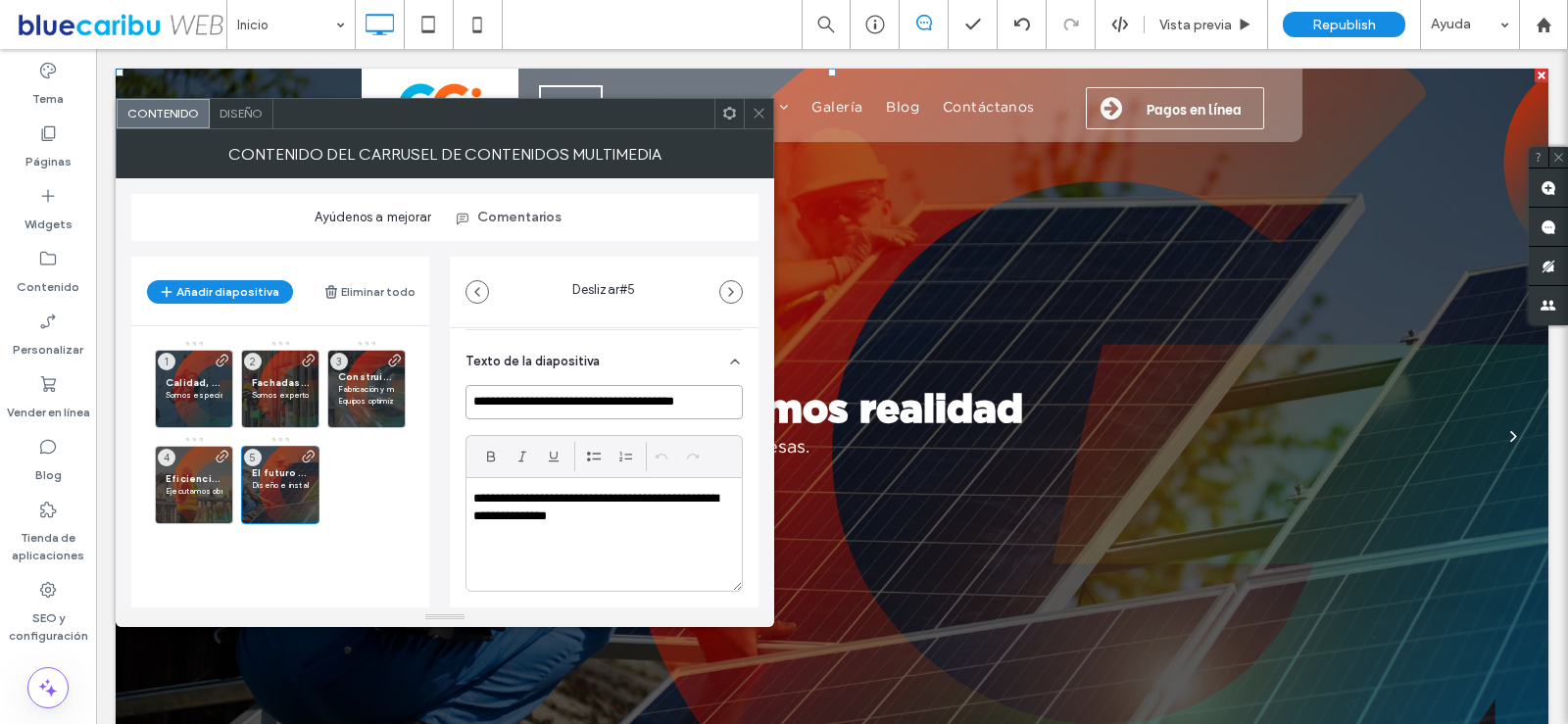 click on "**********" at bounding box center (604, 402) 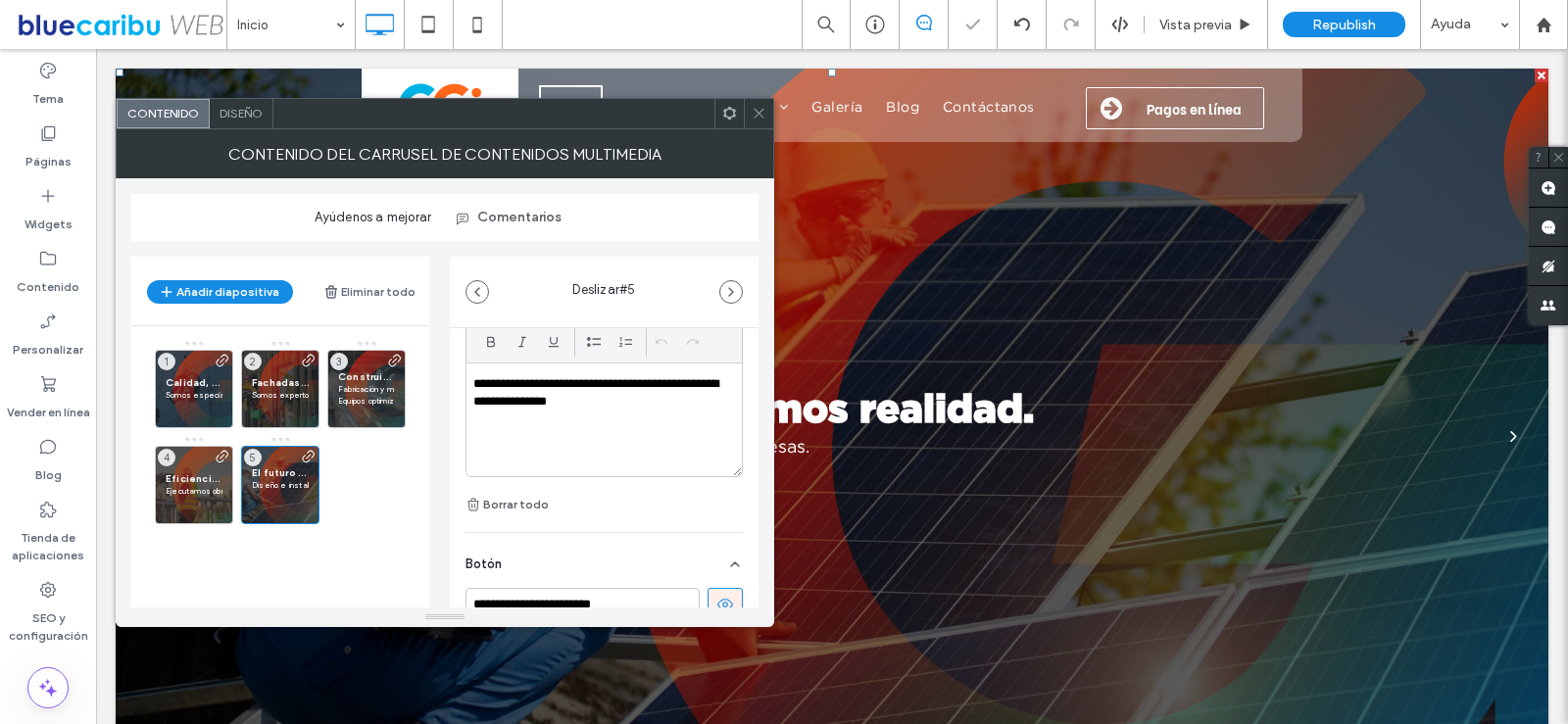 scroll, scrollTop: 749, scrollLeft: 0, axis: vertical 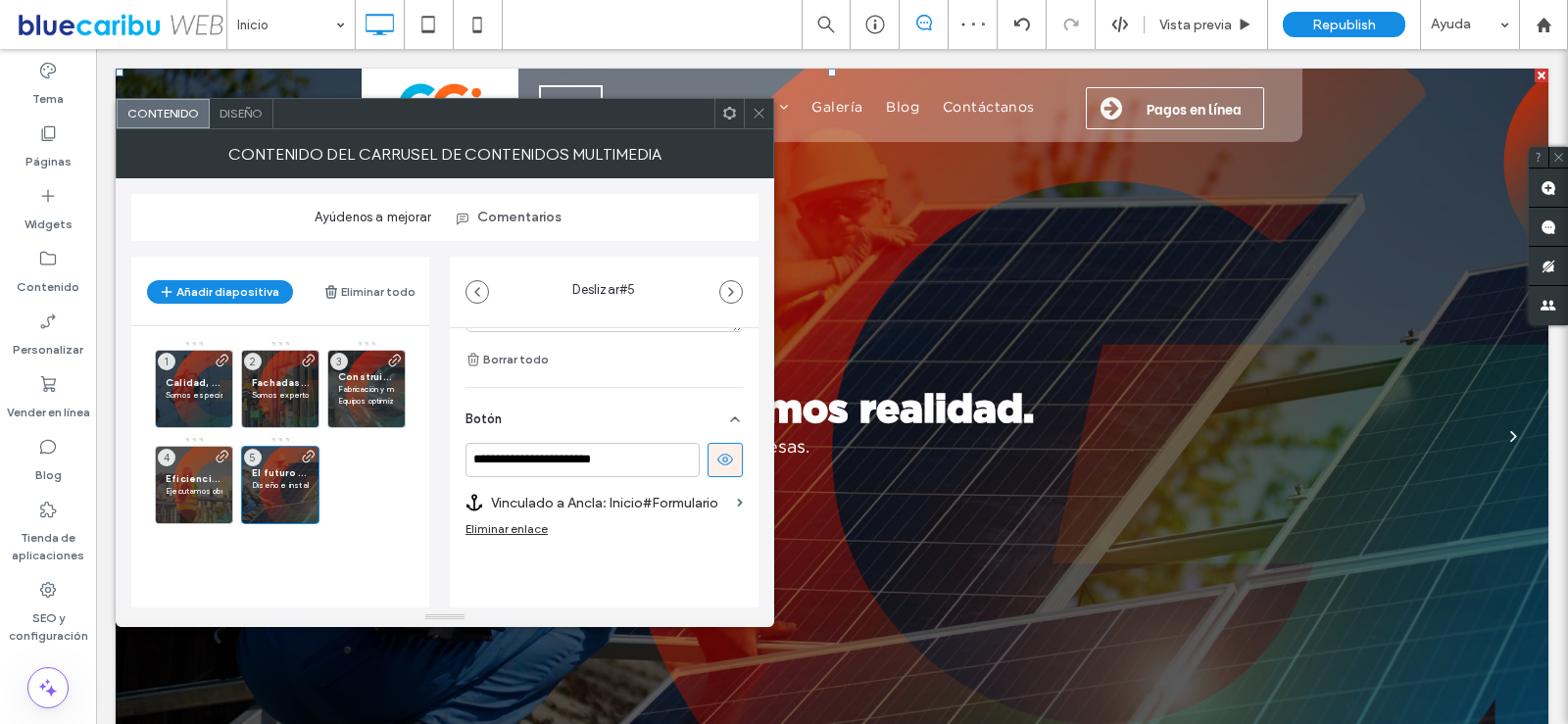 type on "**********" 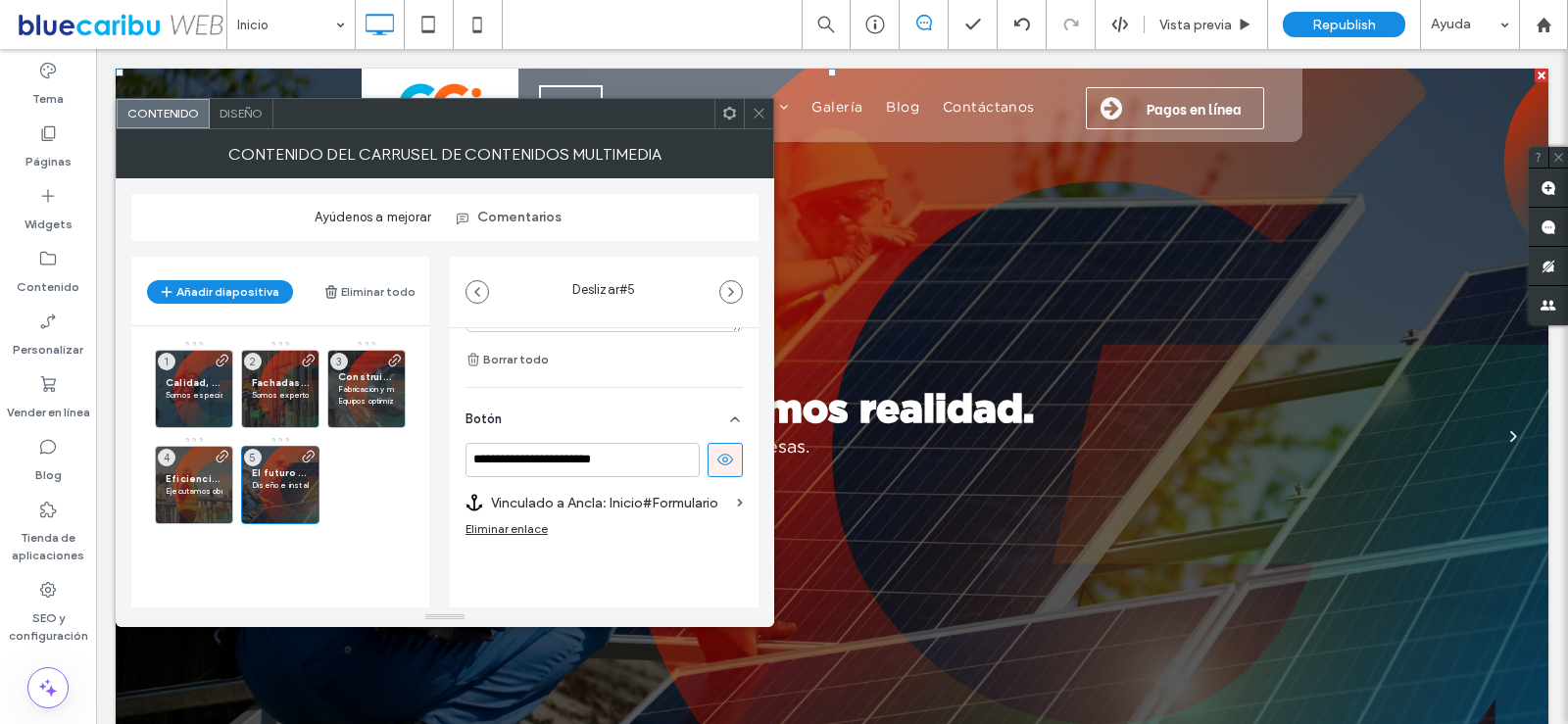 click on "Vinculado a Ancla: Inicio#Formulario" at bounding box center (610, 503) 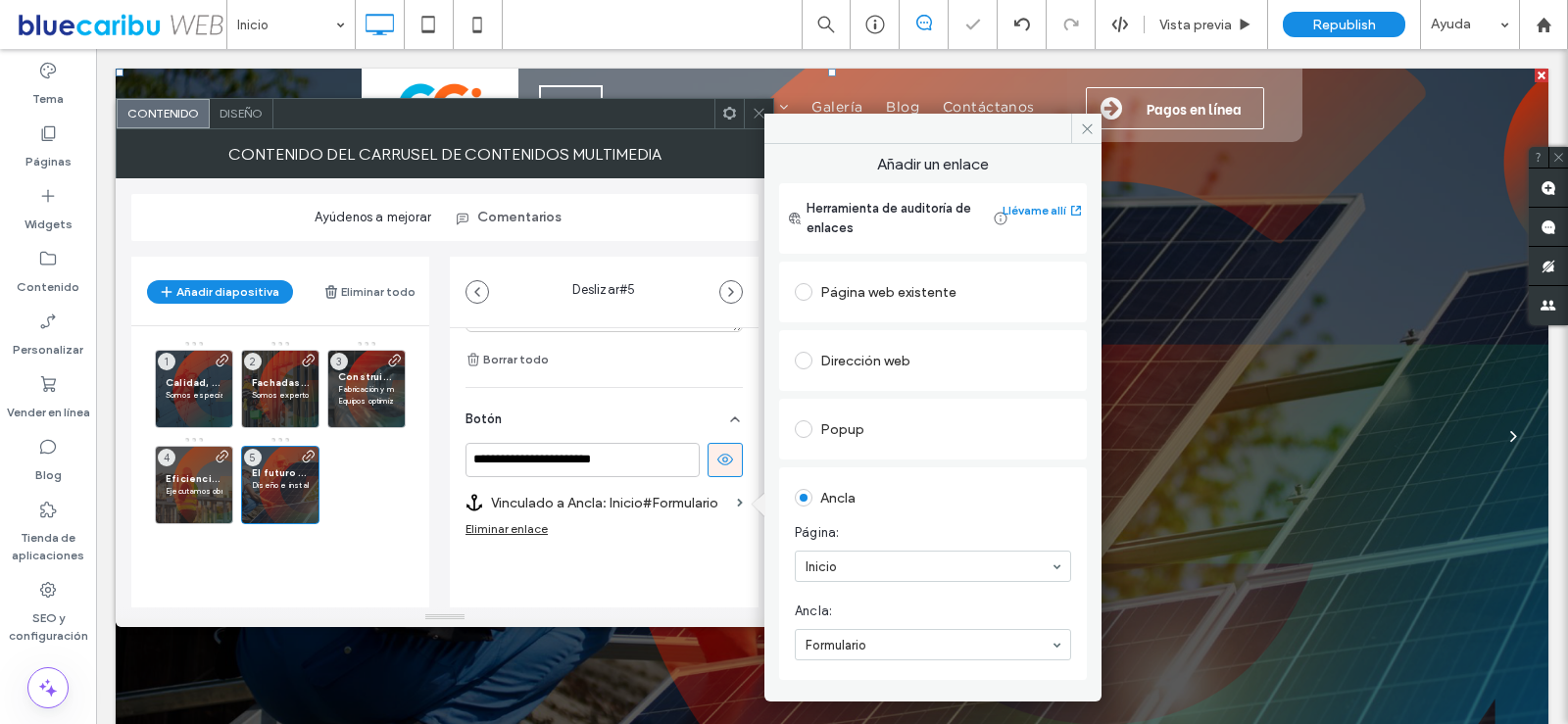 click on "Página web existente" at bounding box center (933, 292) 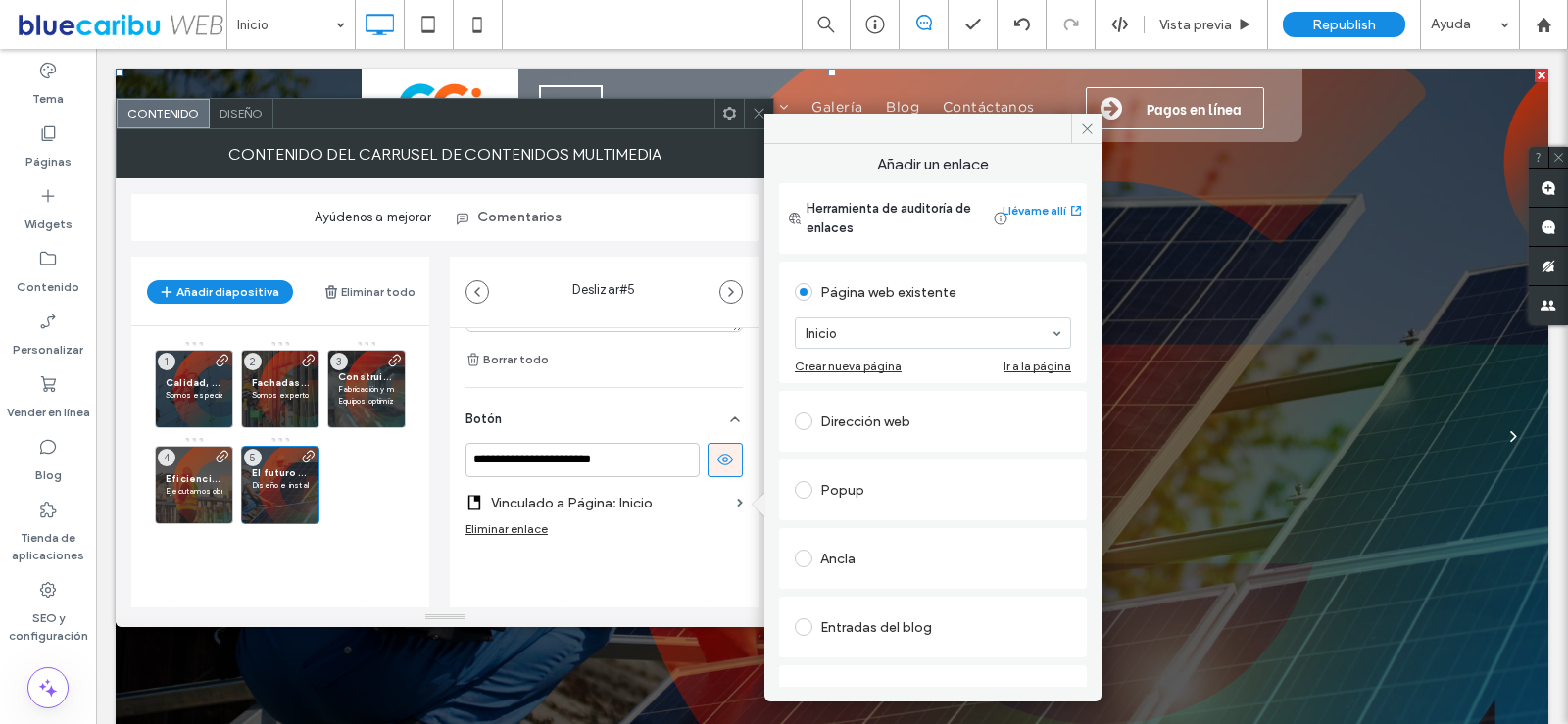 click on "Dirección web" at bounding box center [933, 421] 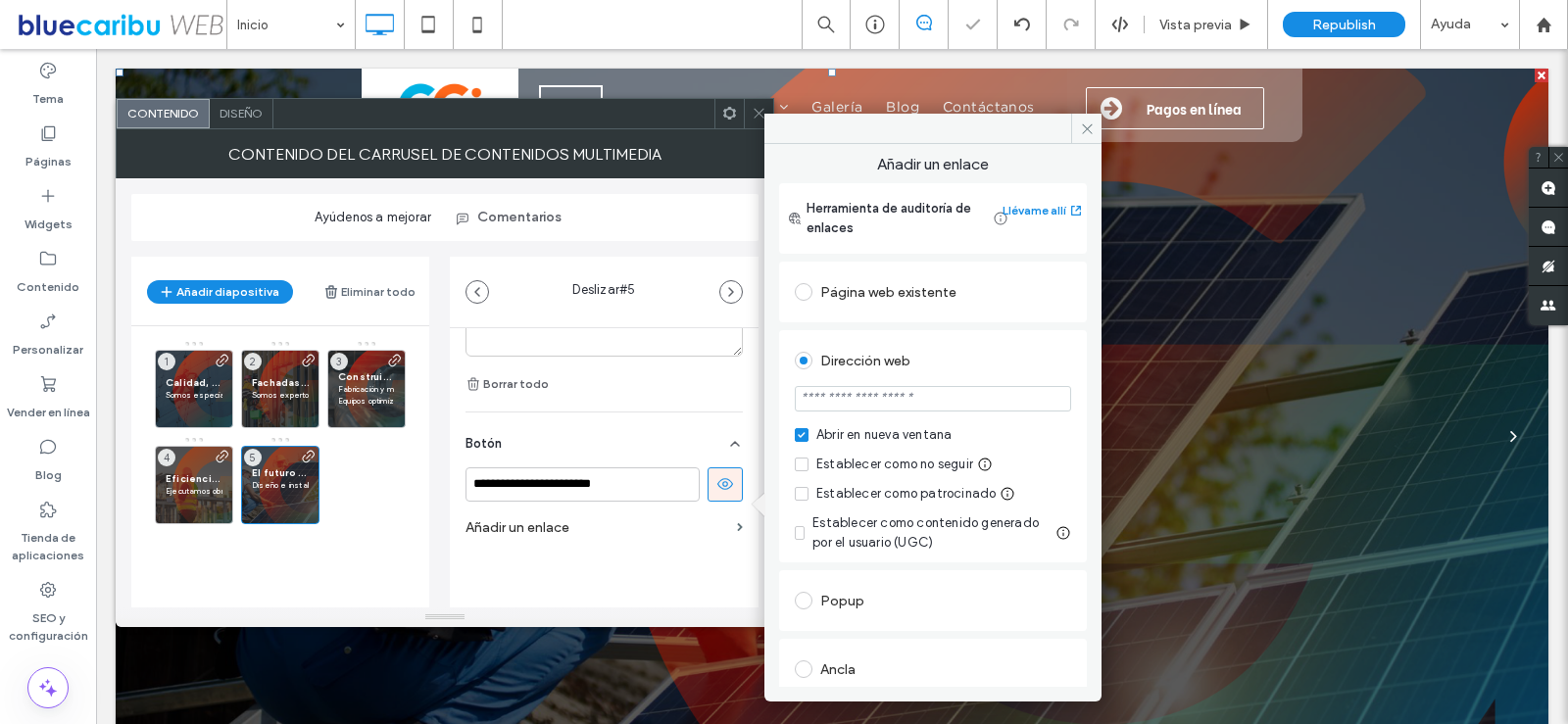 scroll, scrollTop: 725, scrollLeft: 0, axis: vertical 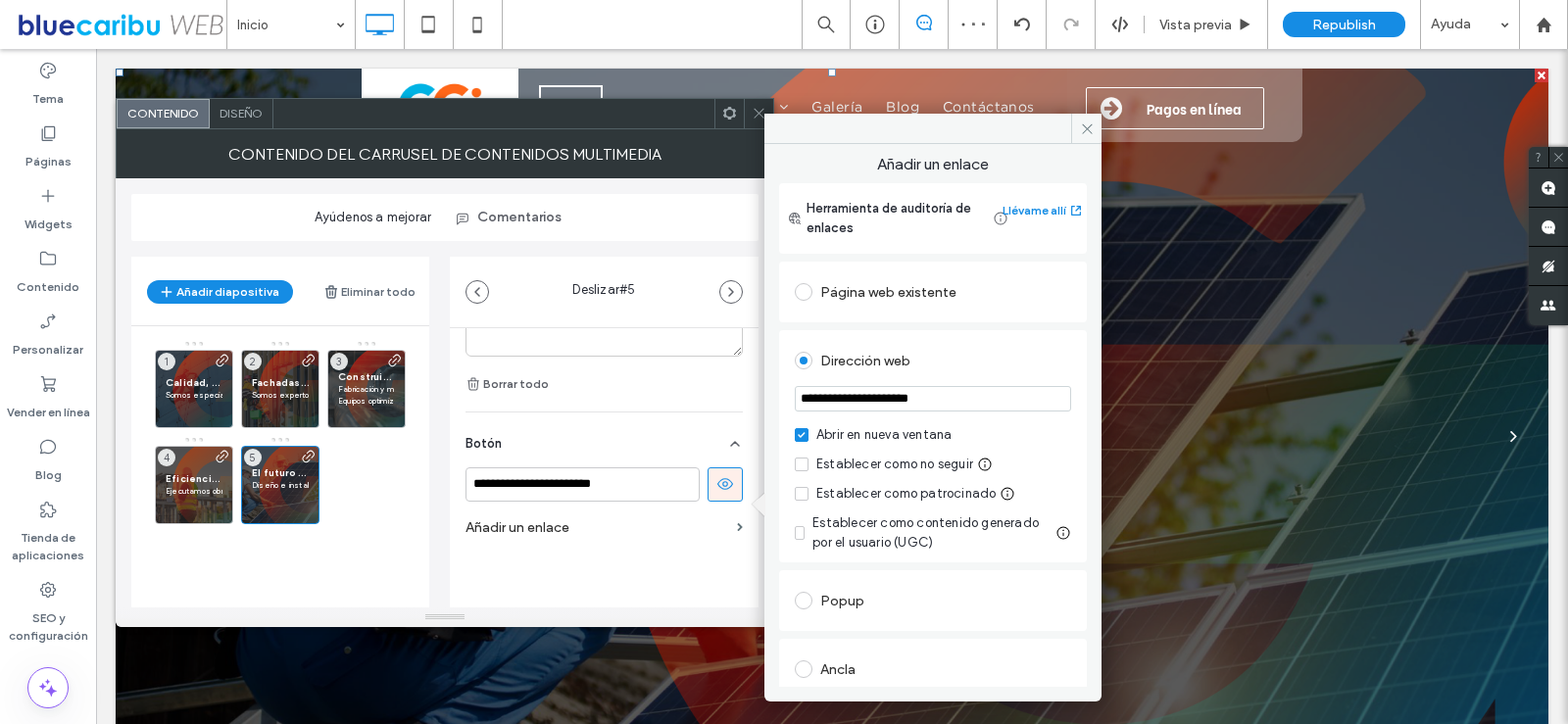 type on "**********" 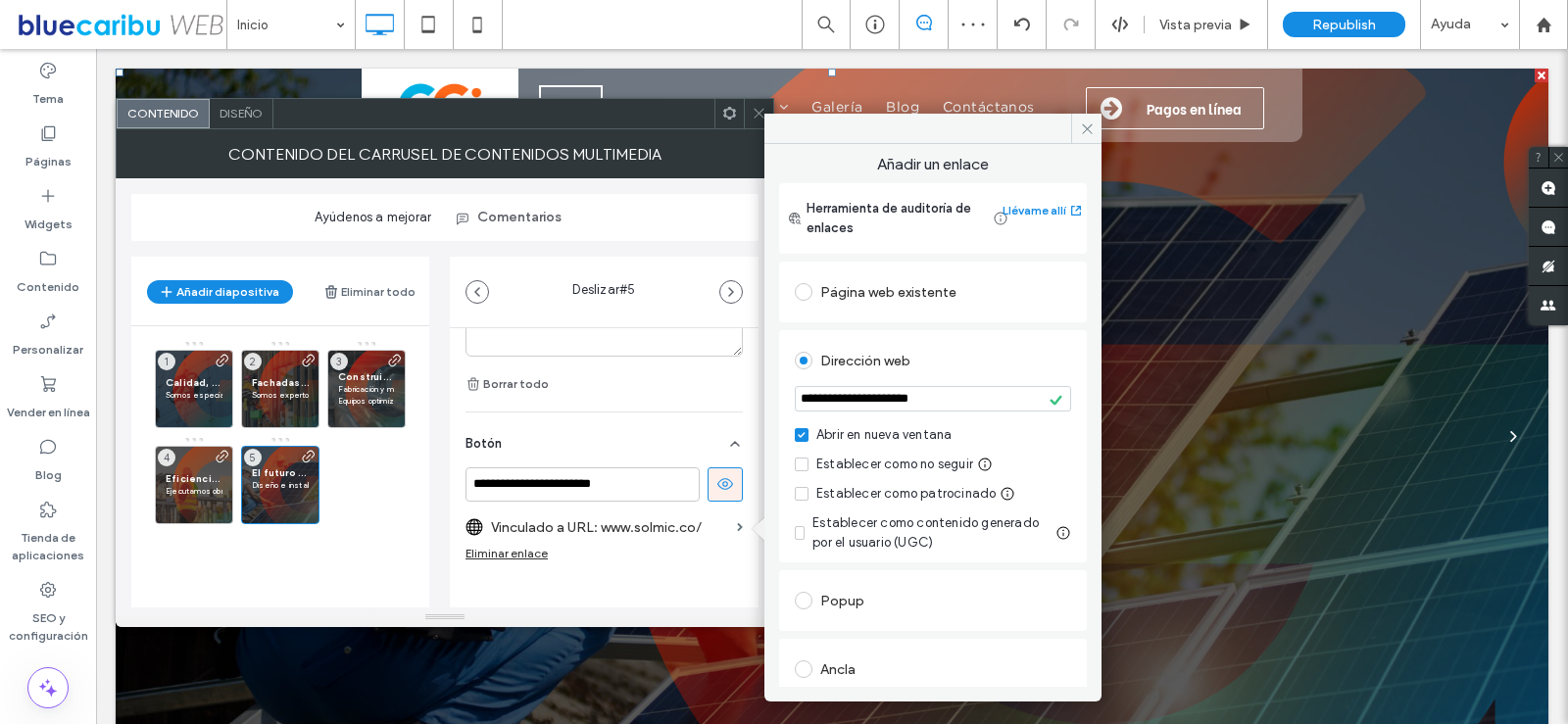 click on "Calidad, seguridad y brillo en cada fachada. Somos especialistas en limpieza profesional para todo tipo de edificios. 1 Fachadas renovadas, edificios que impresionan Somos expertos en lavado, pintado, rehabilitación e impermeabilización de fachadas para conjuntos residenciales, empresas e industrias. Calidad, durabilidad y resultados que marcan la diferencia. 2 Construimos calidad, entregamos confianza Fabricación y mantenimiento de calderas, sistemas de vapor y lavandería industrial. Equipos optimizados para el ahorro energético y la sostenibilidad ambiental. 3 Eficiencia y tecnología para tu industria Ejecutamos obras civiles en los sectores residencial, institucional, vial y urbano, con los más altos estándares de calidad y un equipo altamente calificado. 4 El futuro es solar, y lo hacemos realidad. Diseño e instalación de sistemas solares para hogares y empresas. 5" at bounding box center [292, 491] 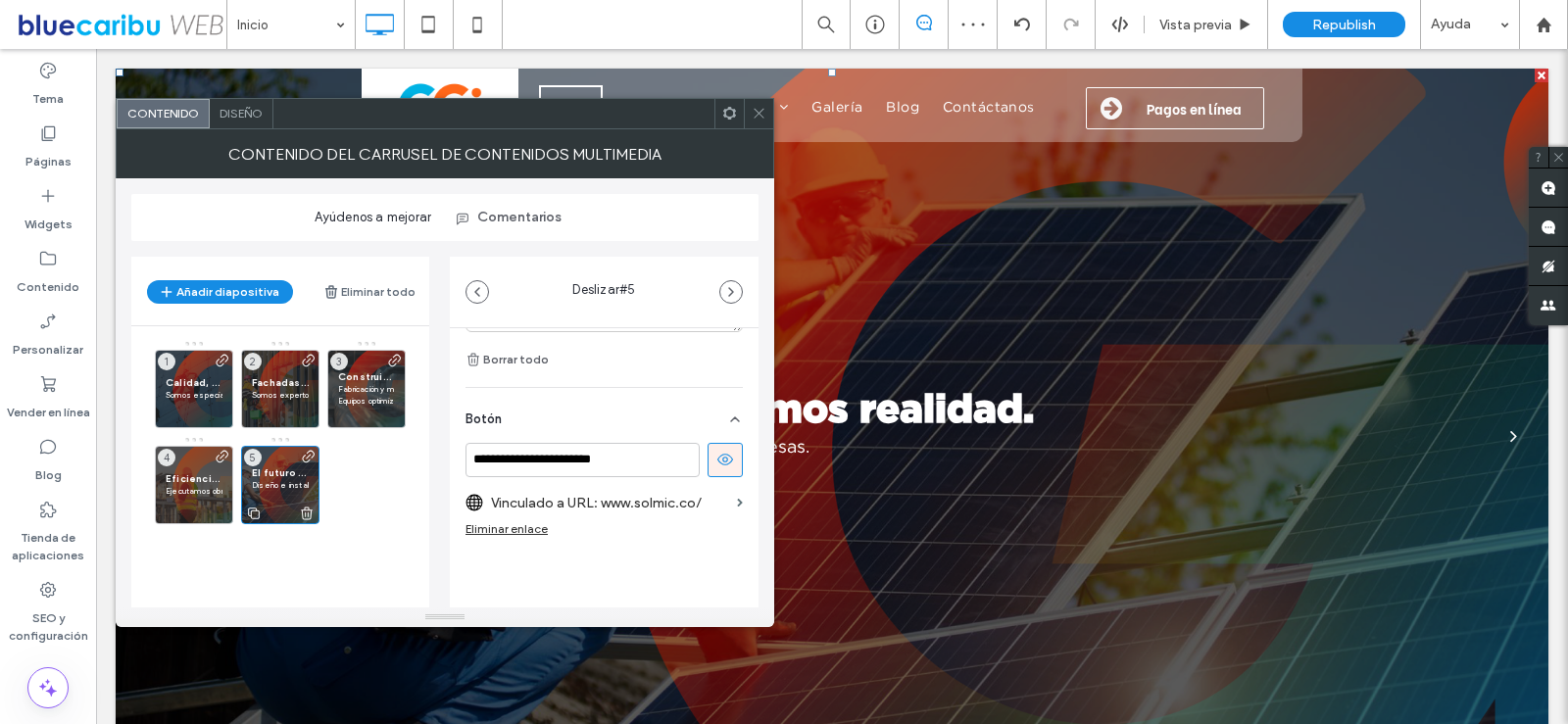 click at bounding box center [309, 487] 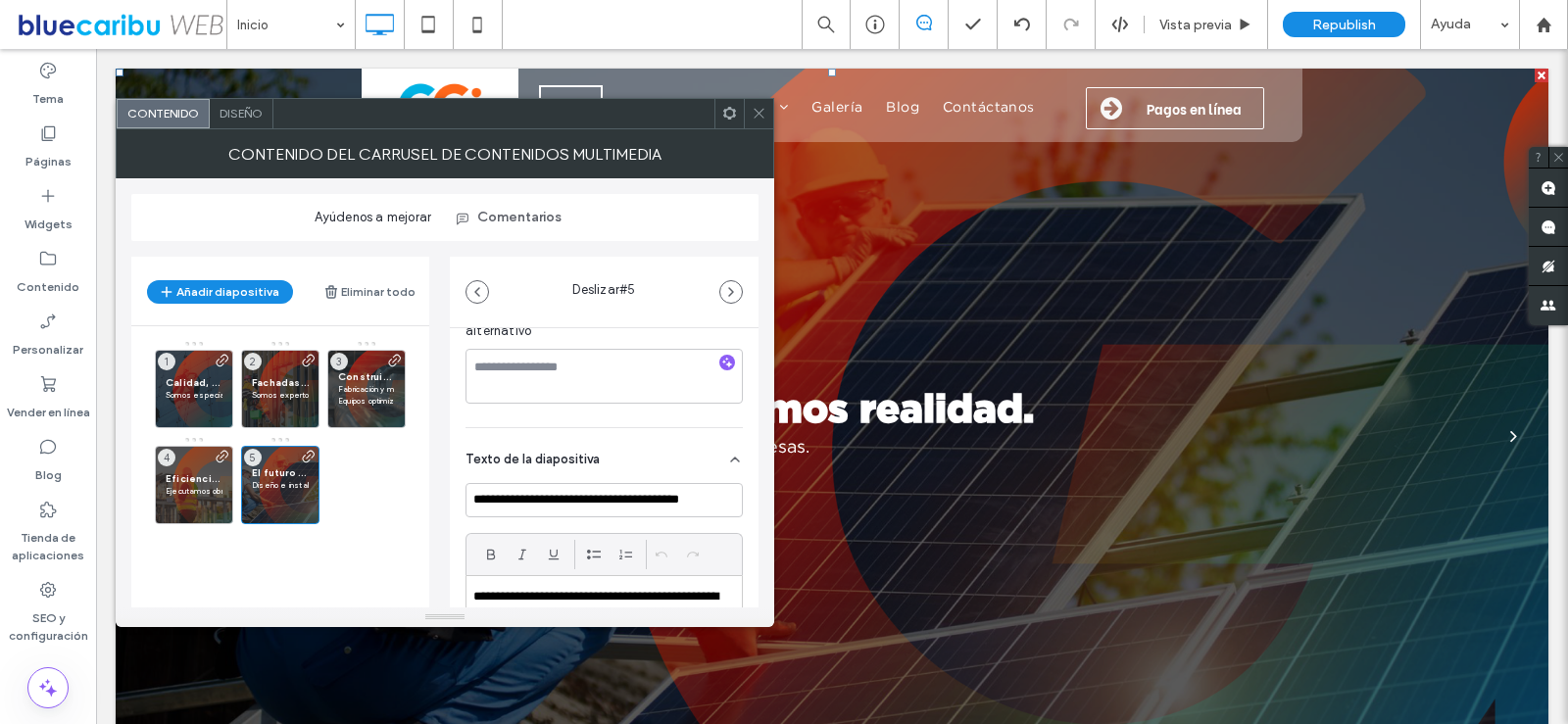 scroll, scrollTop: 490, scrollLeft: 0, axis: vertical 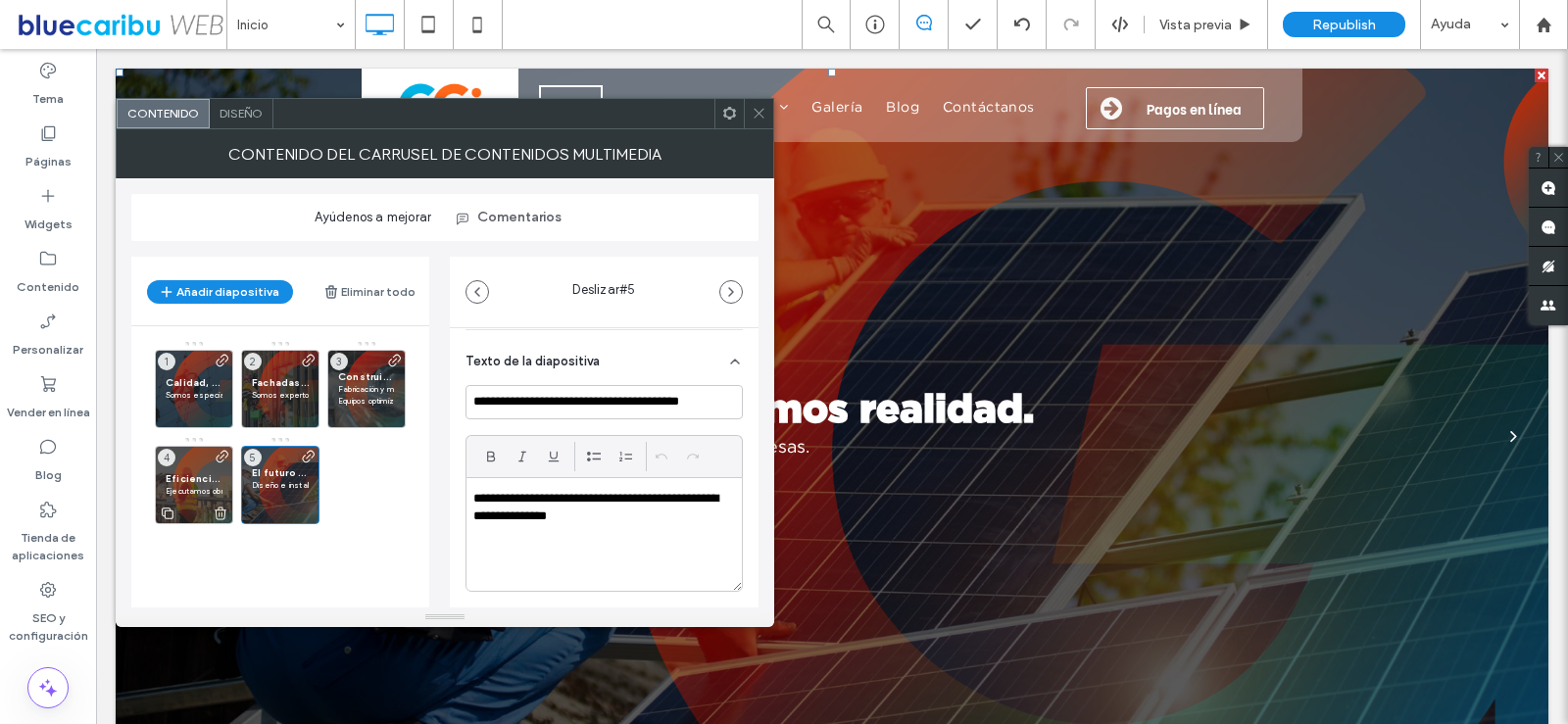 click on "Eficiencia y tecnología para tu industria" at bounding box center (194, 478) 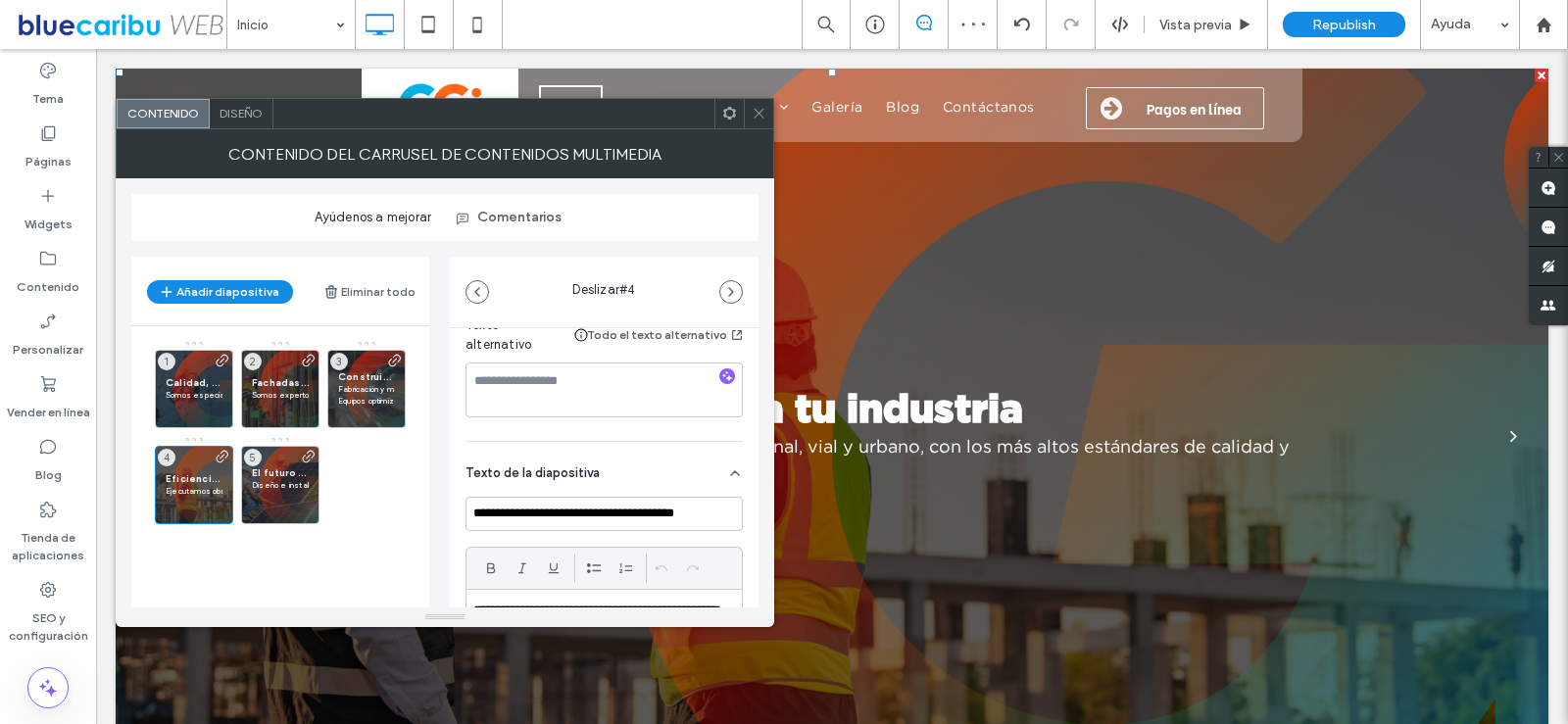 scroll, scrollTop: 490, scrollLeft: 0, axis: vertical 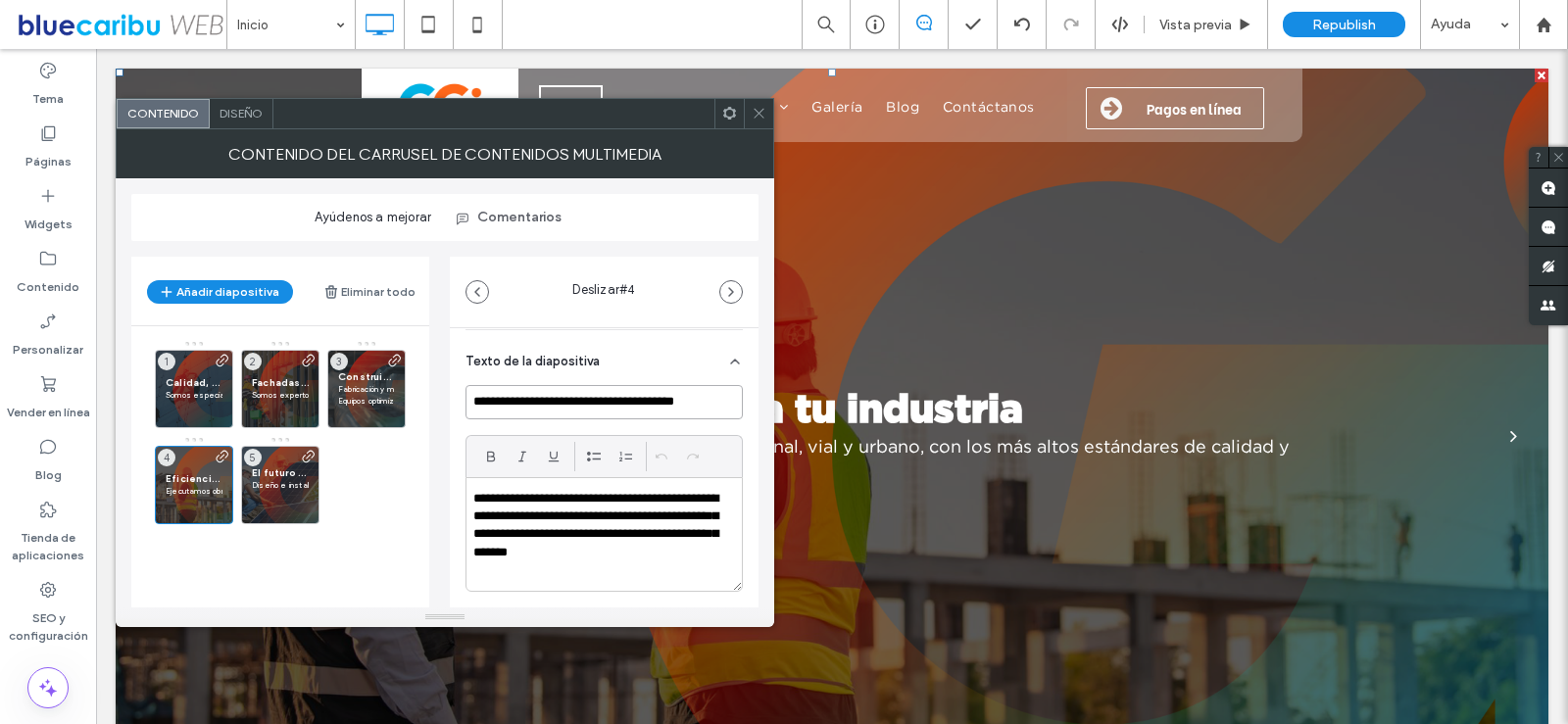 click on "**********" at bounding box center [604, 402] 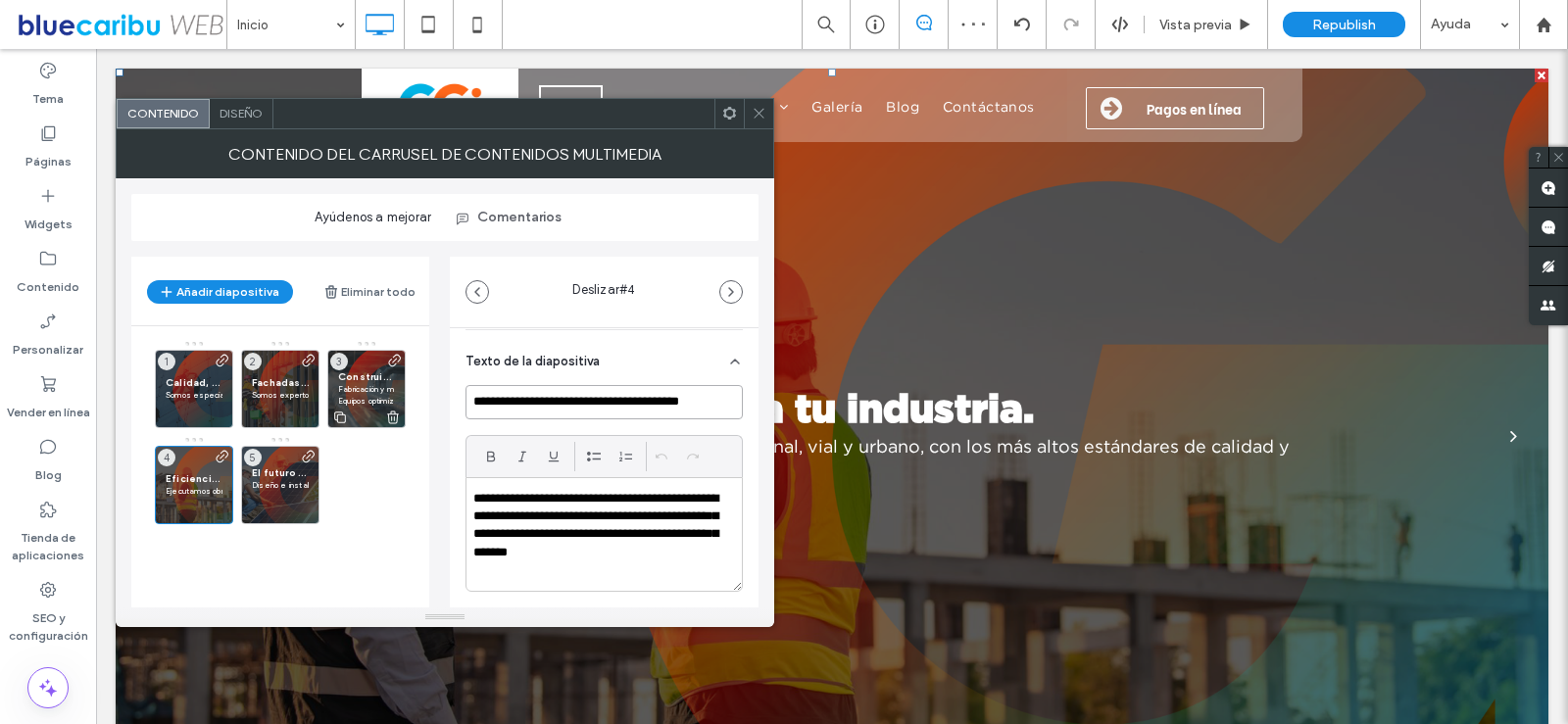 type on "**********" 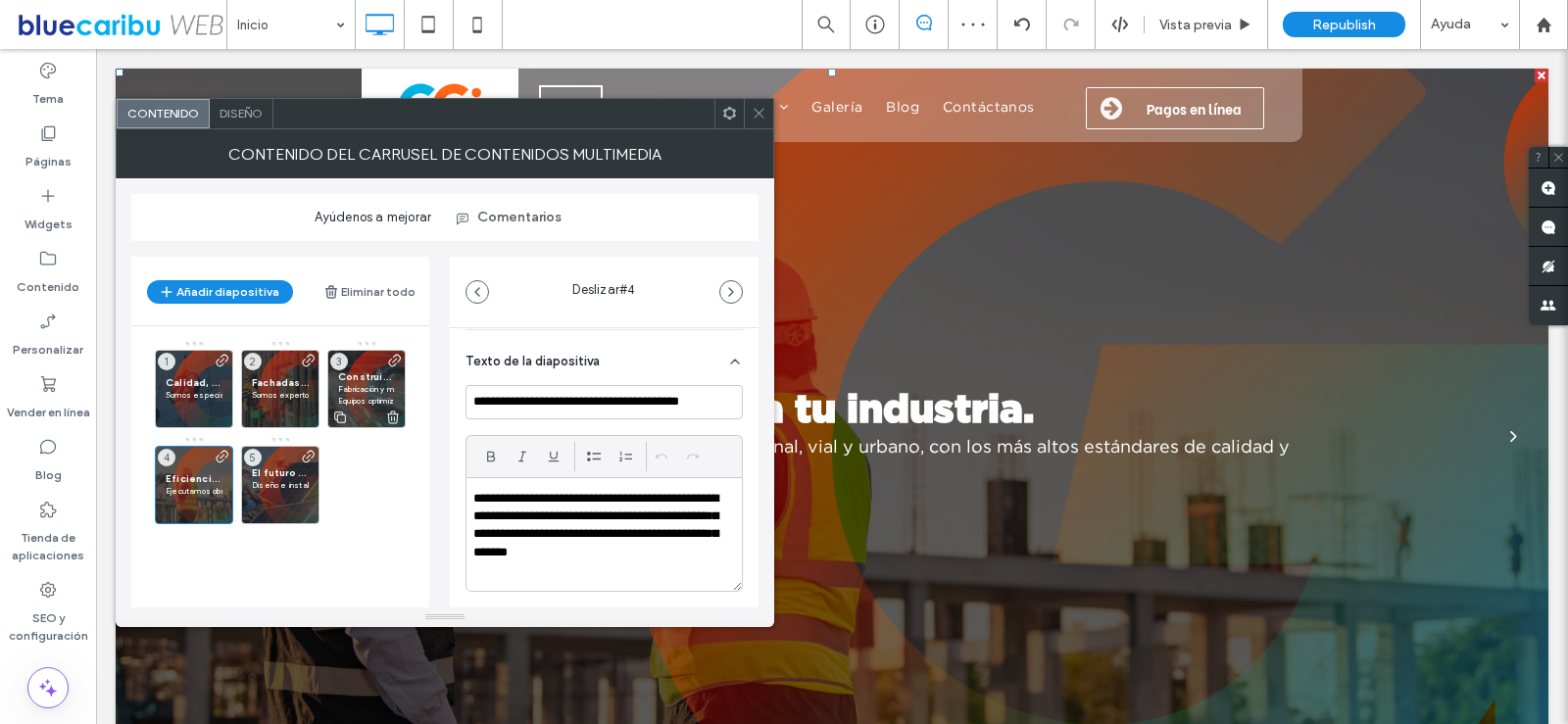click on "Construimos calidad, entregamos confianza" at bounding box center [367, 376] 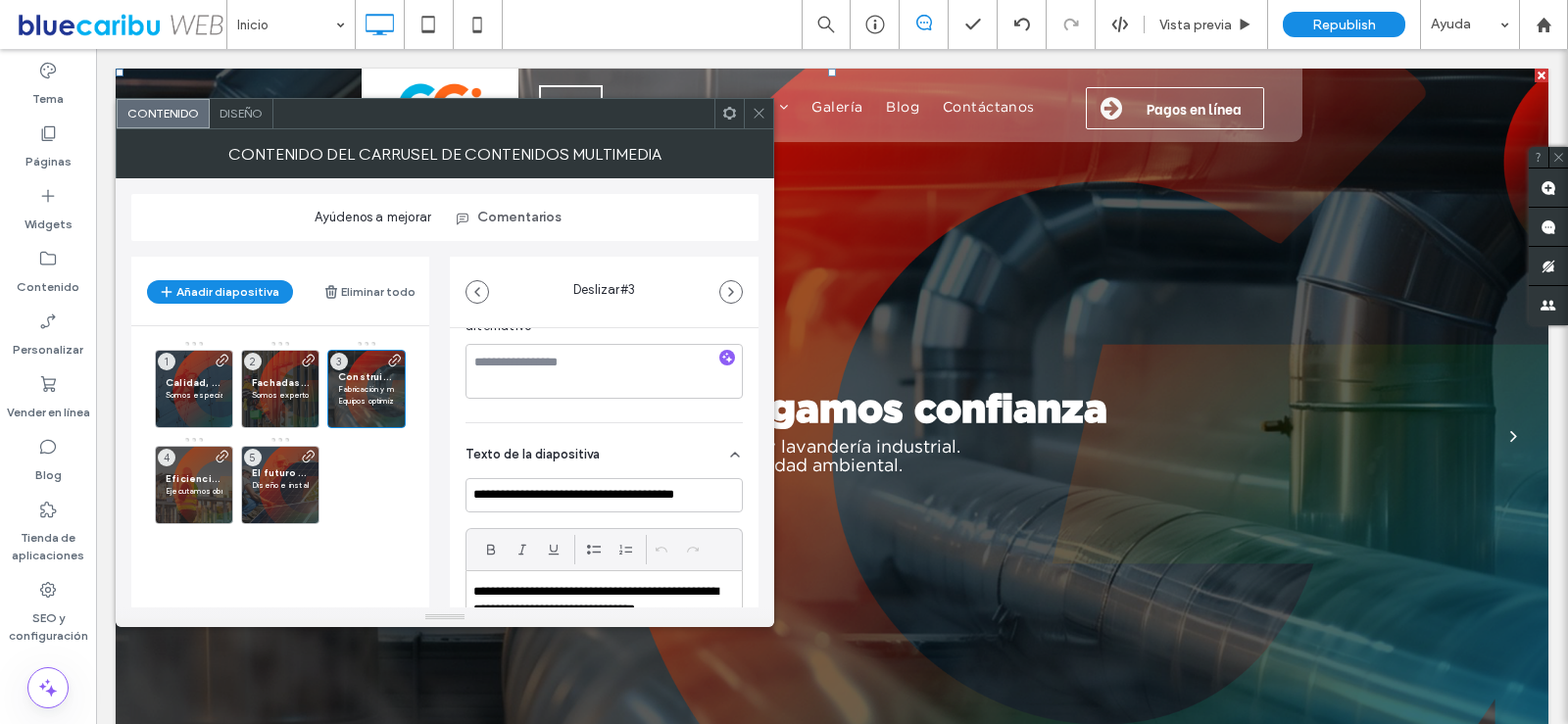 scroll, scrollTop: 392, scrollLeft: 0, axis: vertical 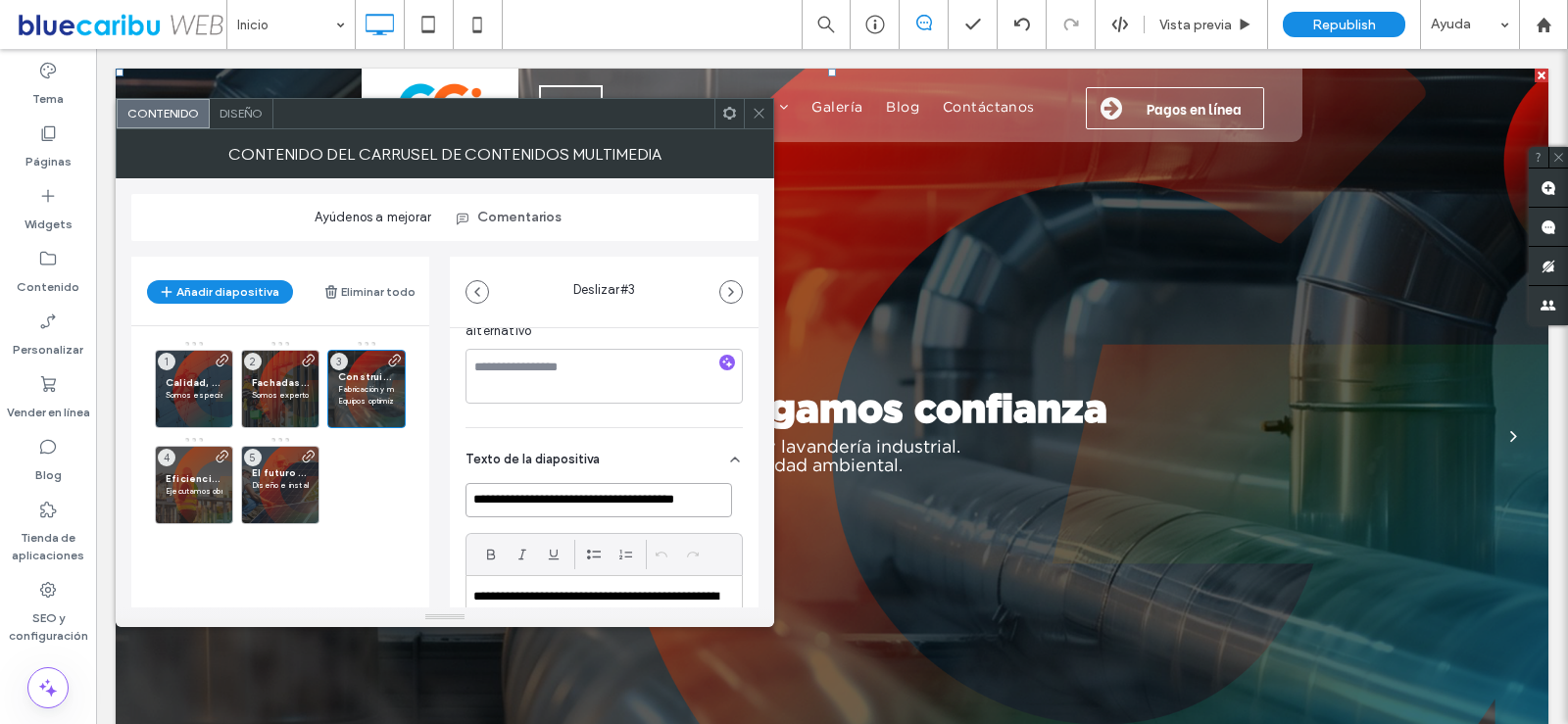 drag, startPoint x: 742, startPoint y: 553, endPoint x: 808, endPoint y: 553, distance: 66 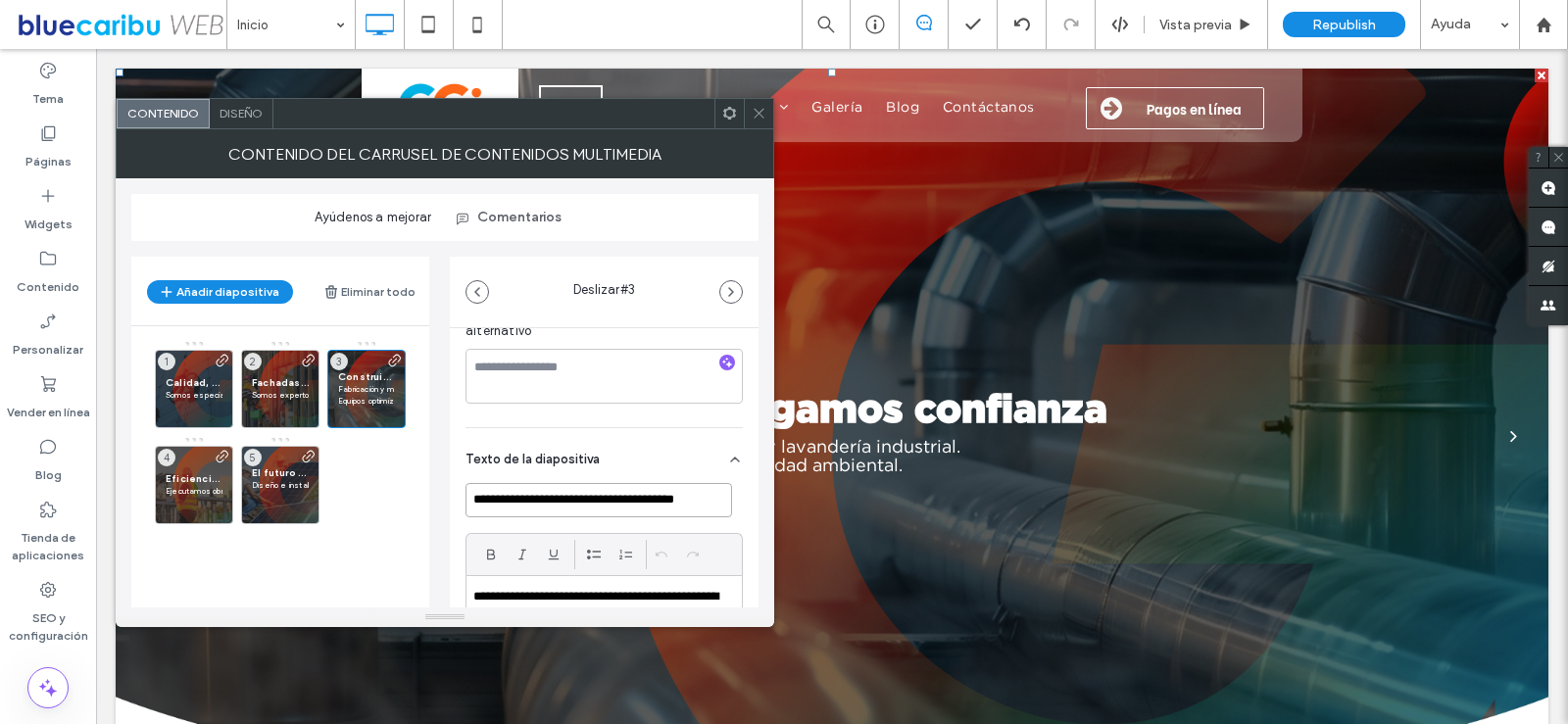 click on "**********" at bounding box center [599, 500] 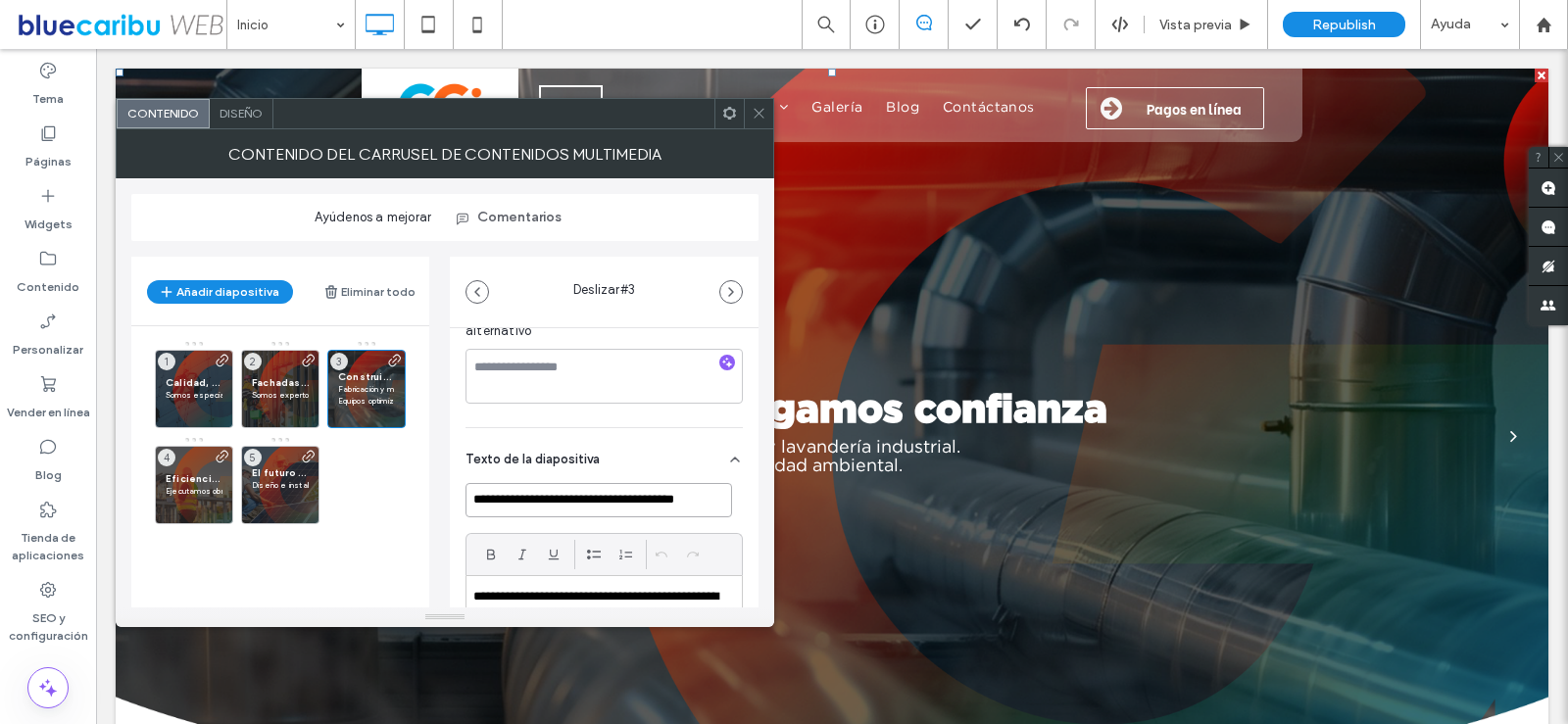 click on "**********" at bounding box center (599, 500) 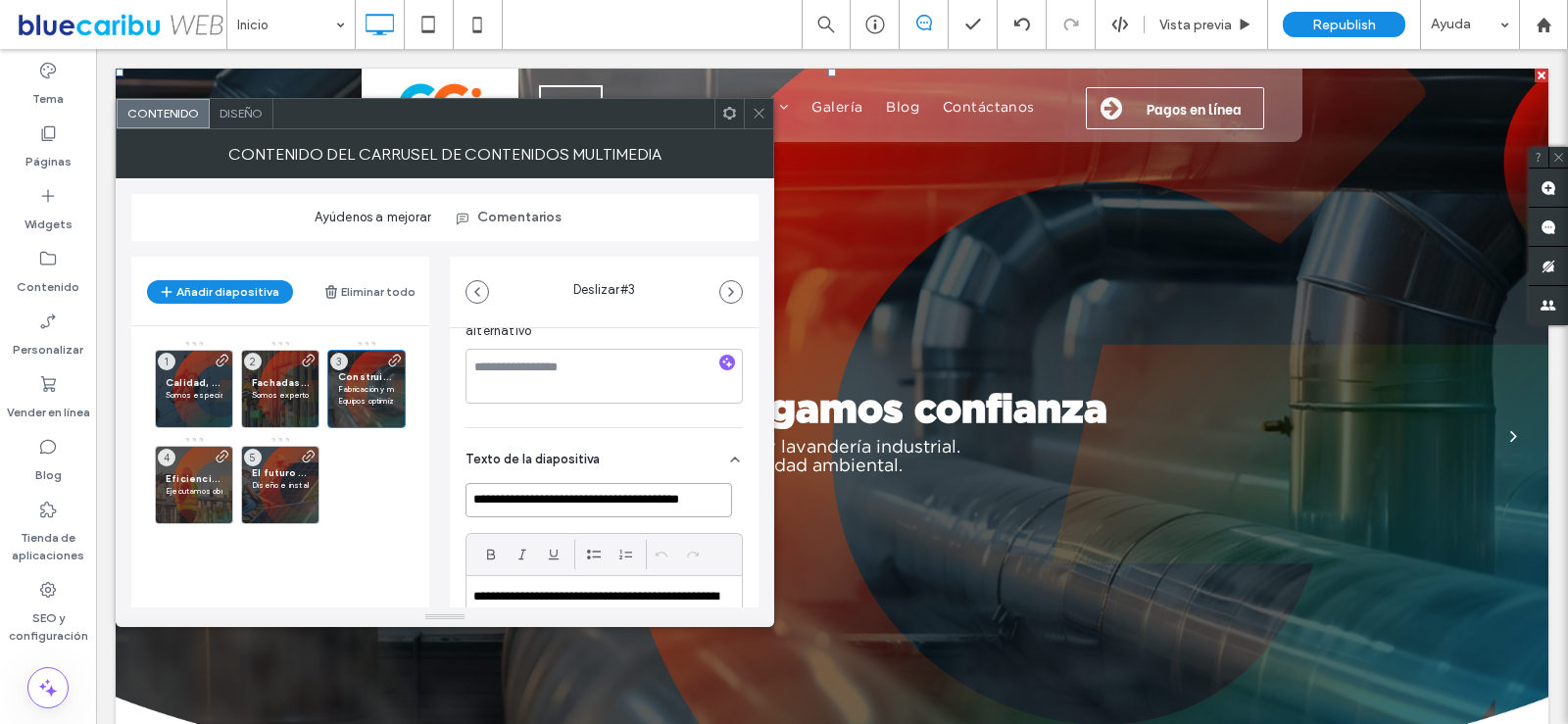 scroll, scrollTop: 0, scrollLeft: 12, axis: horizontal 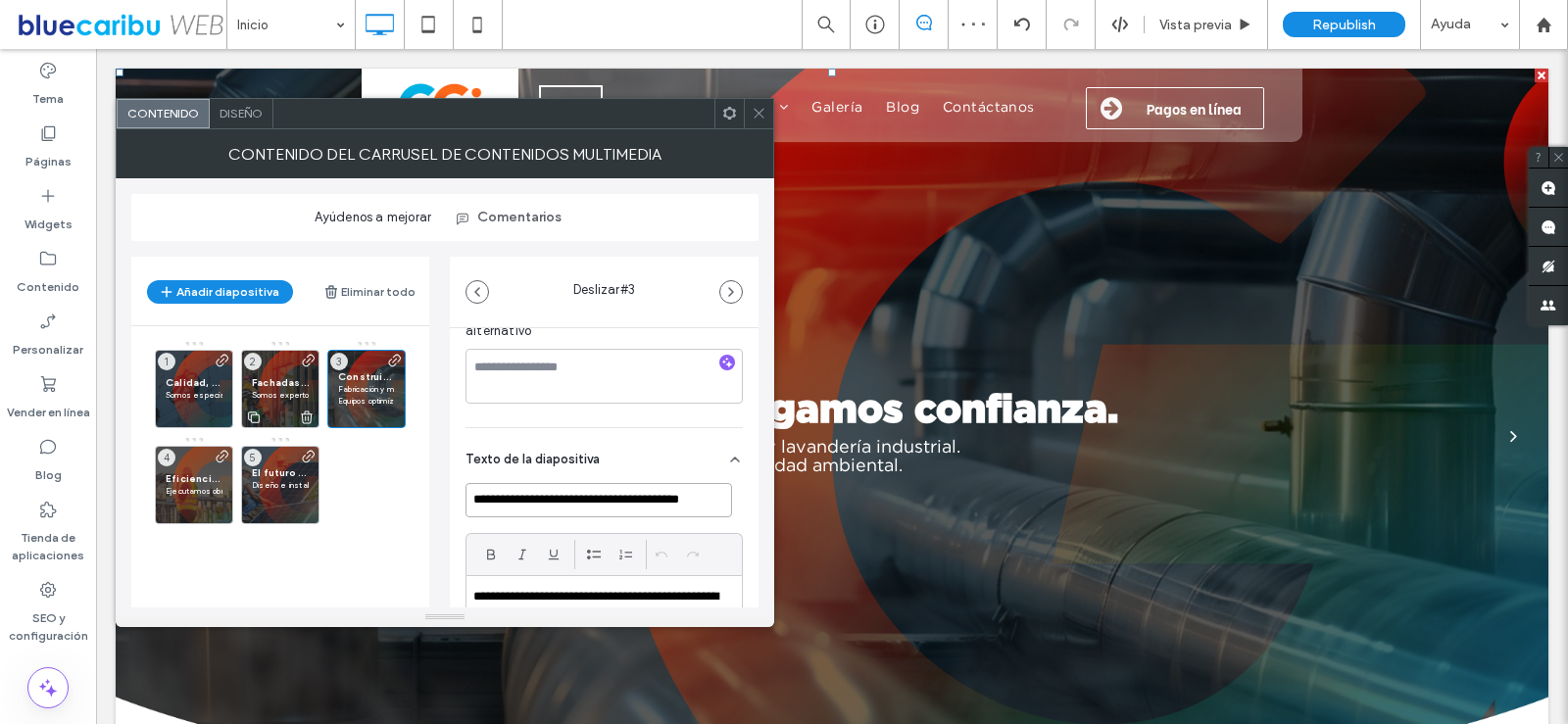 type on "**********" 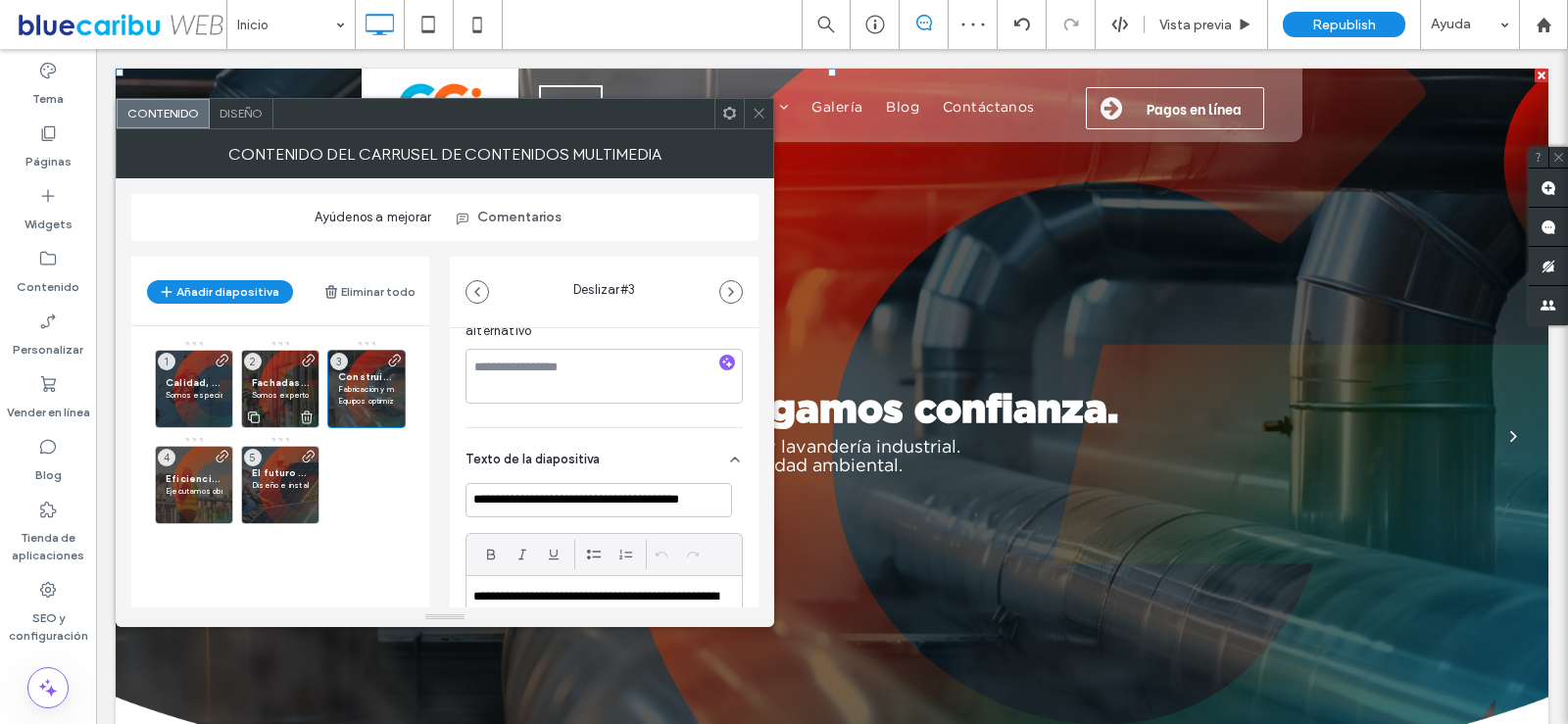 scroll, scrollTop: 0, scrollLeft: 0, axis: both 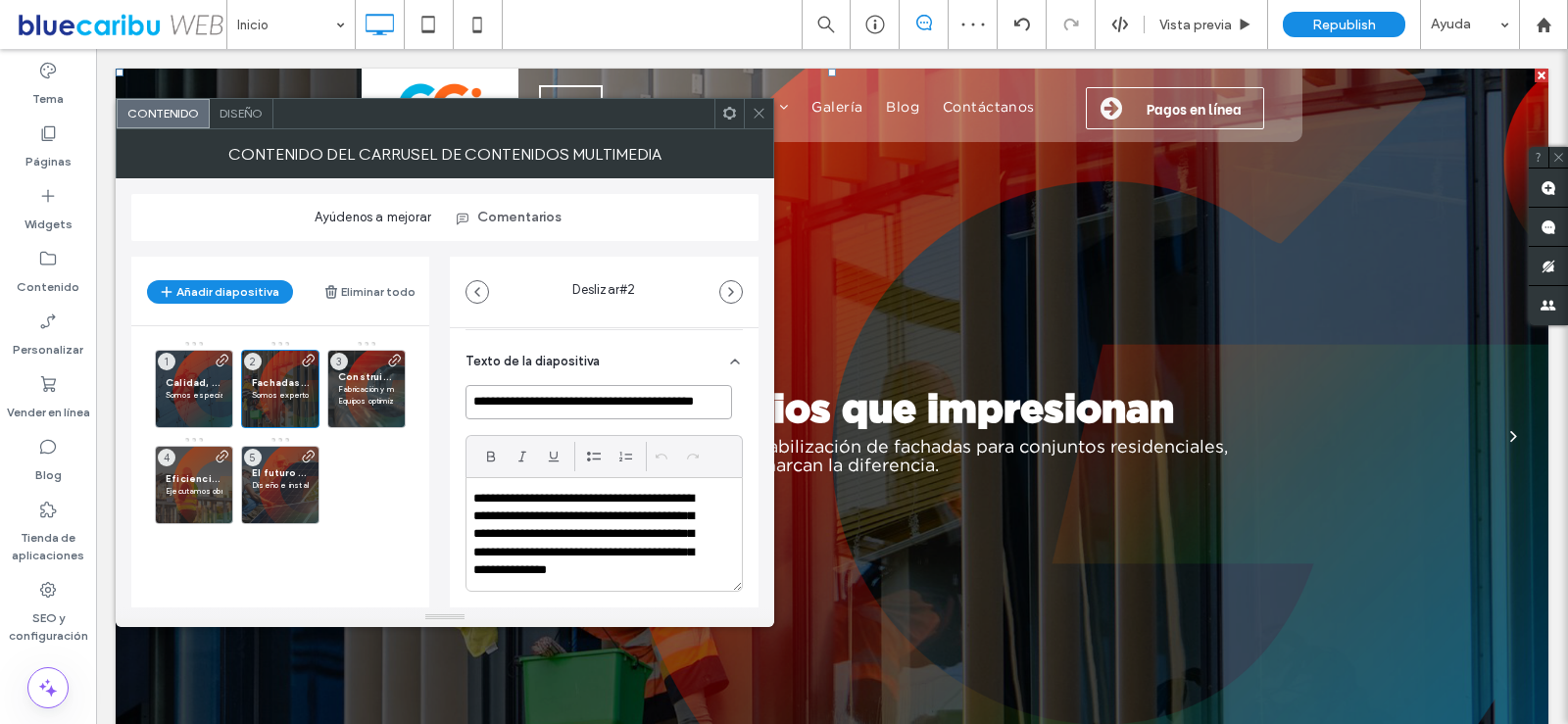 drag, startPoint x: 830, startPoint y: 451, endPoint x: 864, endPoint y: 402, distance: 59.64059 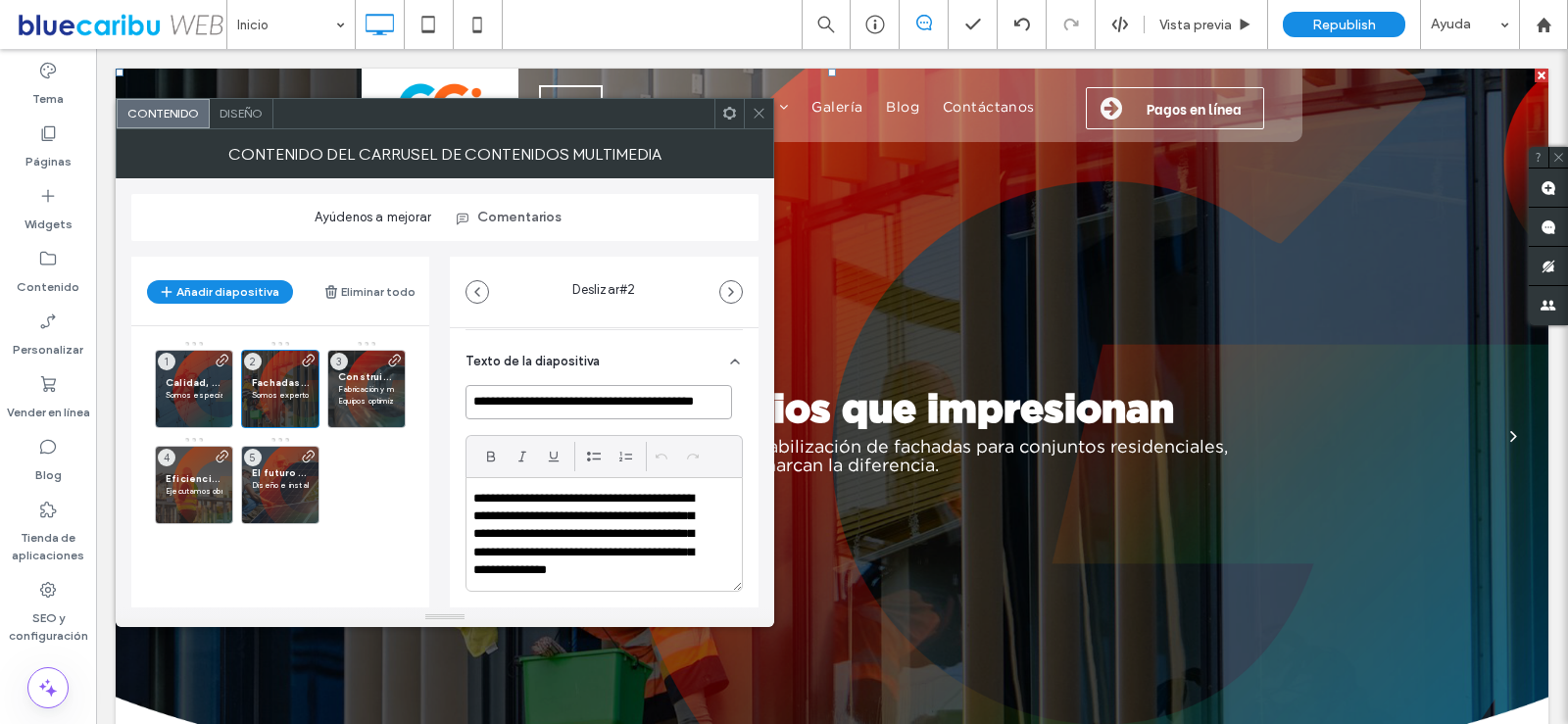 click on "**********" at bounding box center (599, 402) 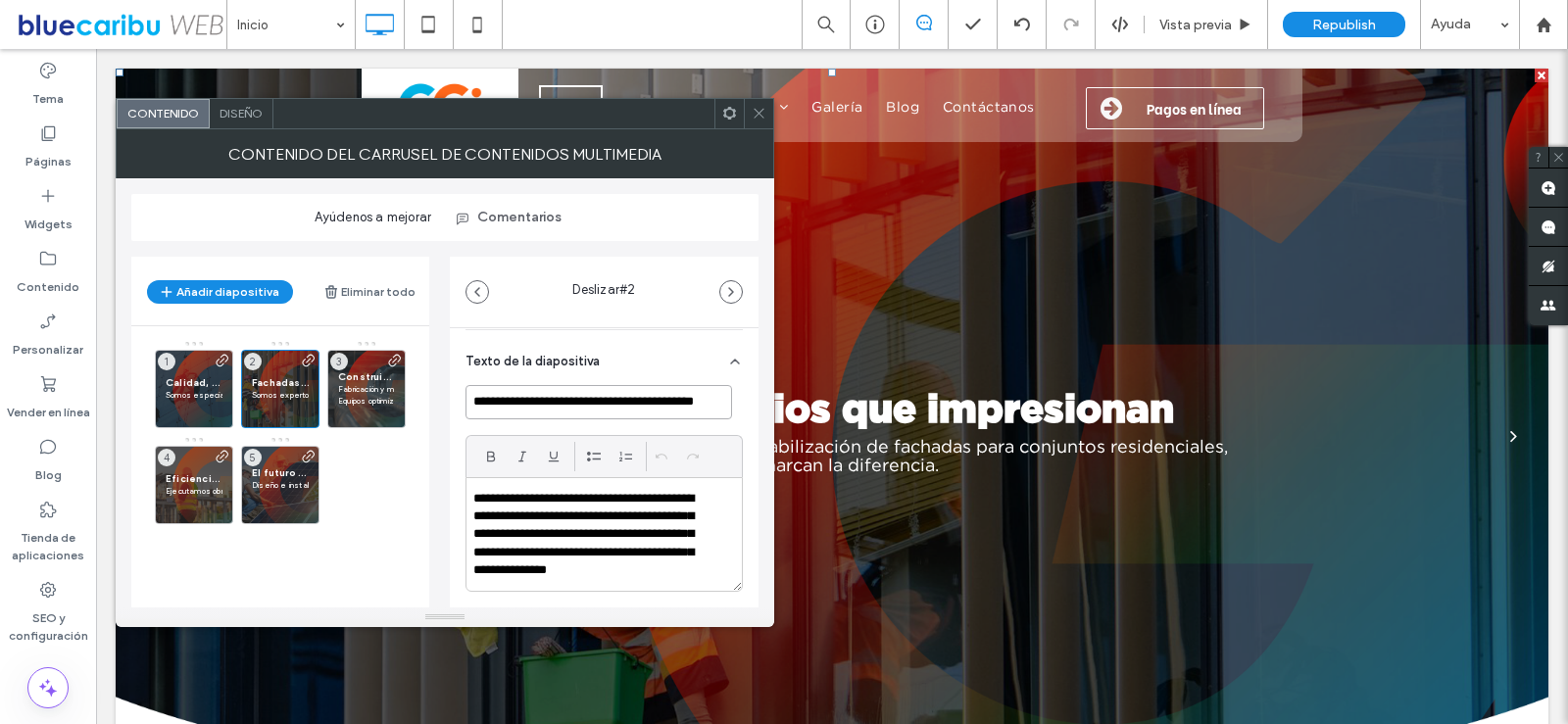 drag, startPoint x: 702, startPoint y: 403, endPoint x: 754, endPoint y: 397, distance: 52.345009 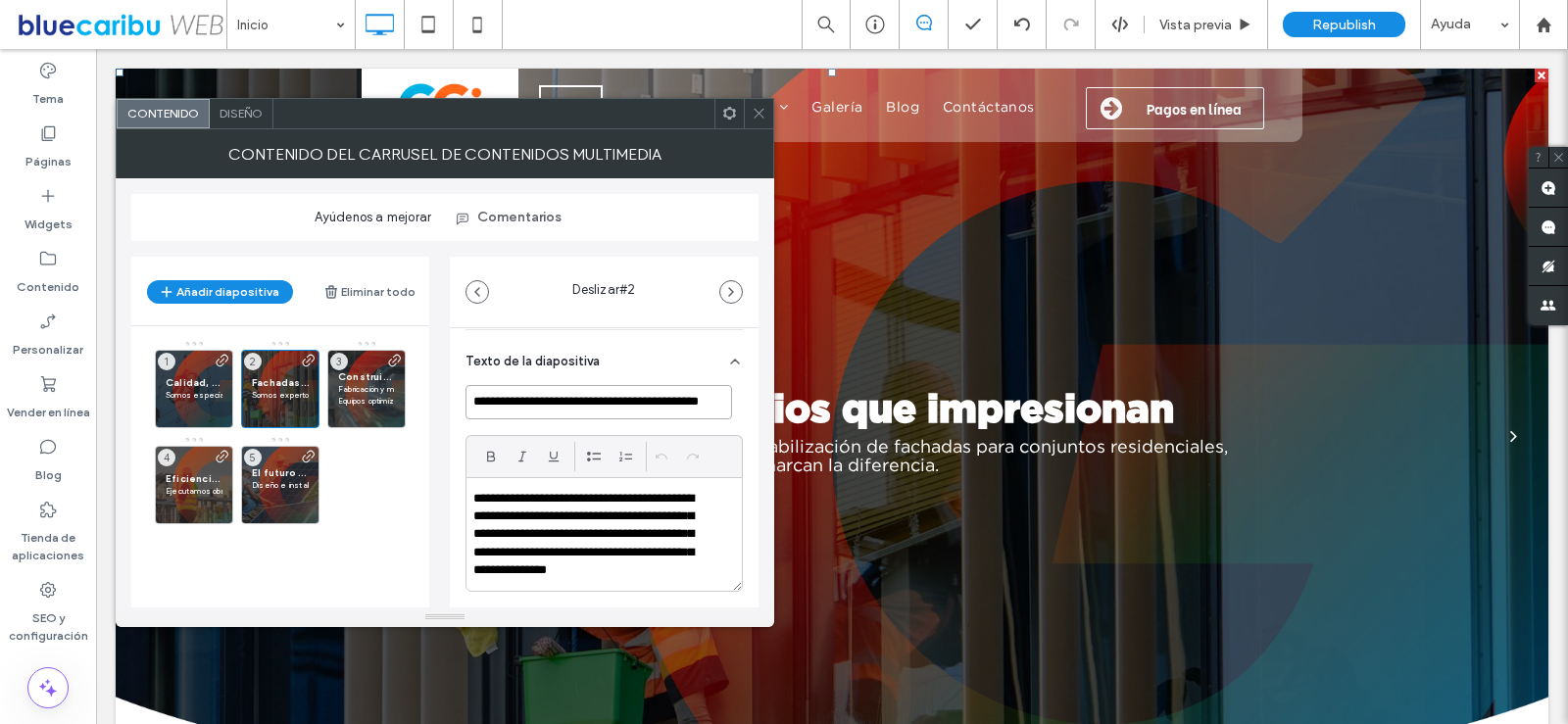 scroll, scrollTop: 0, scrollLeft: 30, axis: horizontal 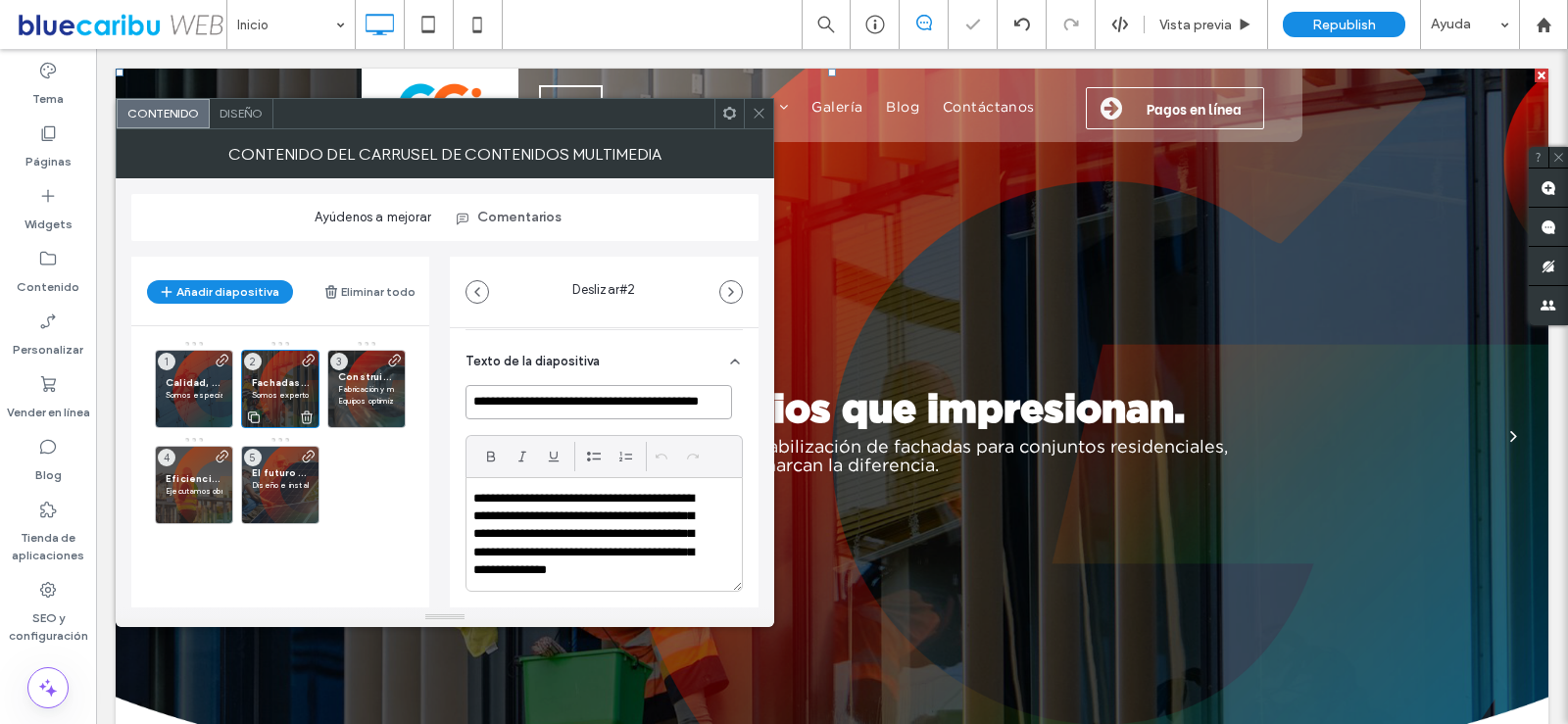 type on "**********" 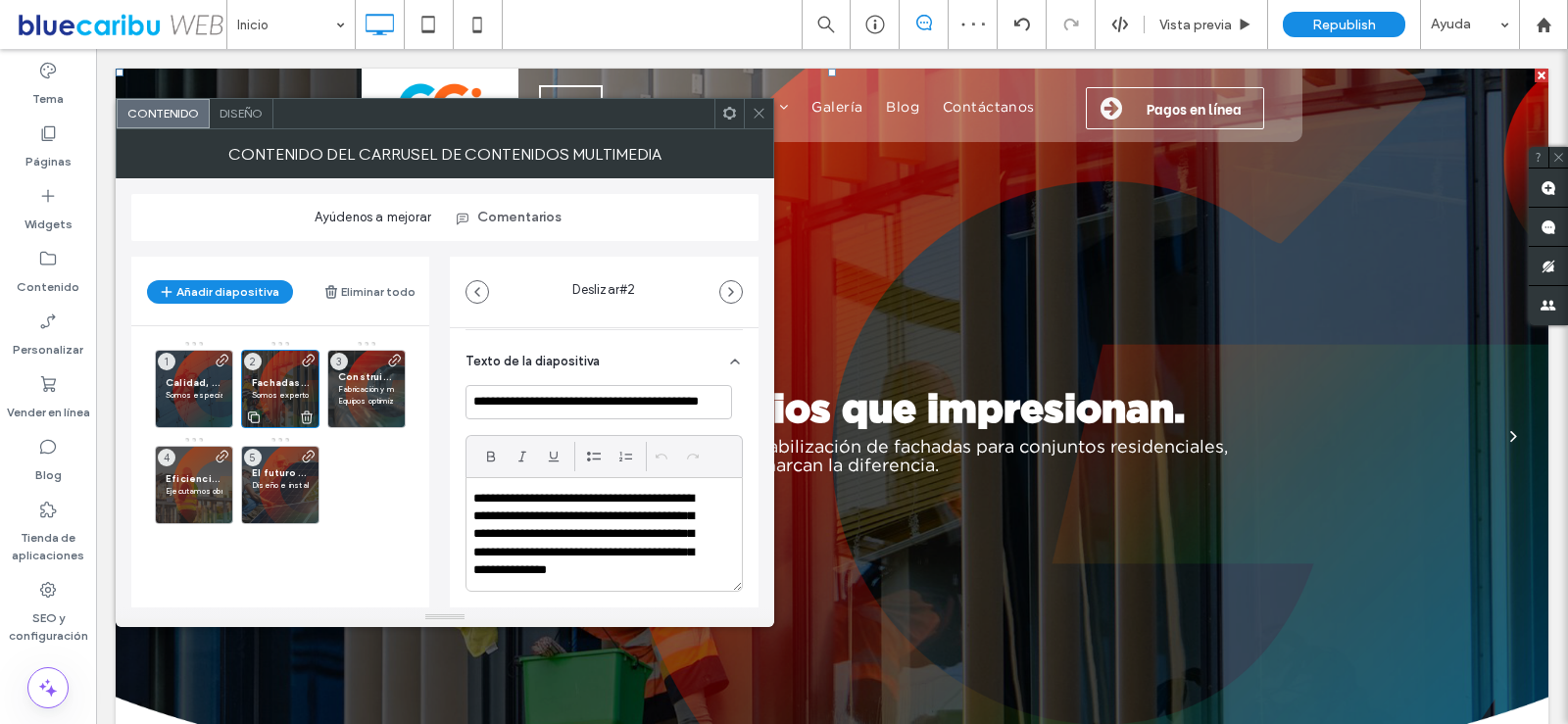 scroll, scrollTop: 0, scrollLeft: 0, axis: both 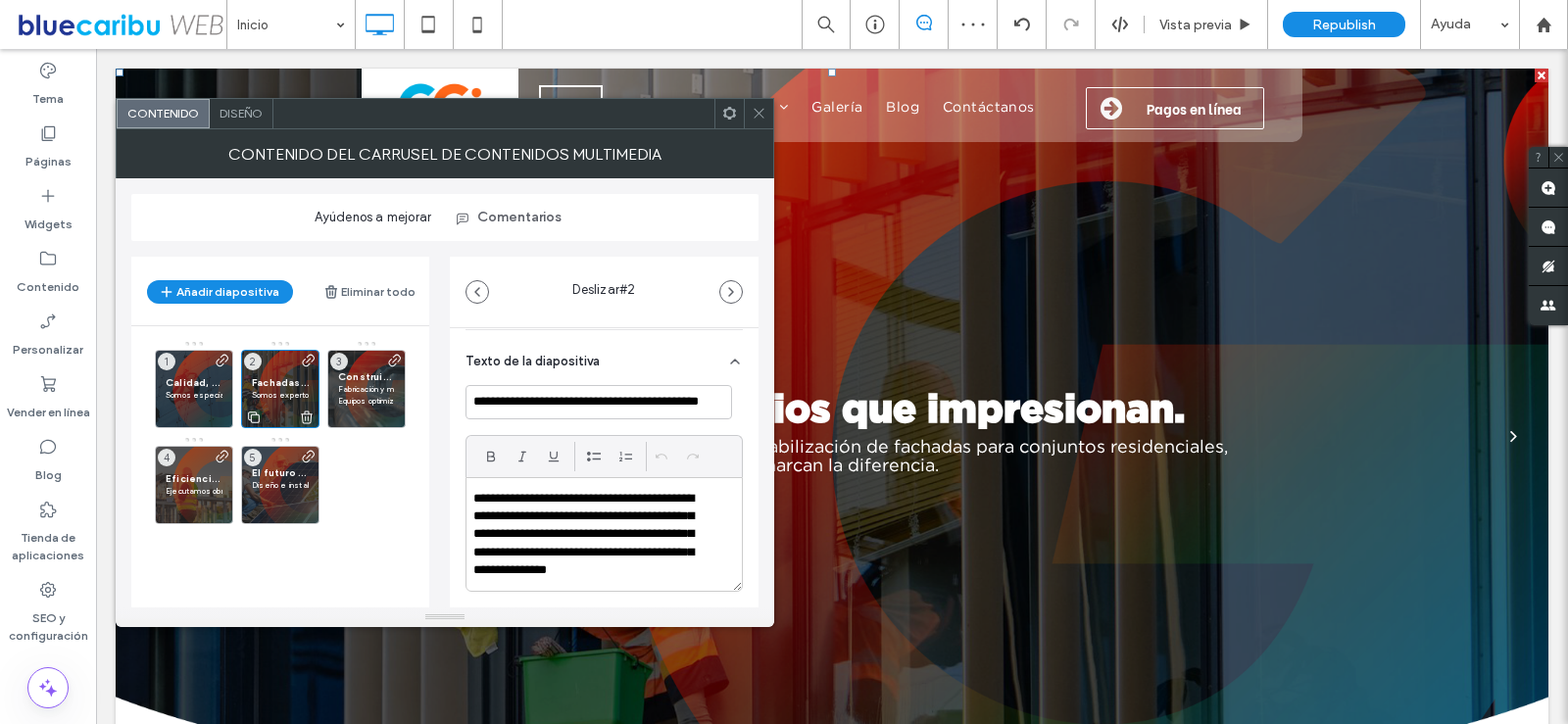 click on "Fachadas renovadas, edificios que impresionan." at bounding box center (280, 382) 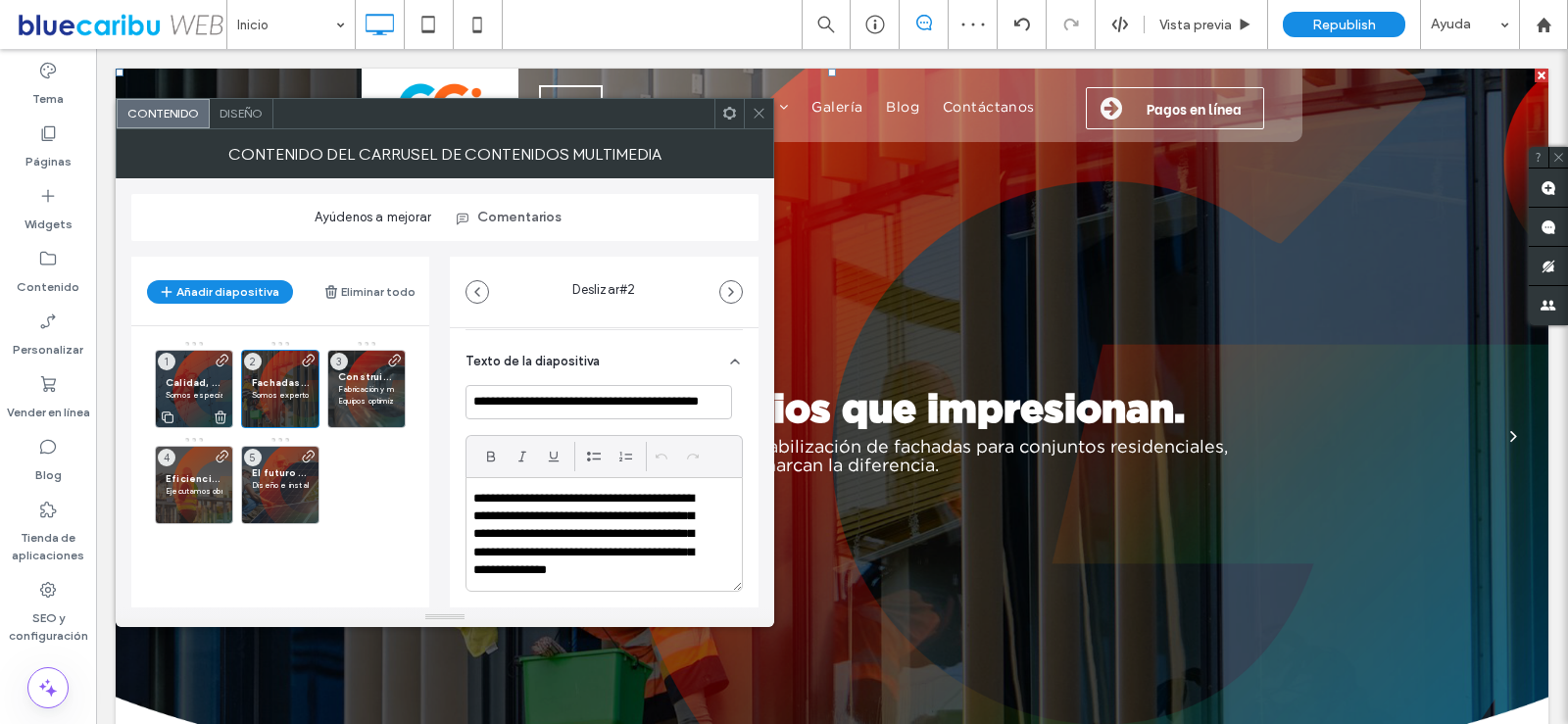 click on "Calidad, seguridad y brillo en cada fachada." at bounding box center (194, 382) 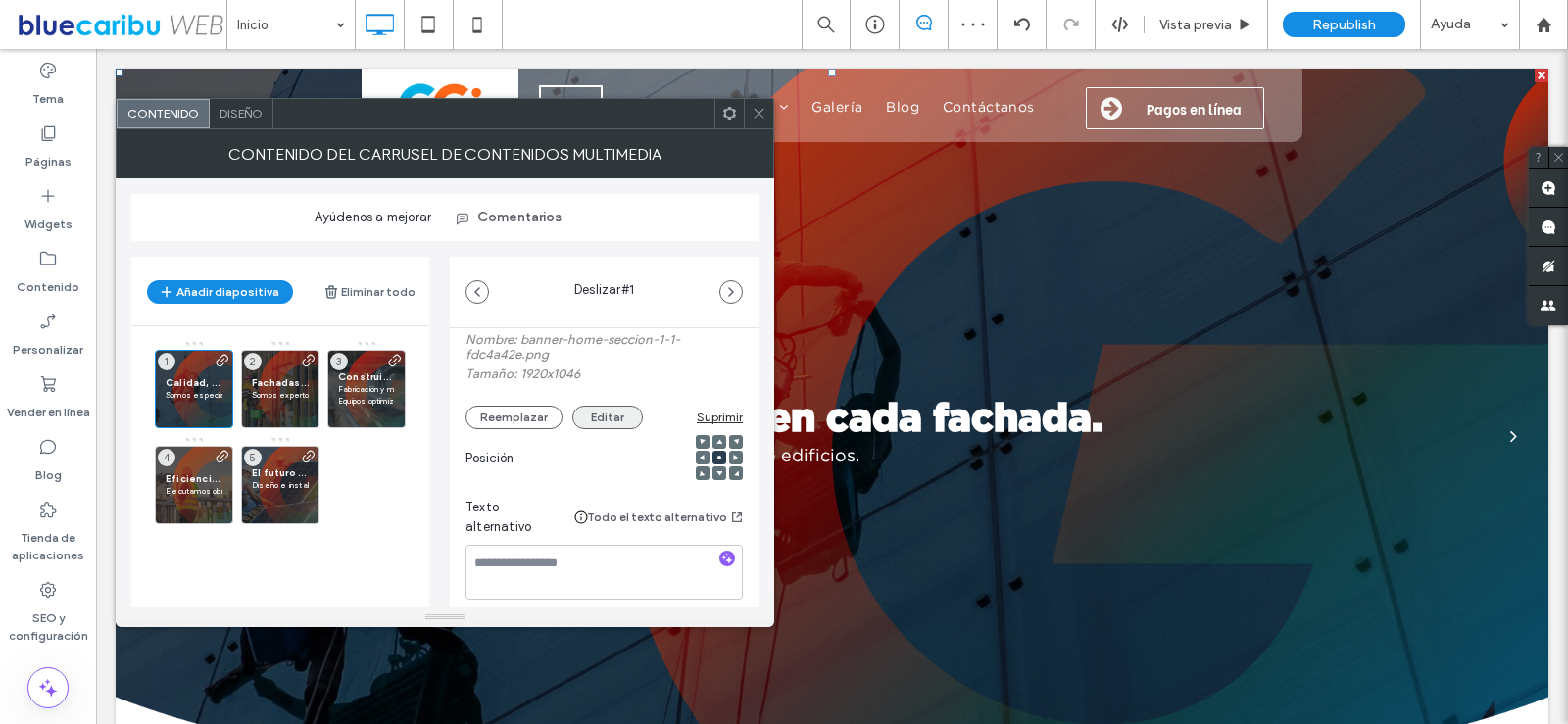 scroll, scrollTop: 392, scrollLeft: 0, axis: vertical 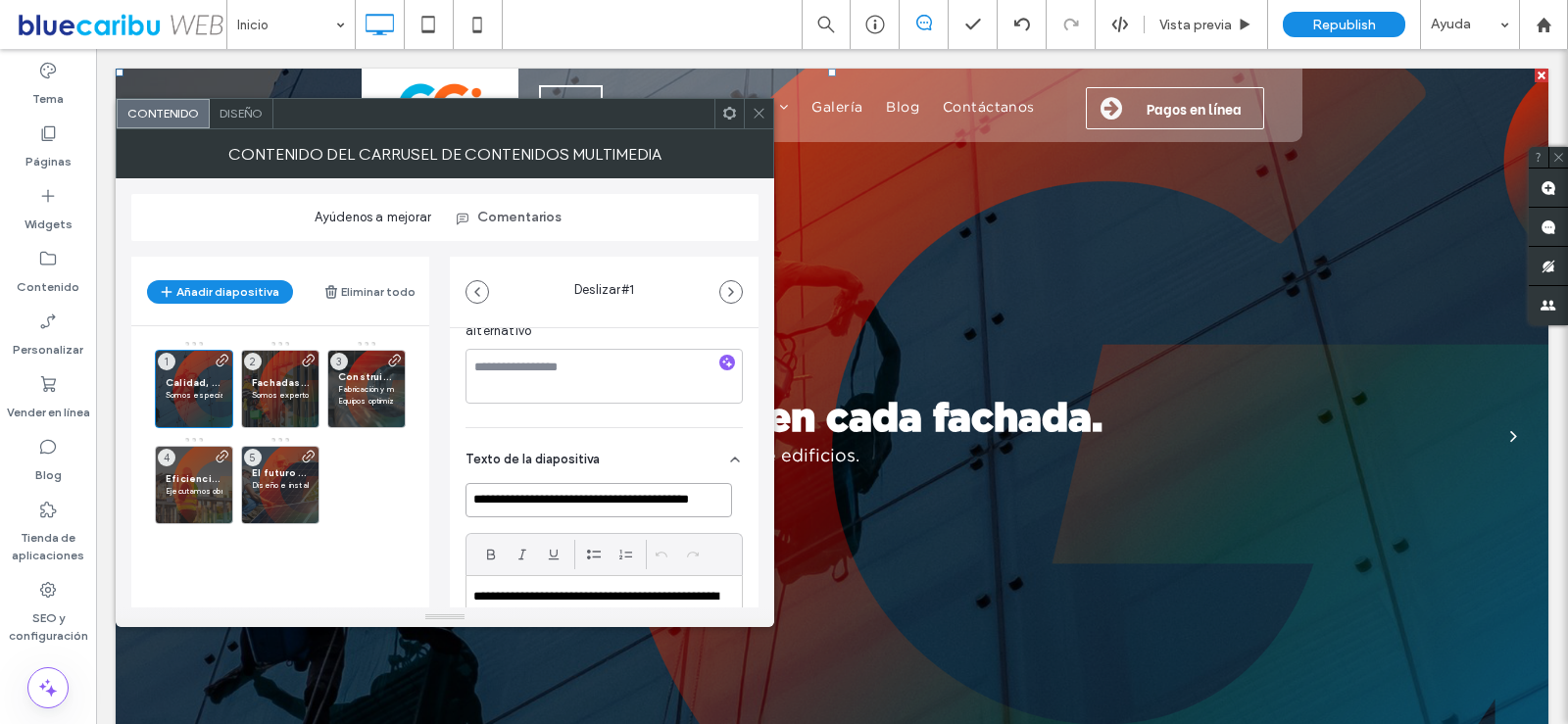 drag, startPoint x: 761, startPoint y: 547, endPoint x: 857, endPoint y: 497, distance: 108.24047 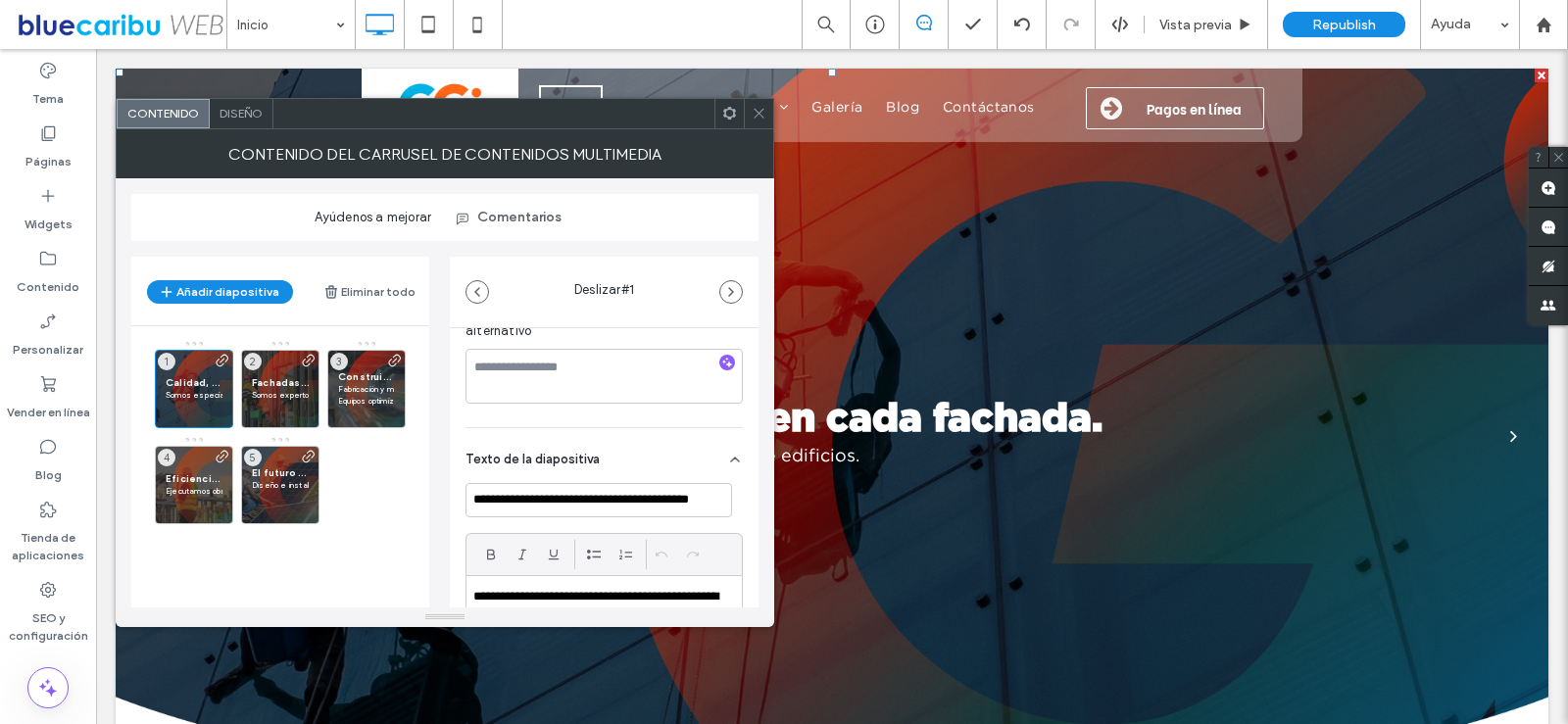 scroll, scrollTop: 0, scrollLeft: 0, axis: both 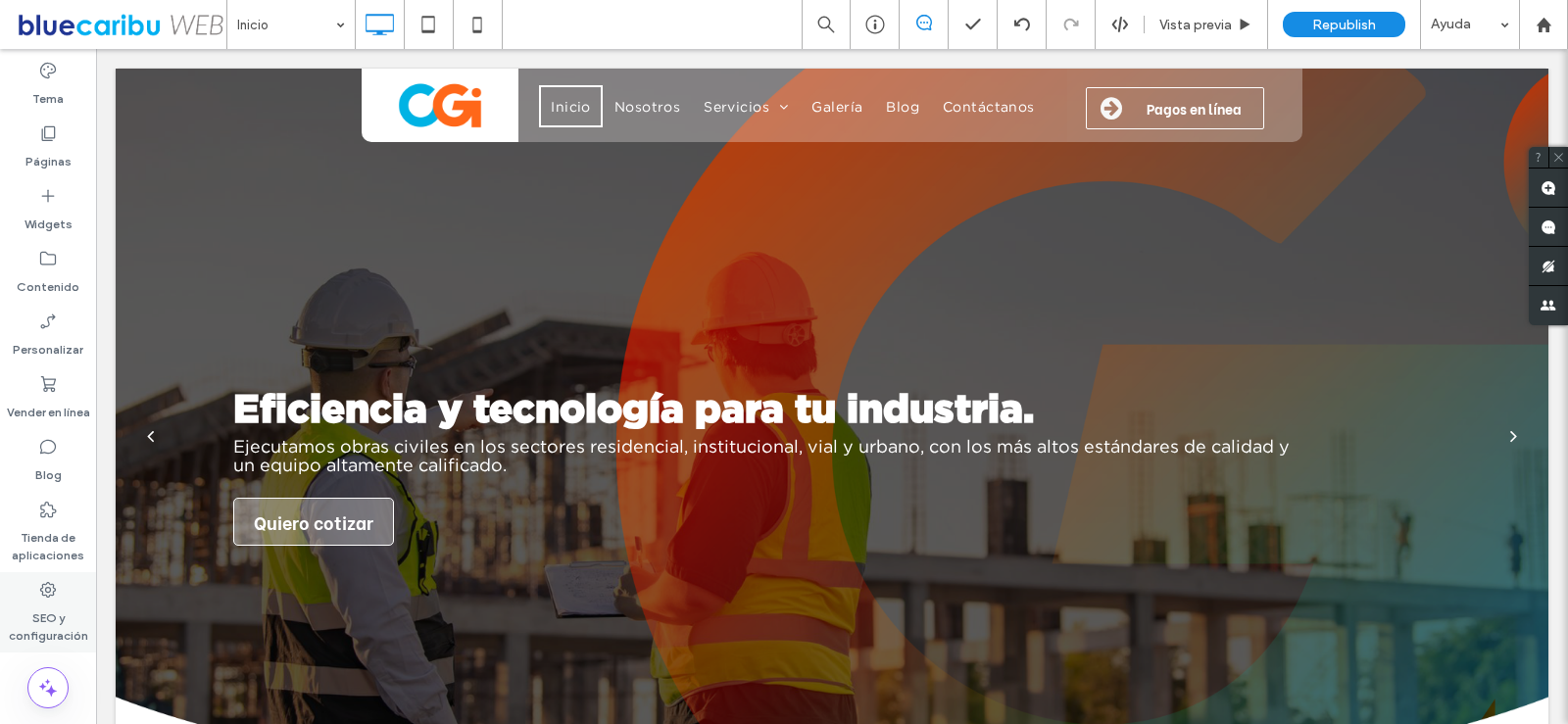 click on "SEO y configuración" at bounding box center [48, 622] 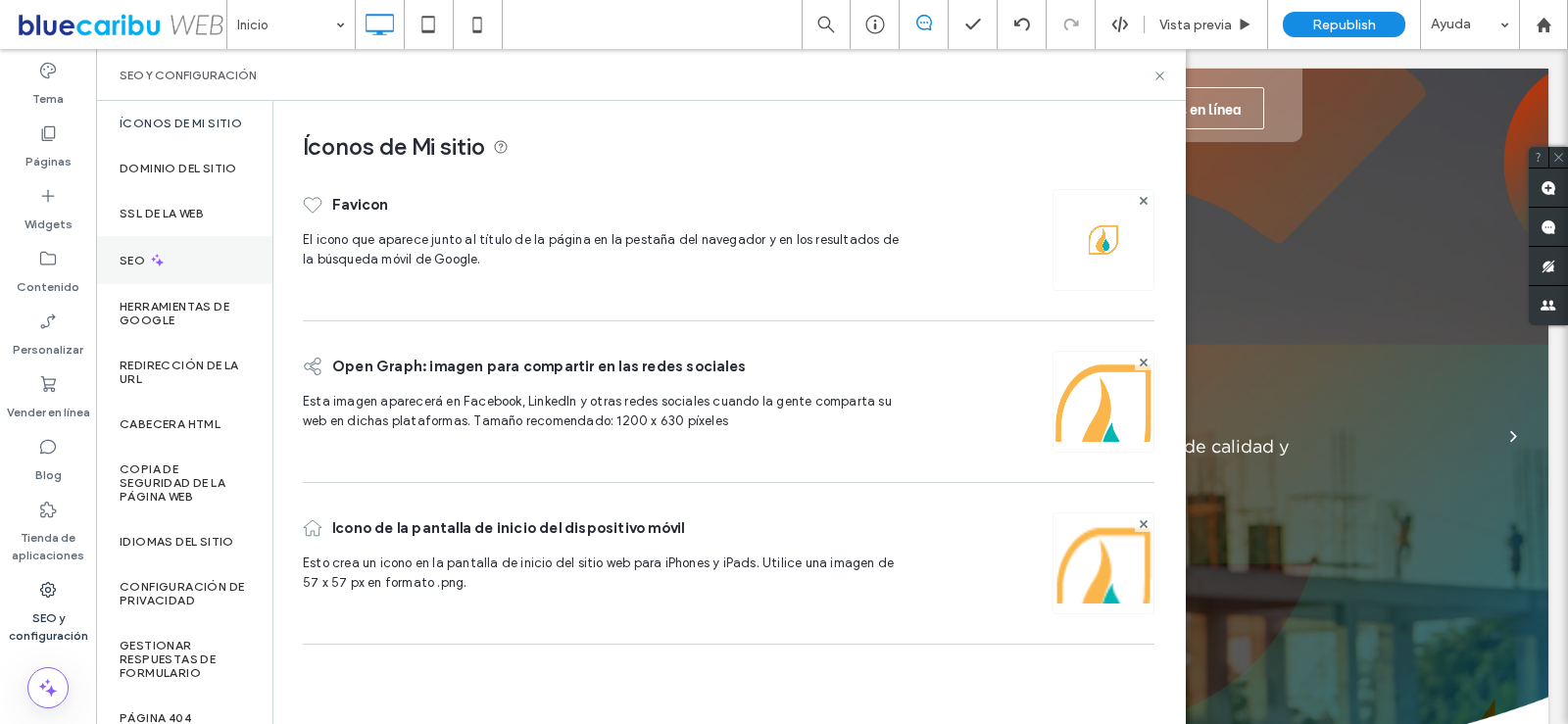 click on "SEO" at bounding box center [184, 260] 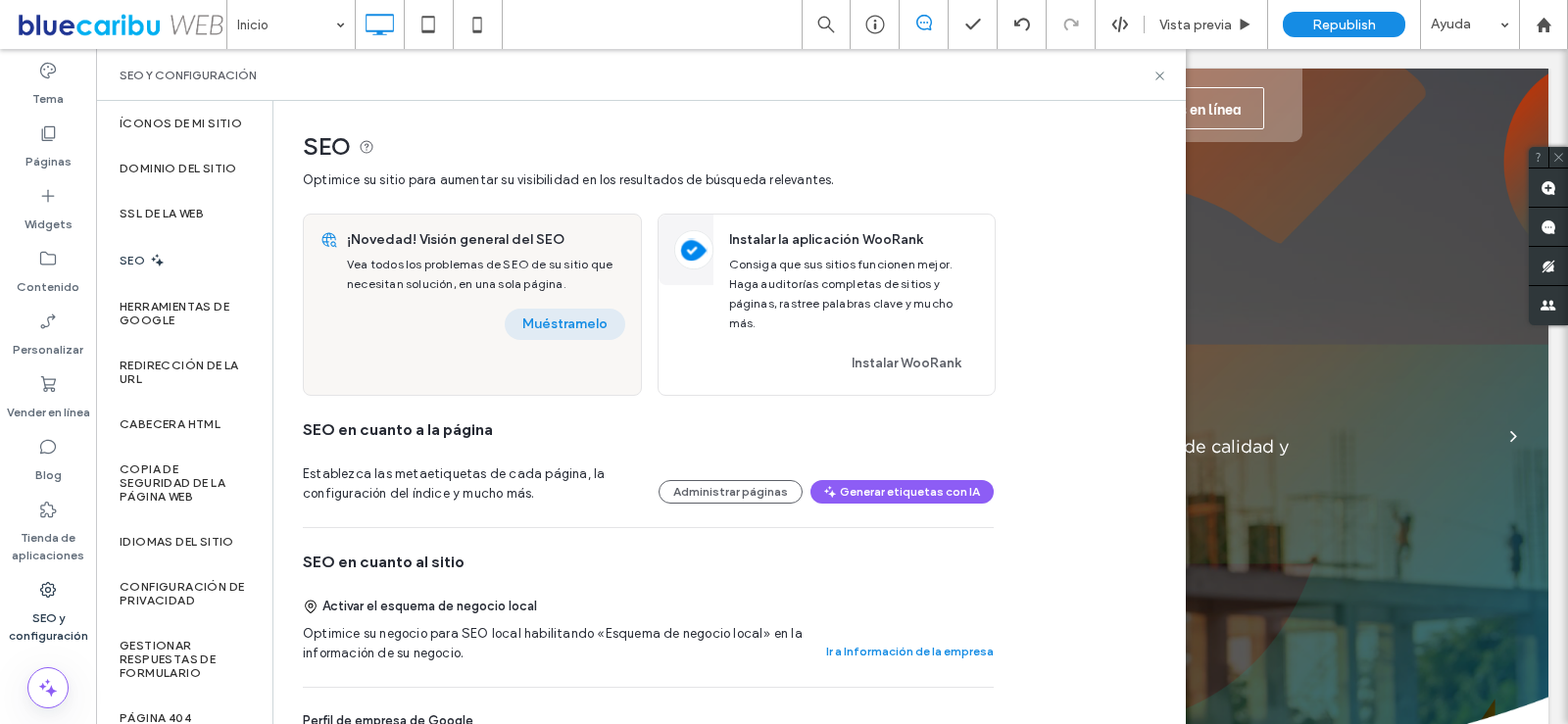 click on "Muéstramelo" at bounding box center (564, 324) 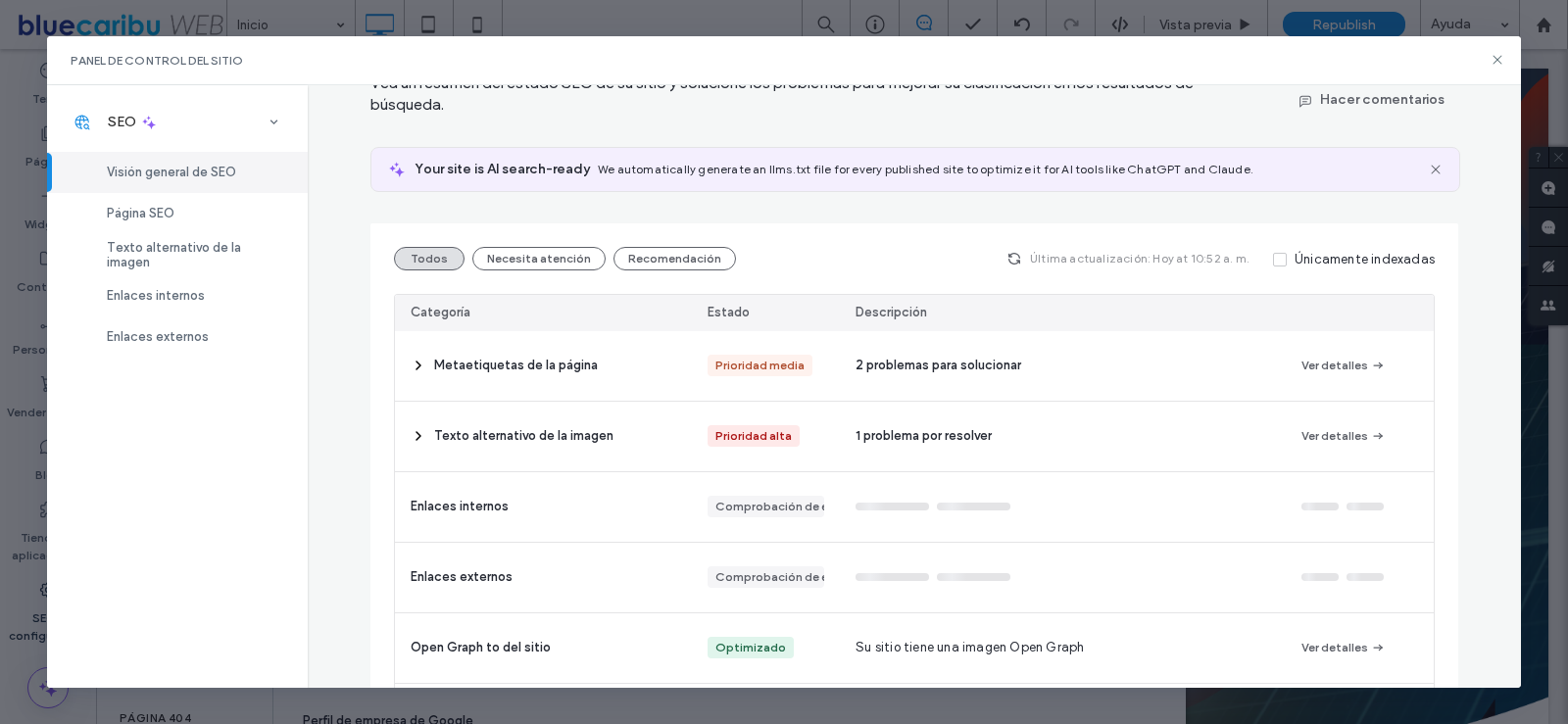 scroll, scrollTop: 294, scrollLeft: 0, axis: vertical 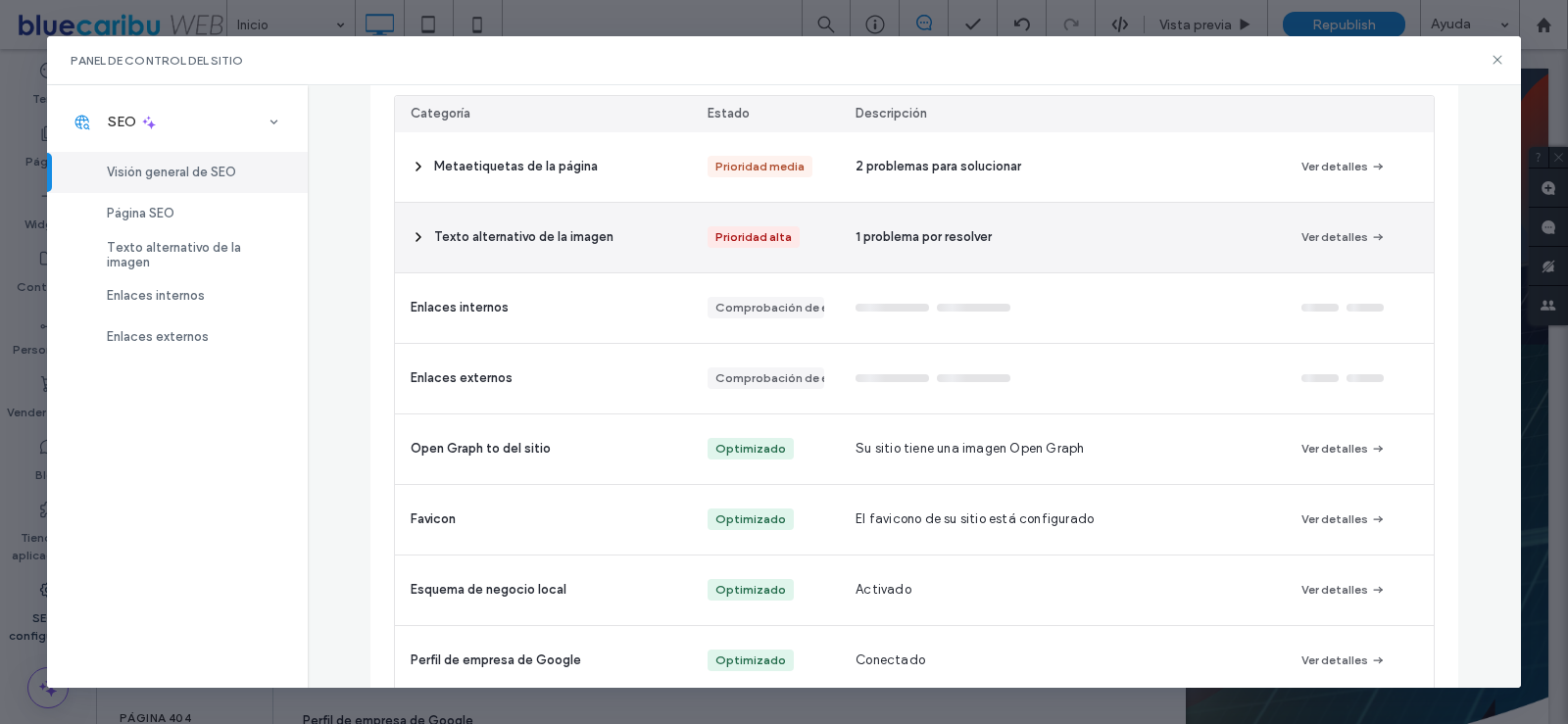 click on "Texto alternativo de la imagen" at bounding box center (543, 237) 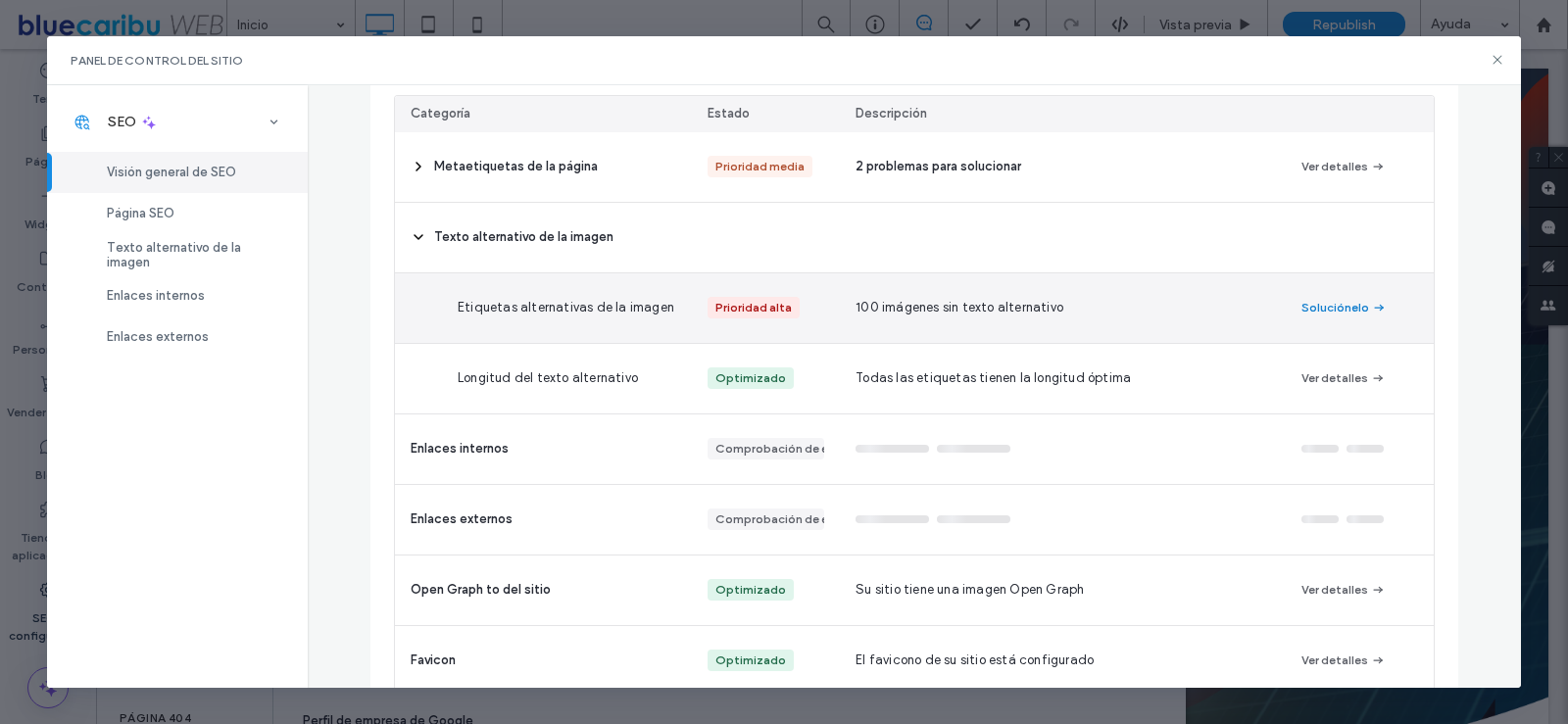 click on "Soluciónelo" at bounding box center [1344, 308] 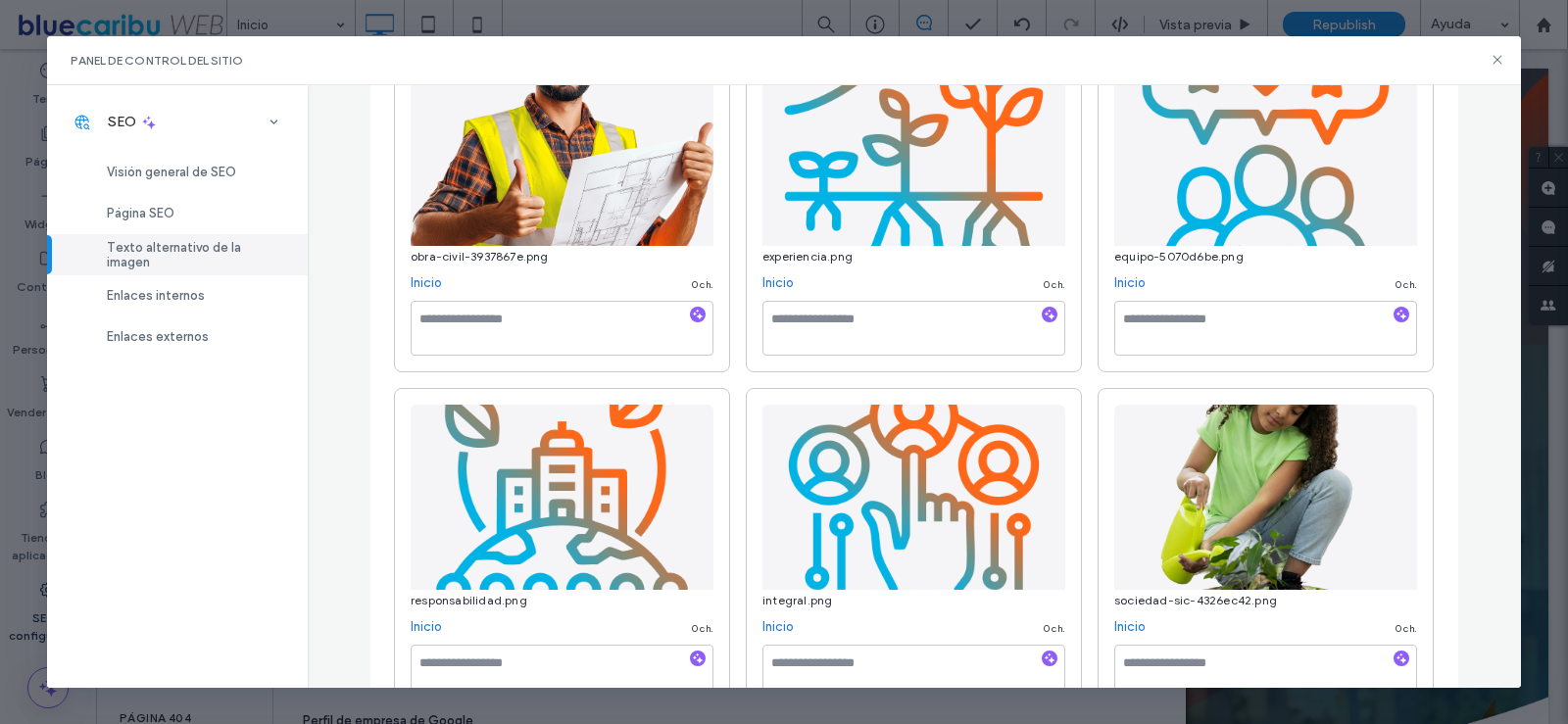 scroll, scrollTop: 2351, scrollLeft: 0, axis: vertical 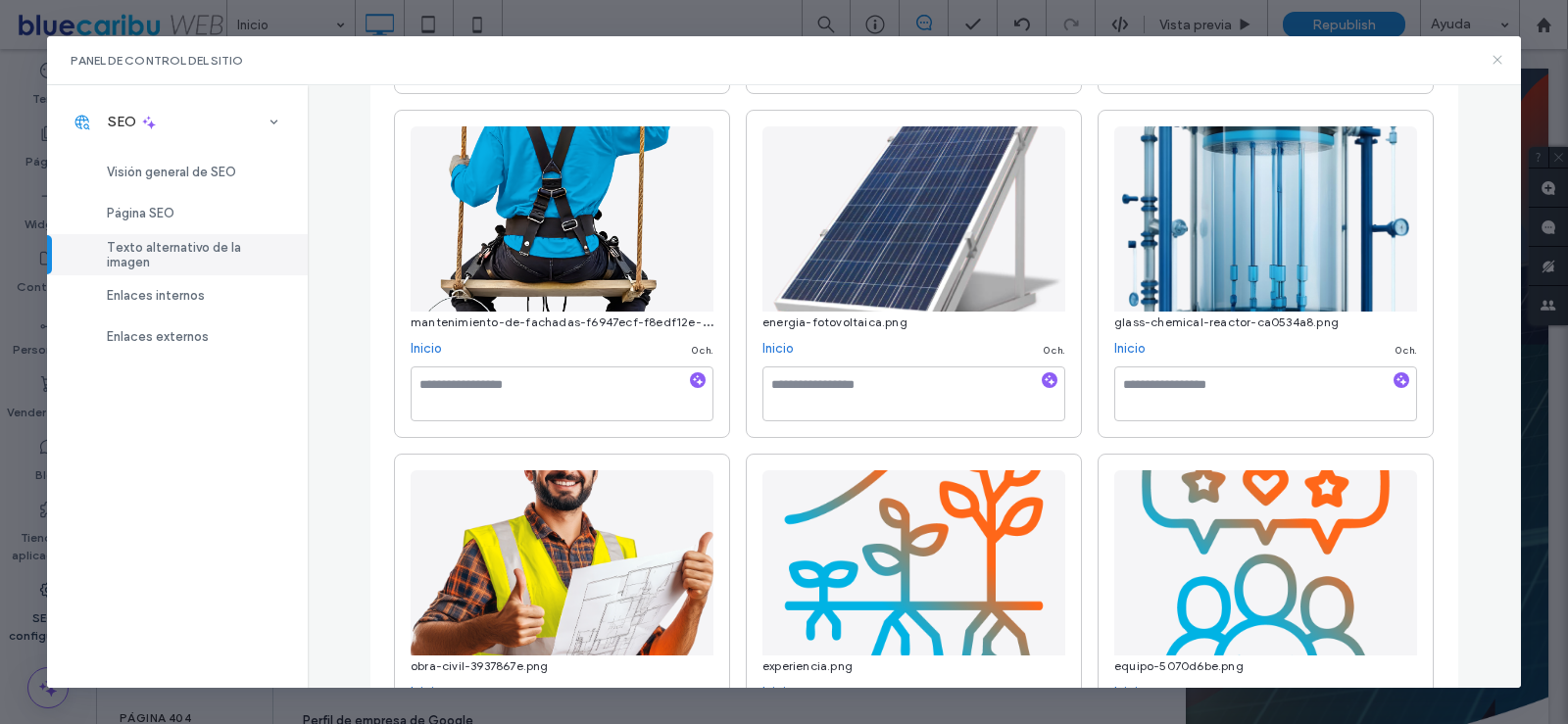 click 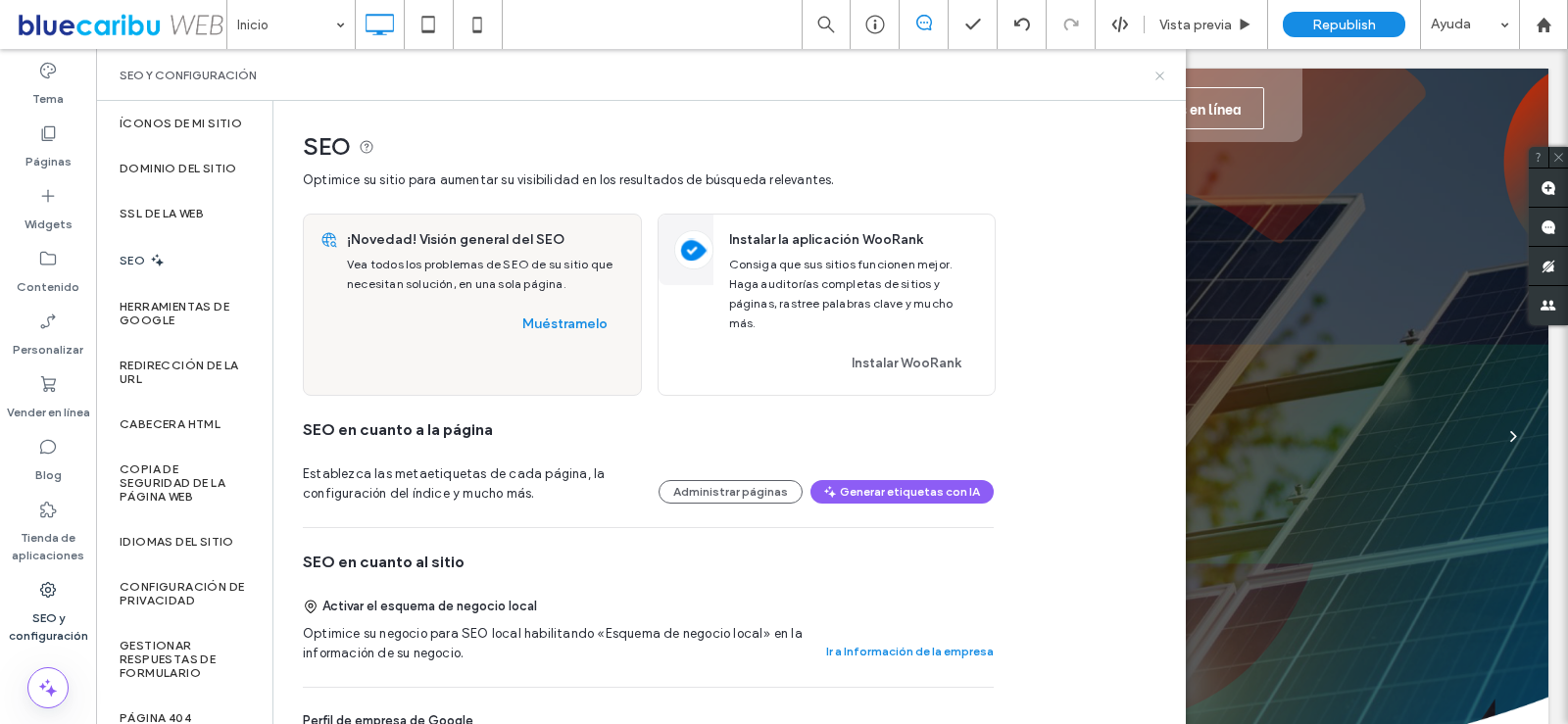 click 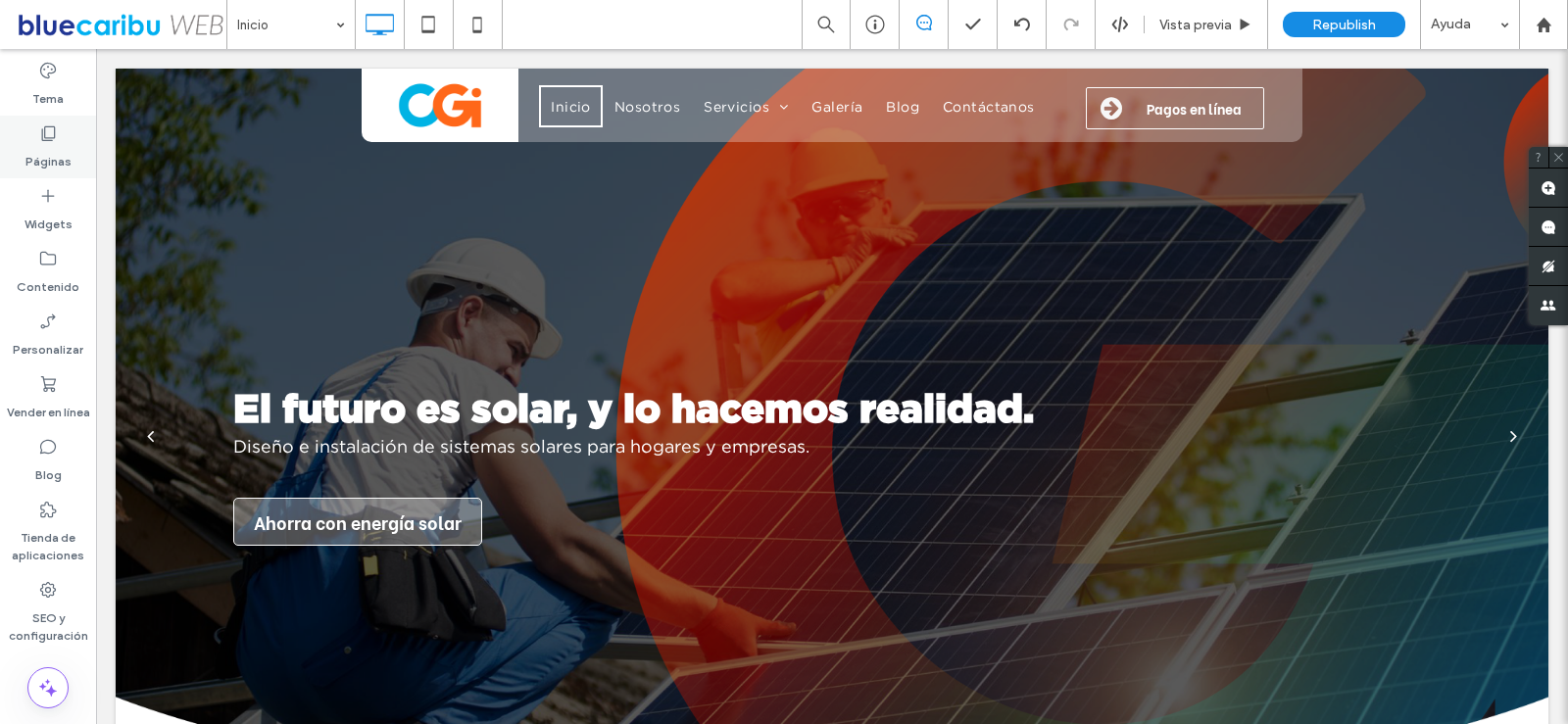 click on "Páginas" at bounding box center [48, 147] 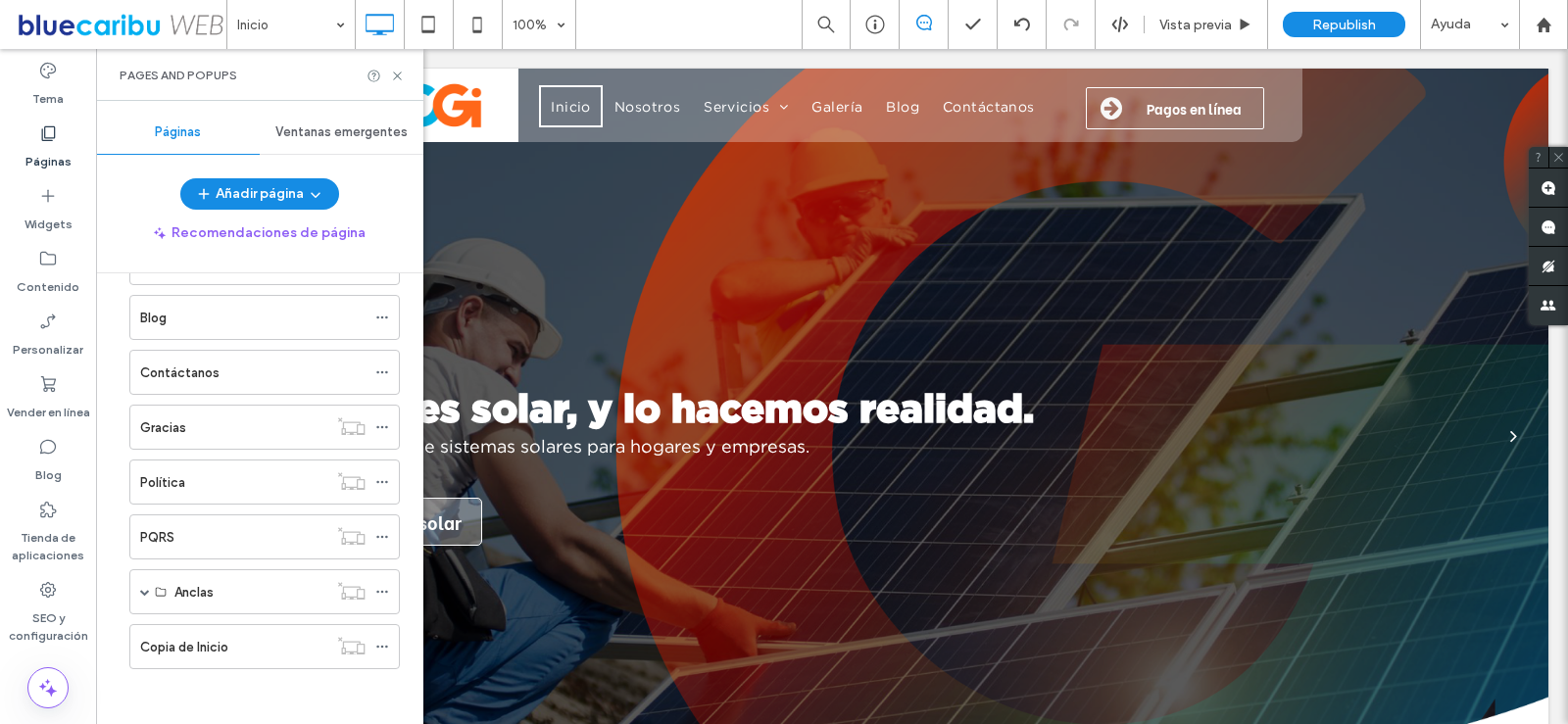 scroll, scrollTop: 290, scrollLeft: 0, axis: vertical 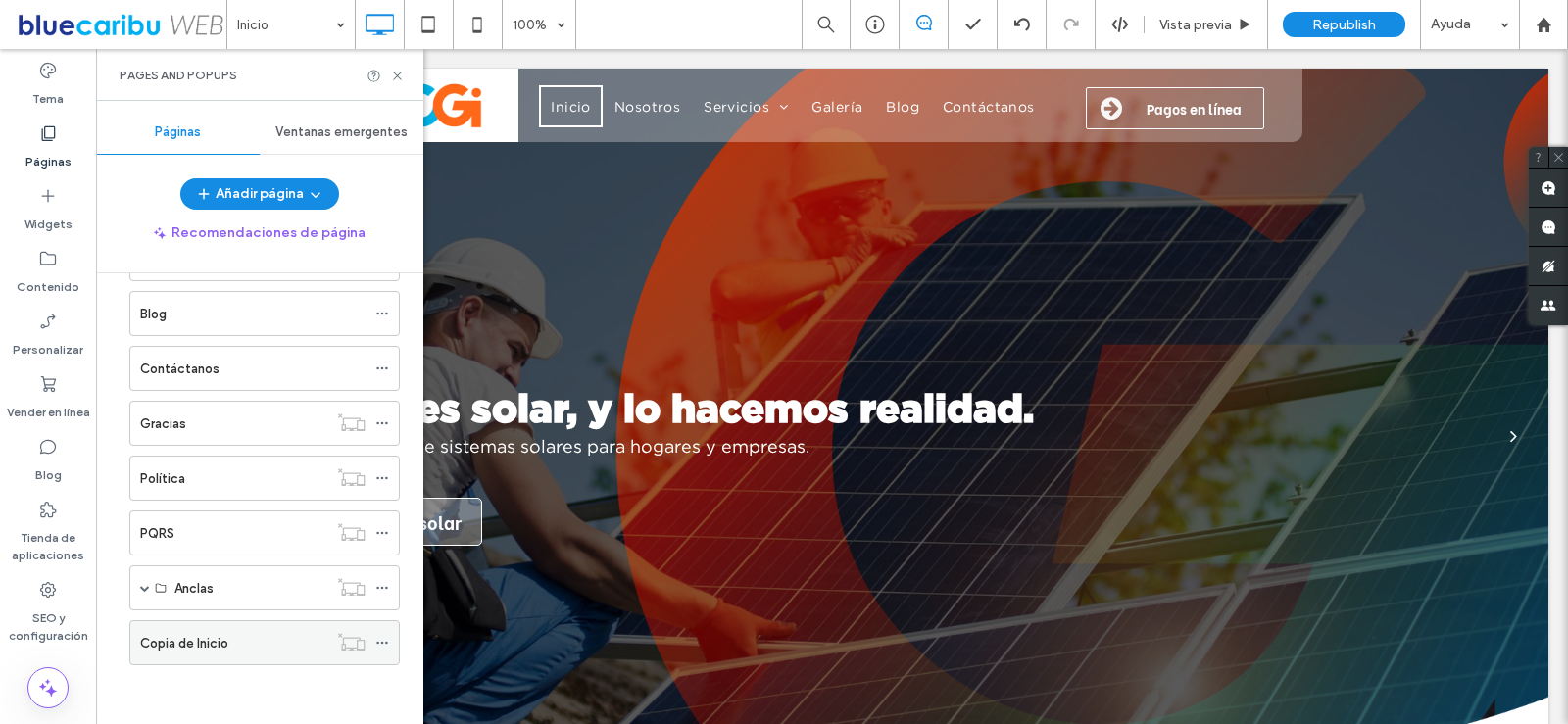 click on "Copia de Inicio" at bounding box center (233, 643) 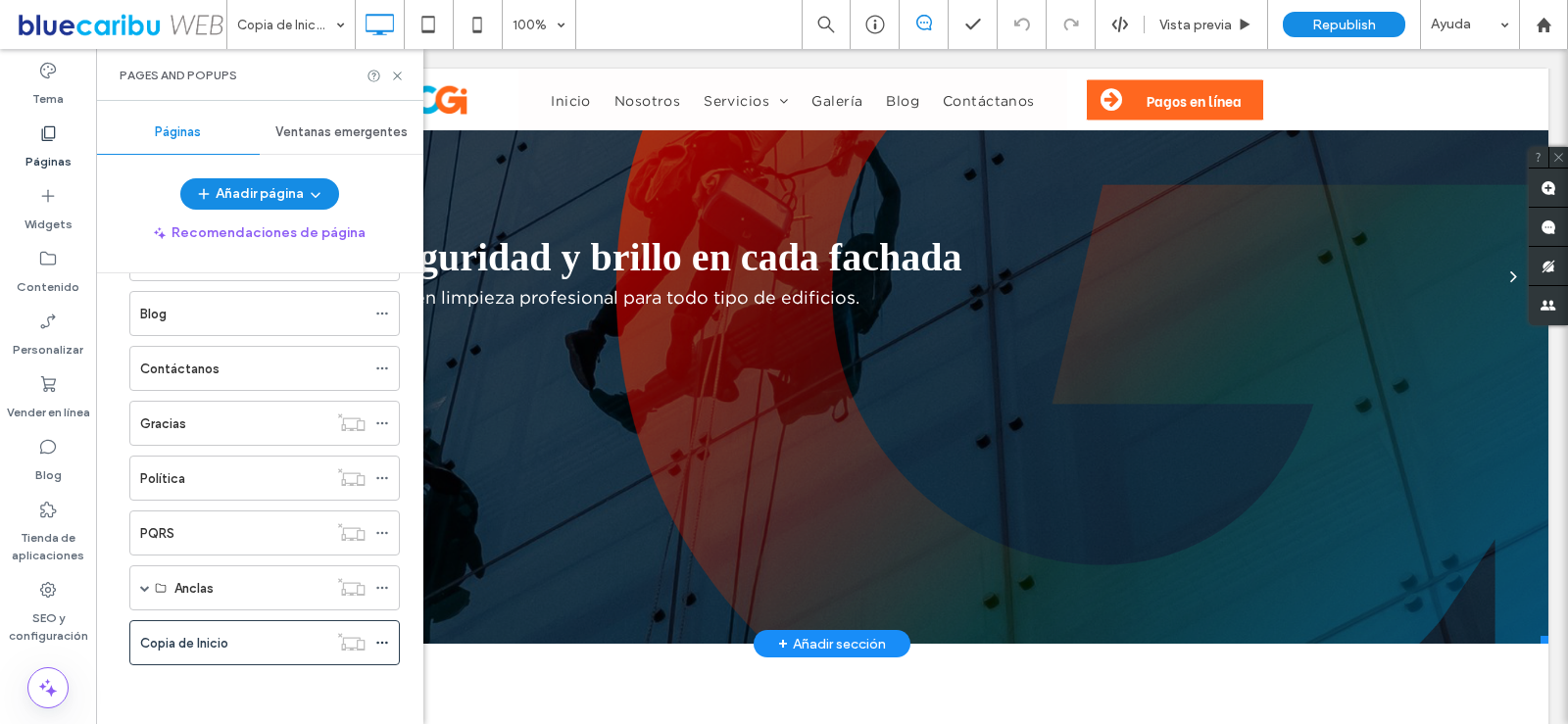 scroll, scrollTop: 0, scrollLeft: 0, axis: both 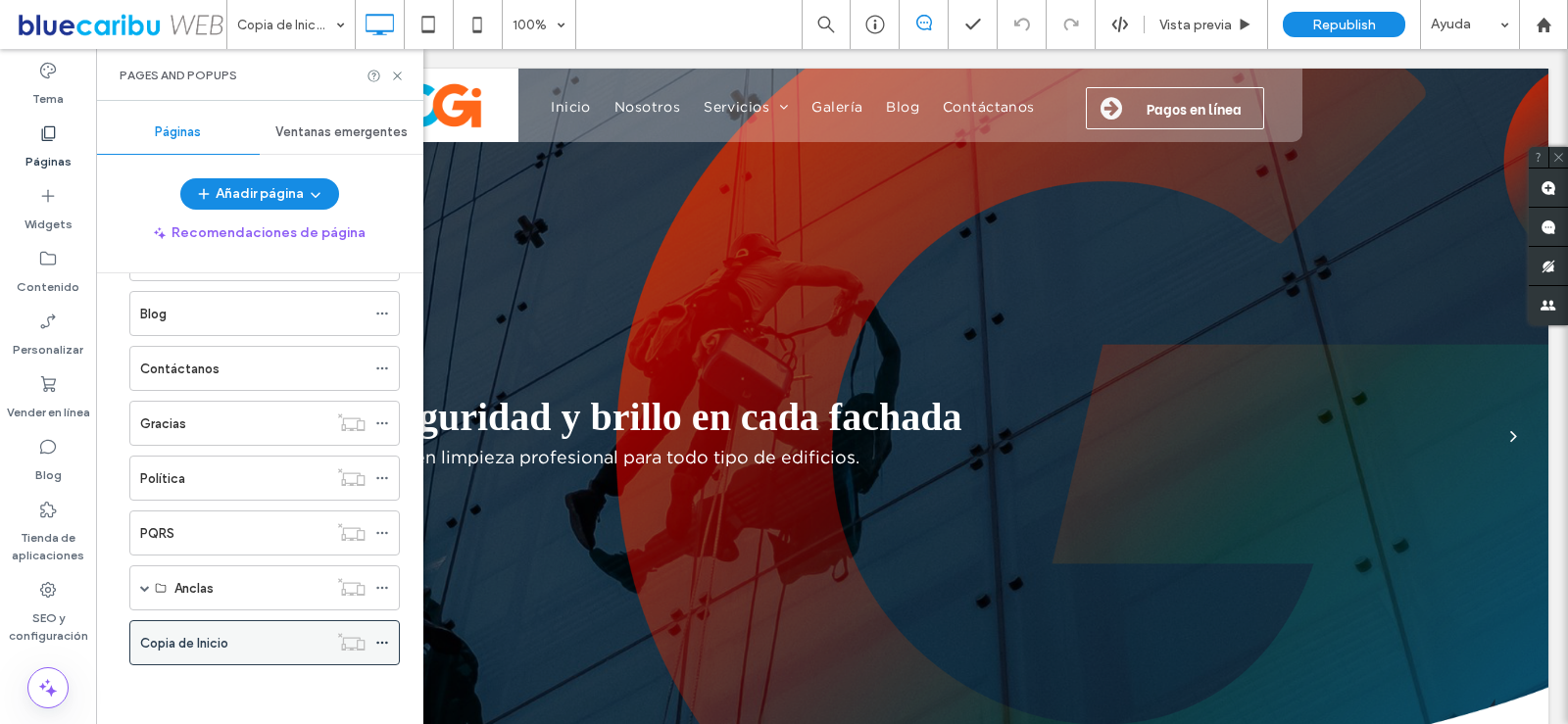 click 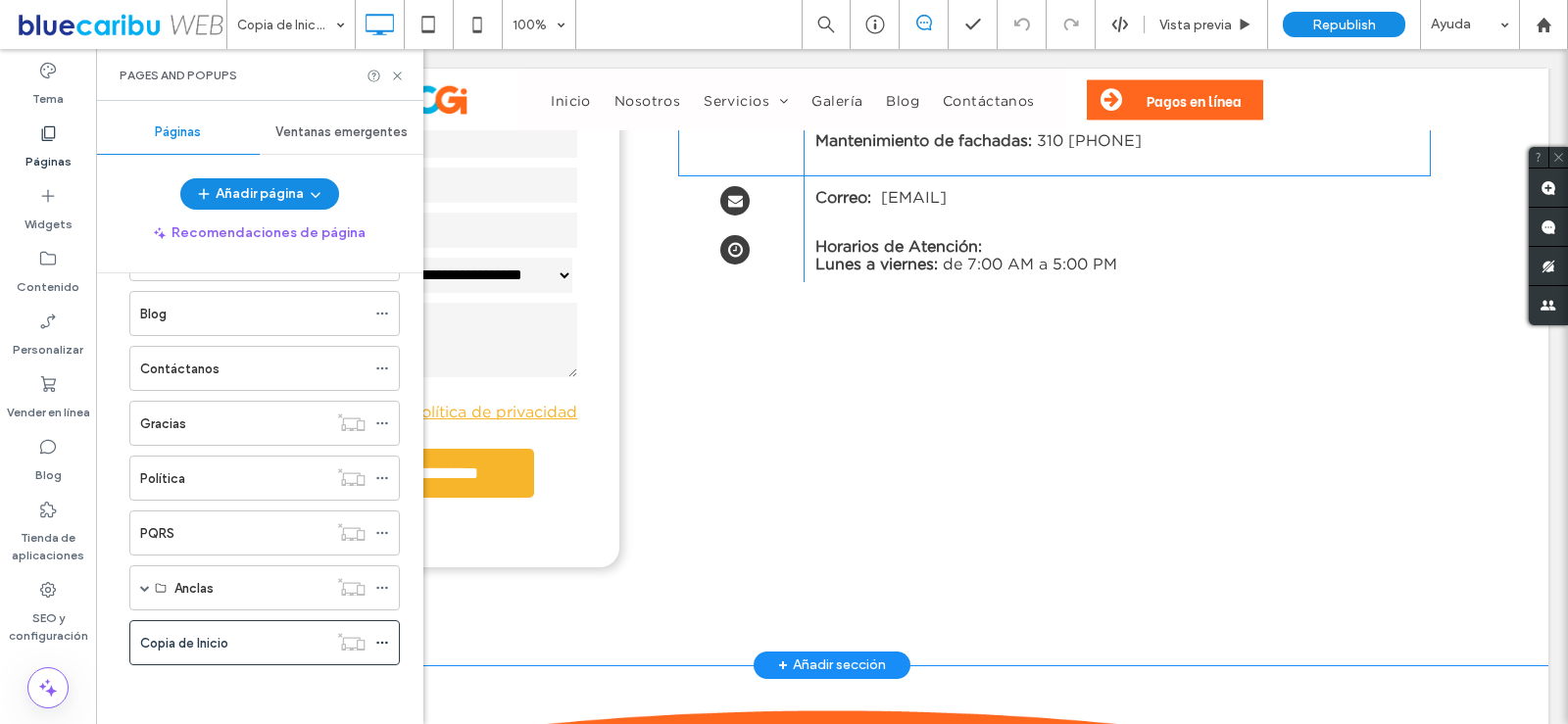 scroll, scrollTop: 3511, scrollLeft: 0, axis: vertical 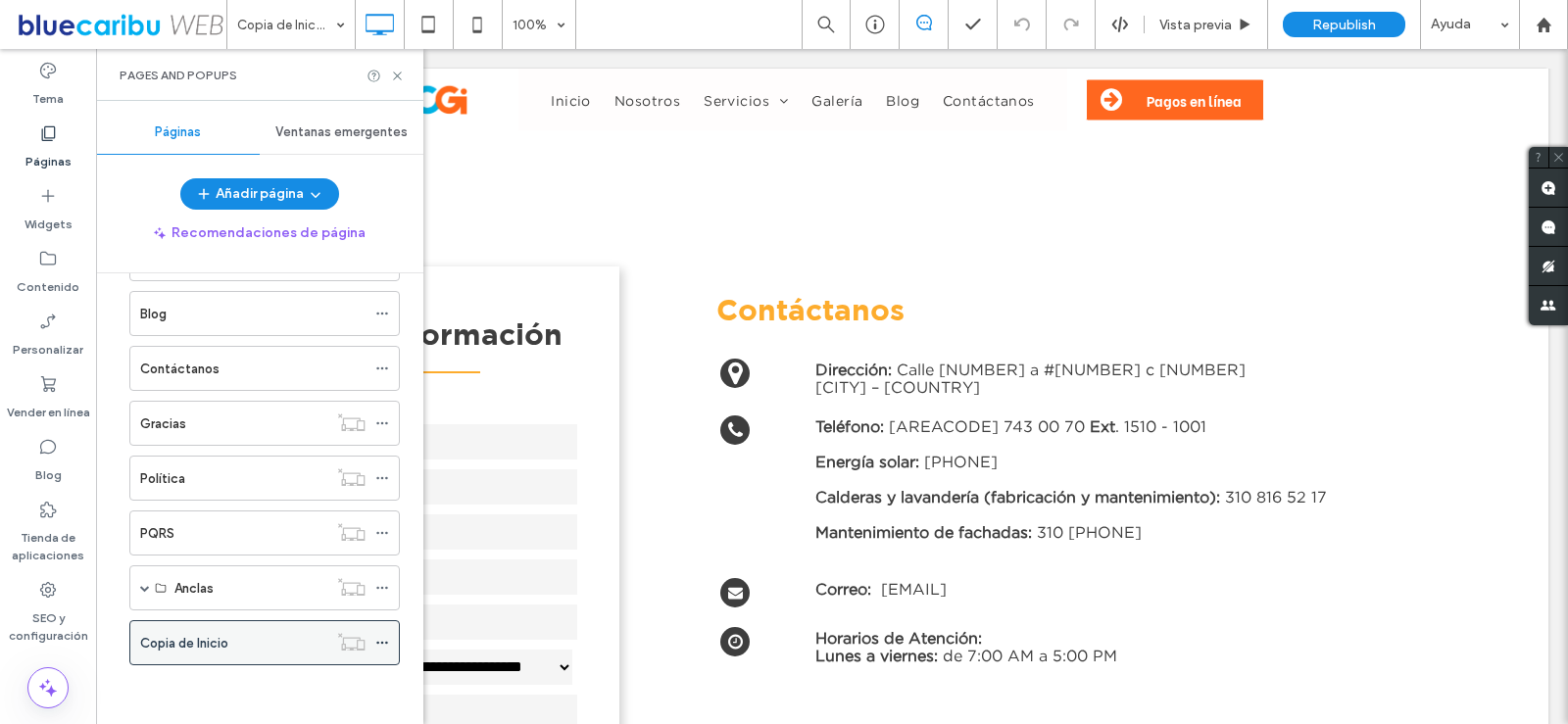 click 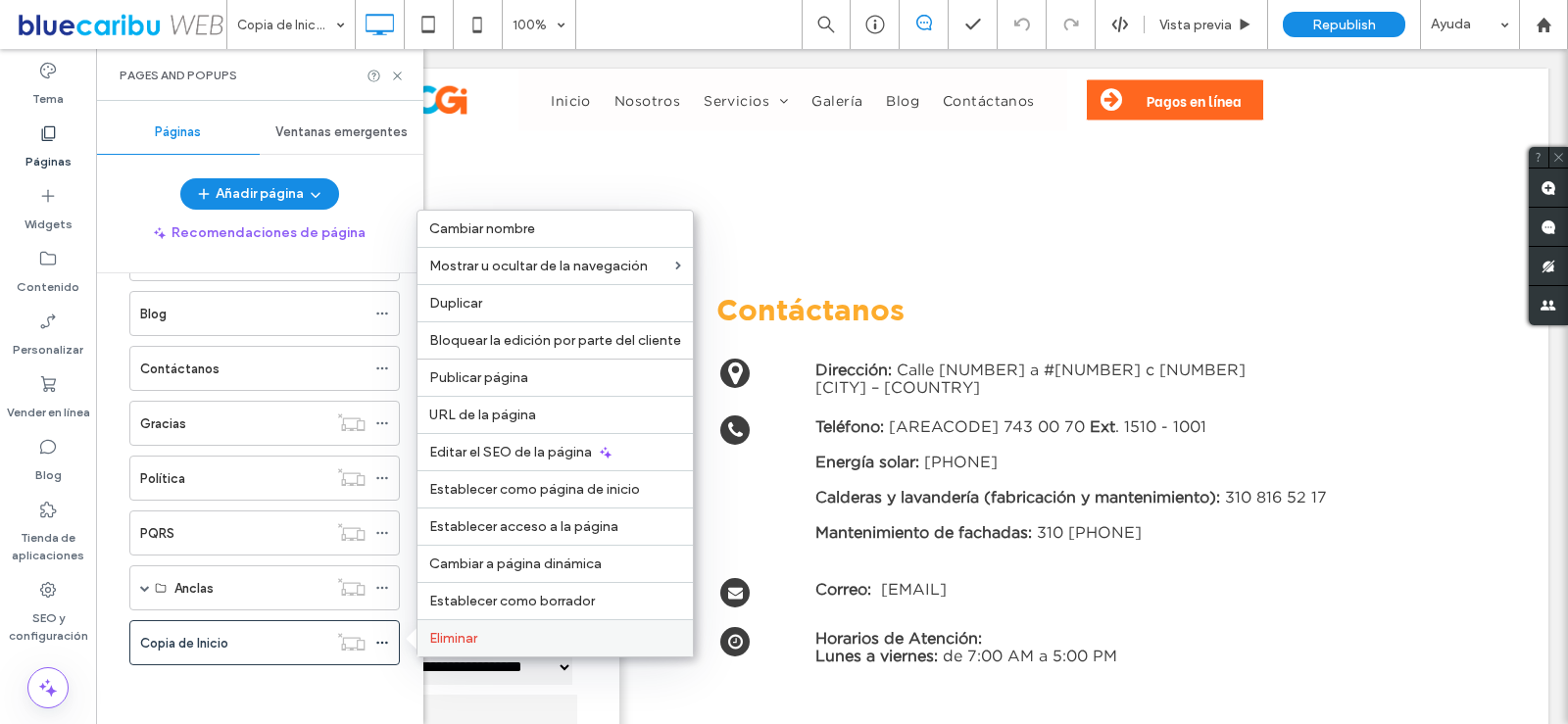 click on "Eliminar" at bounding box center (453, 638) 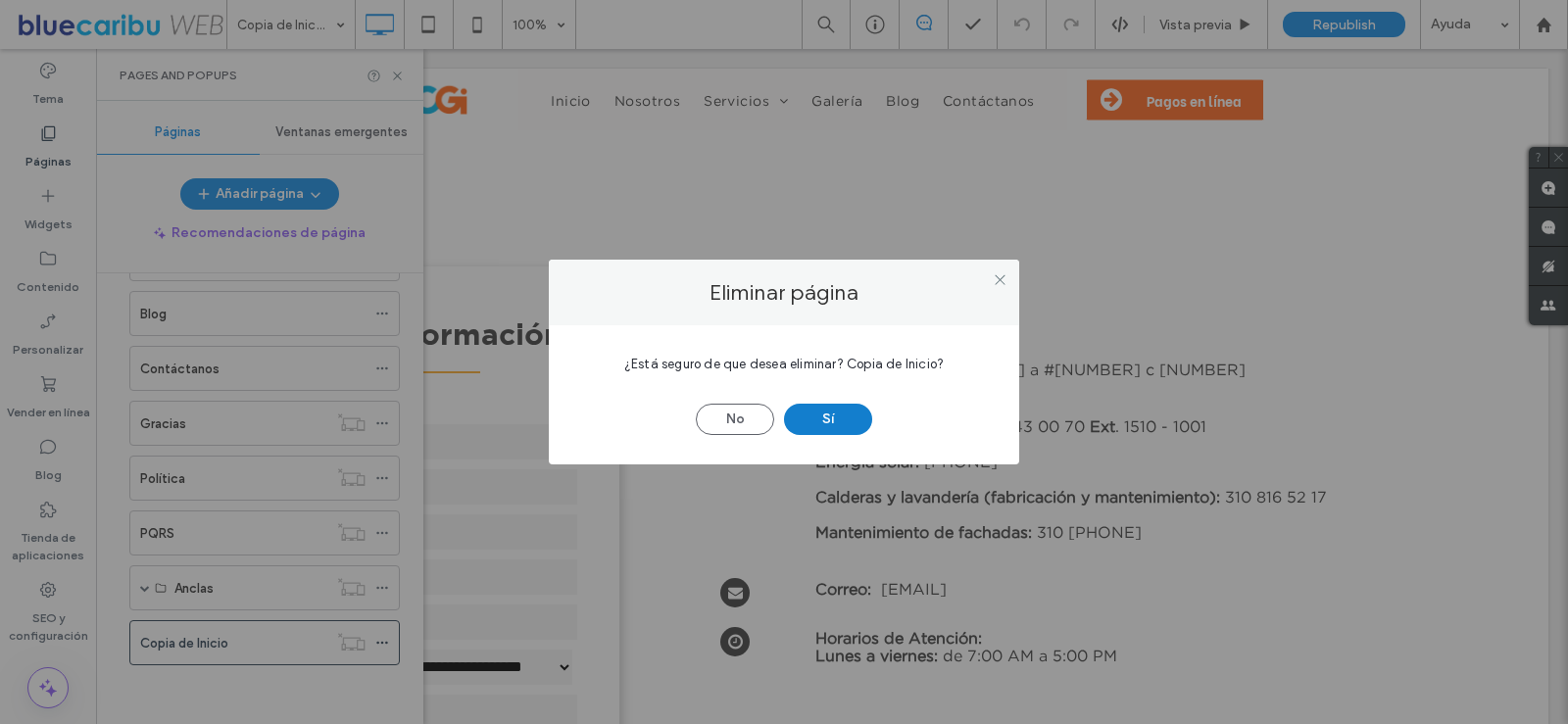 click on "Sí" at bounding box center (828, 419) 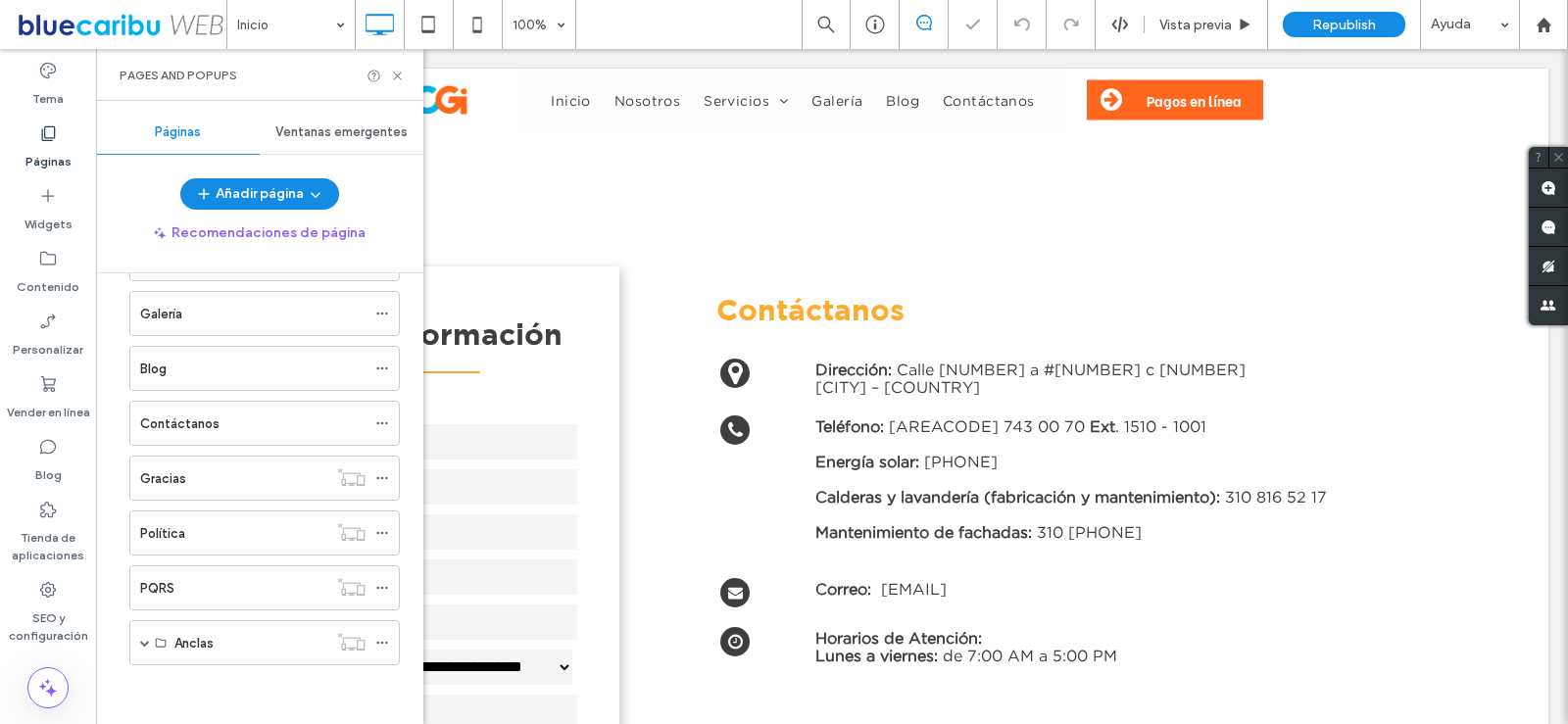 scroll, scrollTop: 235, scrollLeft: 0, axis: vertical 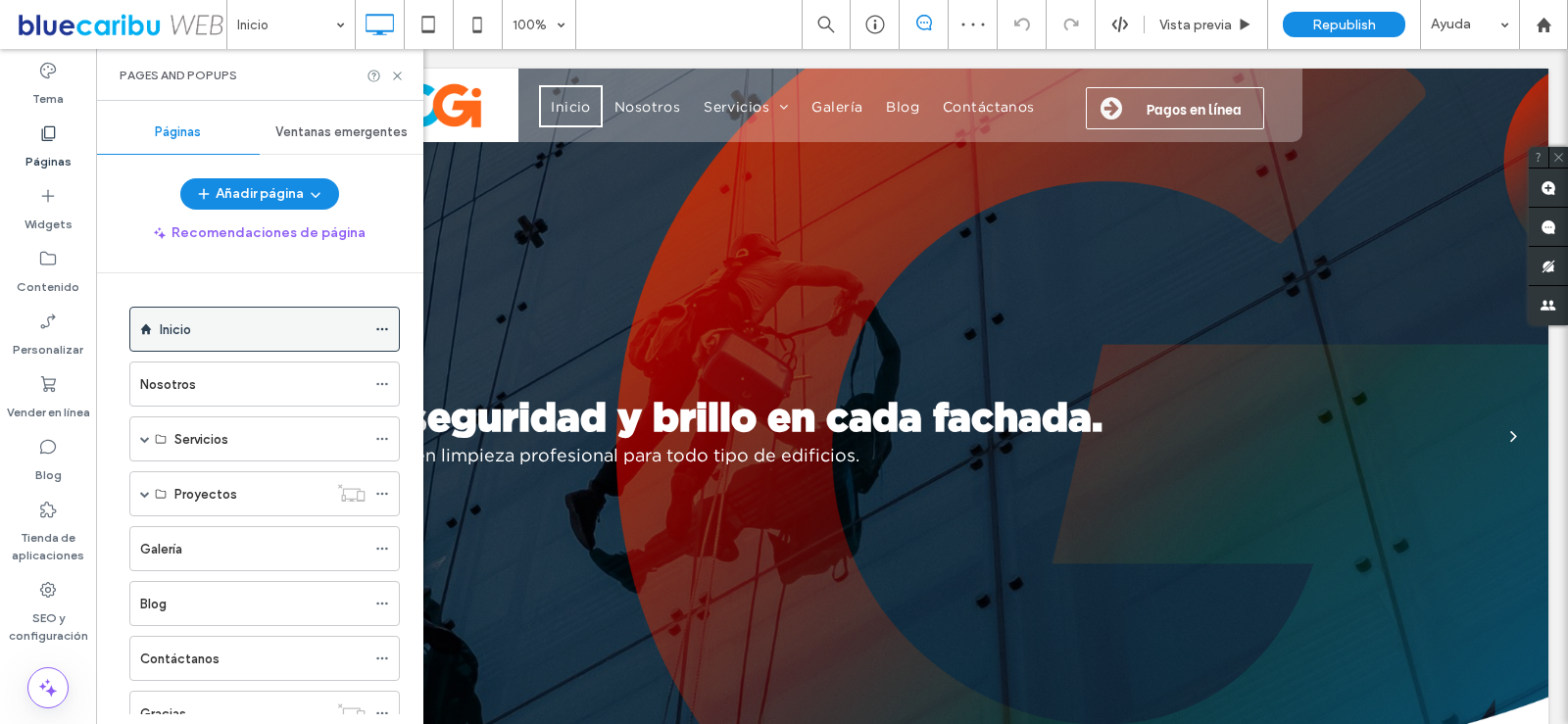 click on "Inicio" at bounding box center [263, 329] 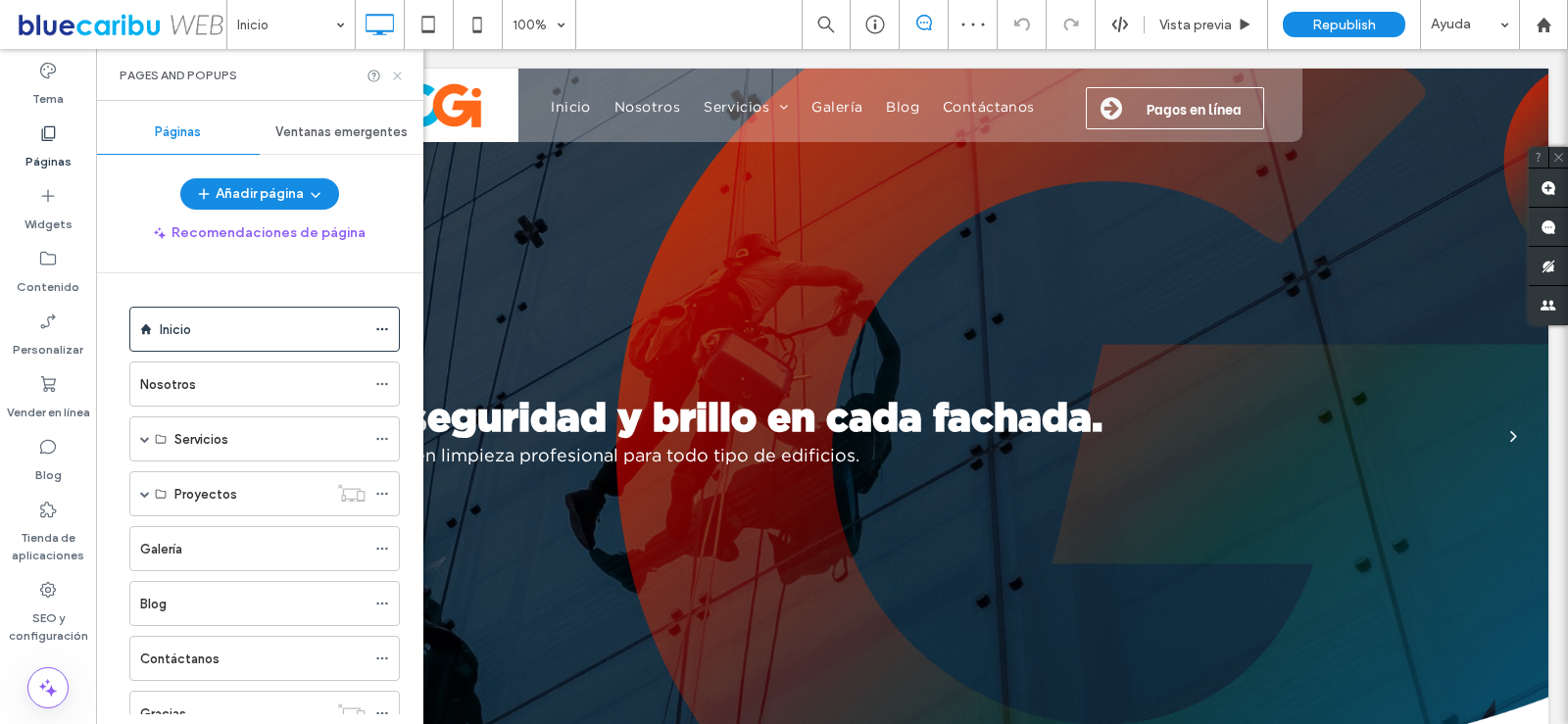 scroll, scrollTop: 0, scrollLeft: 0, axis: both 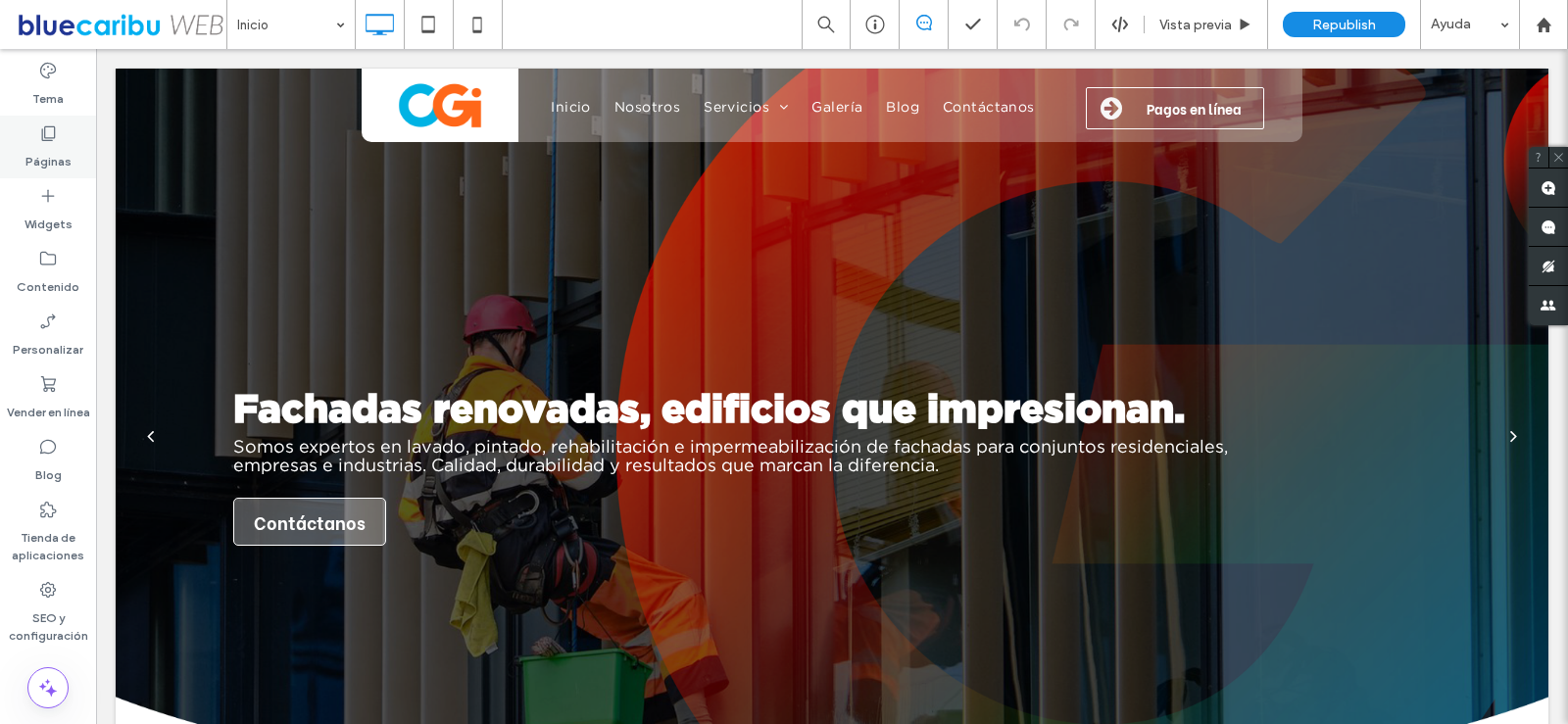 click 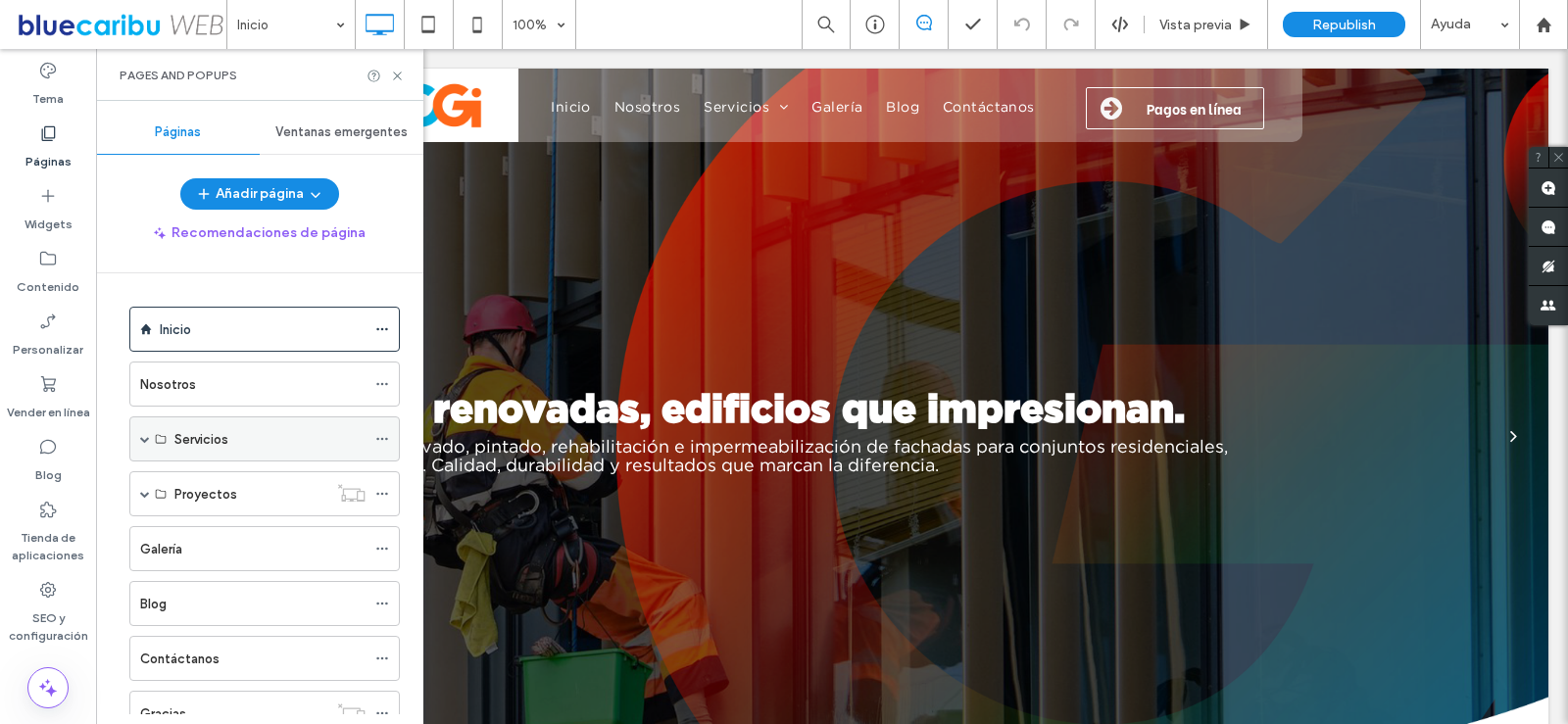 click at bounding box center [145, 439] 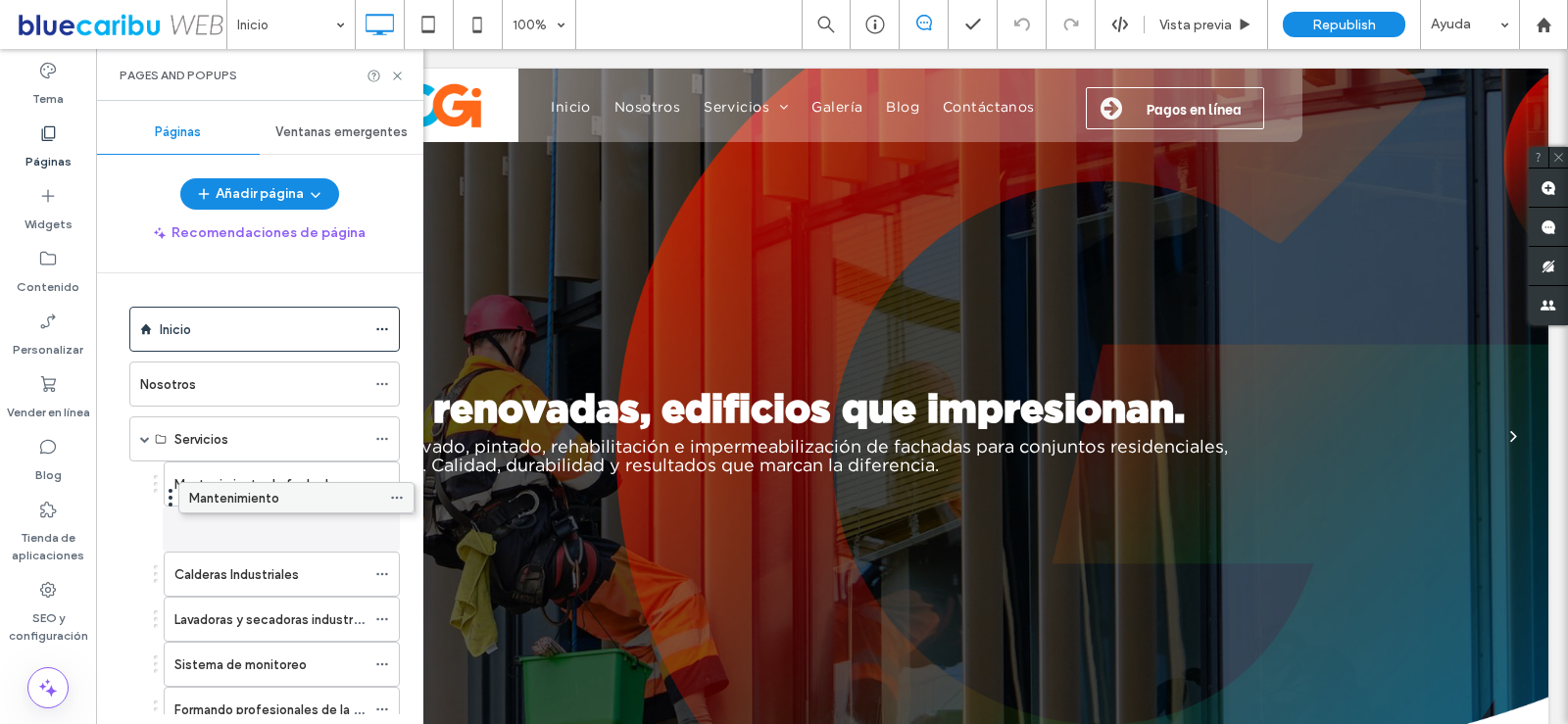 drag, startPoint x: 302, startPoint y: 530, endPoint x: 292, endPoint y: 503, distance: 28.79236 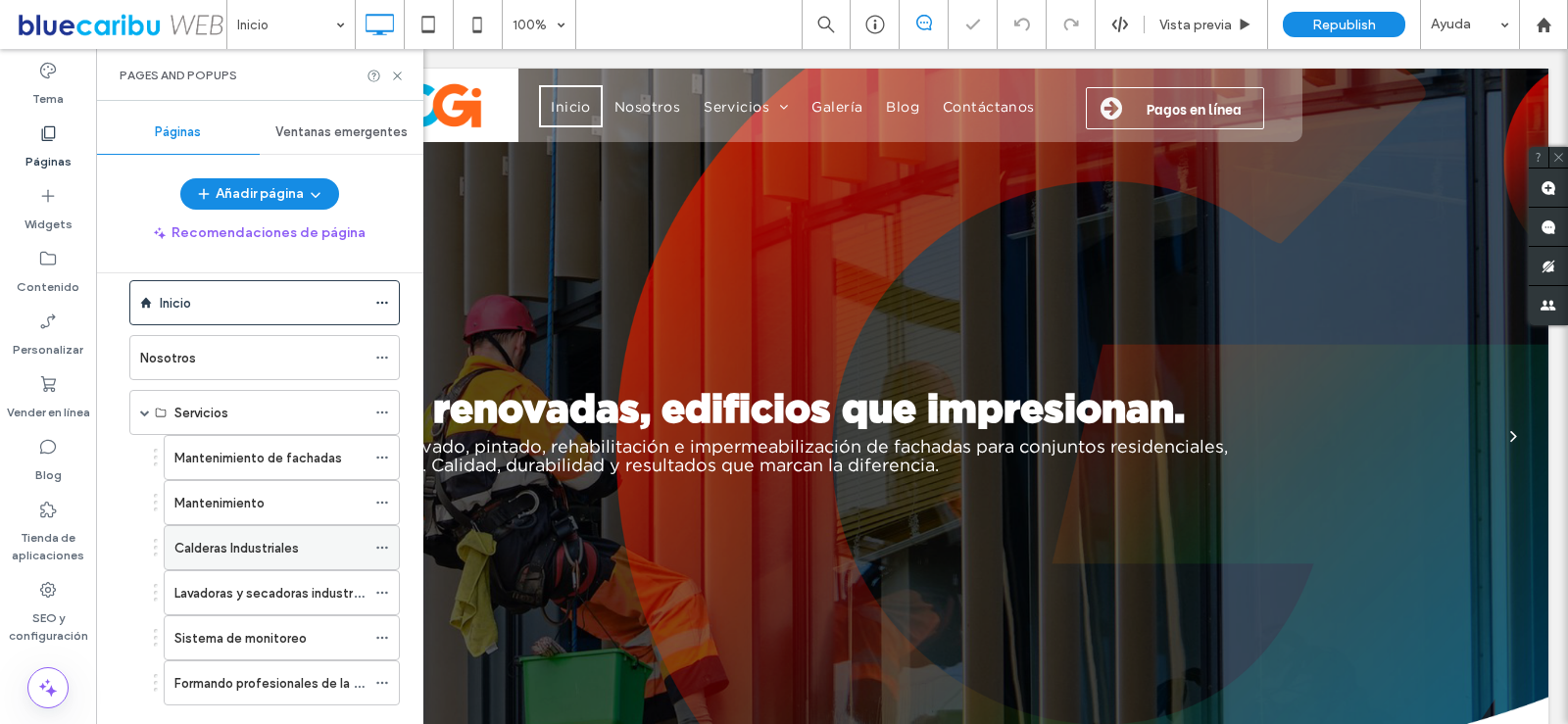 scroll, scrollTop: 0, scrollLeft: 0, axis: both 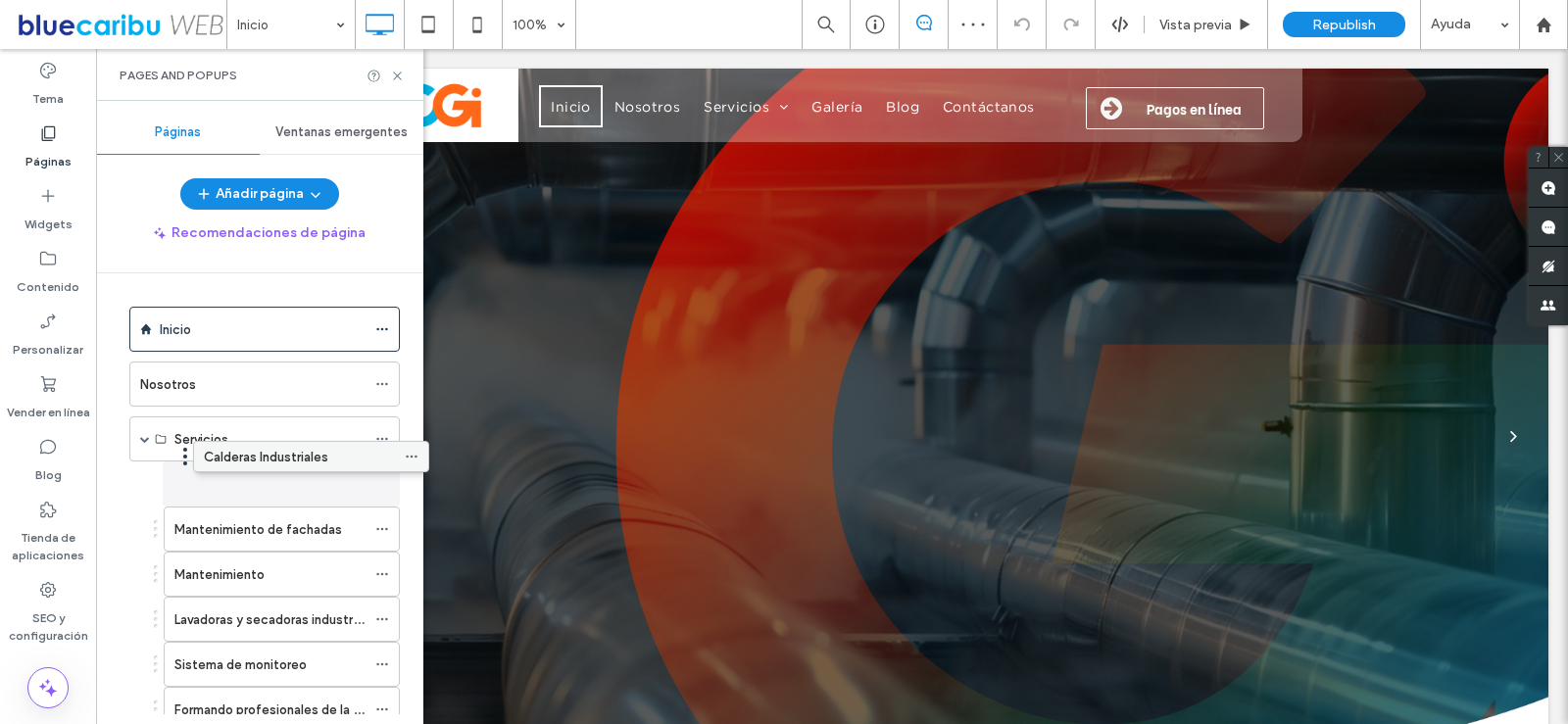 drag, startPoint x: 274, startPoint y: 503, endPoint x: 282, endPoint y: 461, distance: 42.755117 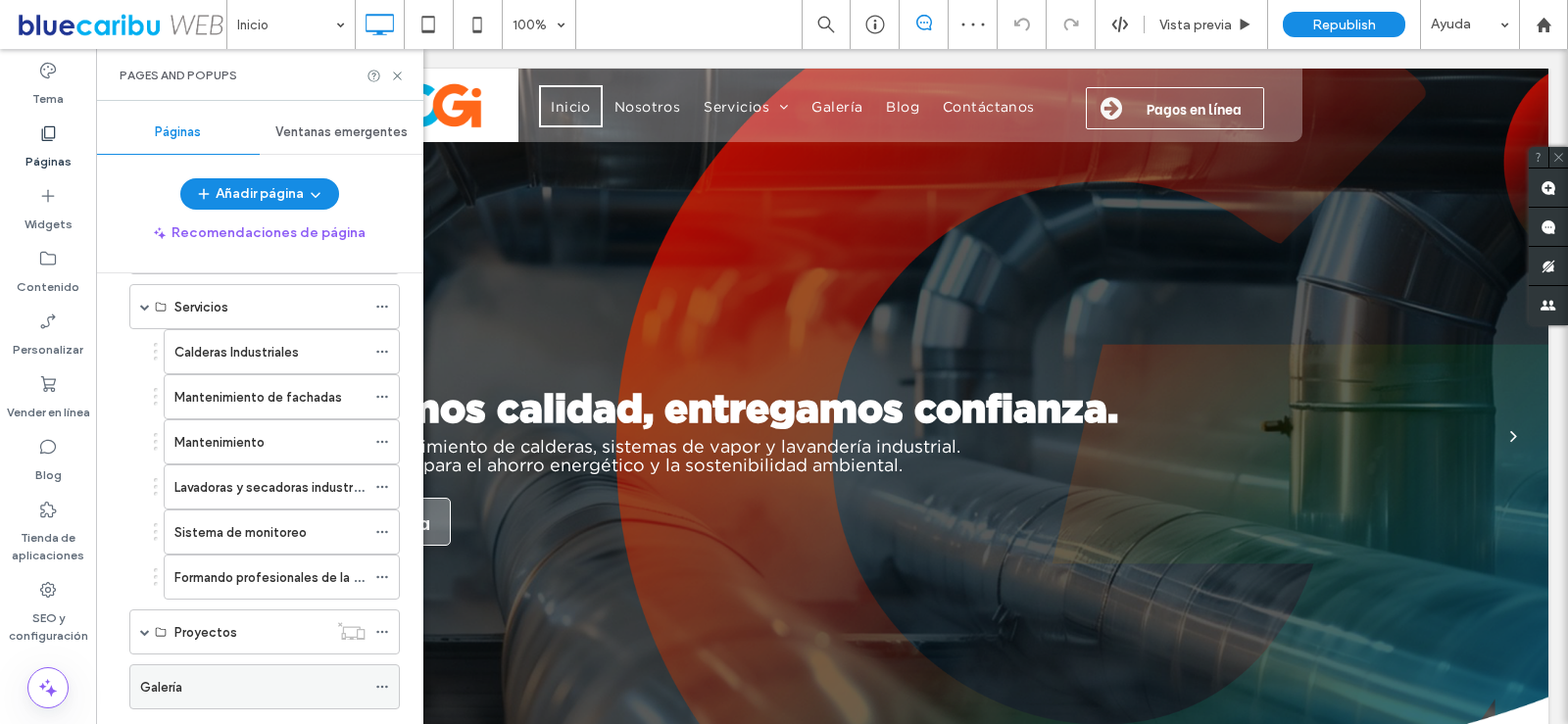scroll, scrollTop: 98, scrollLeft: 0, axis: vertical 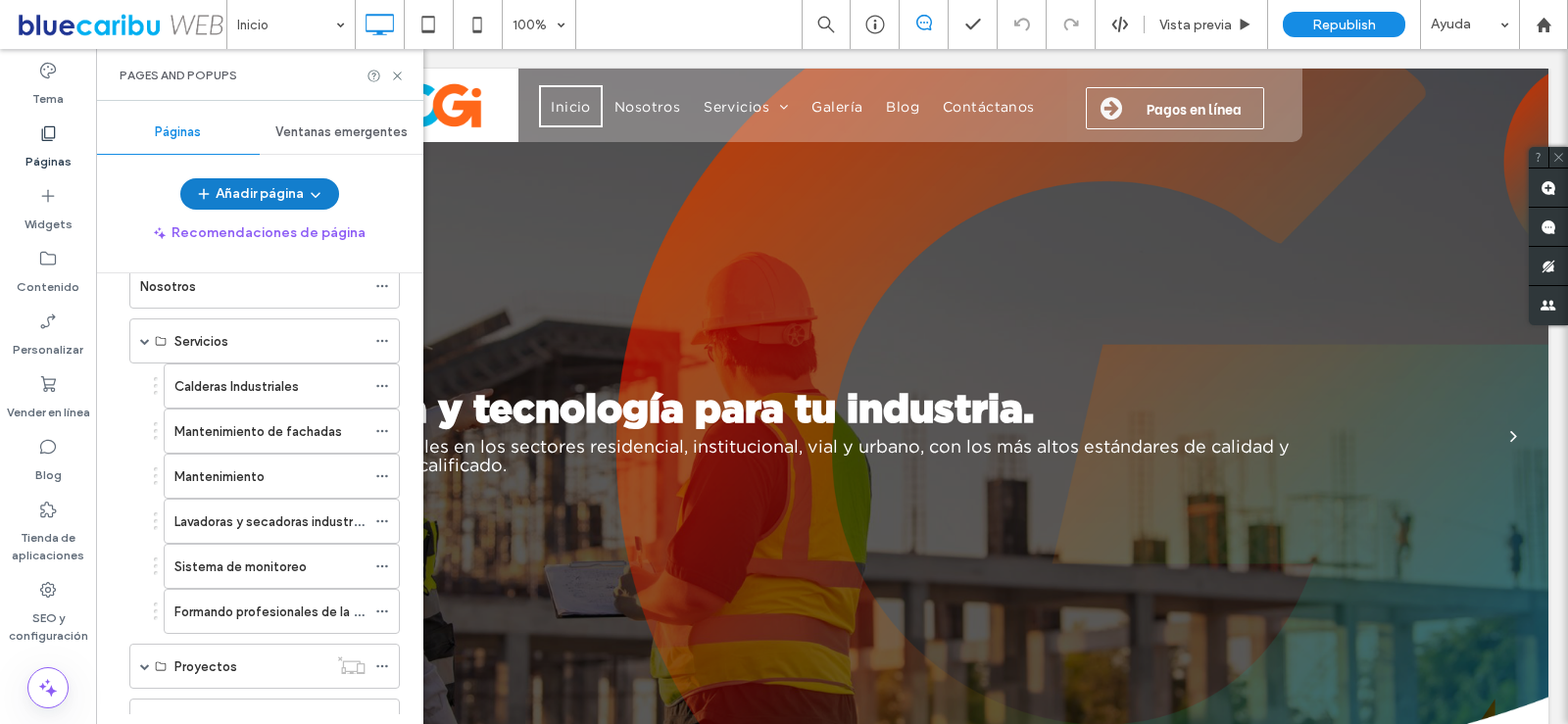 click 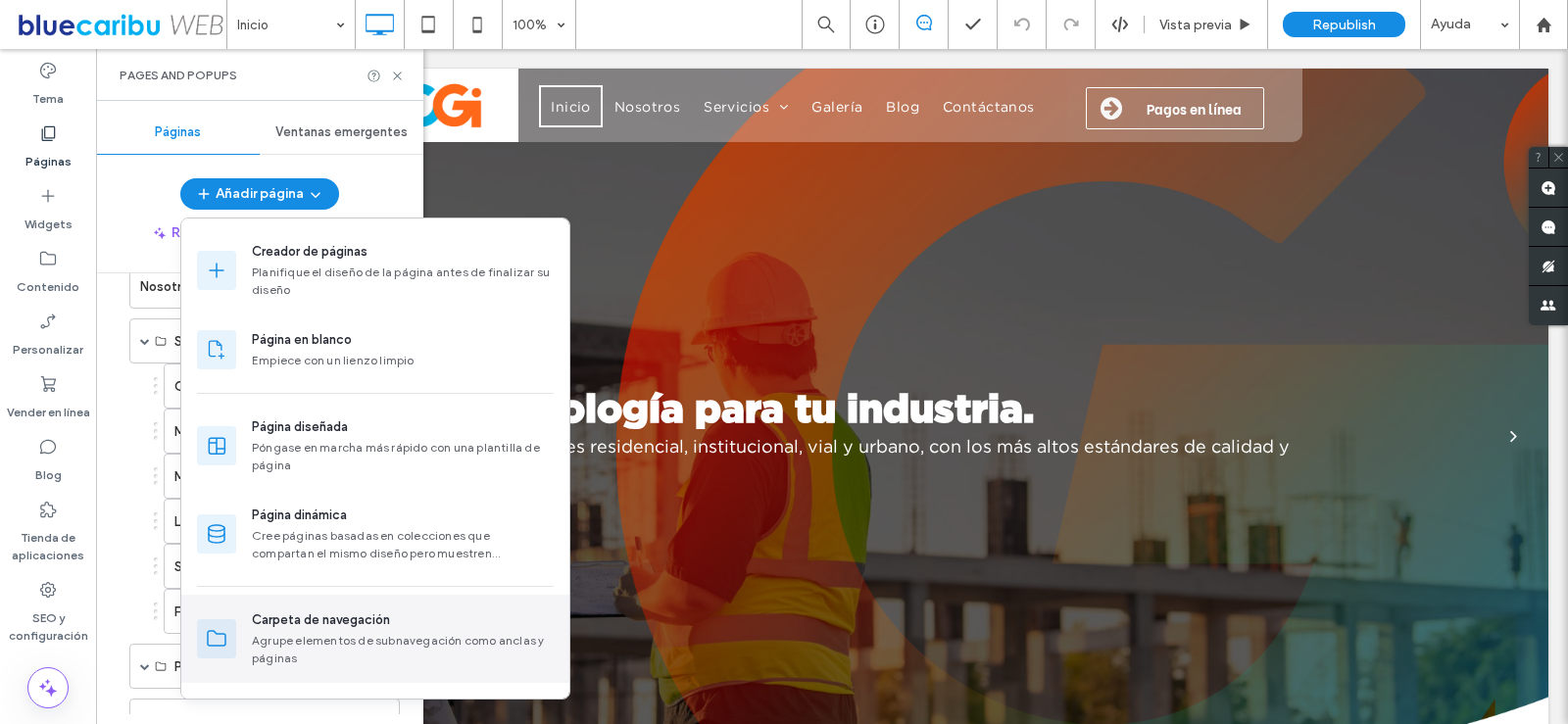 click on "Agrupe elementos de subnavegación como anclas y páginas" at bounding box center (403, 650) 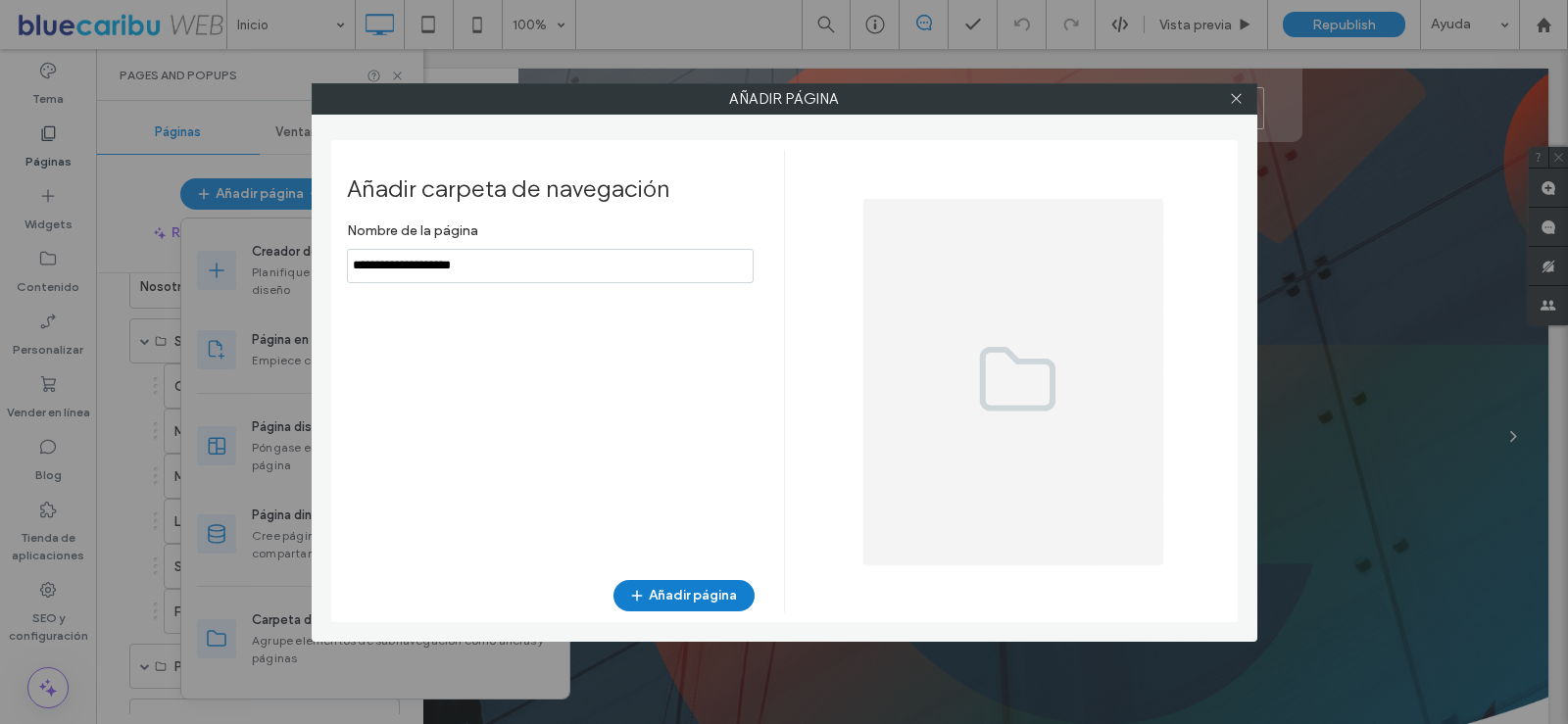 type on "**********" 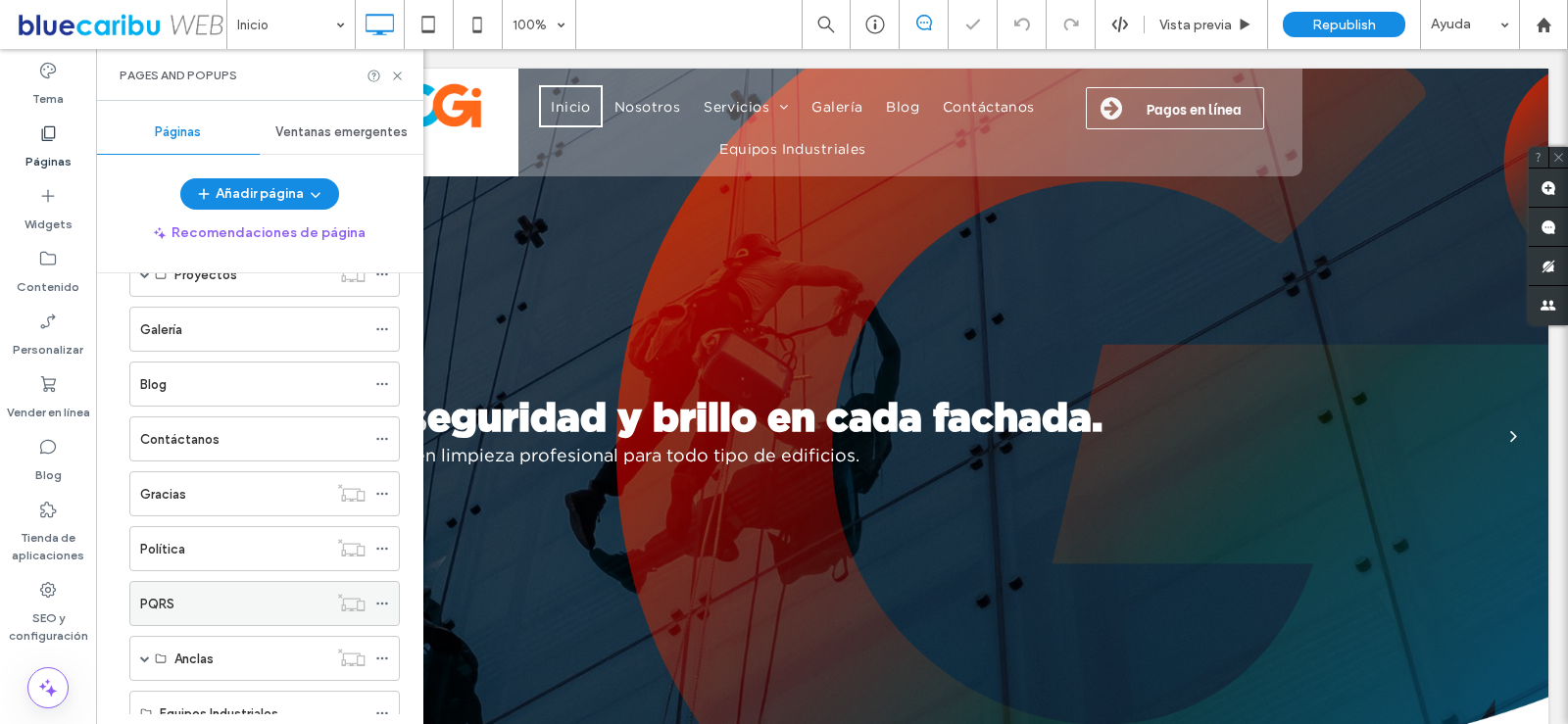 scroll, scrollTop: 560, scrollLeft: 0, axis: vertical 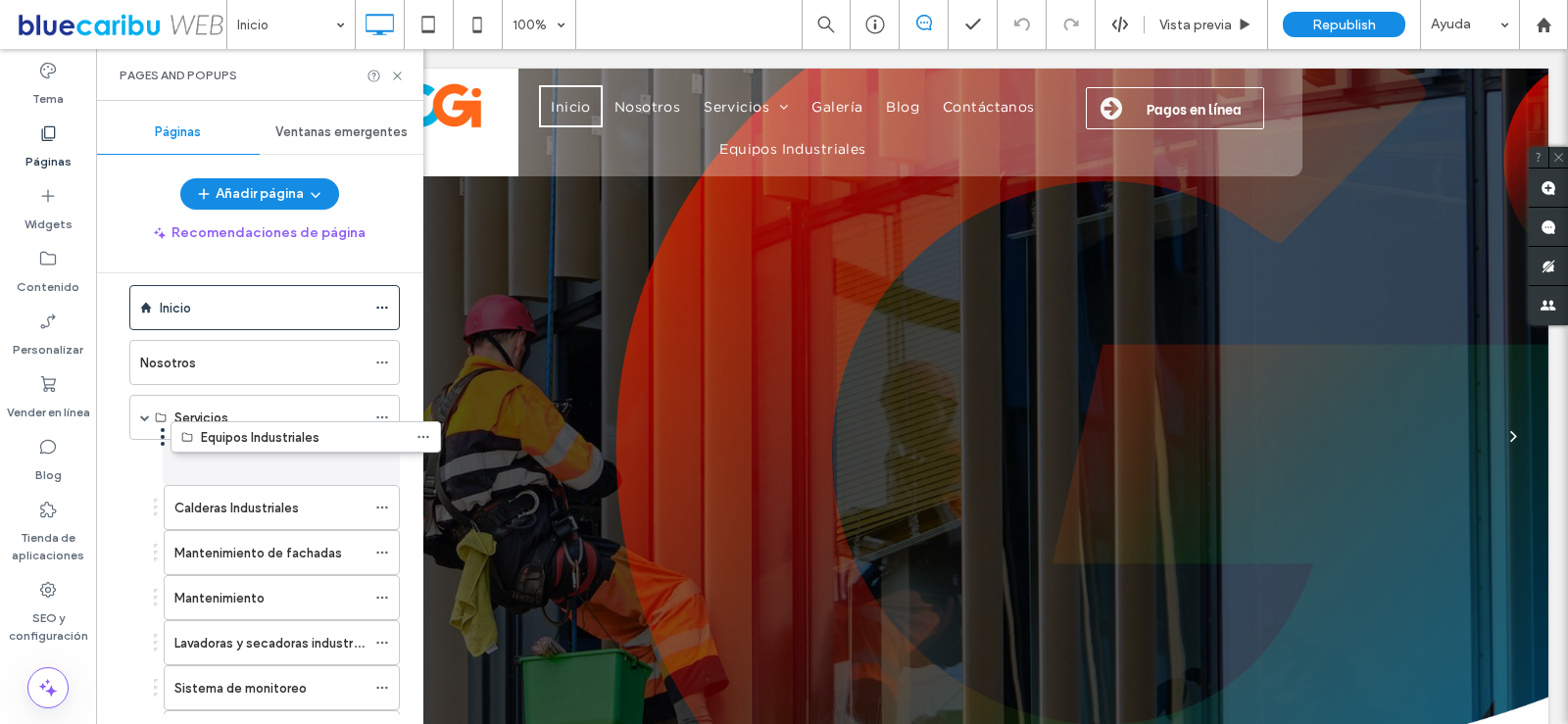 drag, startPoint x: 235, startPoint y: 652, endPoint x: 276, endPoint y: 453, distance: 203.1797 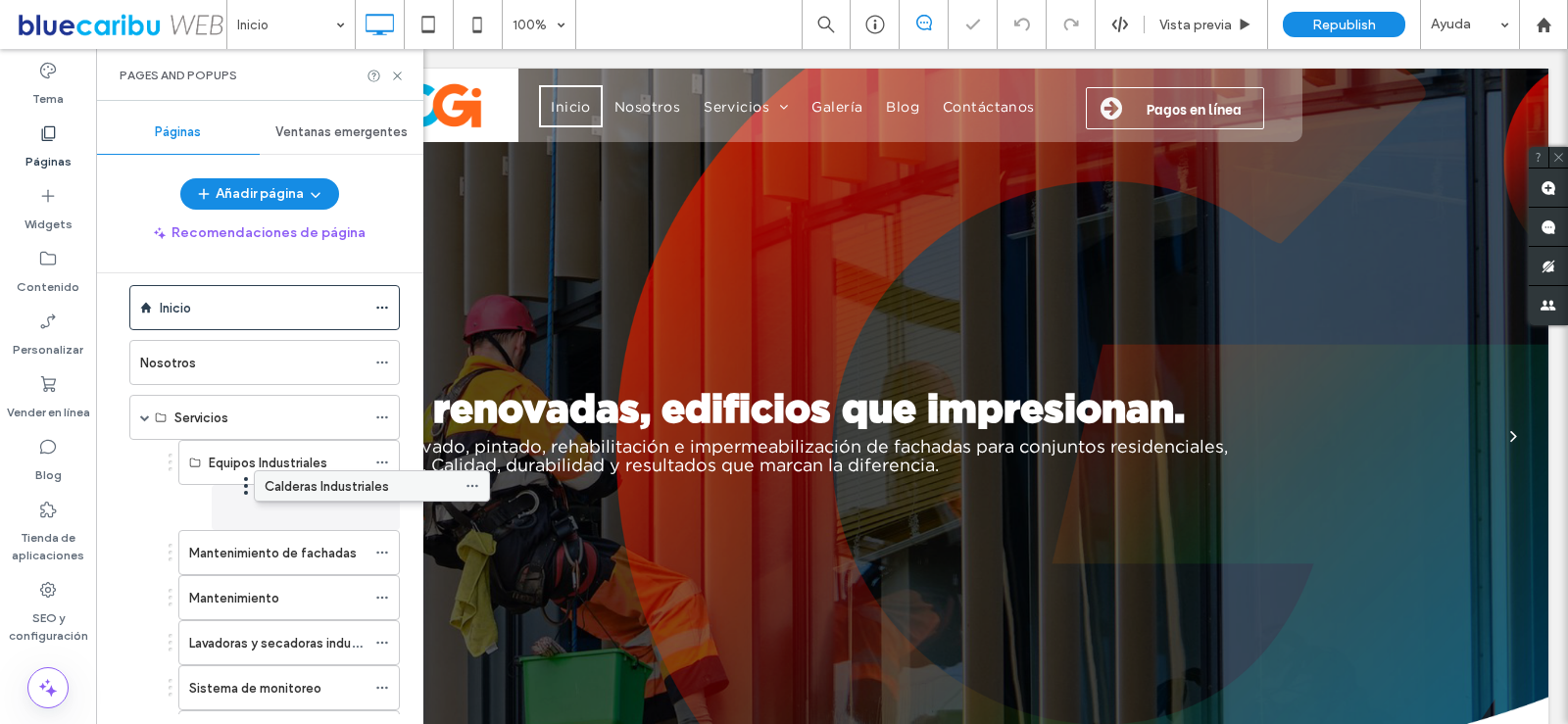 drag, startPoint x: 214, startPoint y: 507, endPoint x: 304, endPoint y: 483, distance: 93.14505 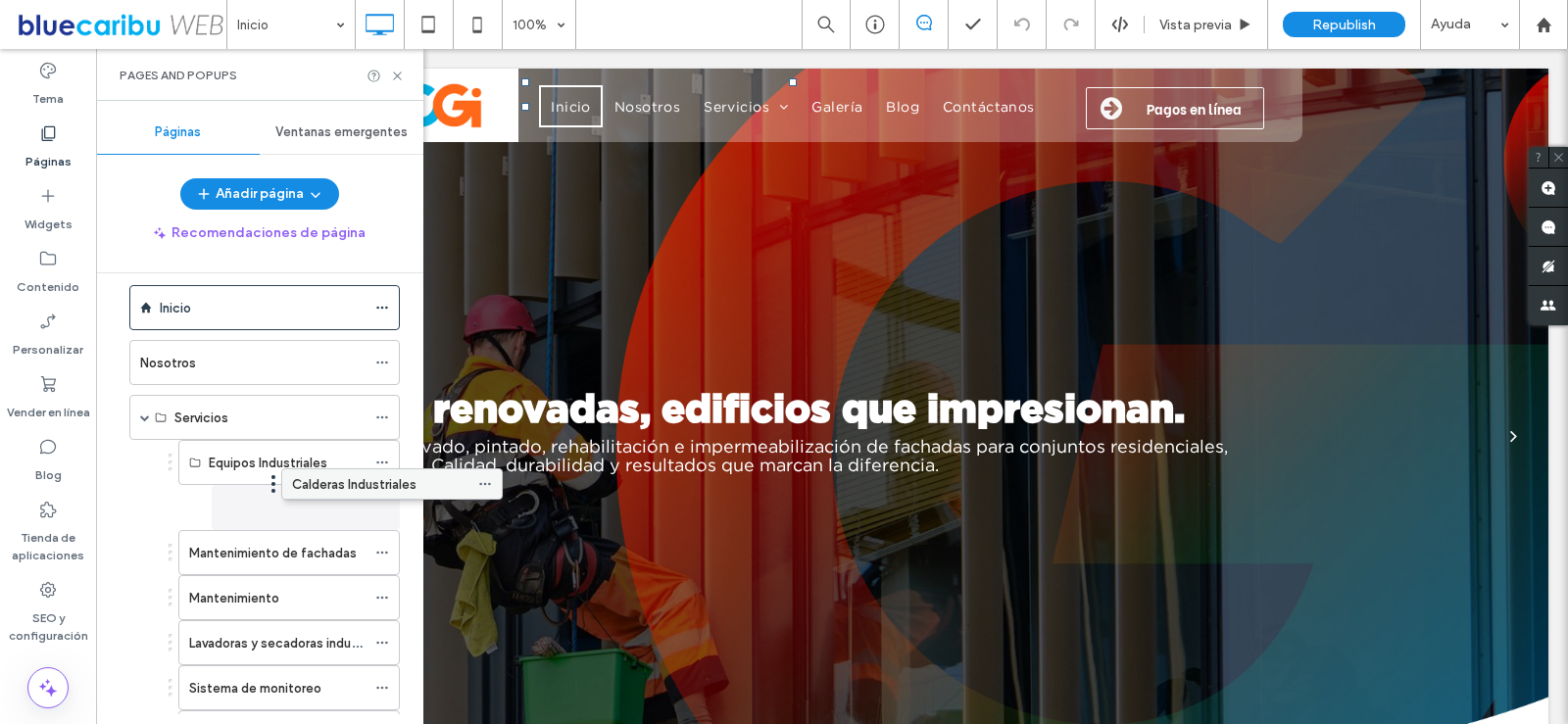 drag, startPoint x: 225, startPoint y: 504, endPoint x: 326, endPoint y: 481, distance: 103.58571 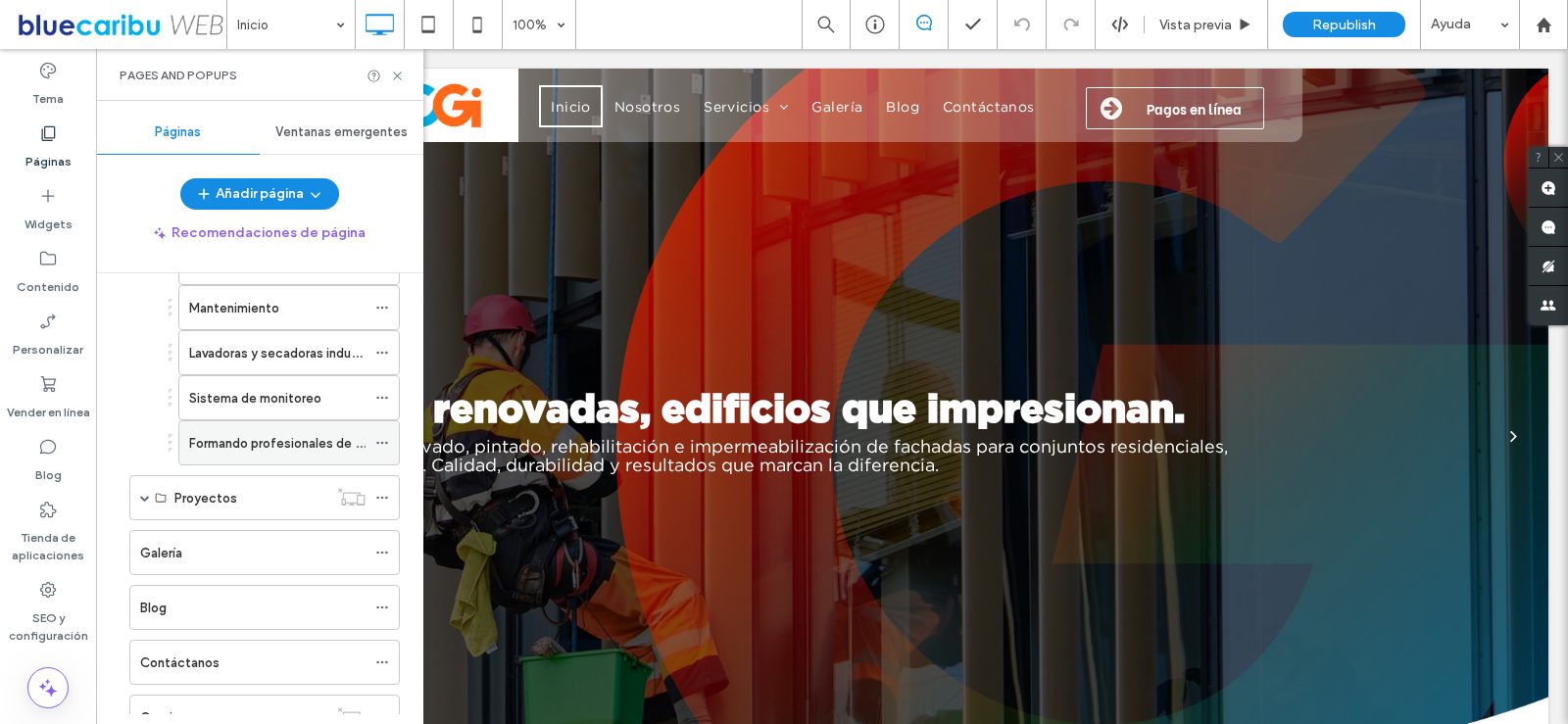 scroll, scrollTop: 315, scrollLeft: 0, axis: vertical 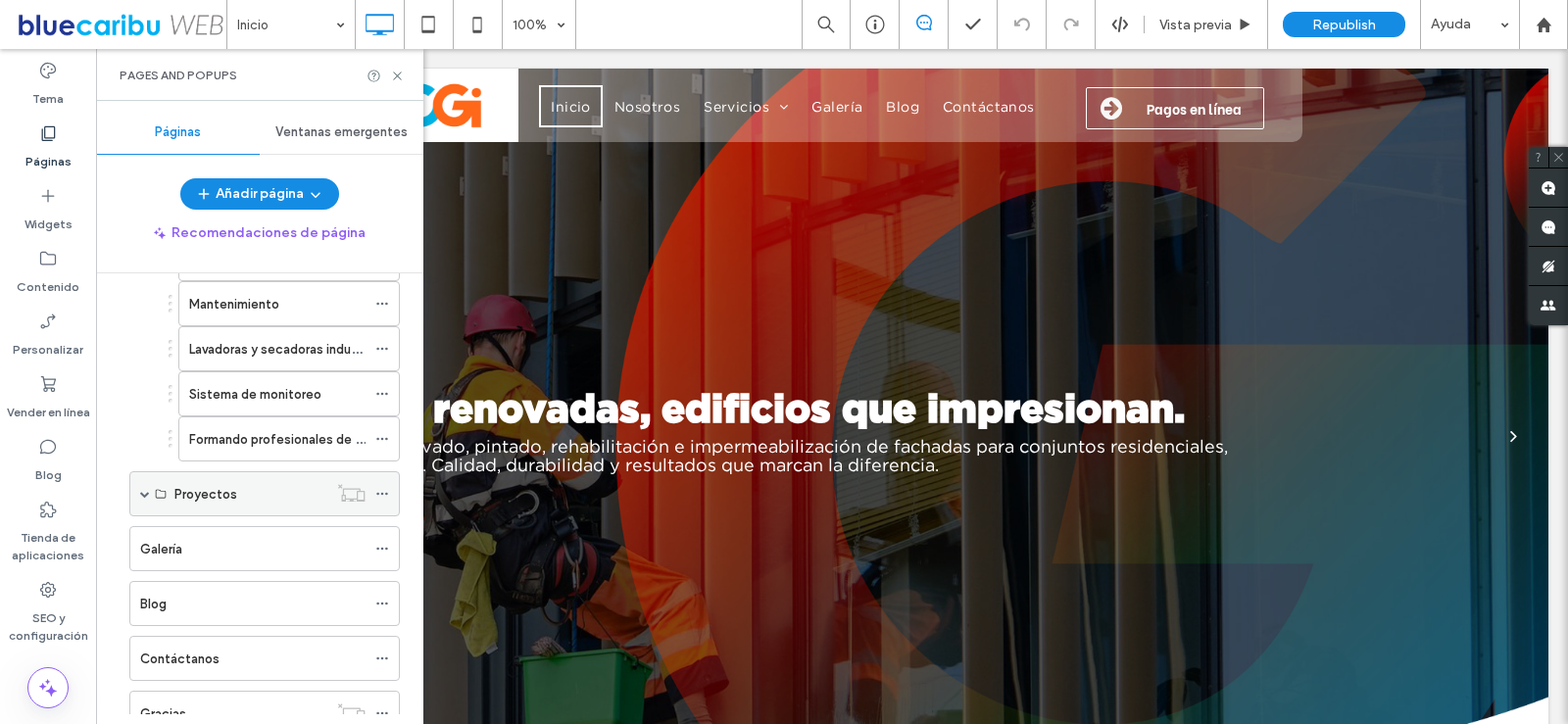 click at bounding box center (145, 494) 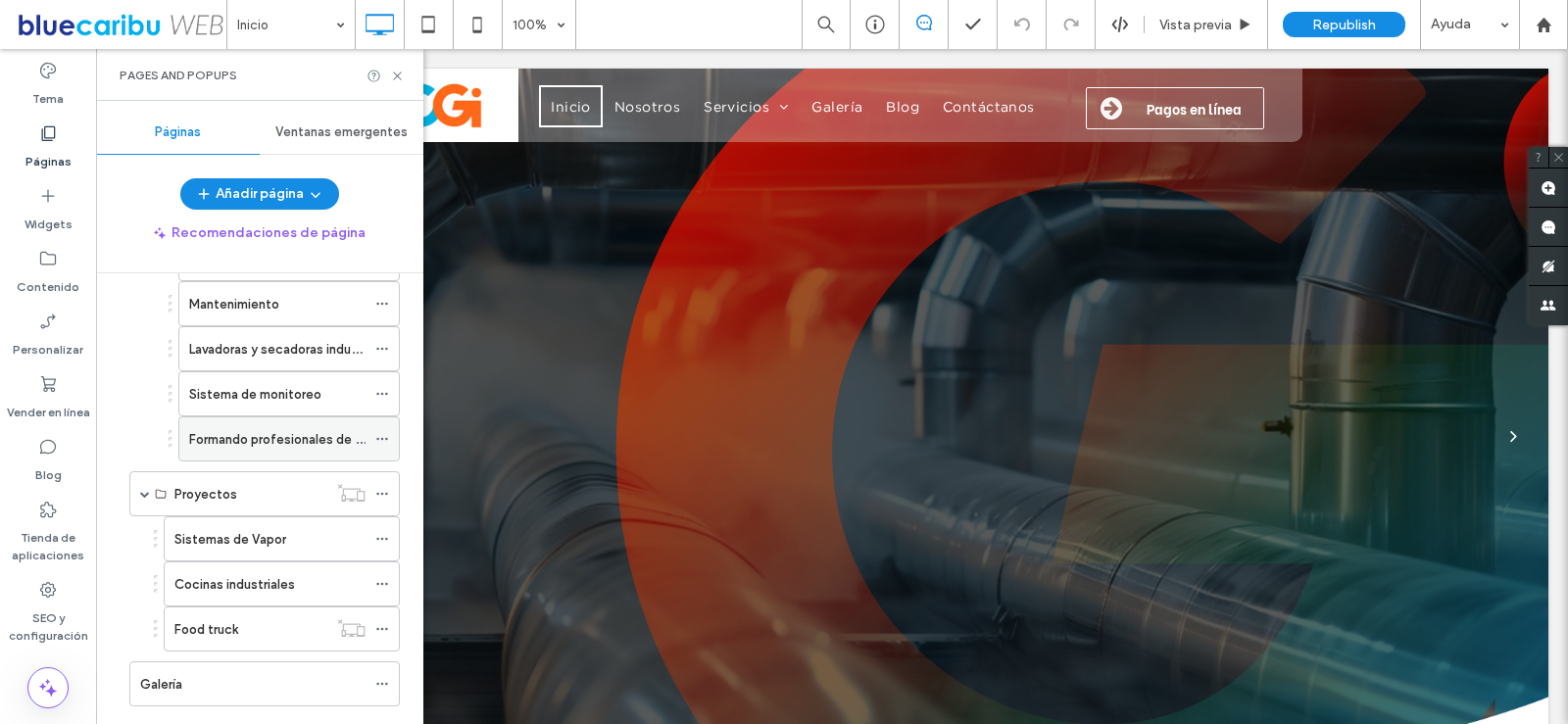 scroll, scrollTop: 217, scrollLeft: 0, axis: vertical 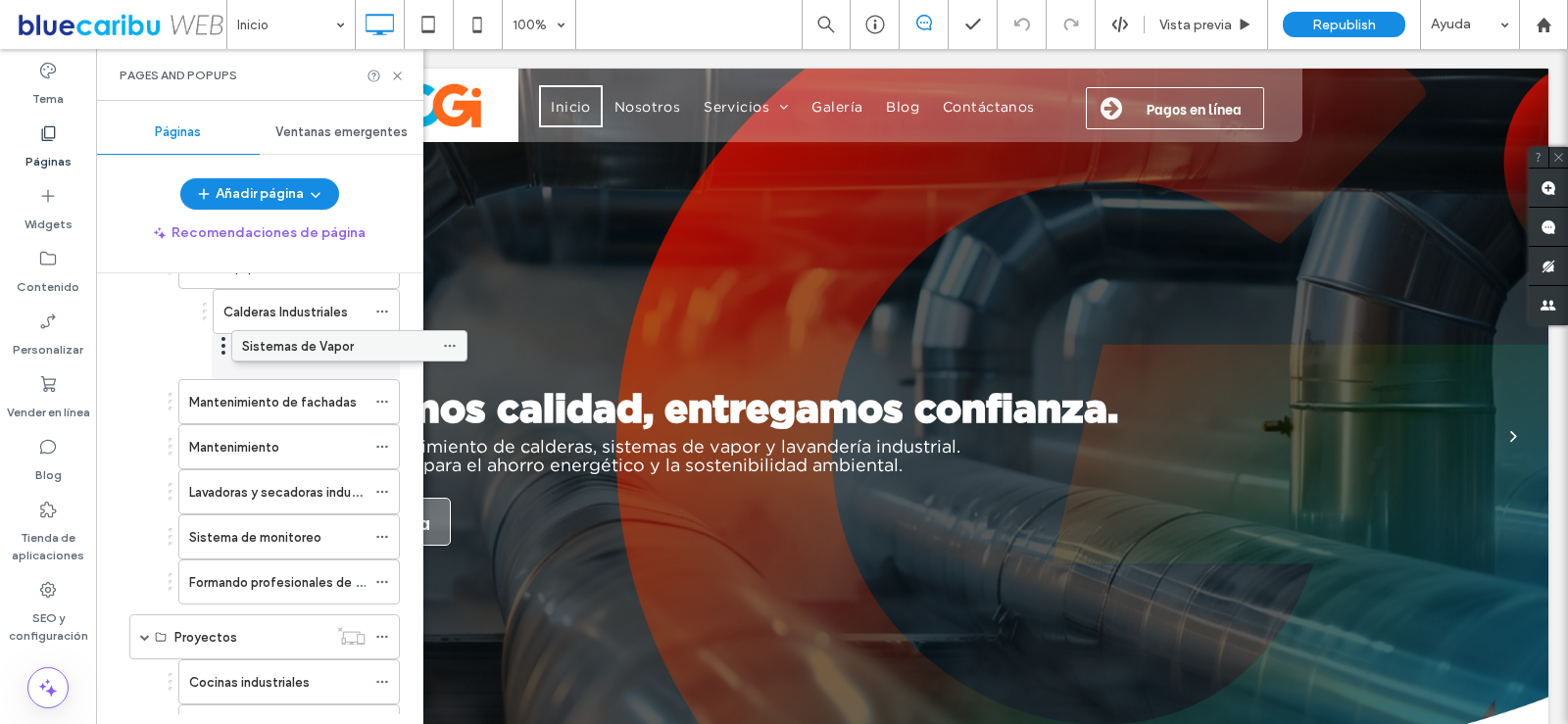 drag, startPoint x: 188, startPoint y: 635, endPoint x: 256, endPoint y: 341, distance: 301.7615 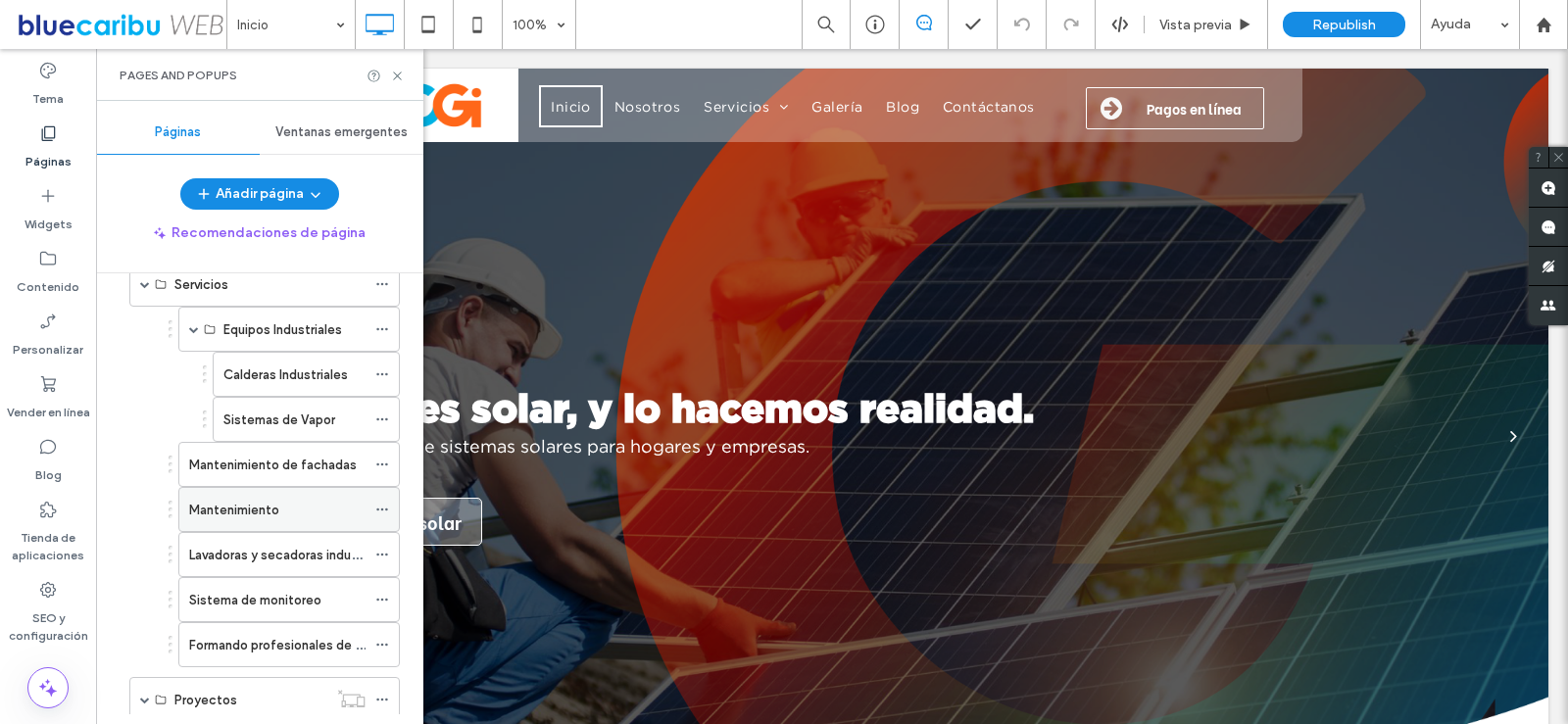 scroll, scrollTop: 120, scrollLeft: 0, axis: vertical 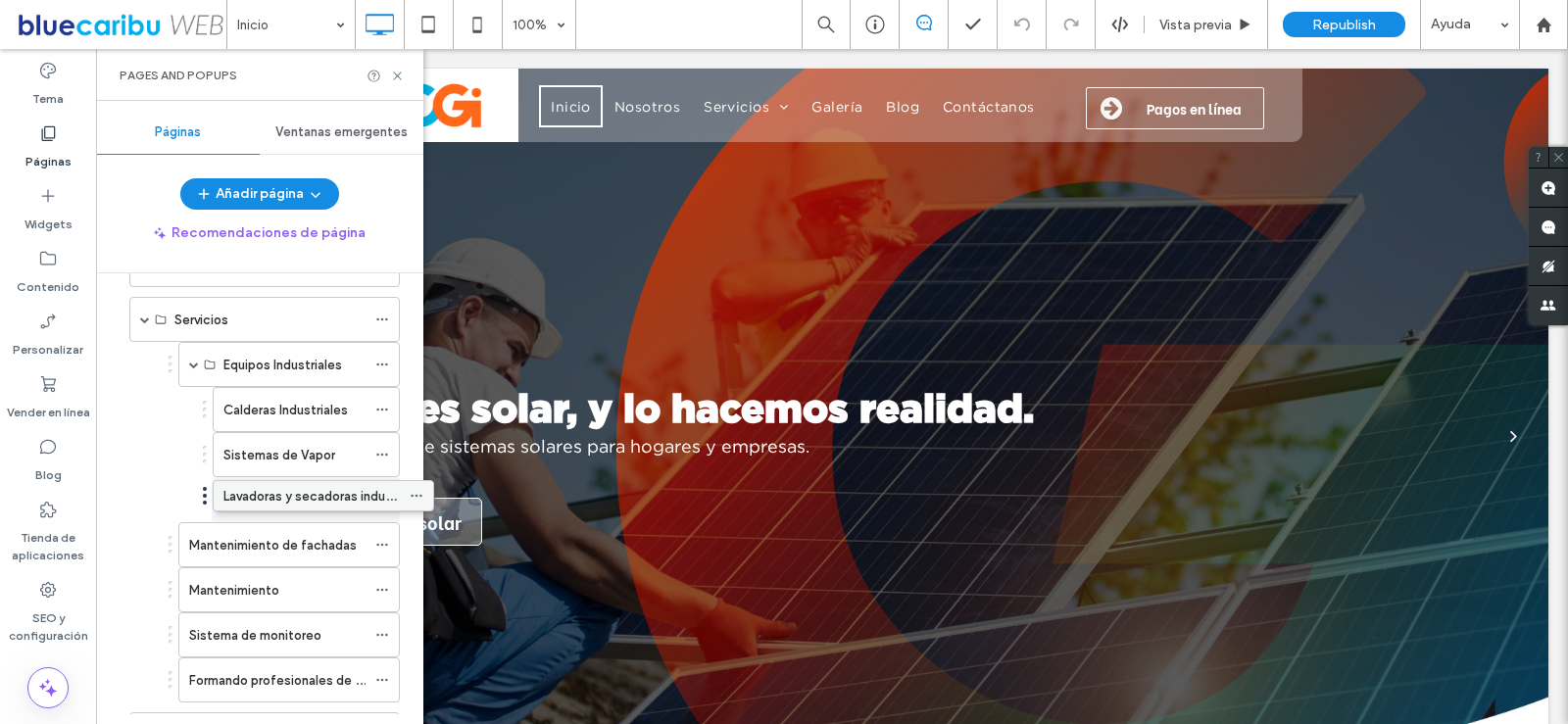 drag, startPoint x: 236, startPoint y: 599, endPoint x: 270, endPoint y: 502, distance: 102.78619 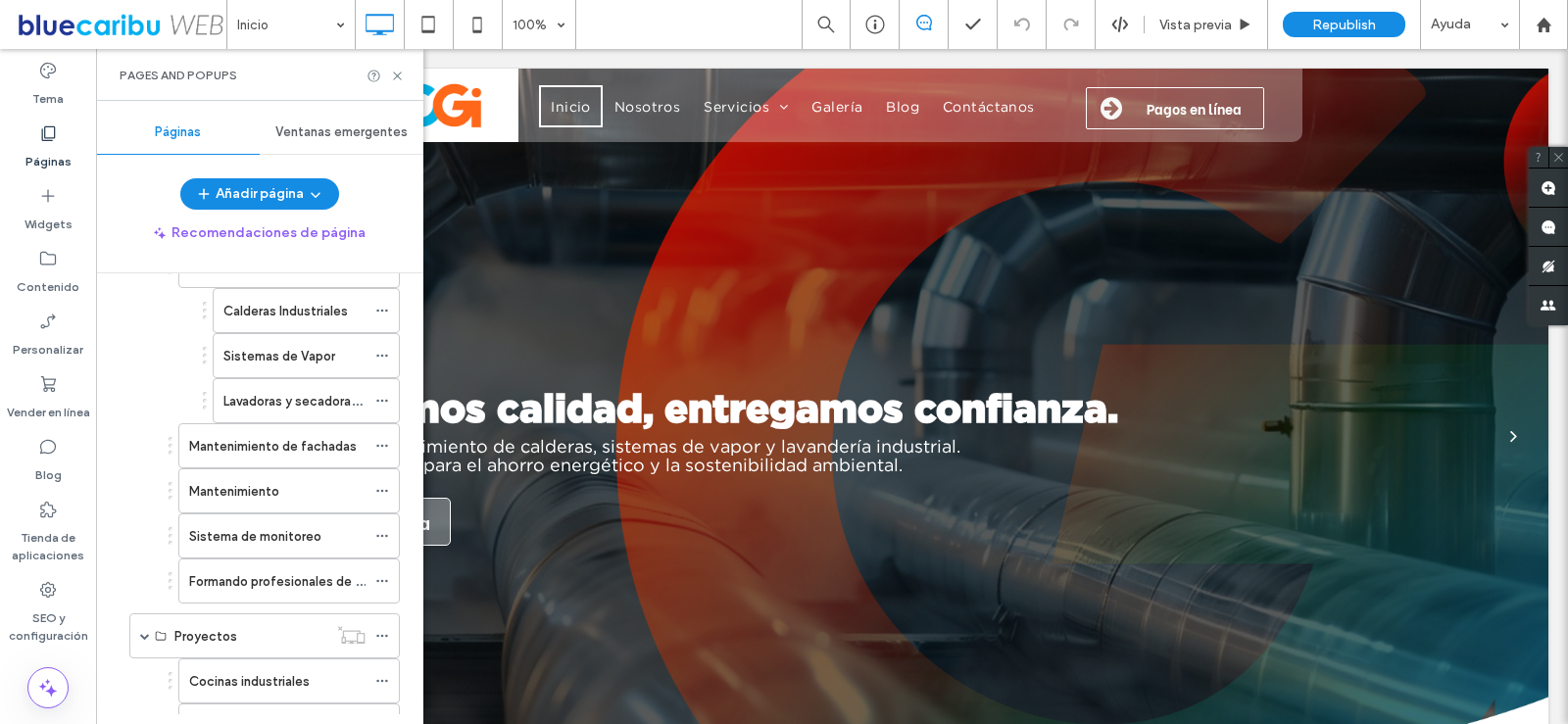 scroll, scrollTop: 217, scrollLeft: 0, axis: vertical 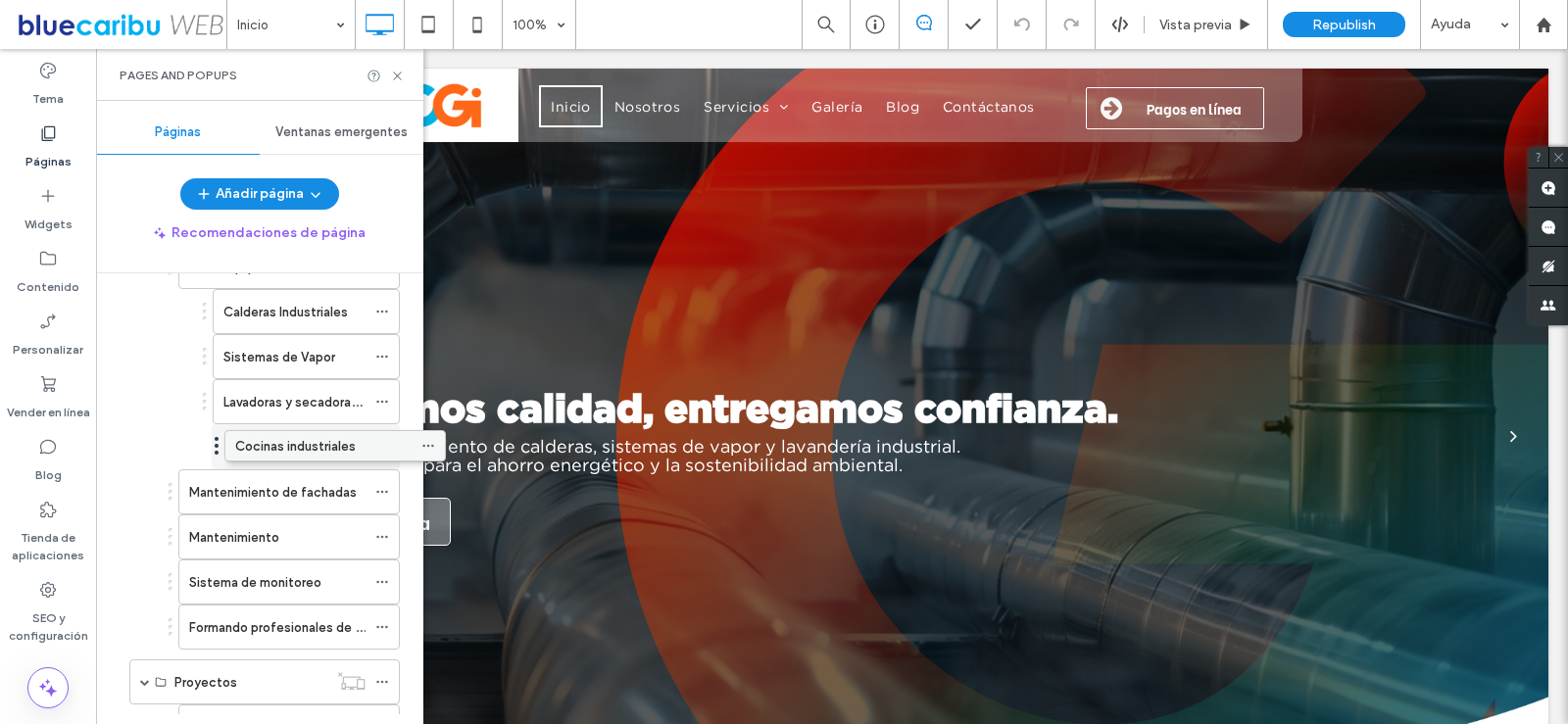 drag, startPoint x: 237, startPoint y: 688, endPoint x: 283, endPoint y: 449, distance: 243.38652 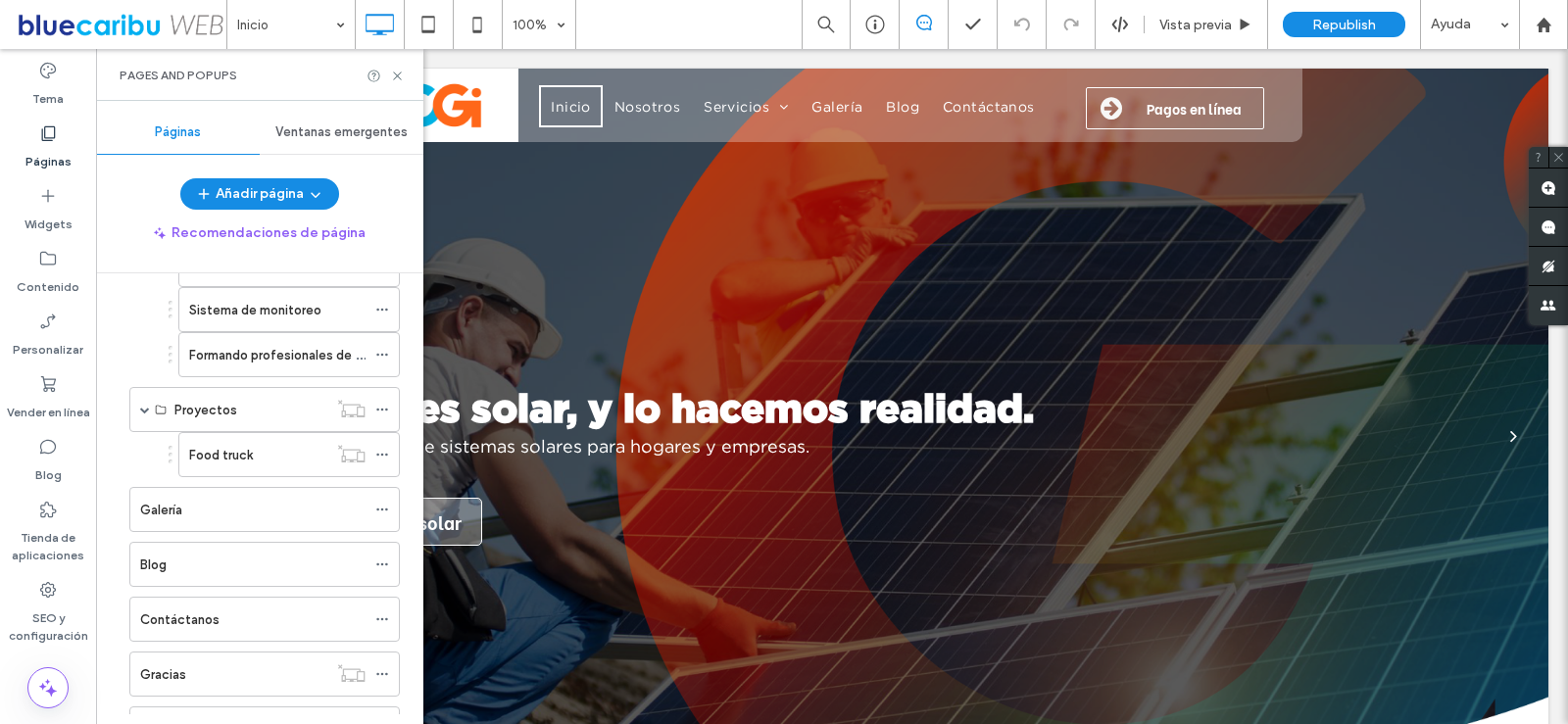 scroll, scrollTop: 339, scrollLeft: 0, axis: vertical 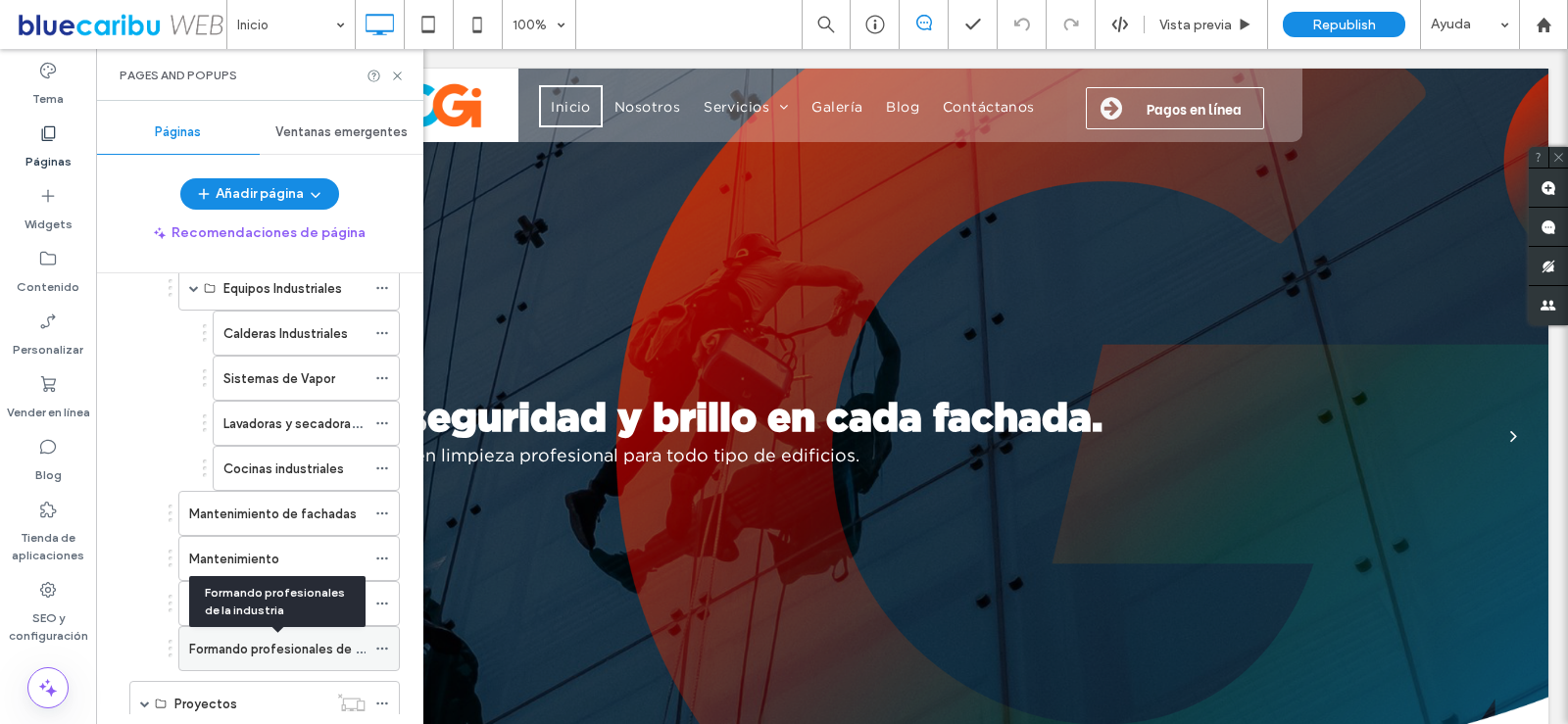 click on "Formando profesionales de la industria" at bounding box center [304, 649] 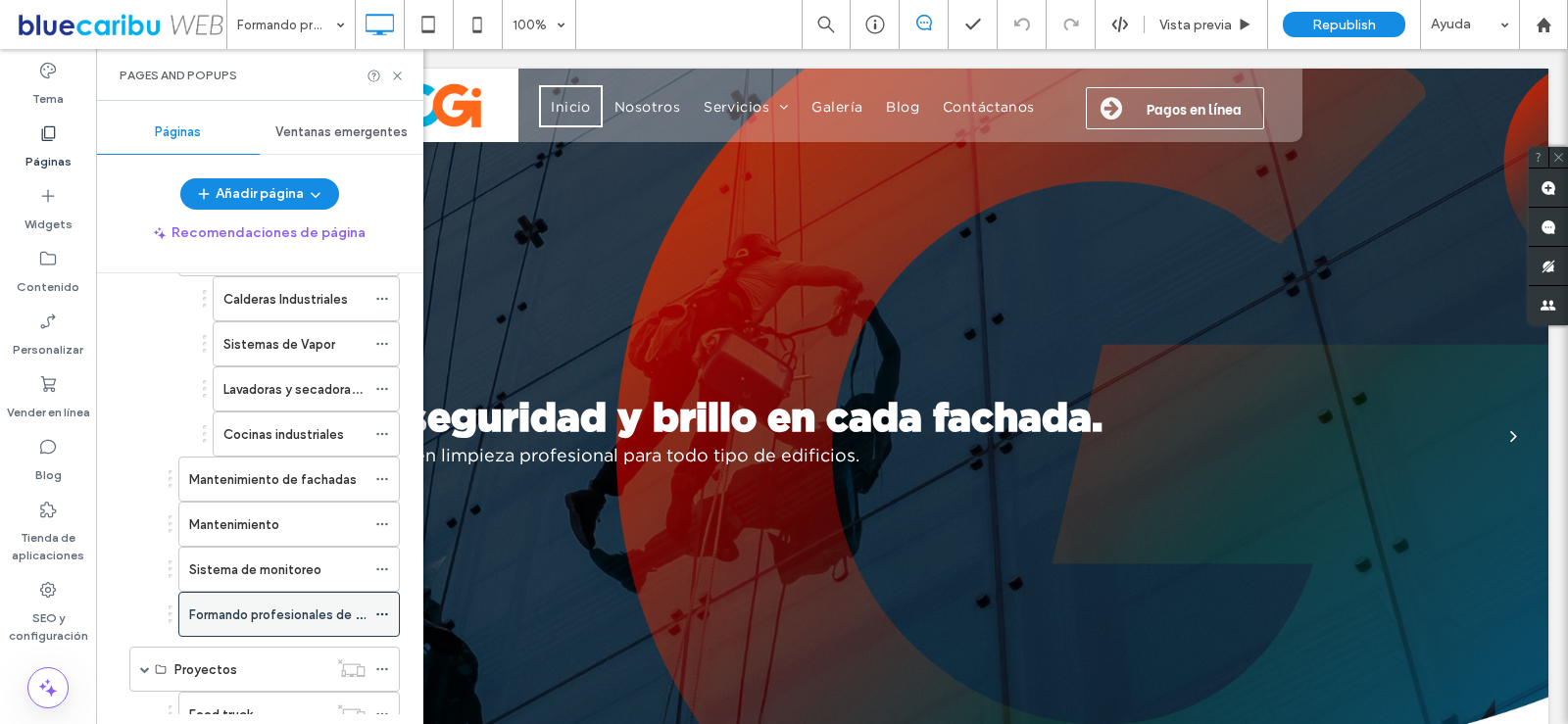 scroll, scrollTop: 196, scrollLeft: 0, axis: vertical 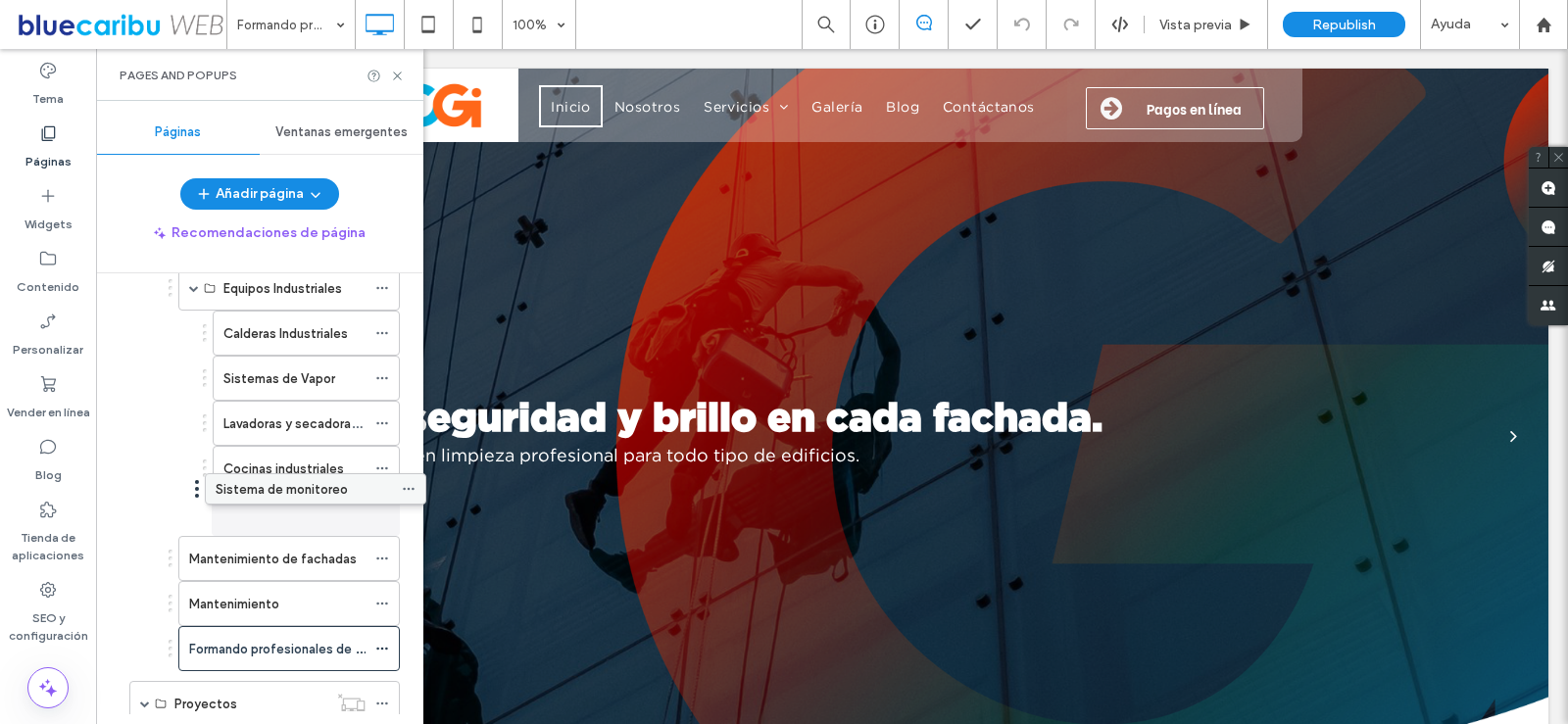 drag, startPoint x: 274, startPoint y: 609, endPoint x: 301, endPoint y: 492, distance: 120 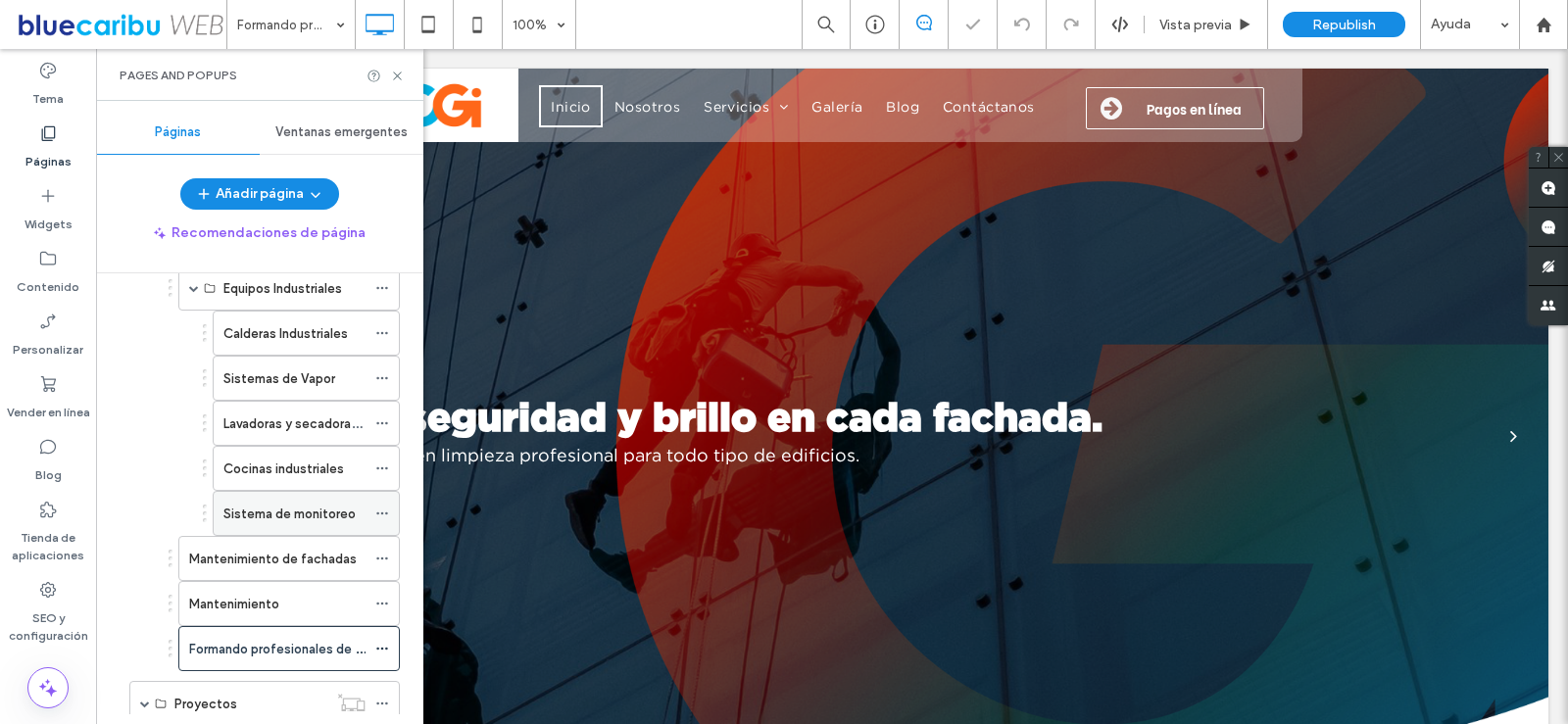 click on "Sistema de monitoreo" at bounding box center [289, 513] 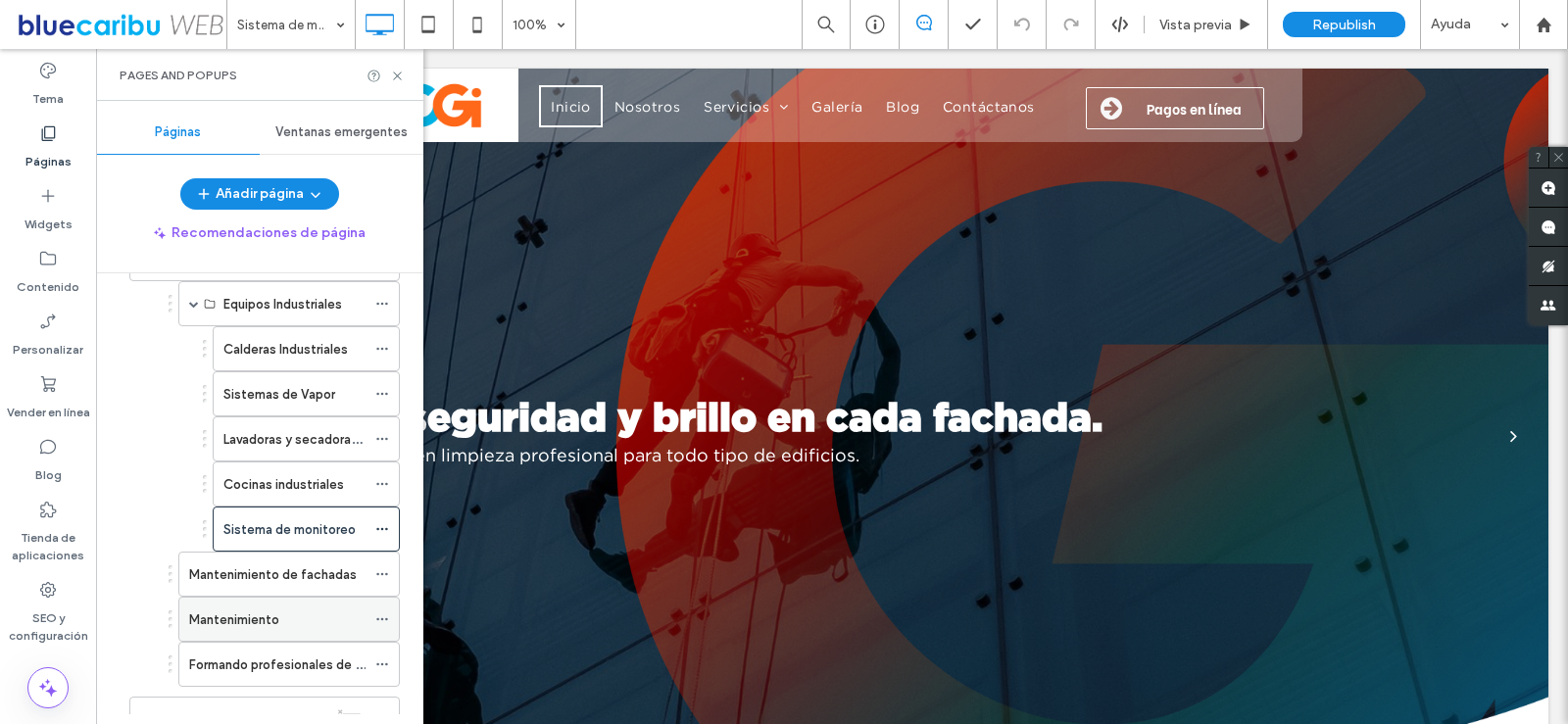 scroll, scrollTop: 294, scrollLeft: 0, axis: vertical 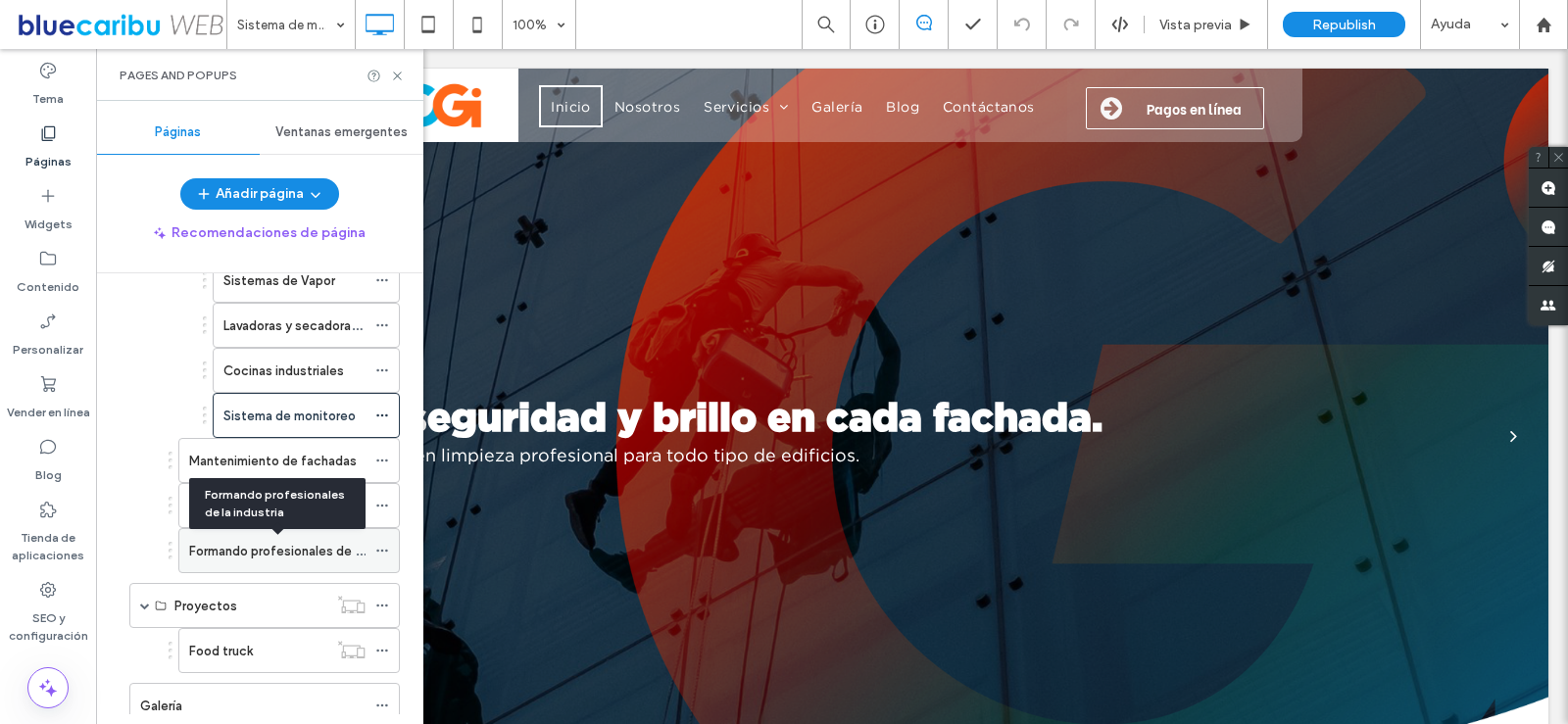 click on "Formando profesionales de la industria" at bounding box center [304, 551] 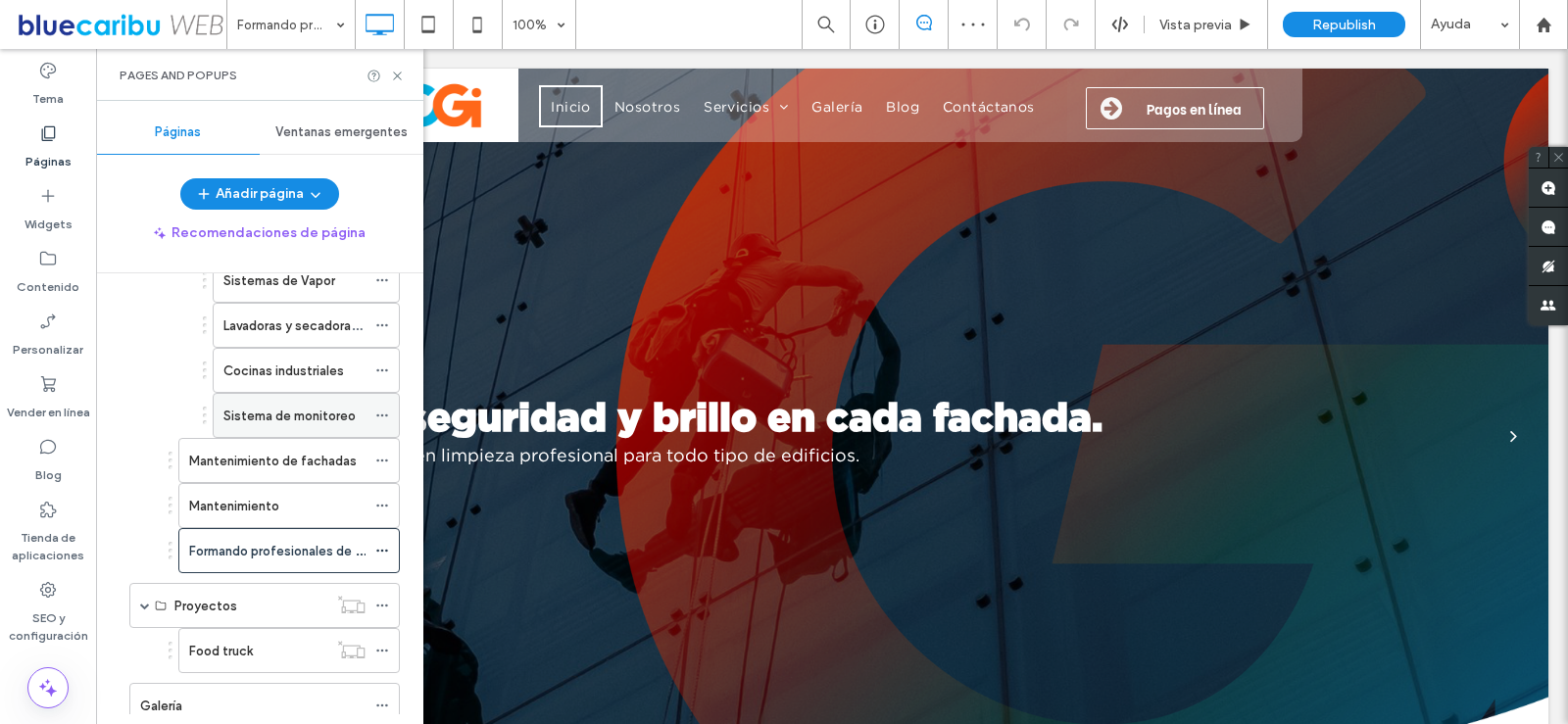 click on "Sistema de monitoreo" at bounding box center [289, 415] 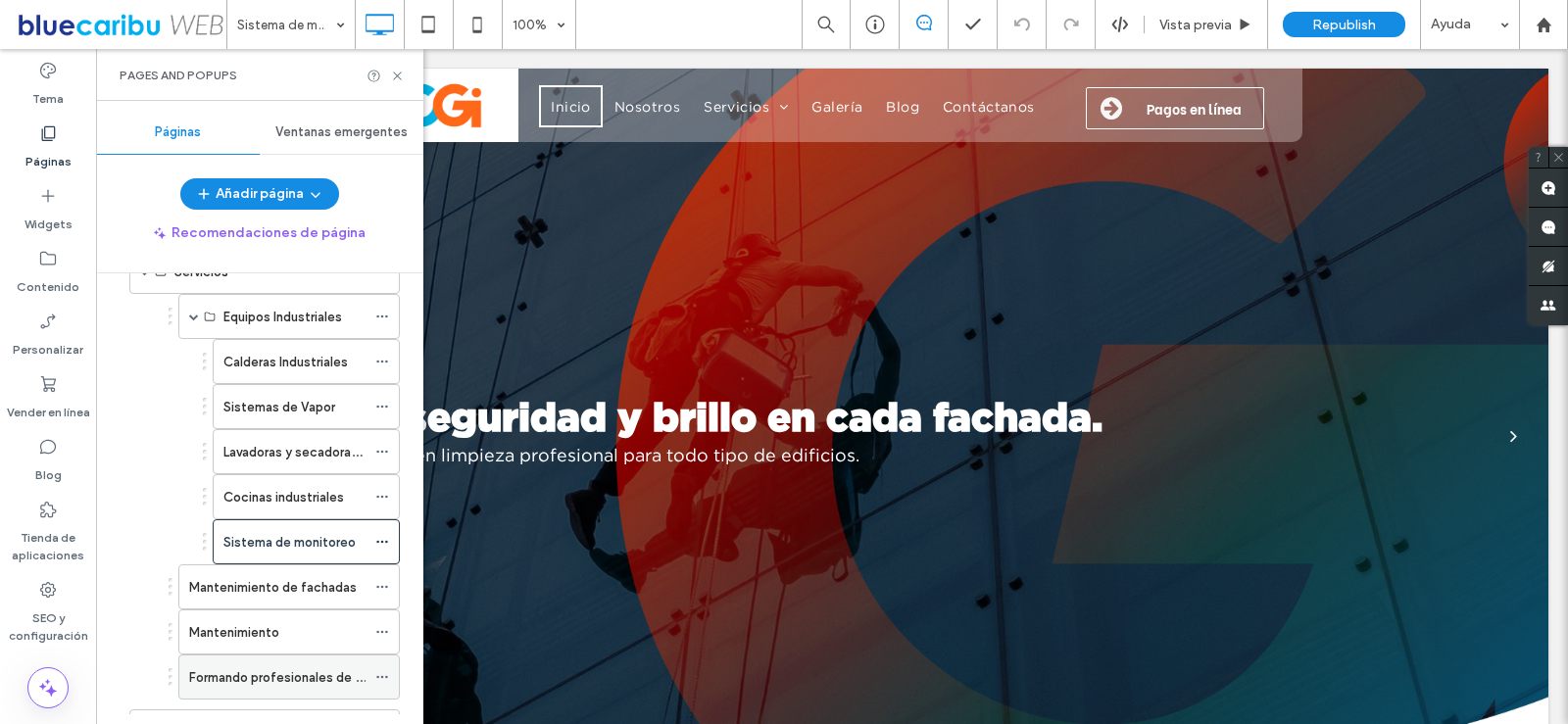 scroll, scrollTop: 196, scrollLeft: 0, axis: vertical 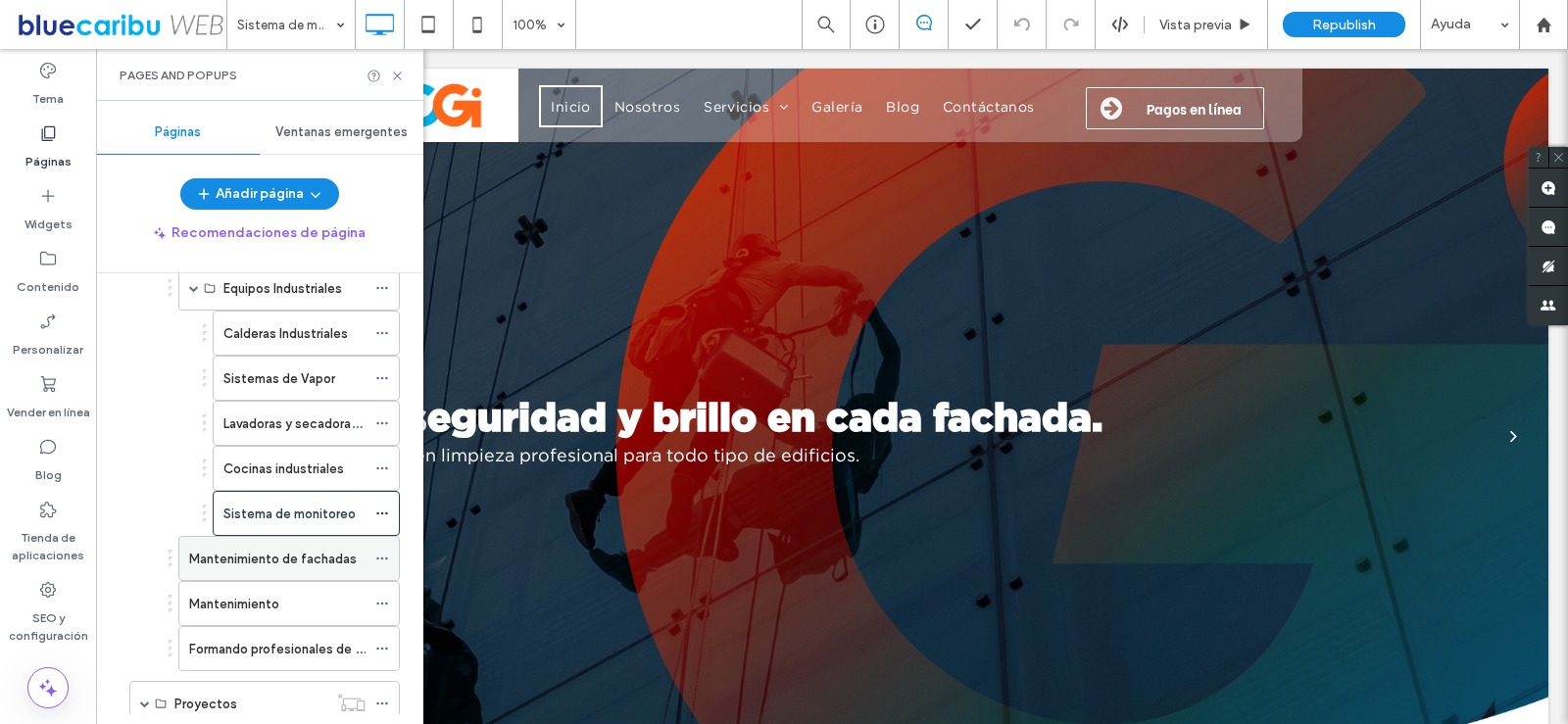 click on "Mantenimiento de fachadas" at bounding box center (272, 558) 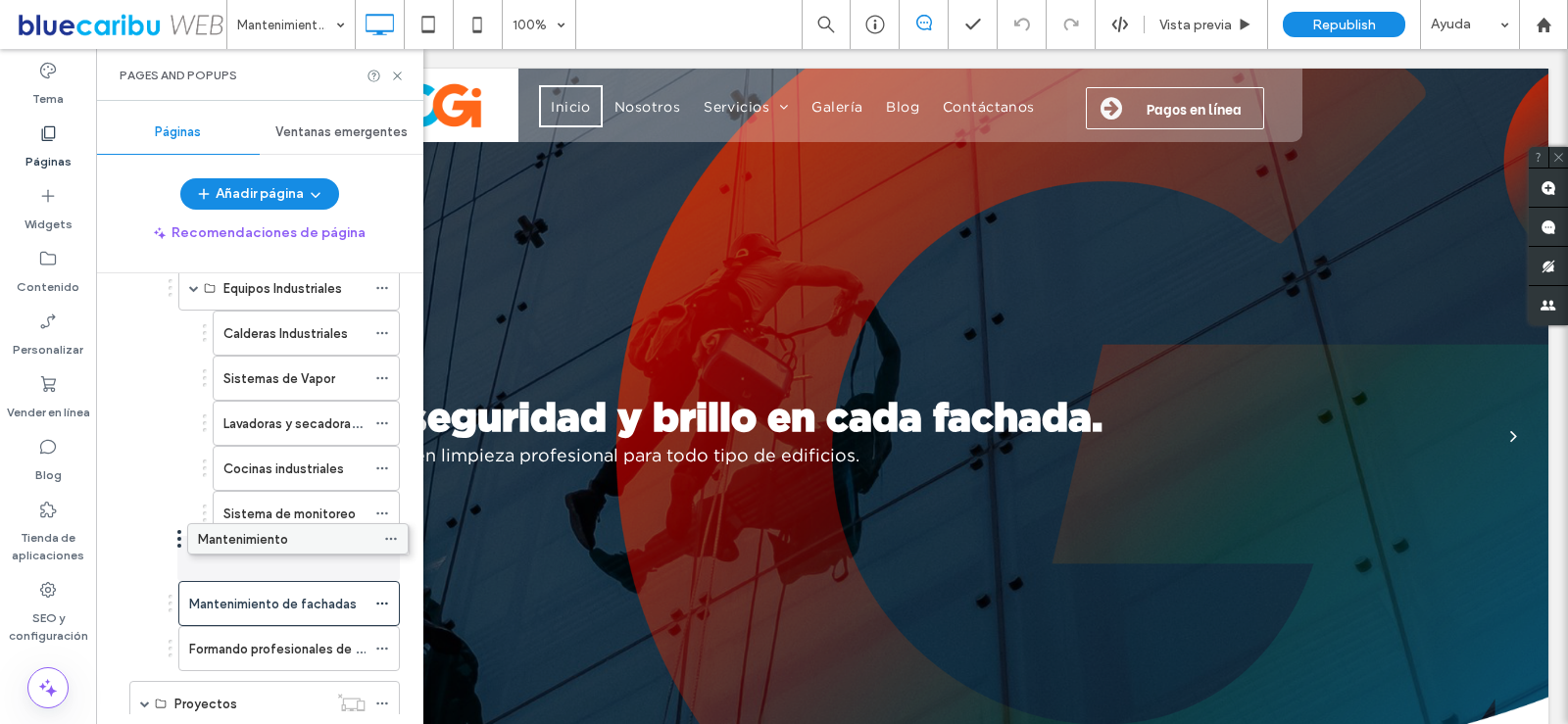 drag, startPoint x: 266, startPoint y: 603, endPoint x: 274, endPoint y: 535, distance: 68.46897 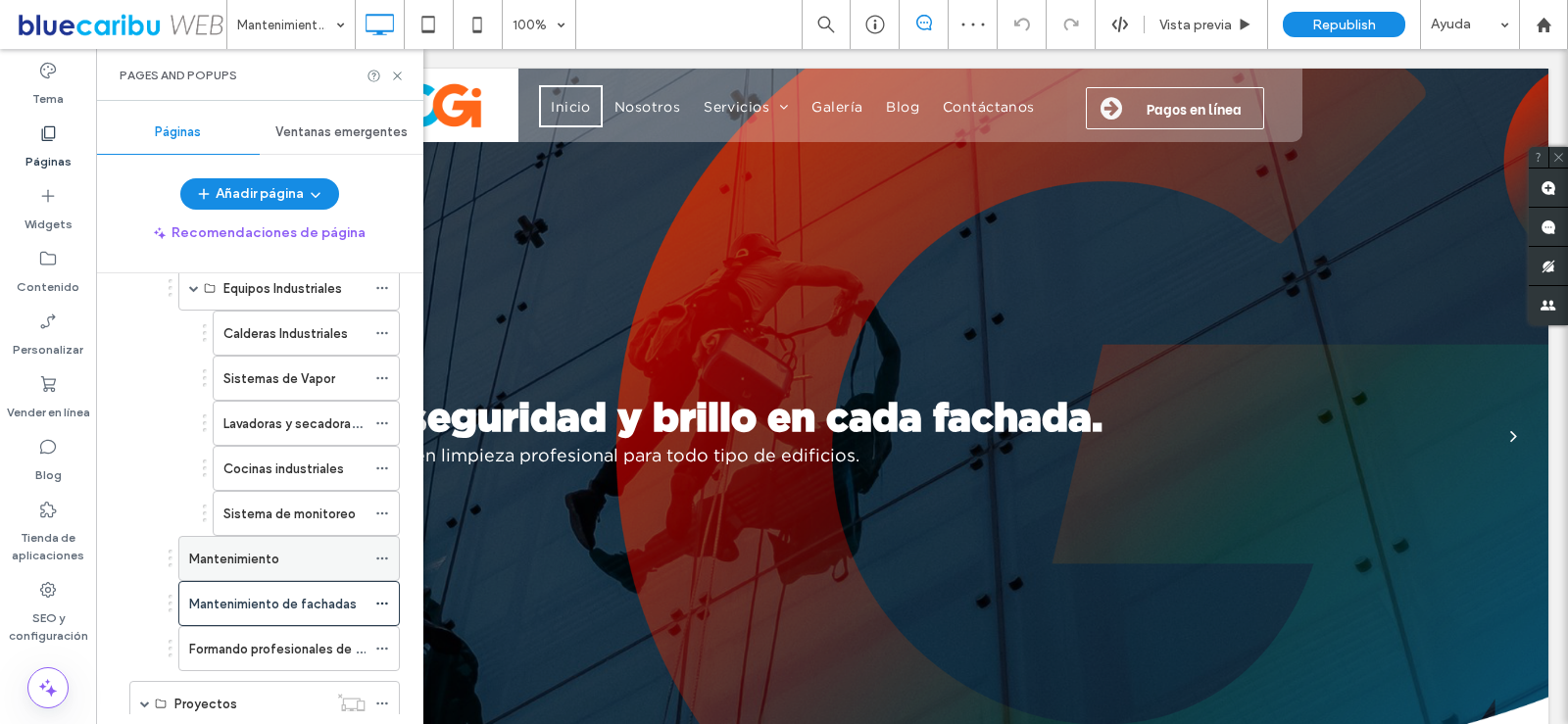 click 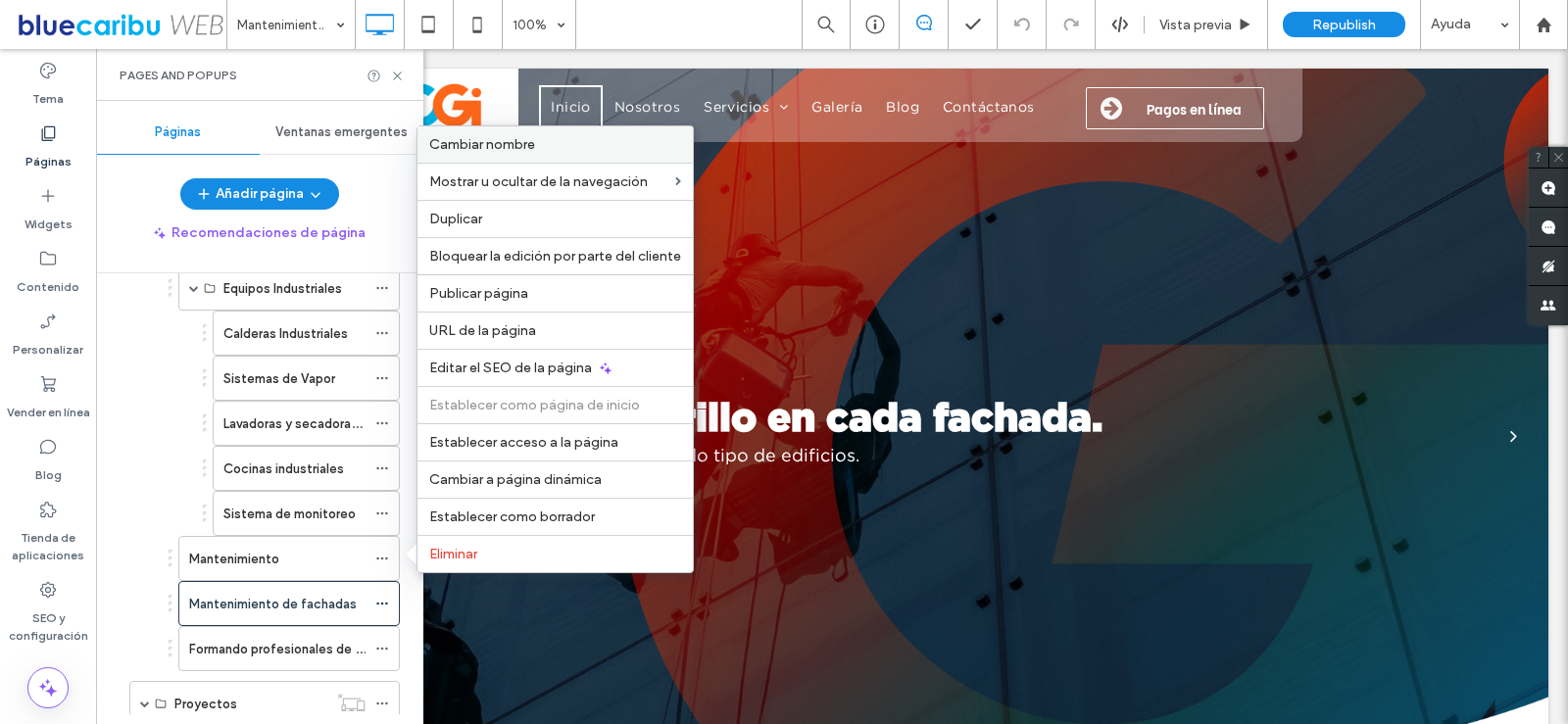click on "Cambiar nombre" at bounding box center [555, 144] 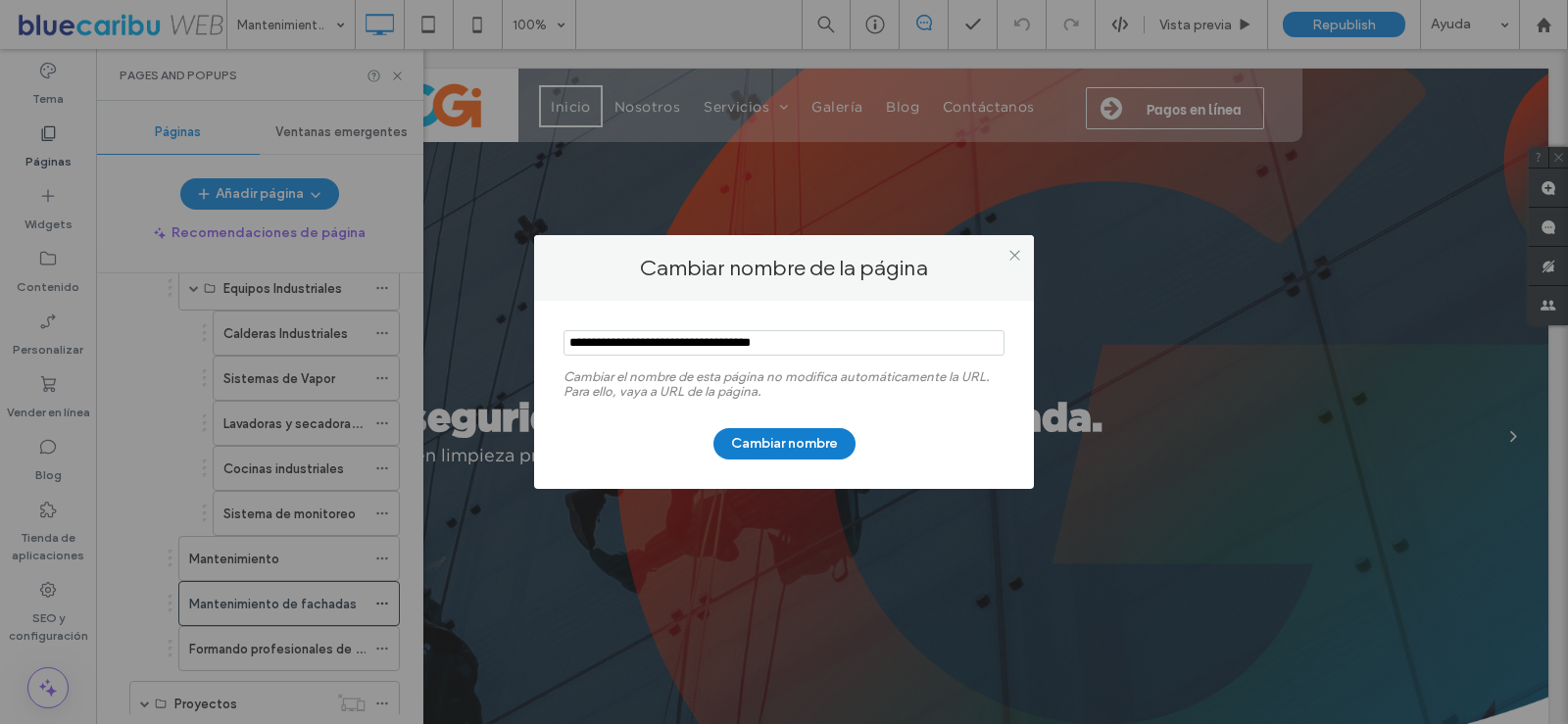 type on "**********" 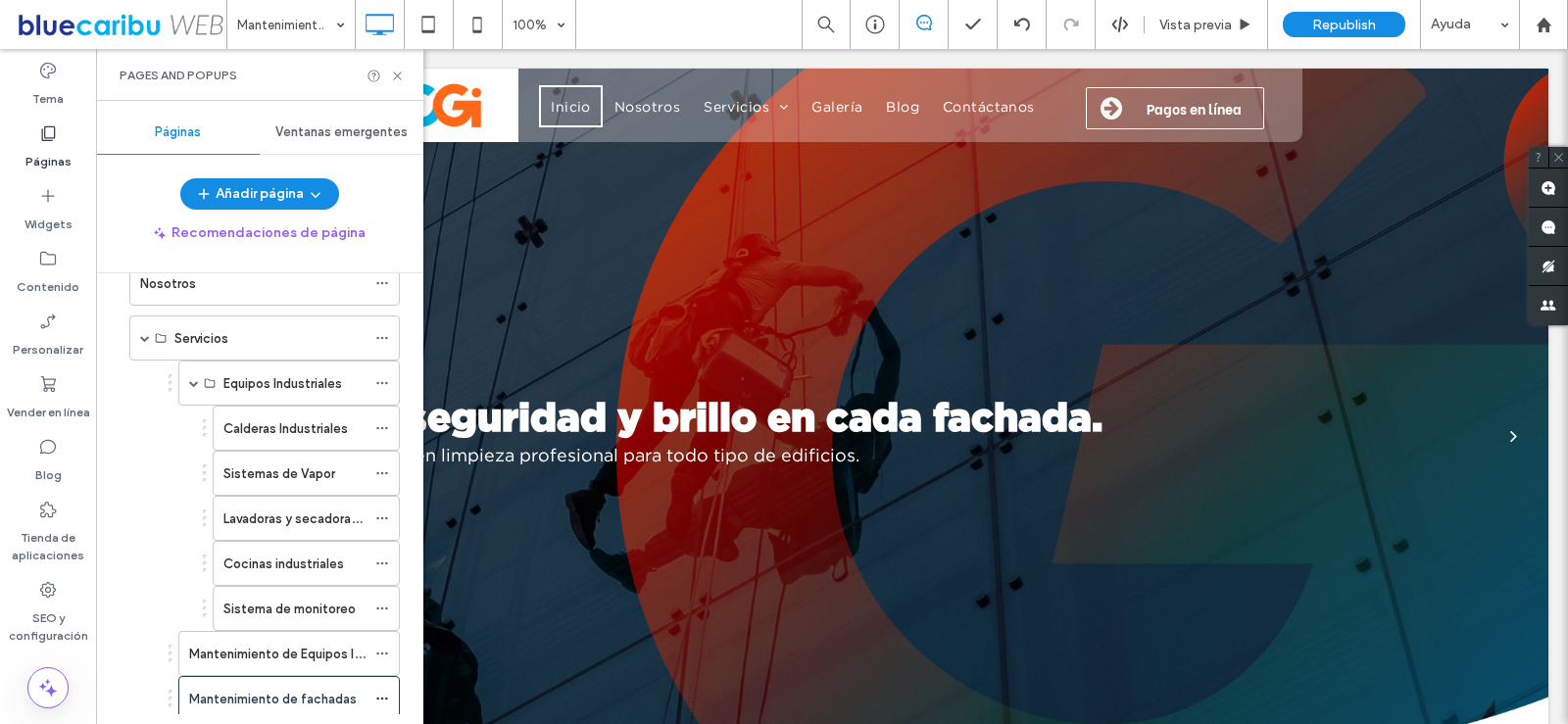 scroll, scrollTop: 98, scrollLeft: 0, axis: vertical 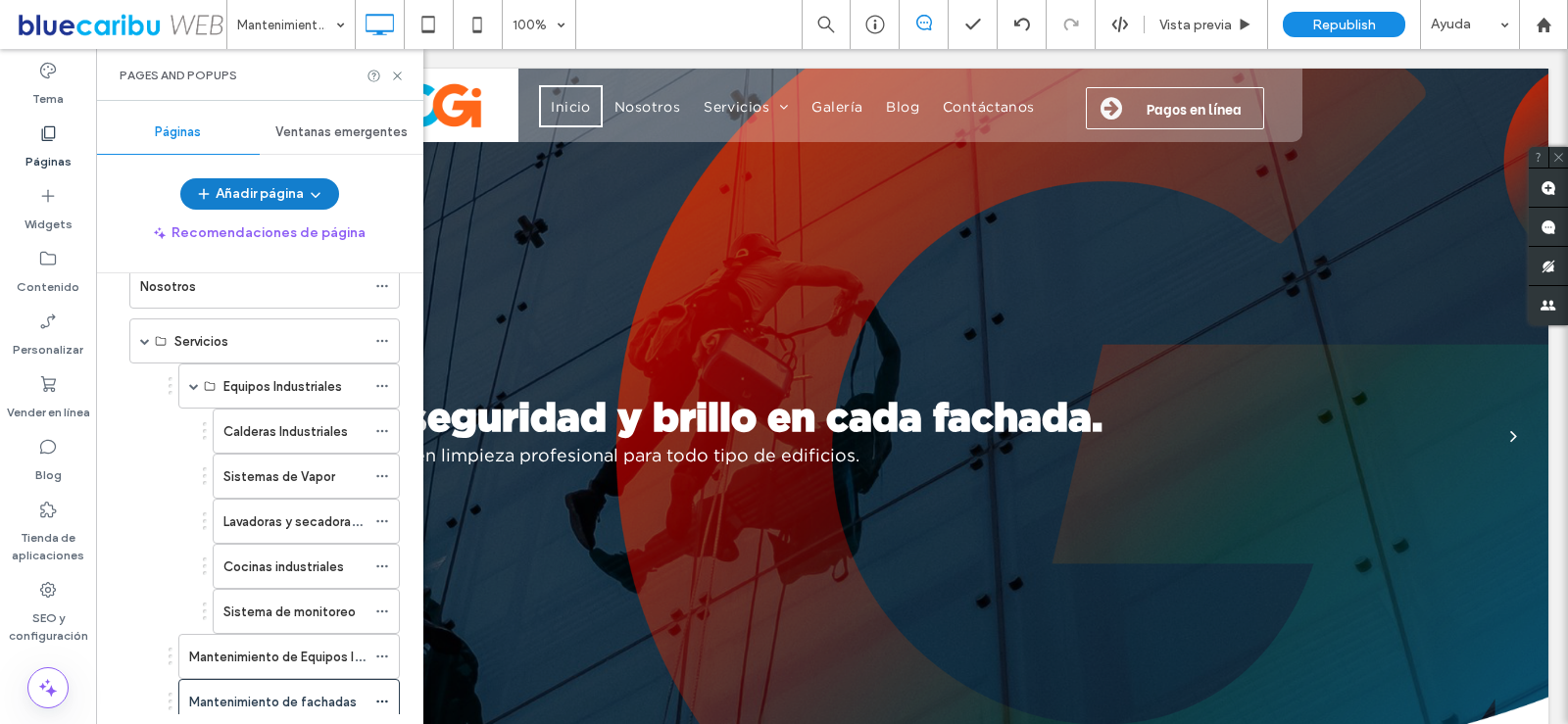 click on "Añadir página" at bounding box center (260, 194) 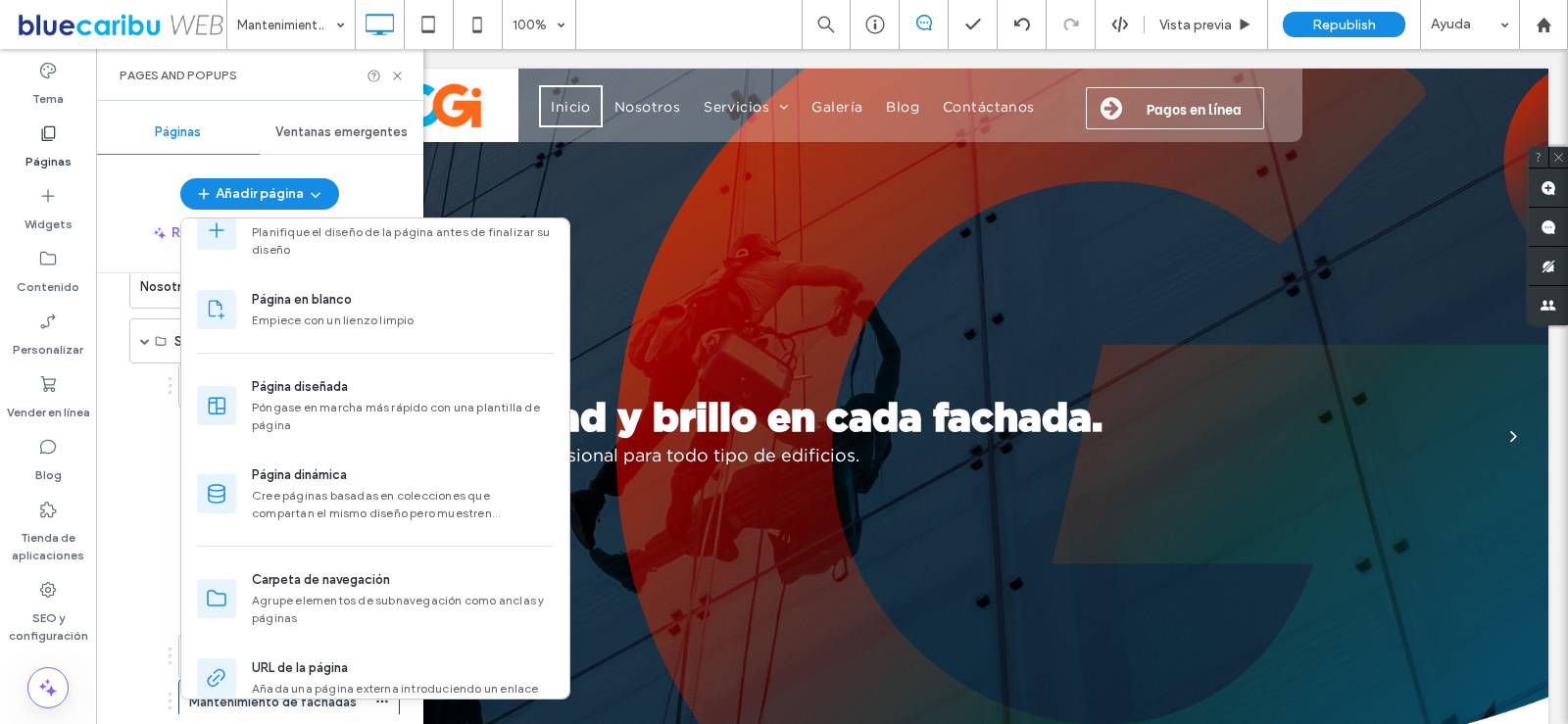scroll, scrollTop: 63, scrollLeft: 0, axis: vertical 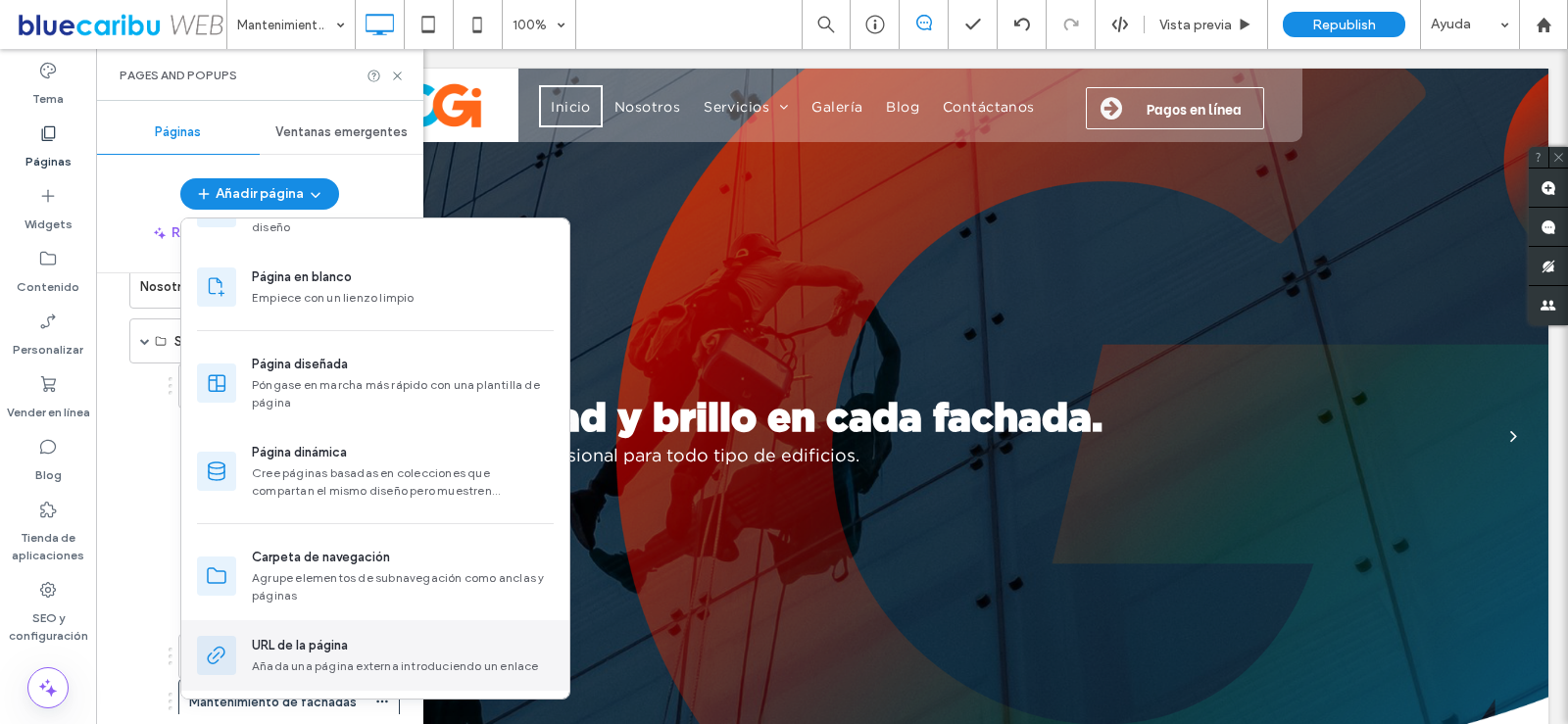 click on "URL de la página" at bounding box center (403, 646) 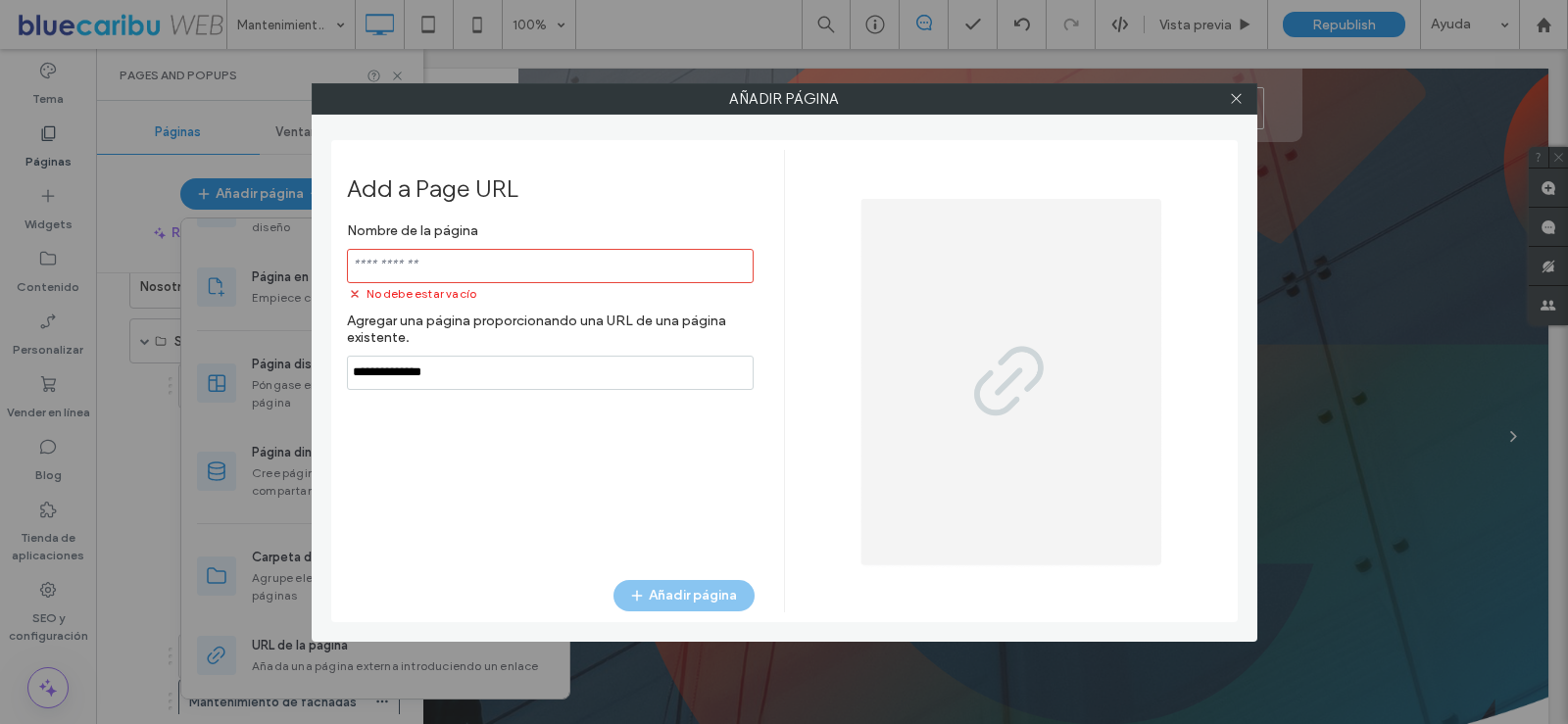drag, startPoint x: 394, startPoint y: 270, endPoint x: 503, endPoint y: 326, distance: 122.54387 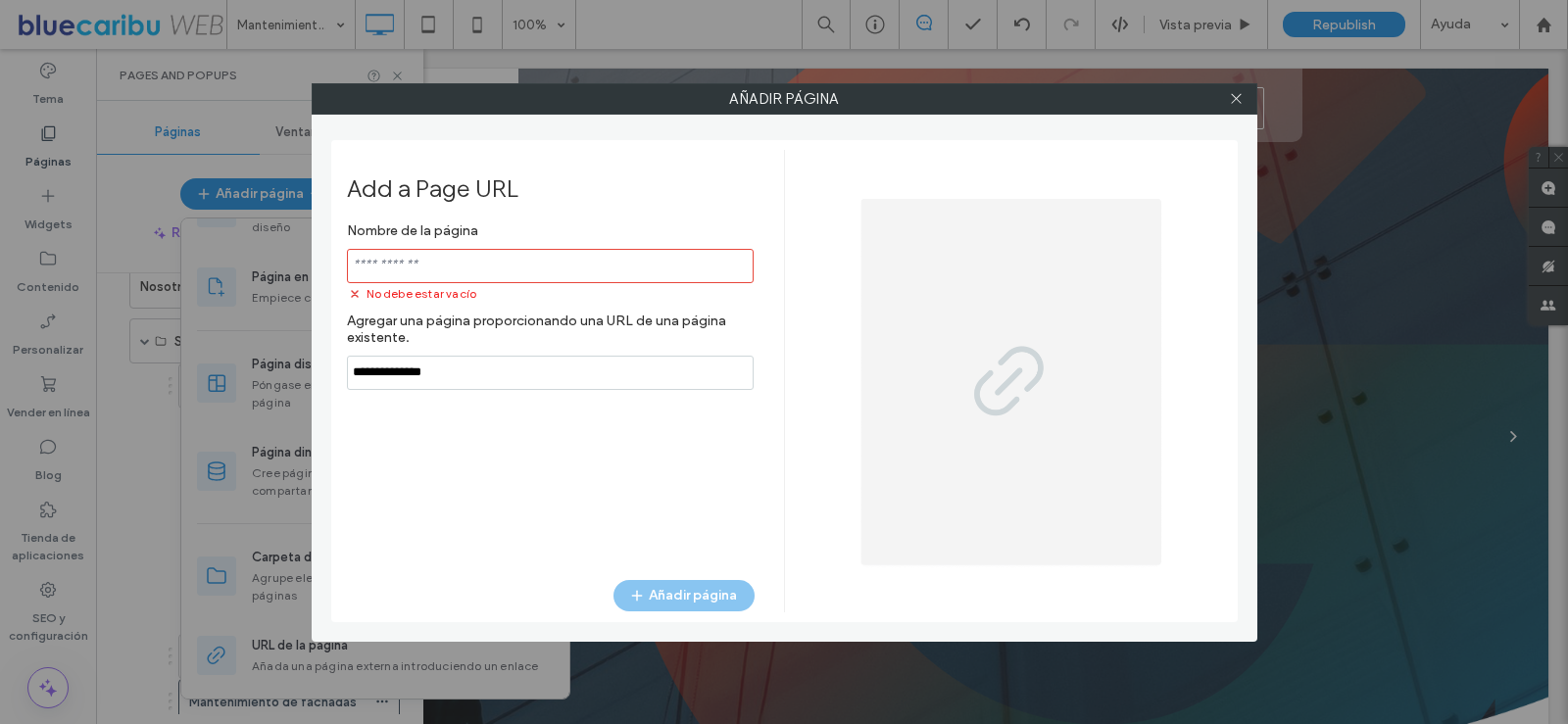 click at bounding box center (550, 265) 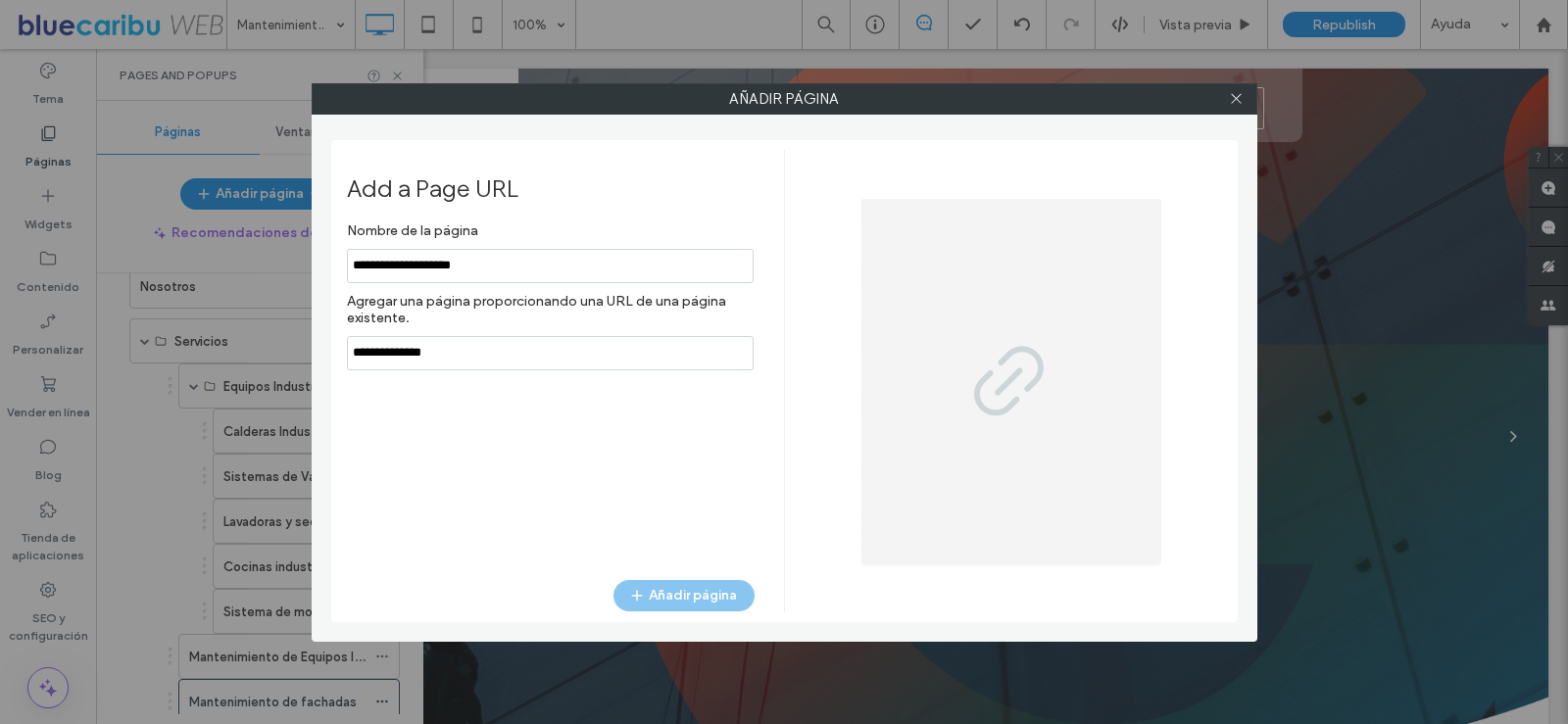 type on "**********" 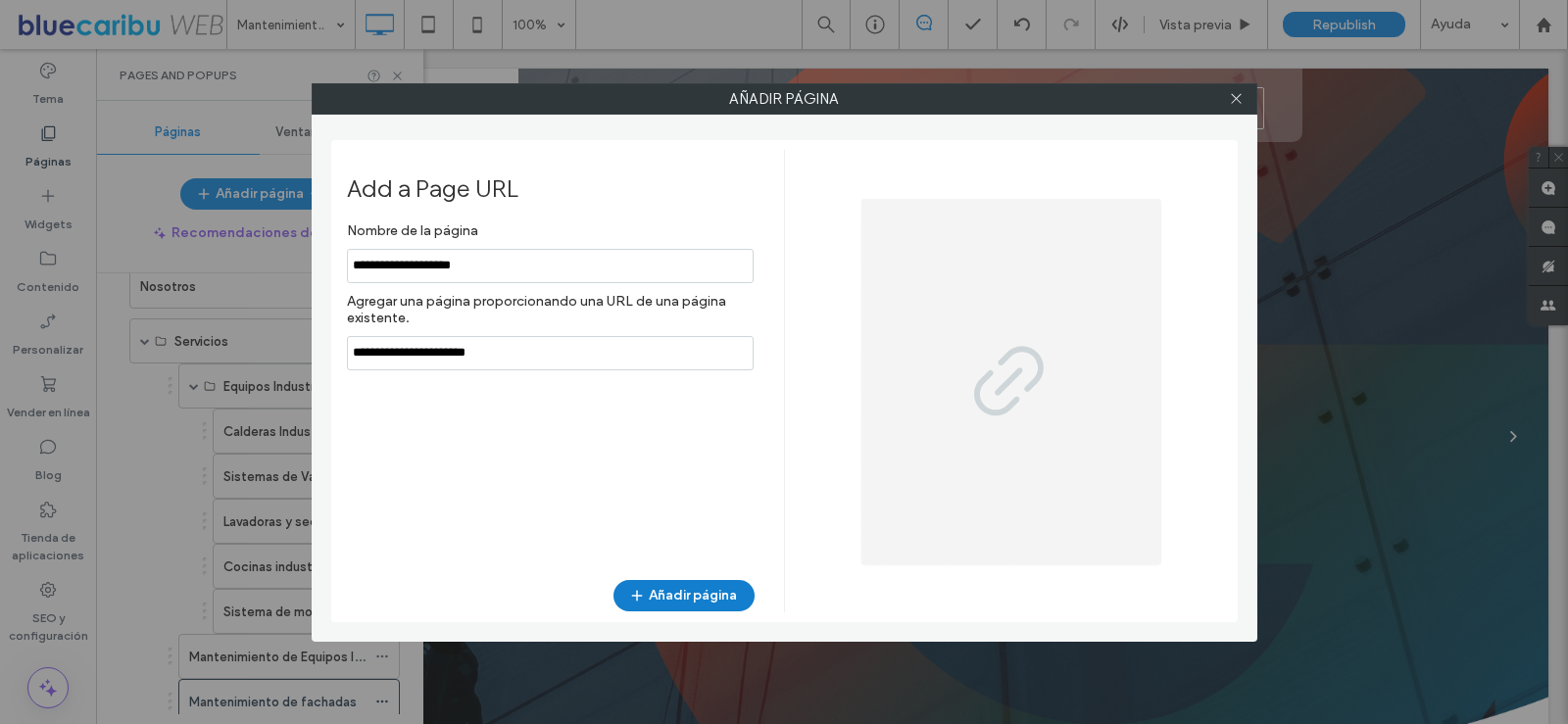 type on "**********" 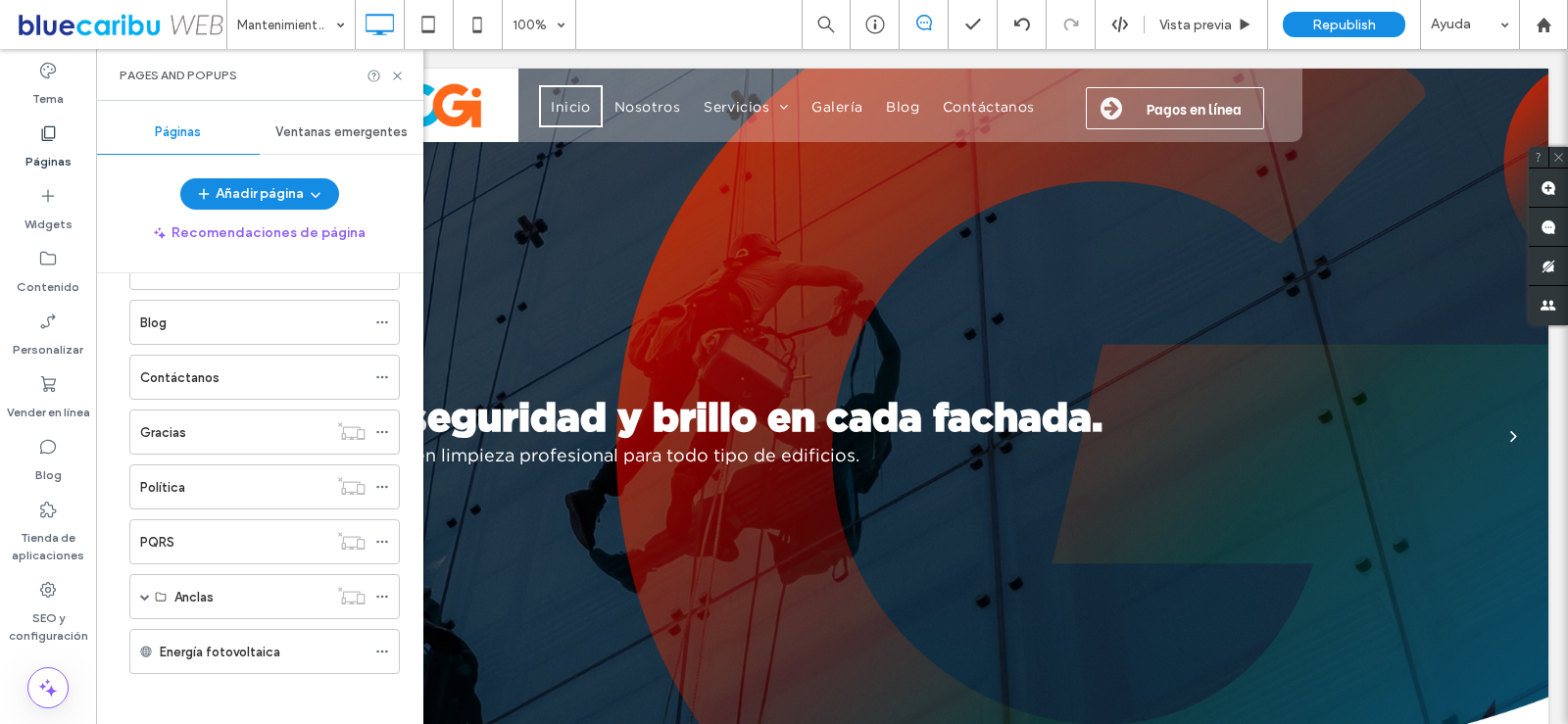 scroll, scrollTop: 741, scrollLeft: 0, axis: vertical 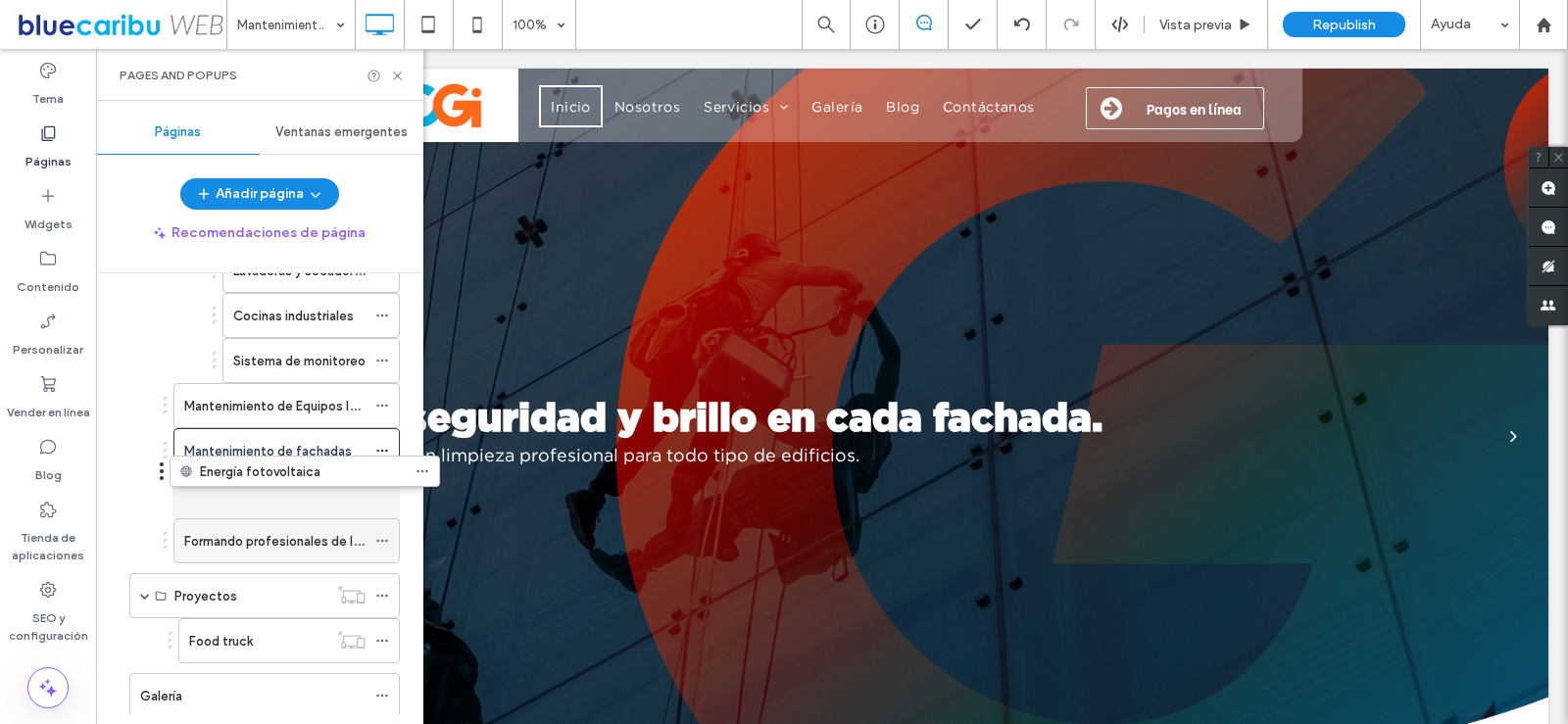 drag, startPoint x: 251, startPoint y: 651, endPoint x: 290, endPoint y: 485, distance: 170.51979 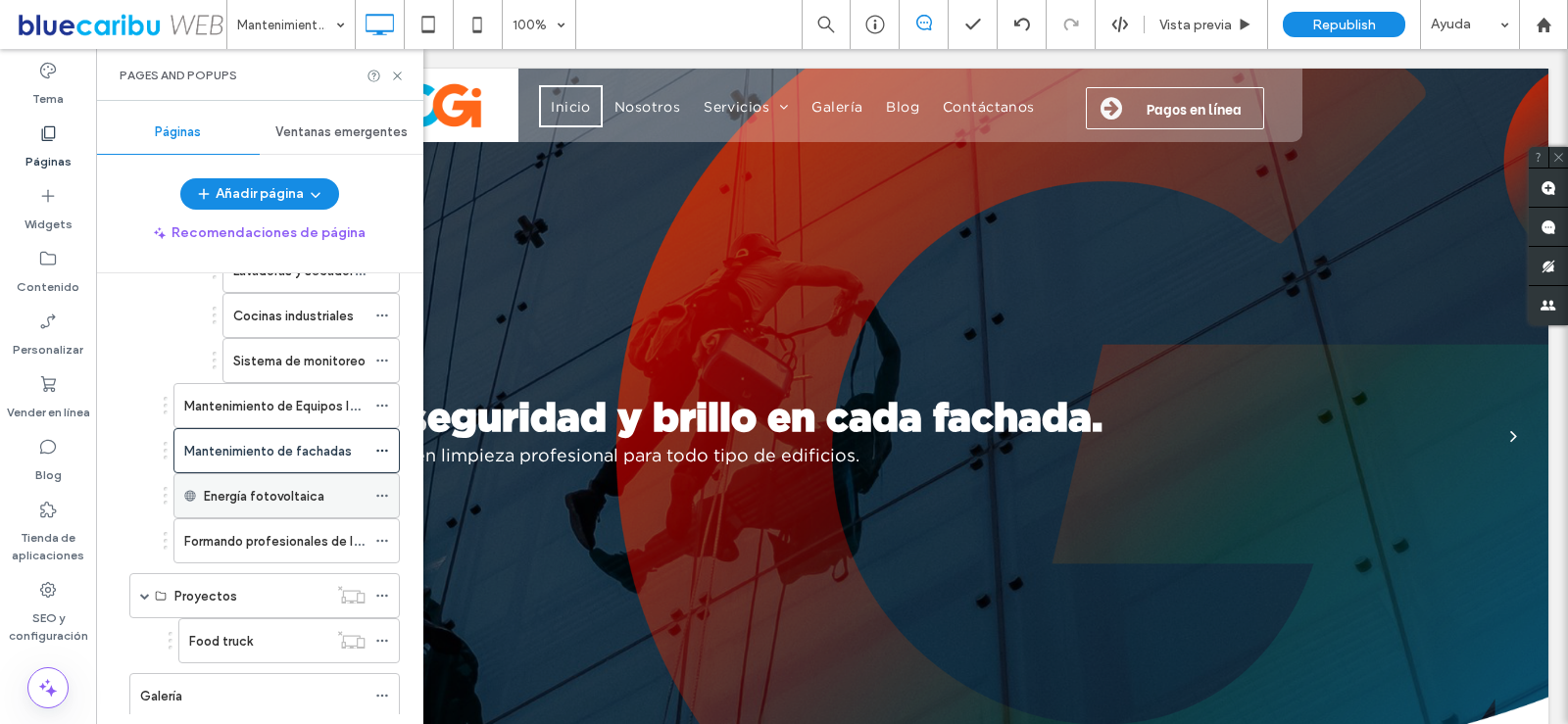 click on "Energía fotovoltaica" at bounding box center [264, 496] 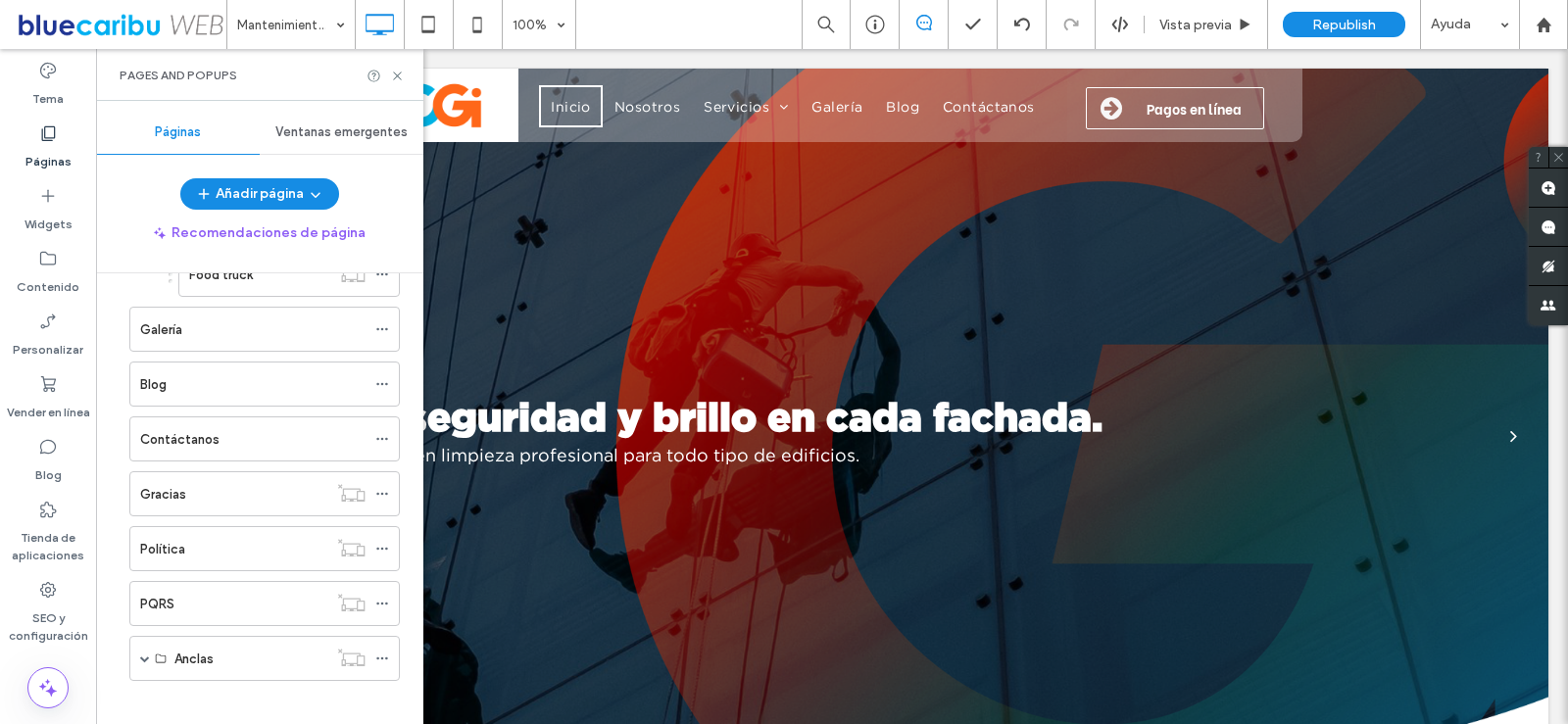 scroll, scrollTop: 731, scrollLeft: 0, axis: vertical 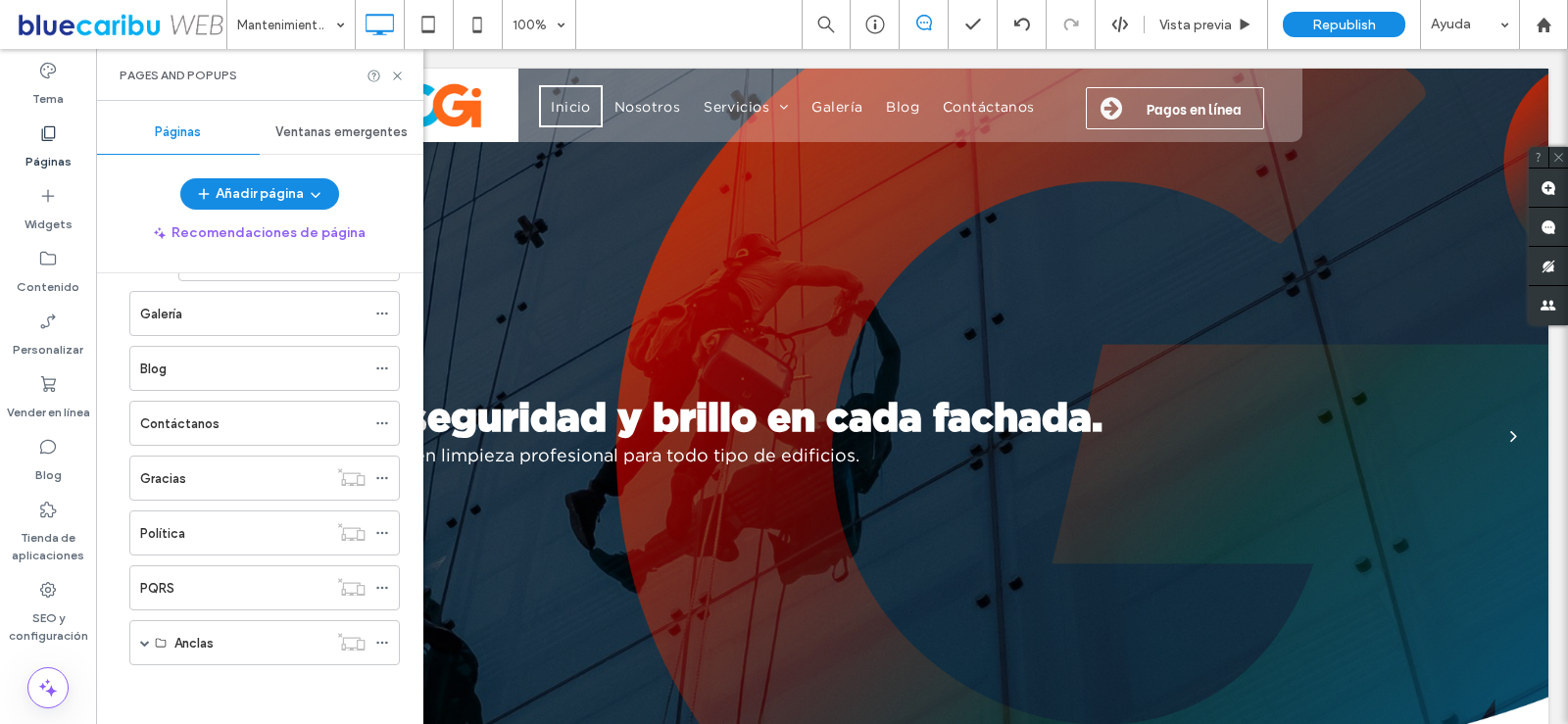 click on "PQRS" at bounding box center (233, 588) 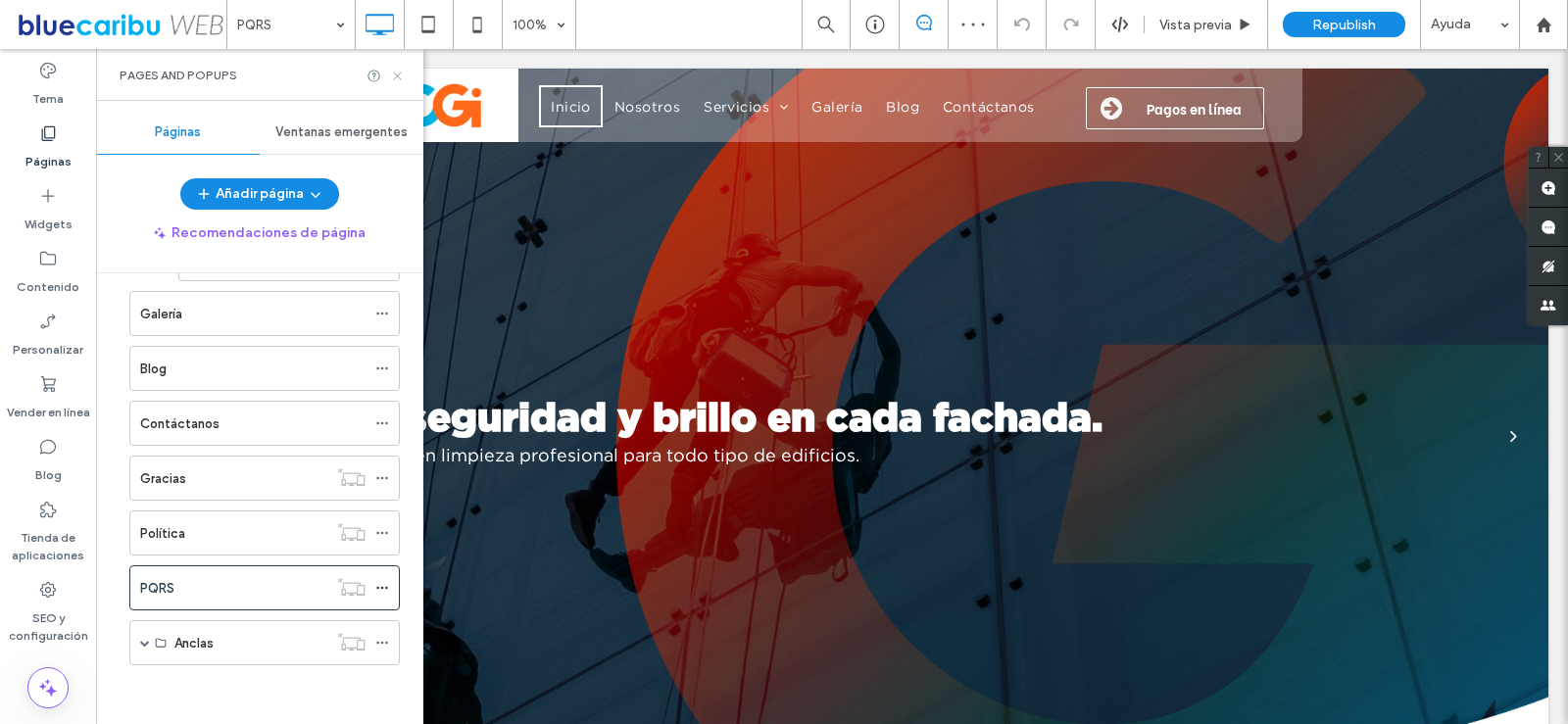 click 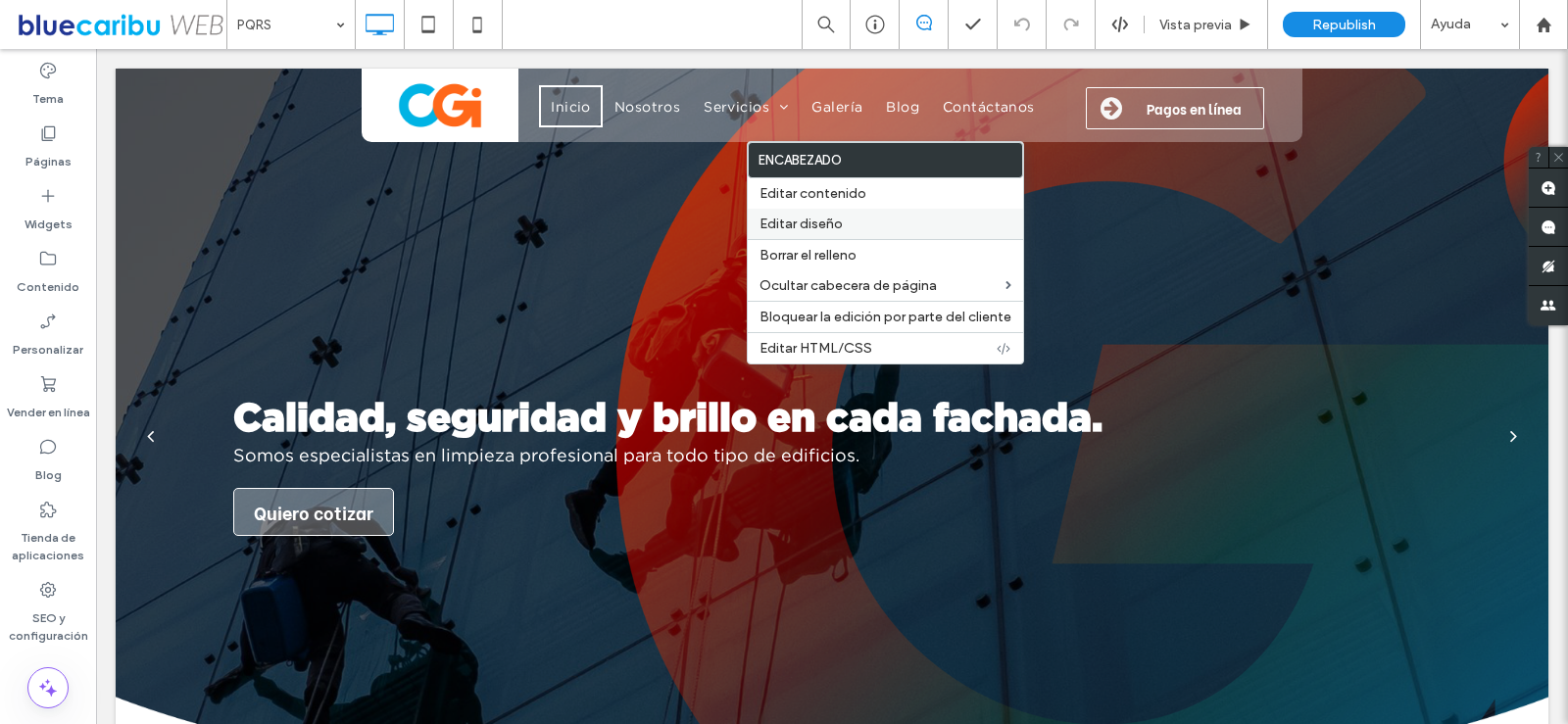 click on "Editar diseño" at bounding box center (885, 223) 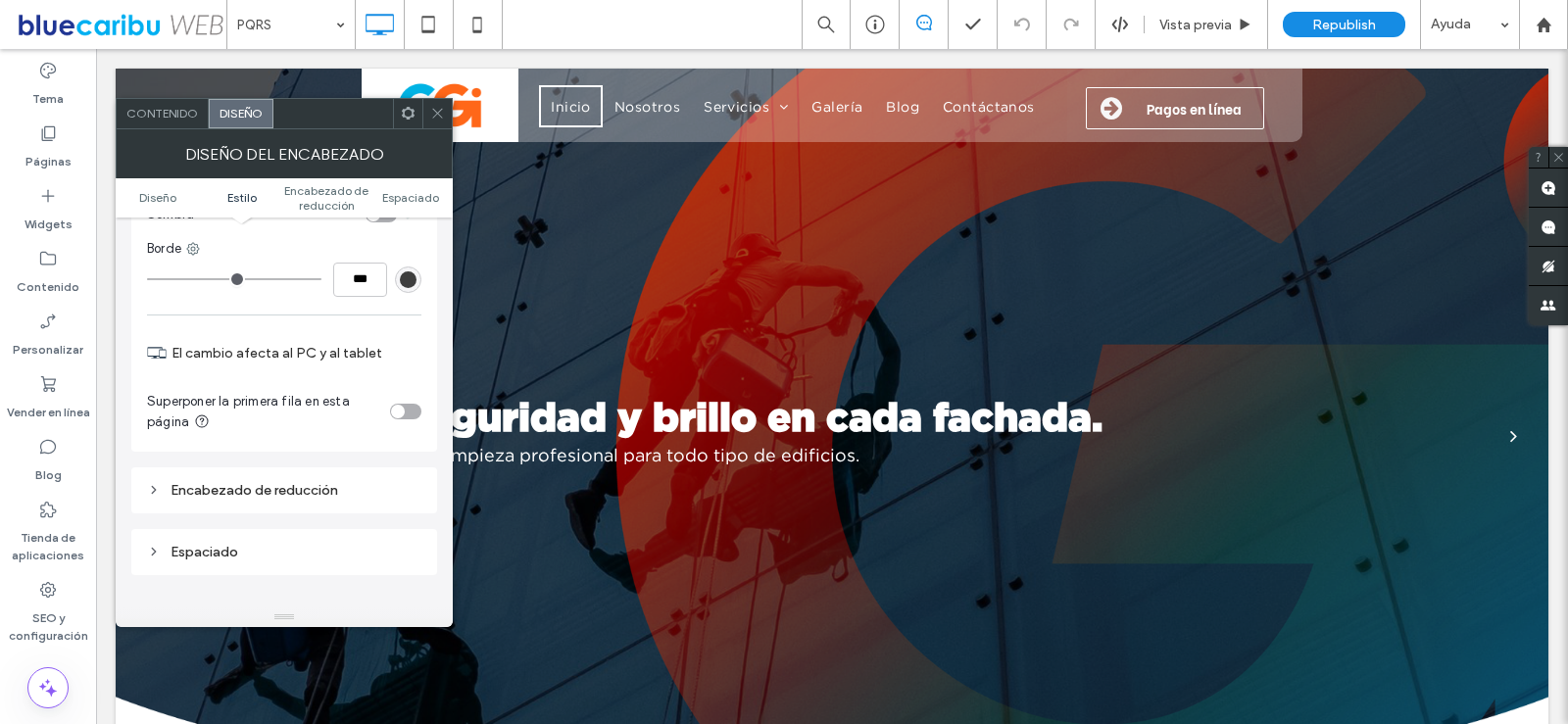 scroll, scrollTop: 392, scrollLeft: 0, axis: vertical 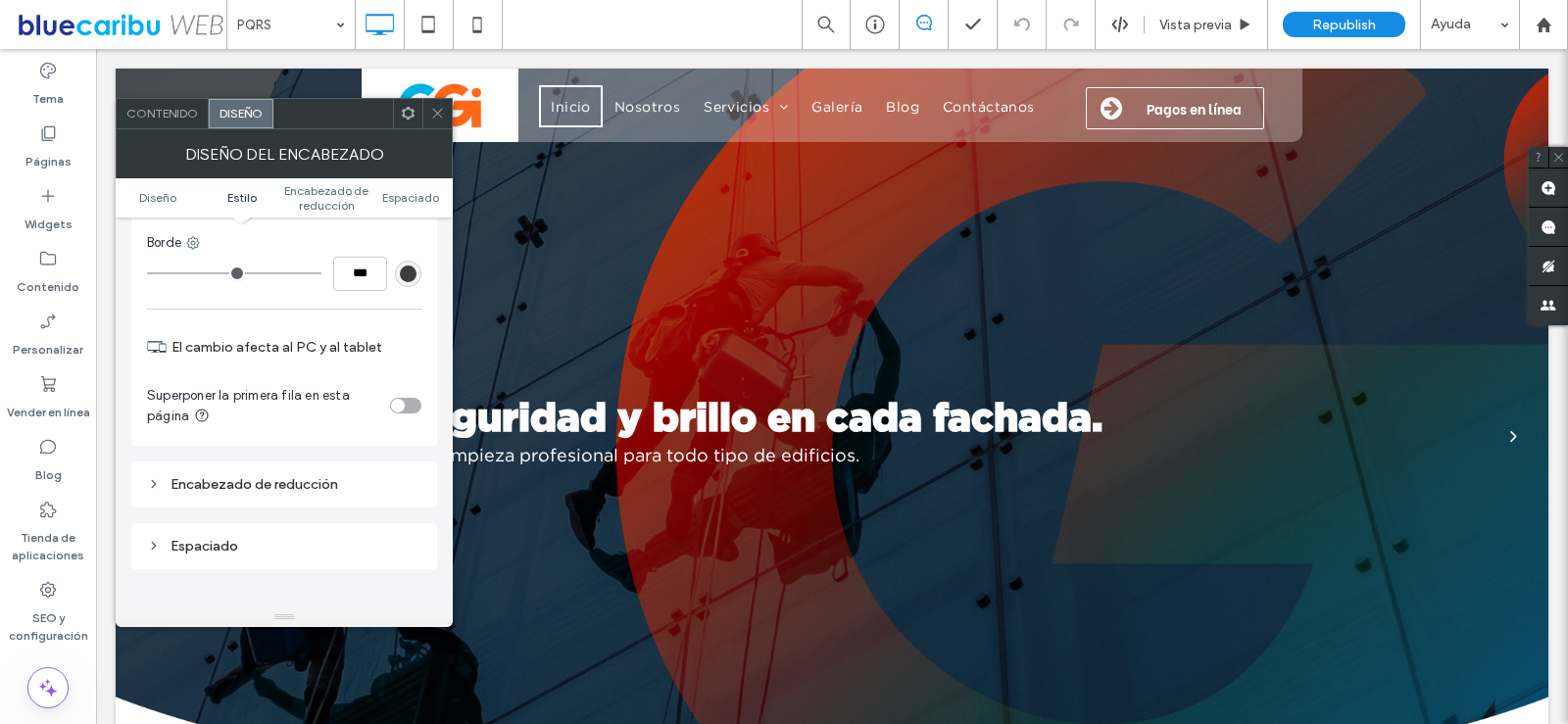 click on "Superponer la primera fila en esta página" at bounding box center (284, 406) 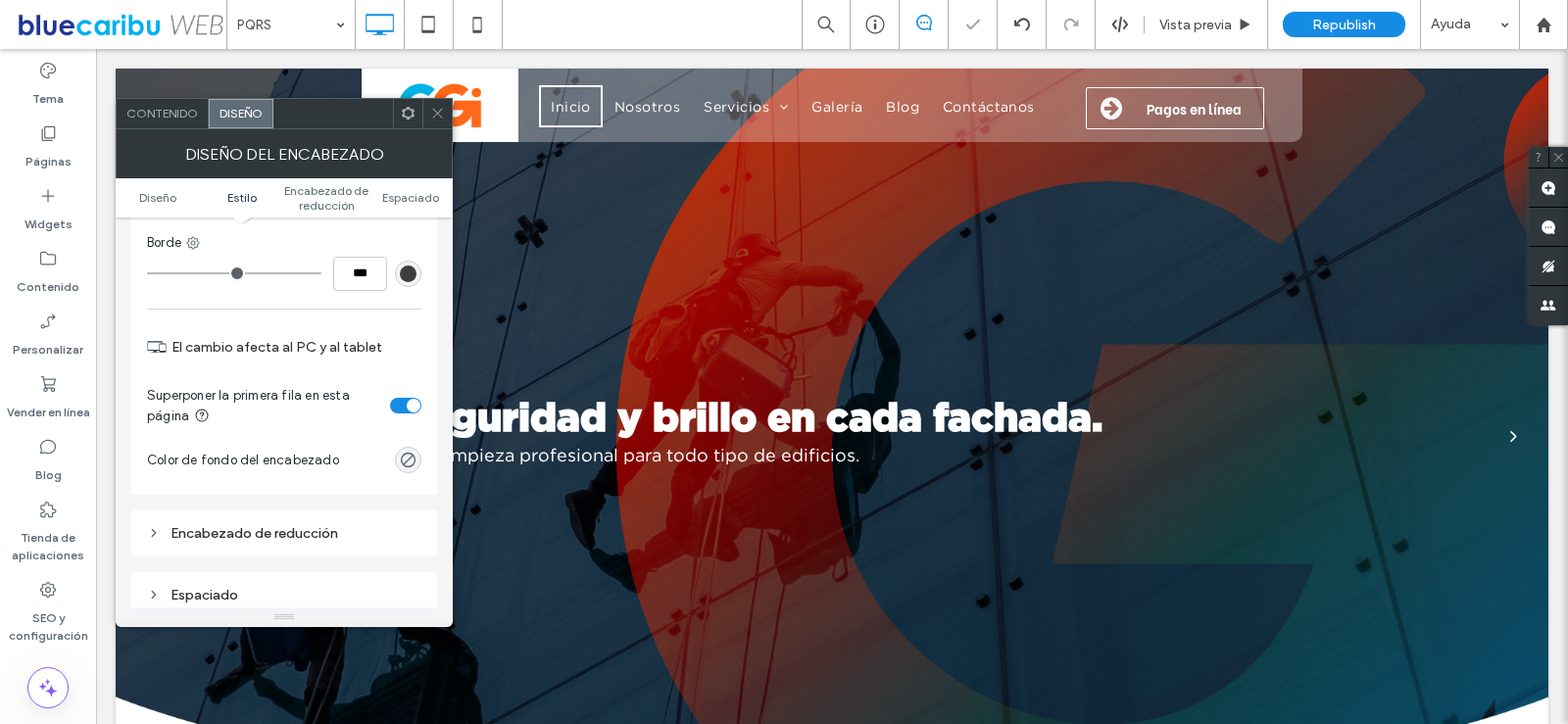 click 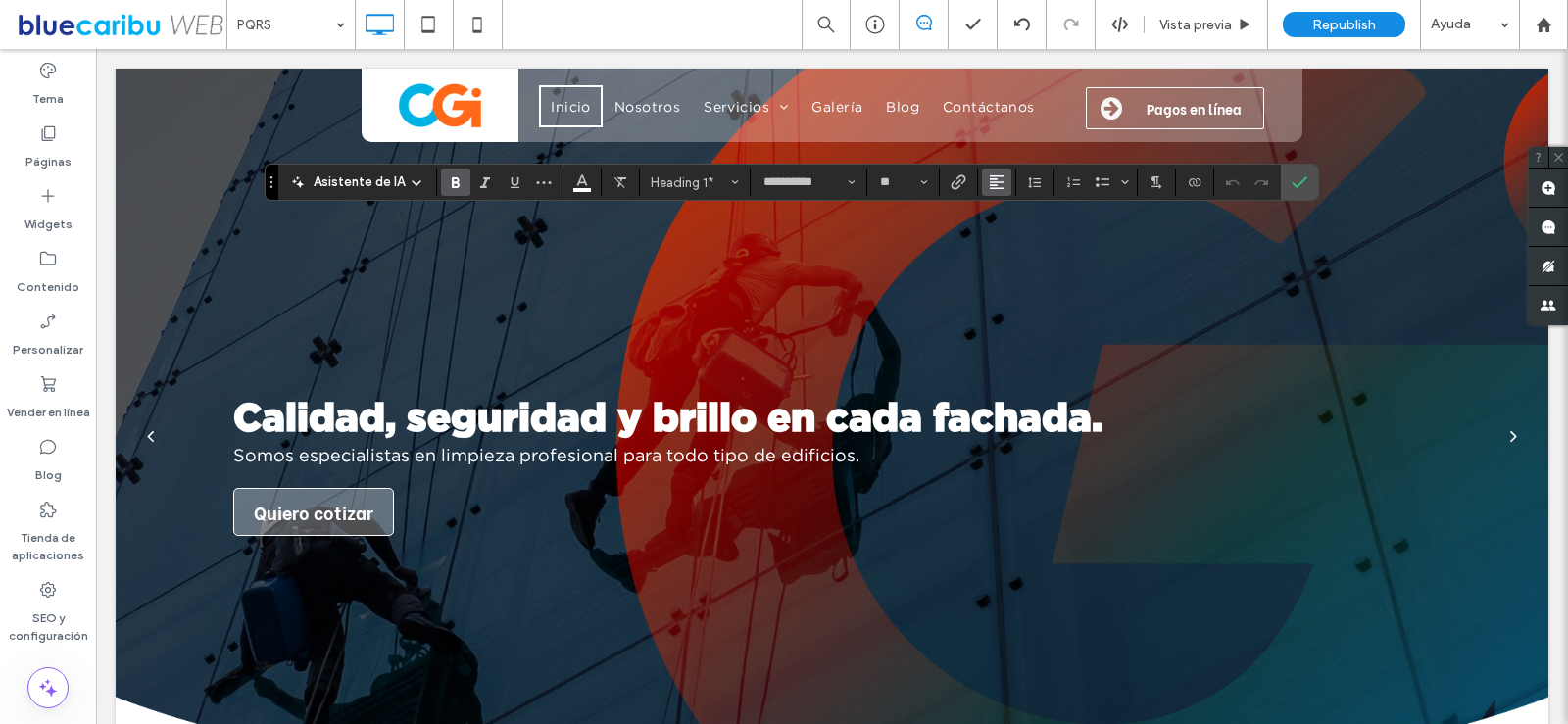 click at bounding box center (997, 182) 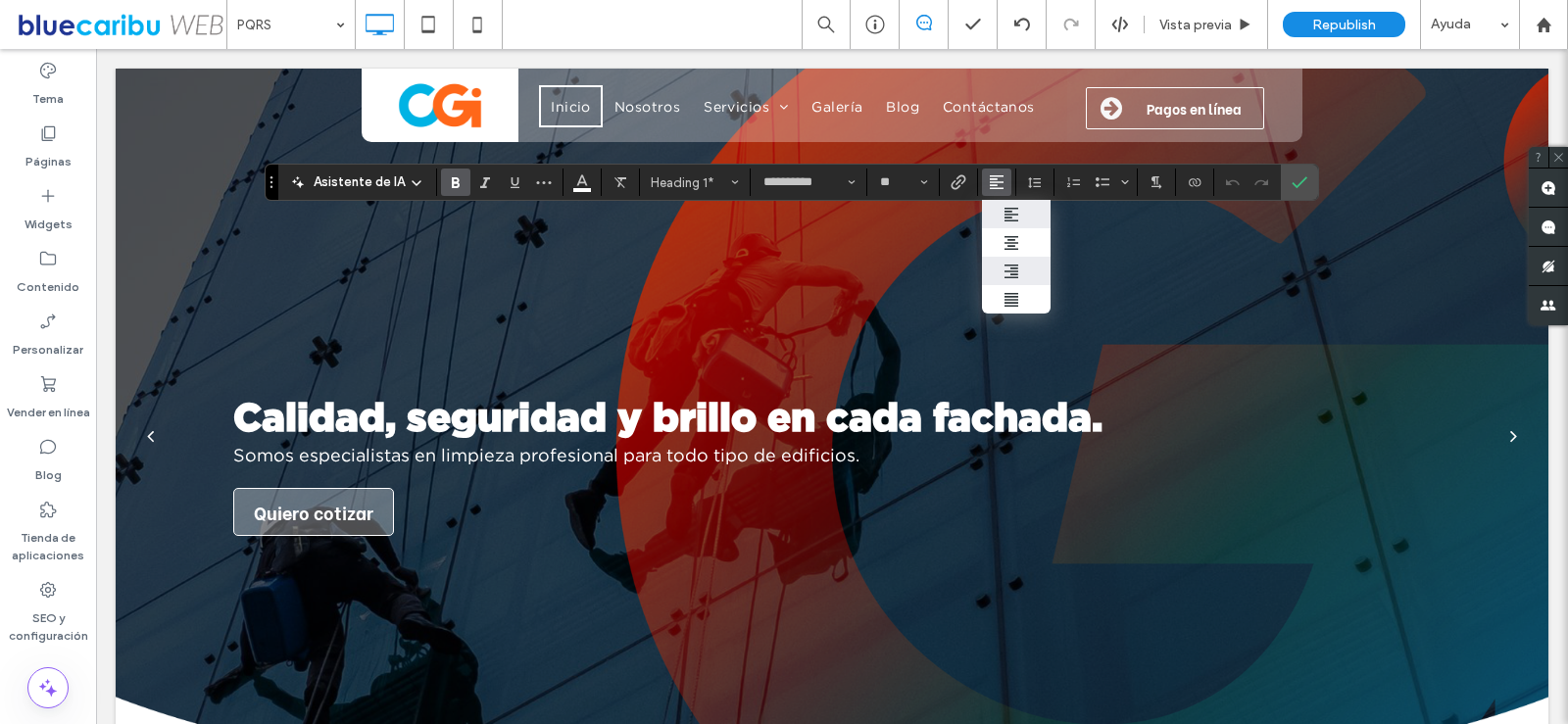click at bounding box center [1016, 270] 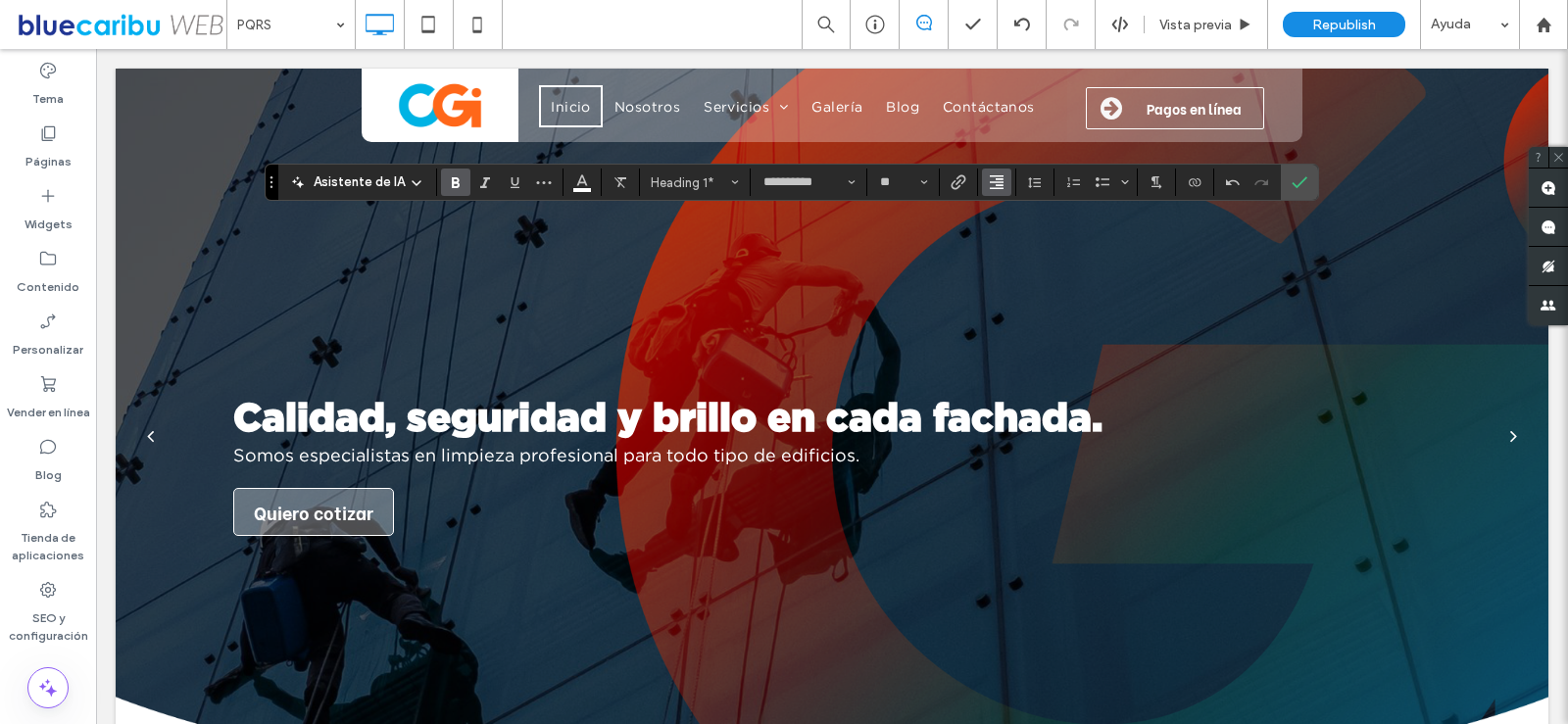 click at bounding box center [997, 182] 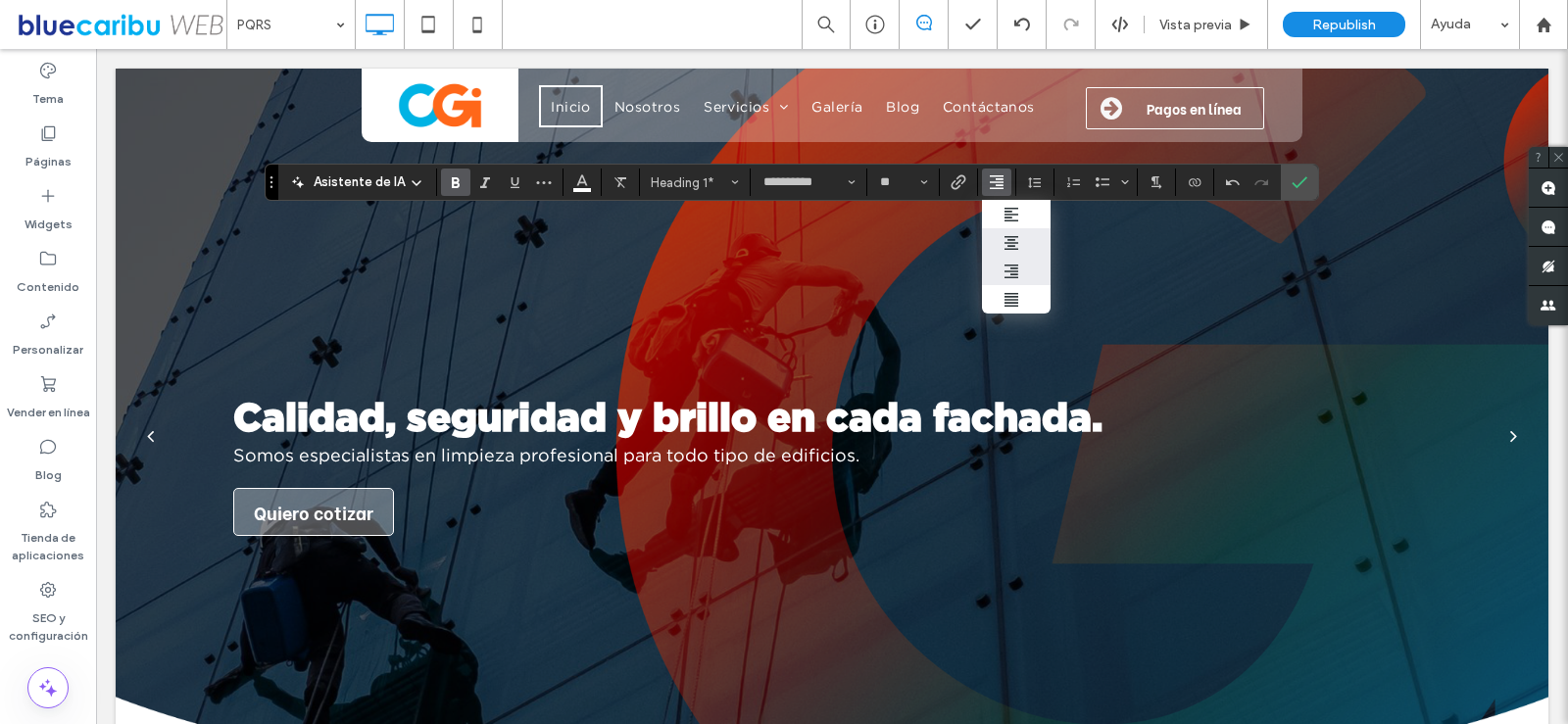 click 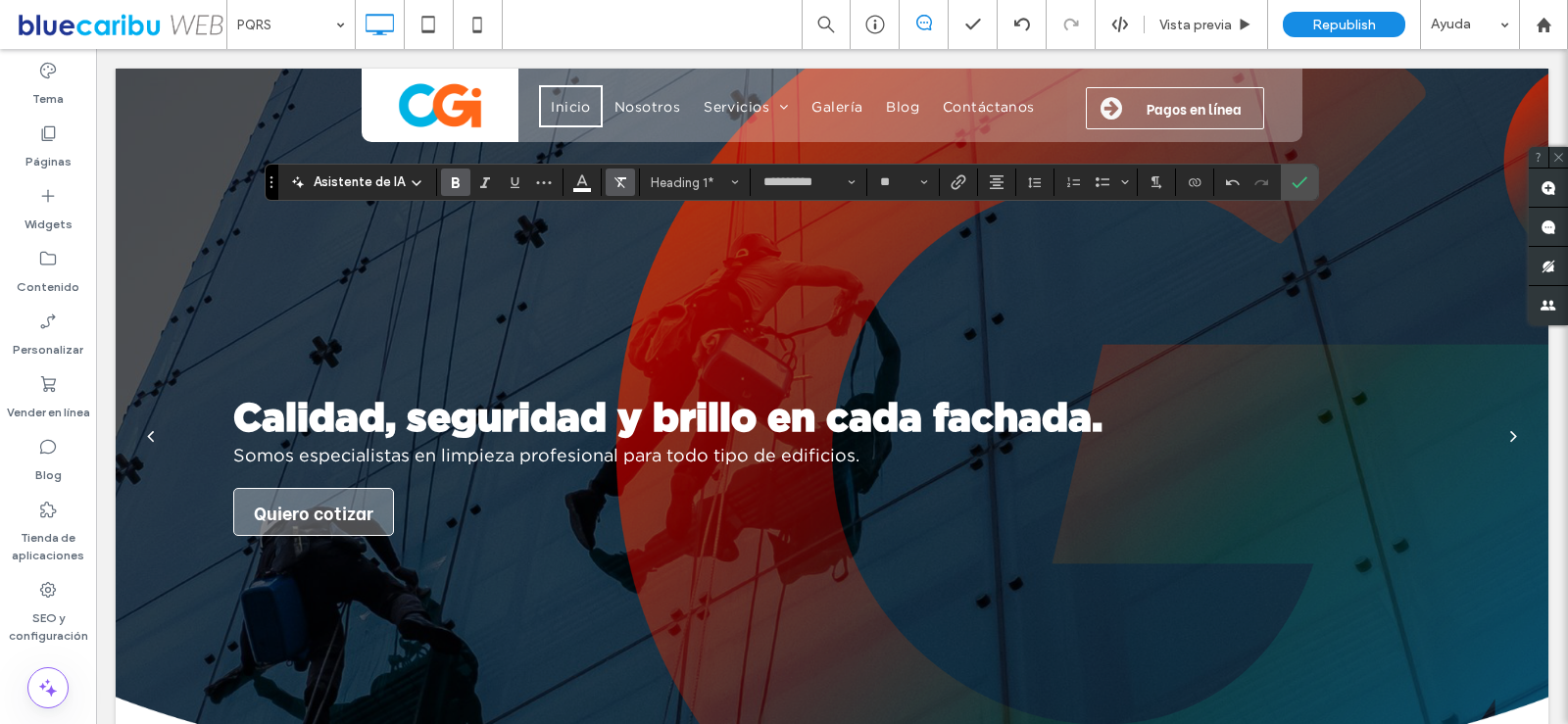click 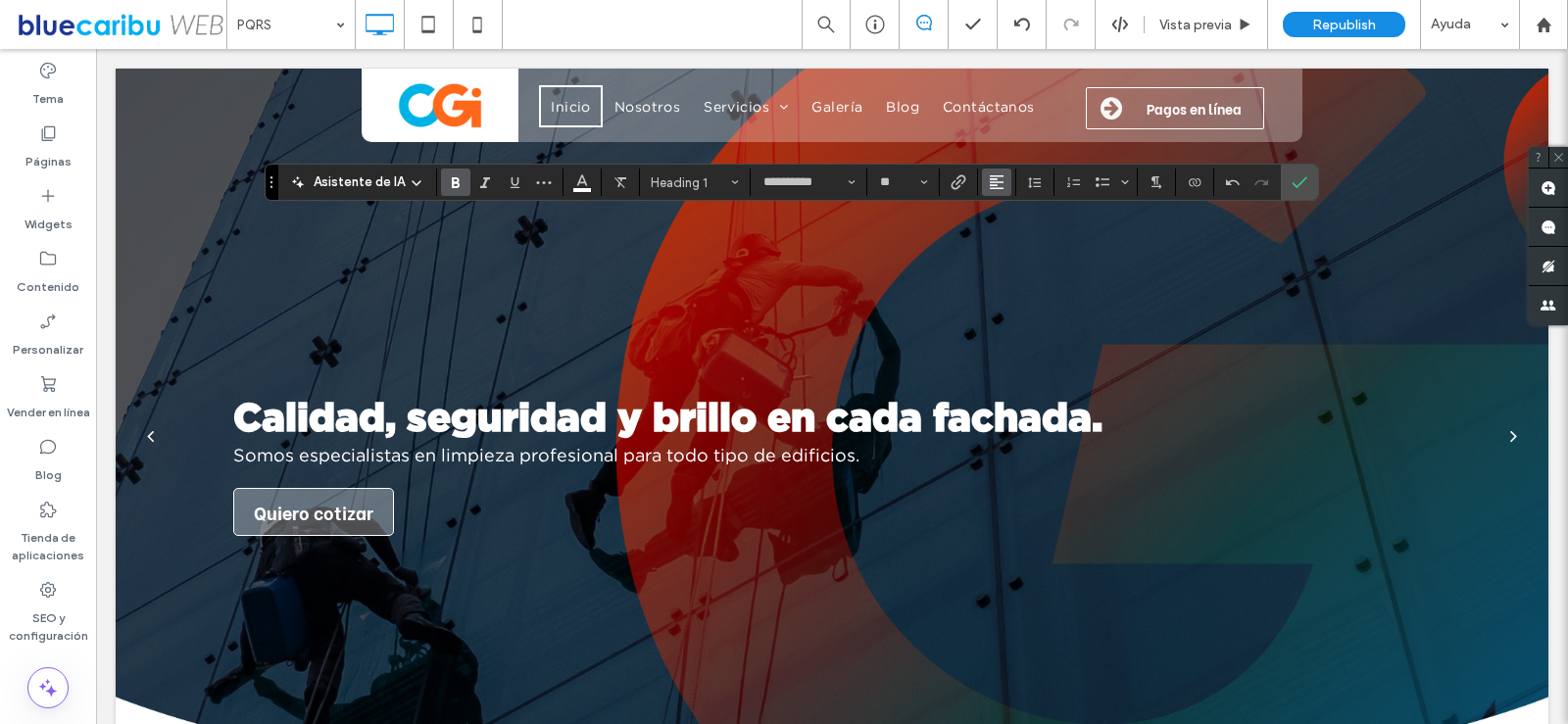 click 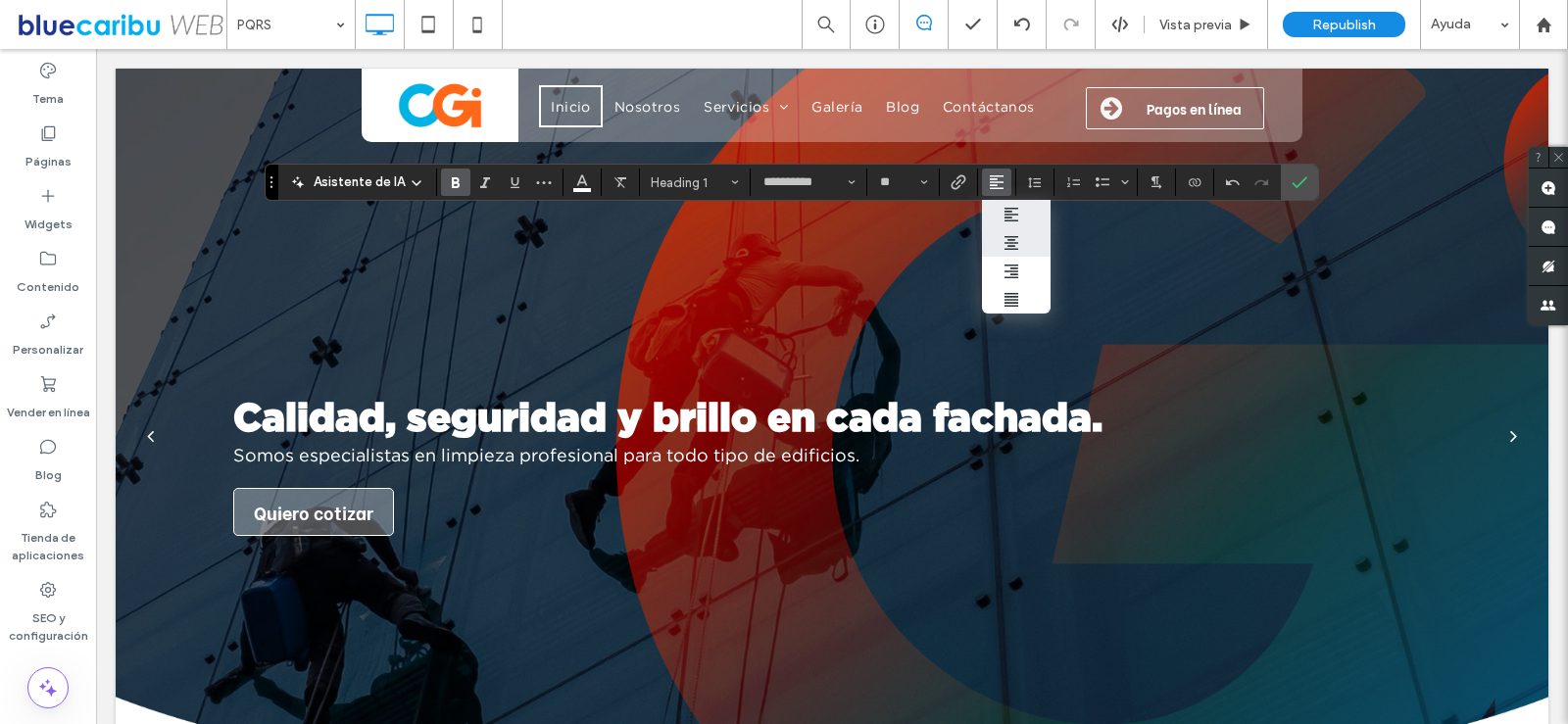 click 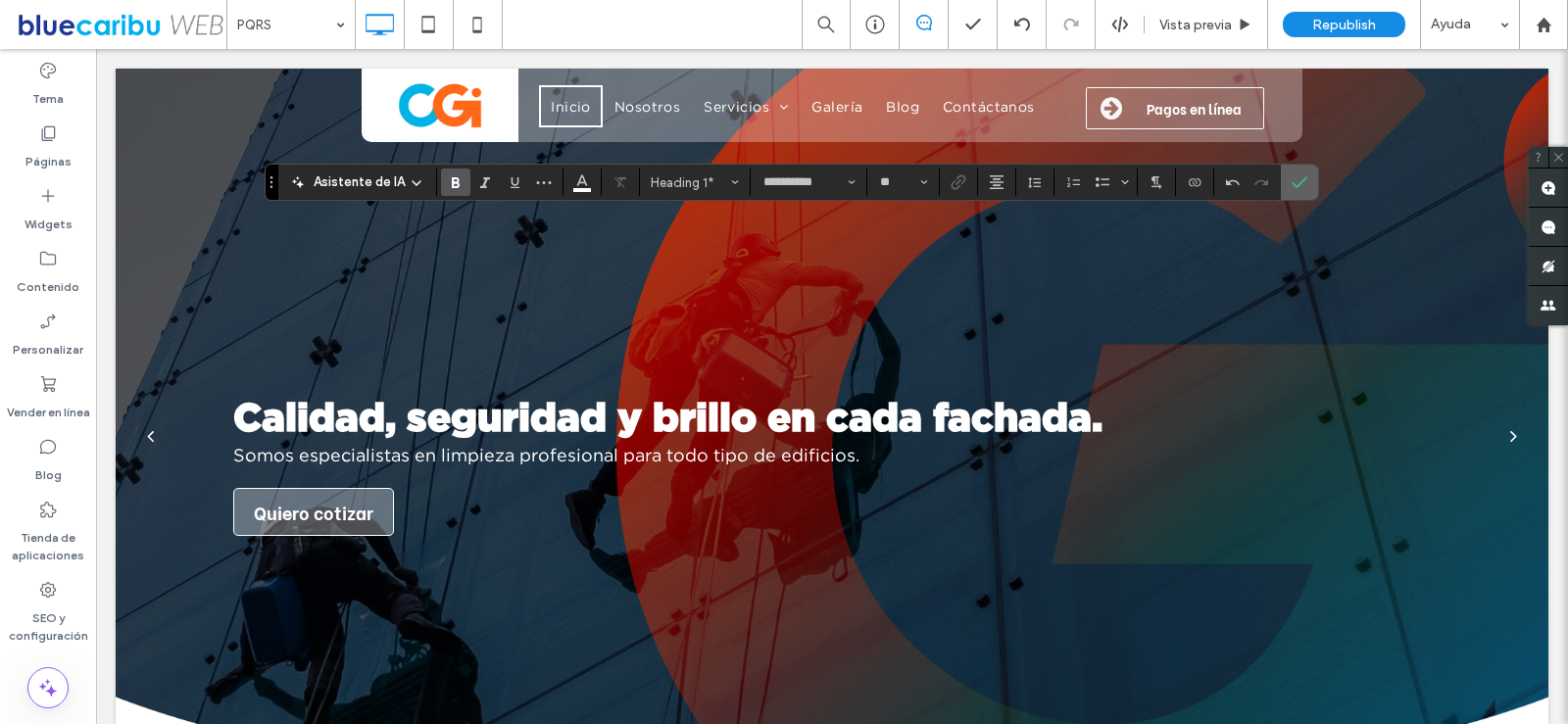 click 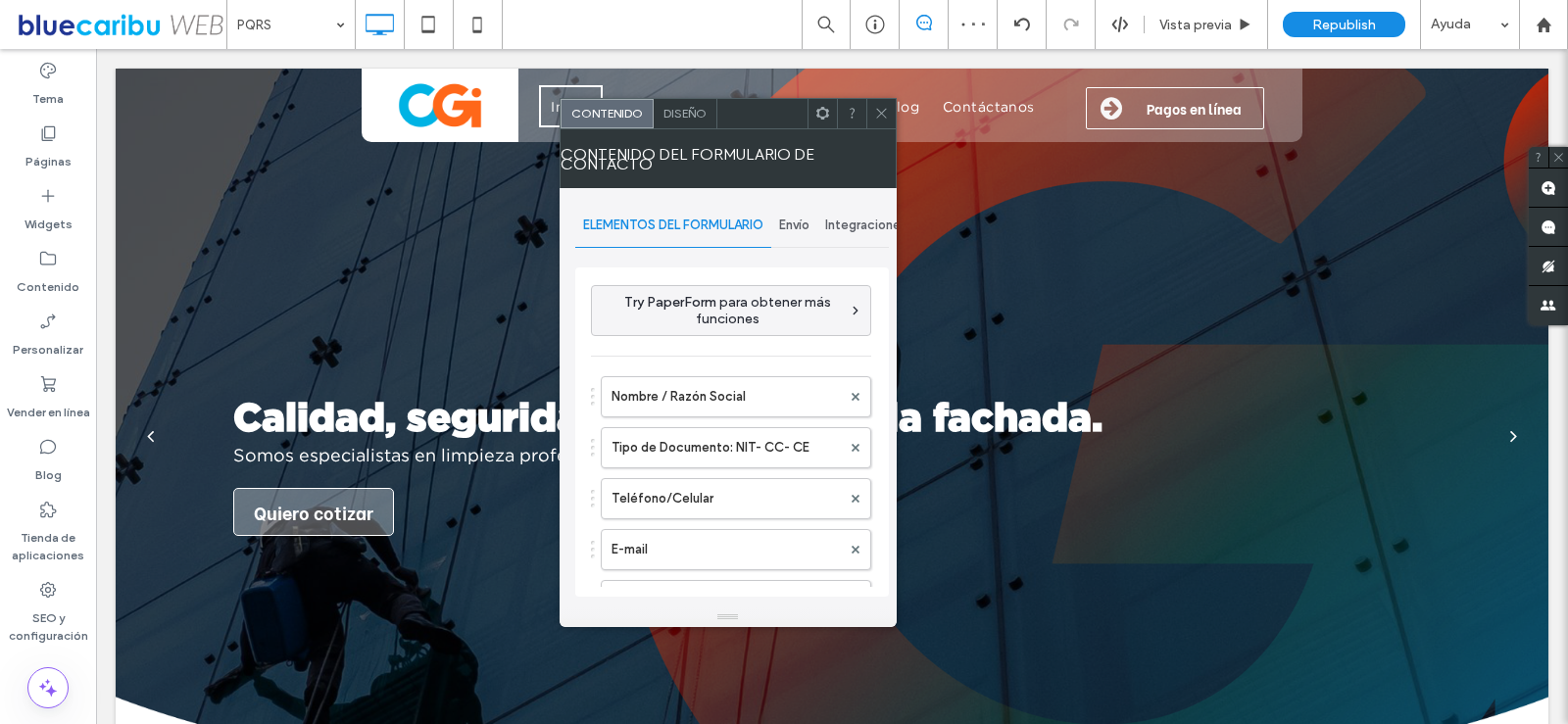 type on "**********" 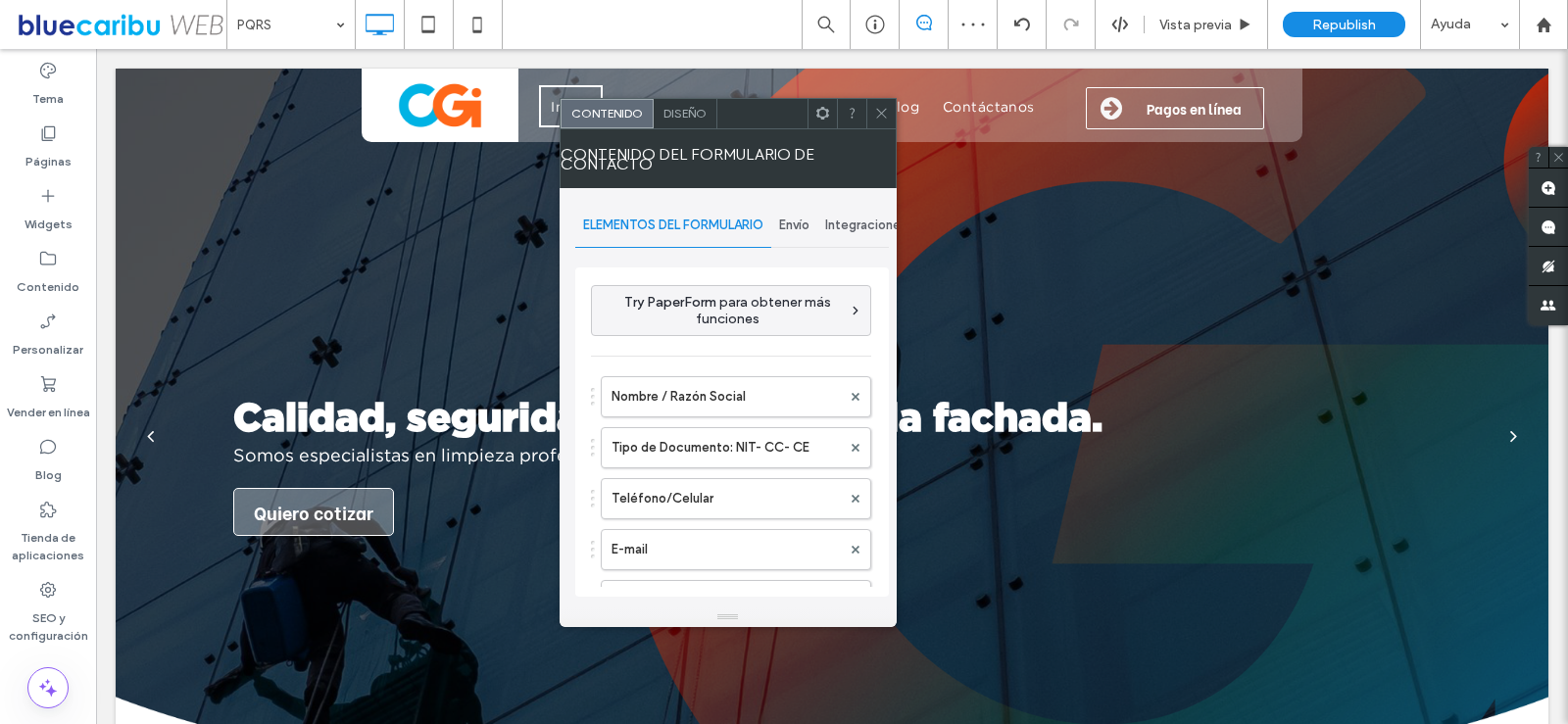 type on "**********" 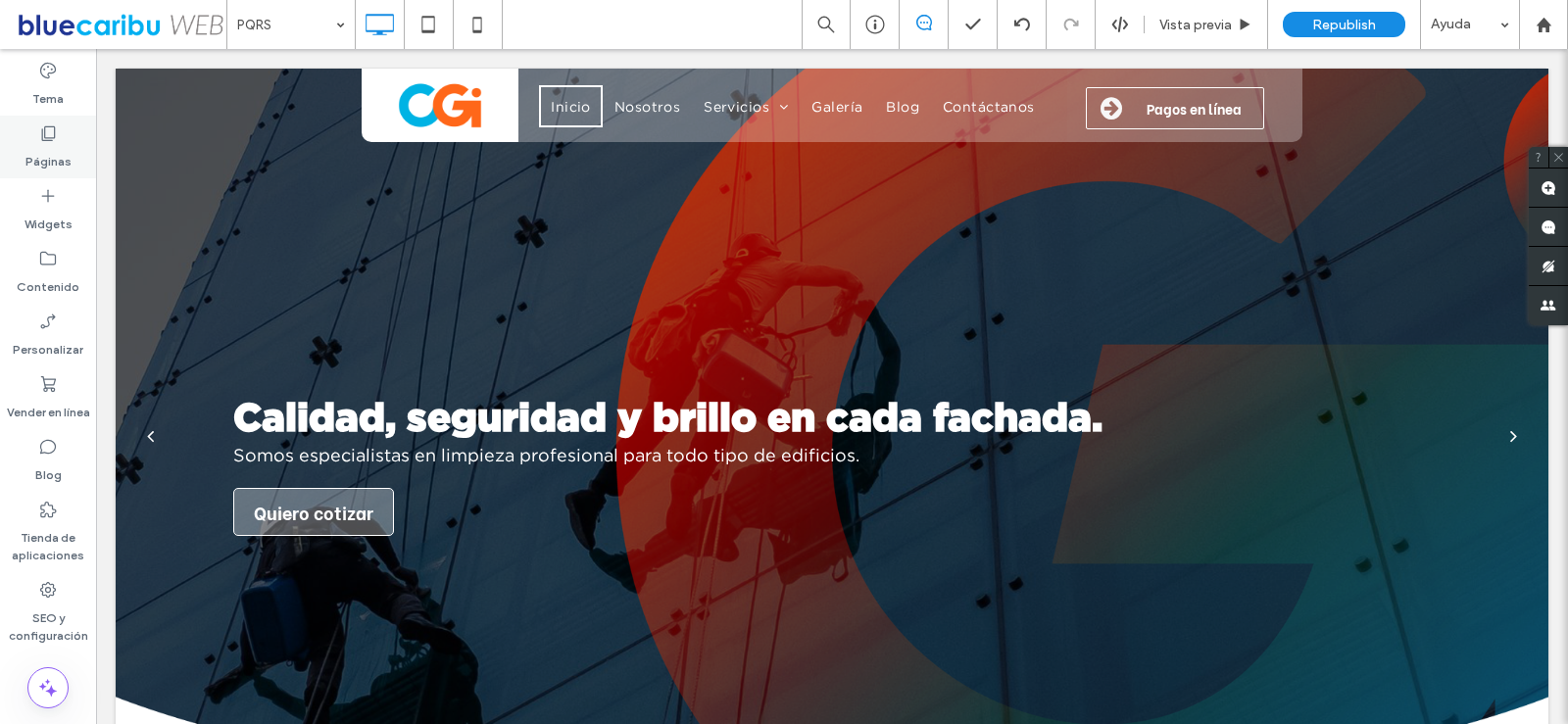 click on "Páginas" at bounding box center [48, 157] 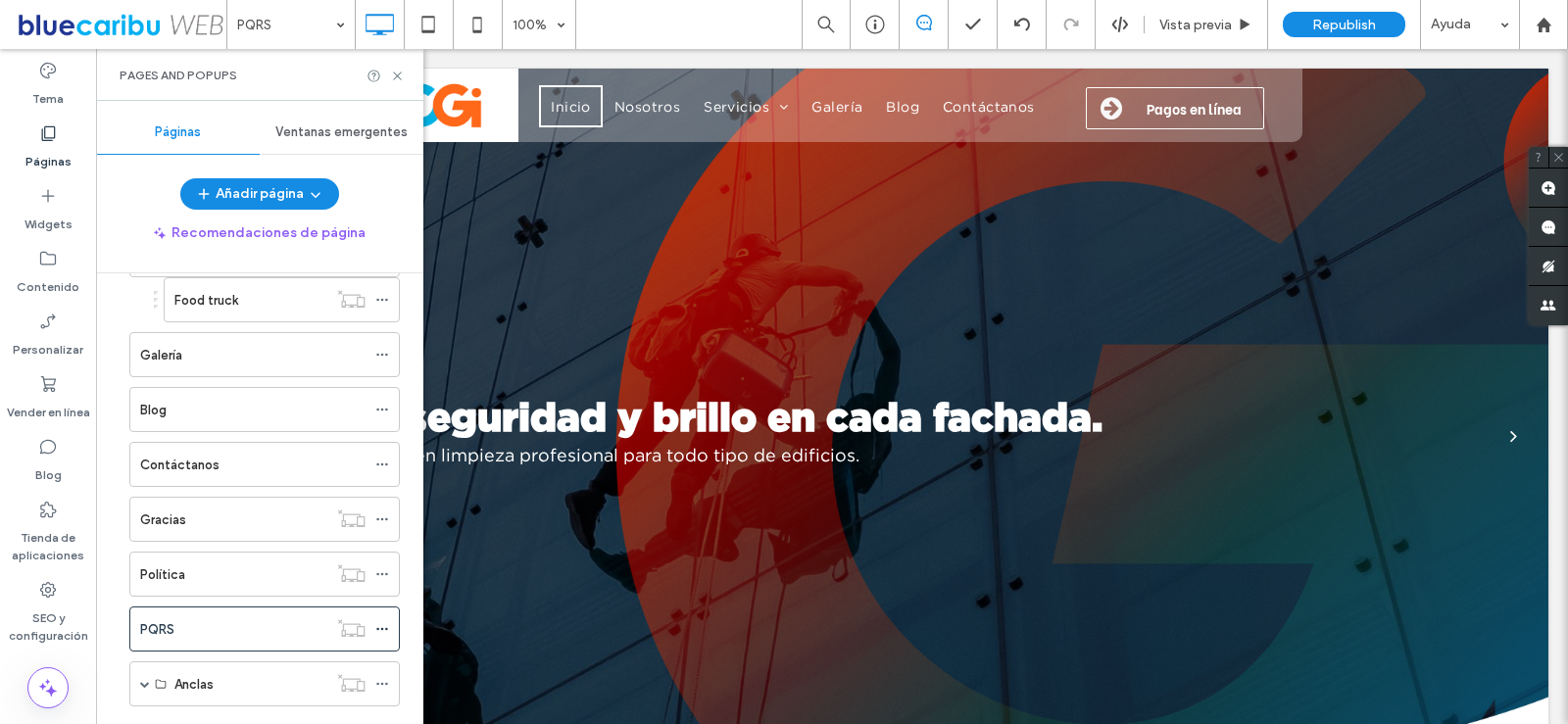 scroll, scrollTop: 731, scrollLeft: 0, axis: vertical 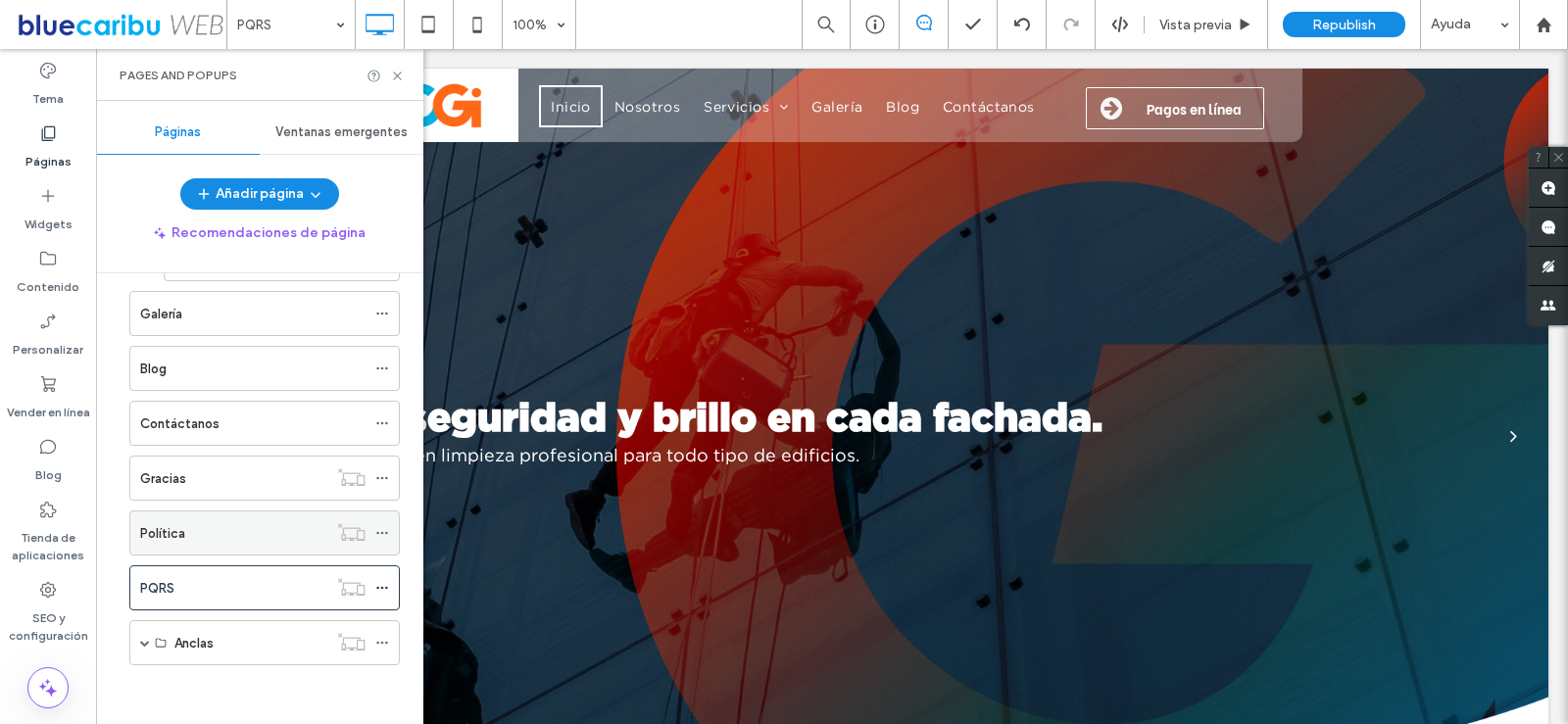 click on "Política" at bounding box center [233, 533] 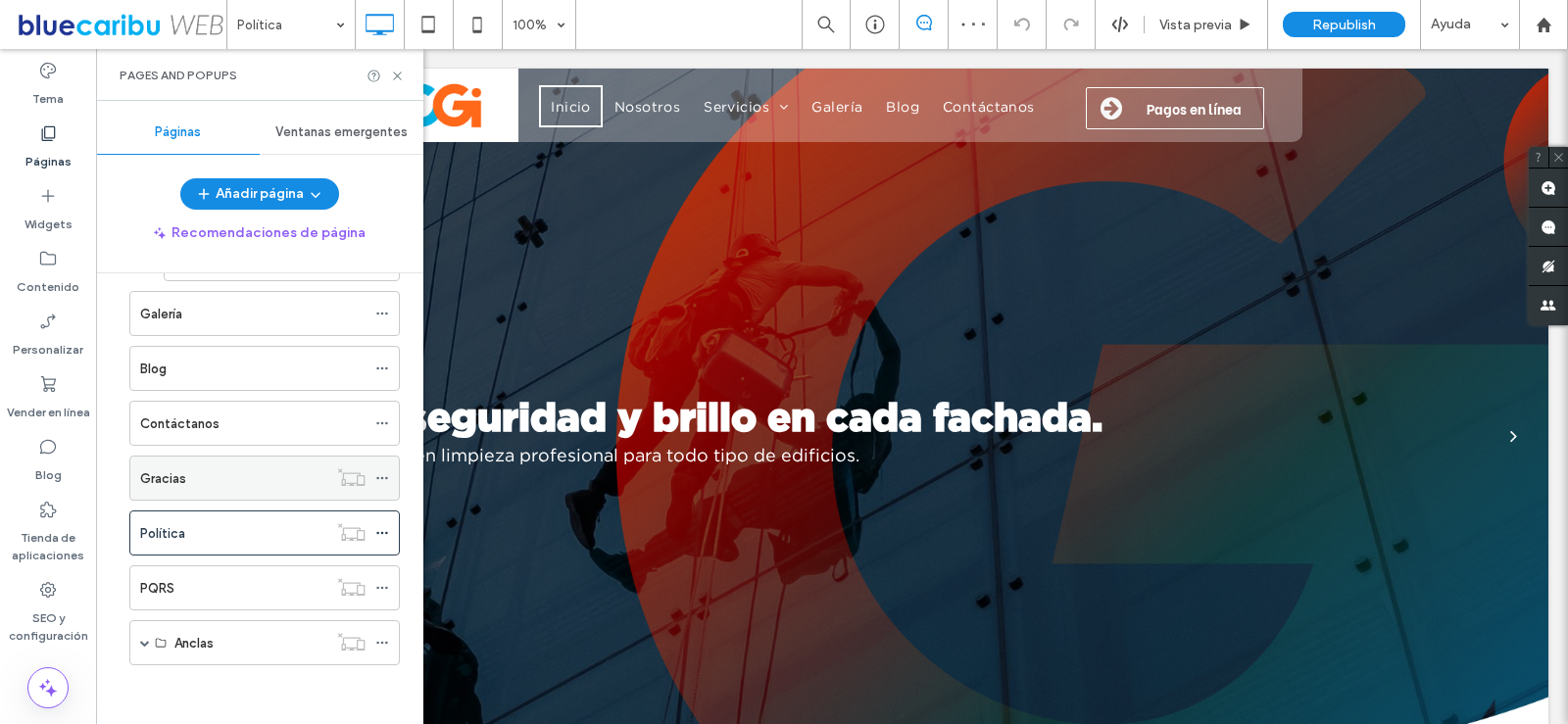 click on "Gracias" at bounding box center [233, 478] 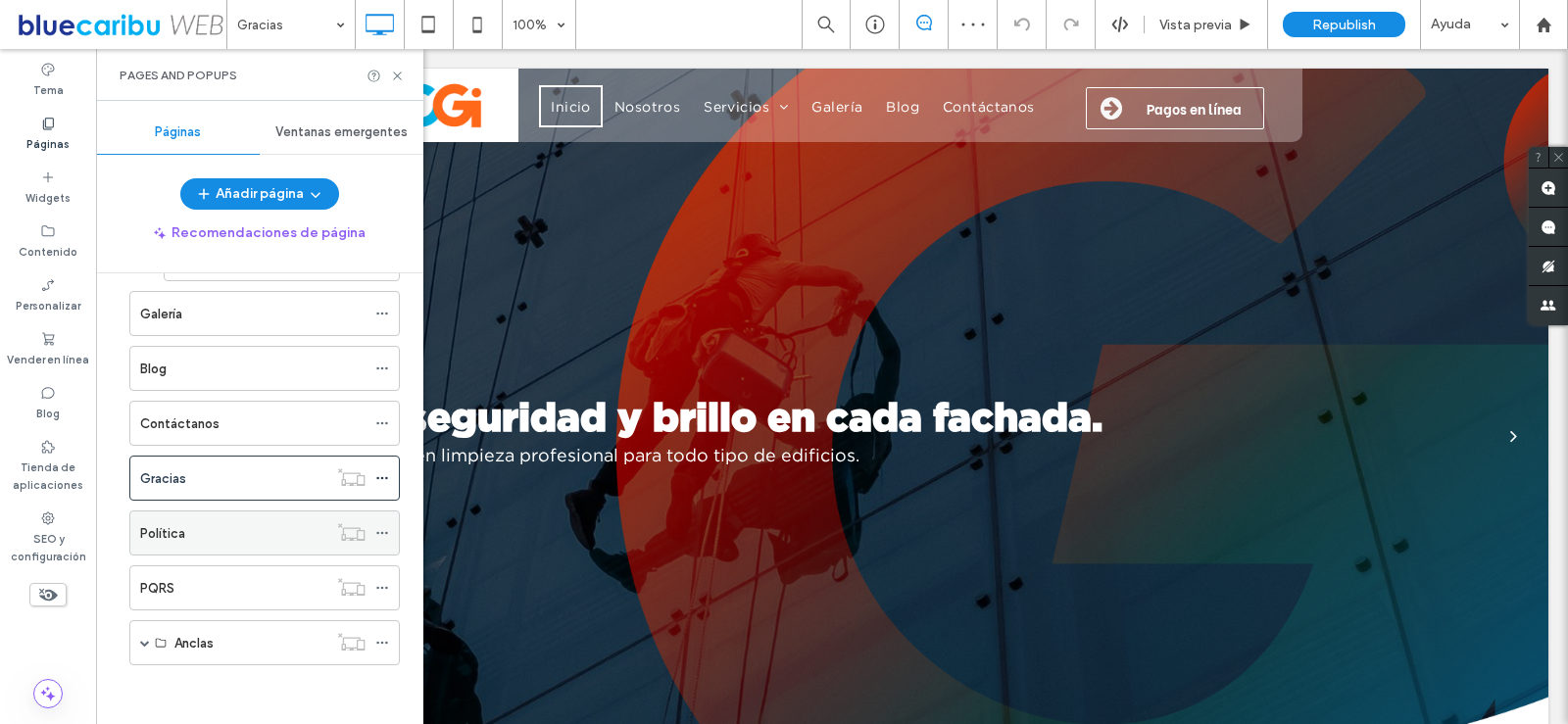 click on "Política" at bounding box center (233, 533) 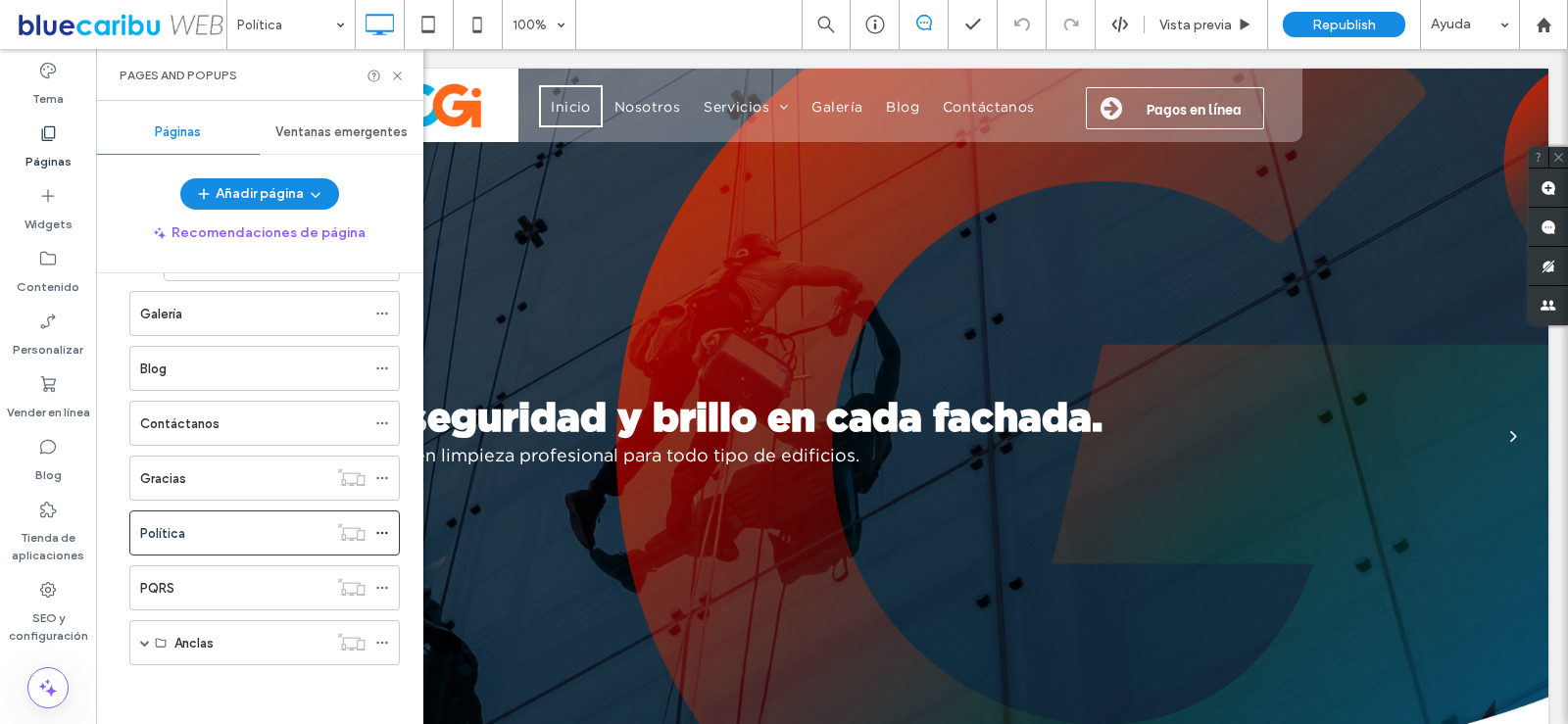 click on "Pages and Popups" at bounding box center [260, 74] 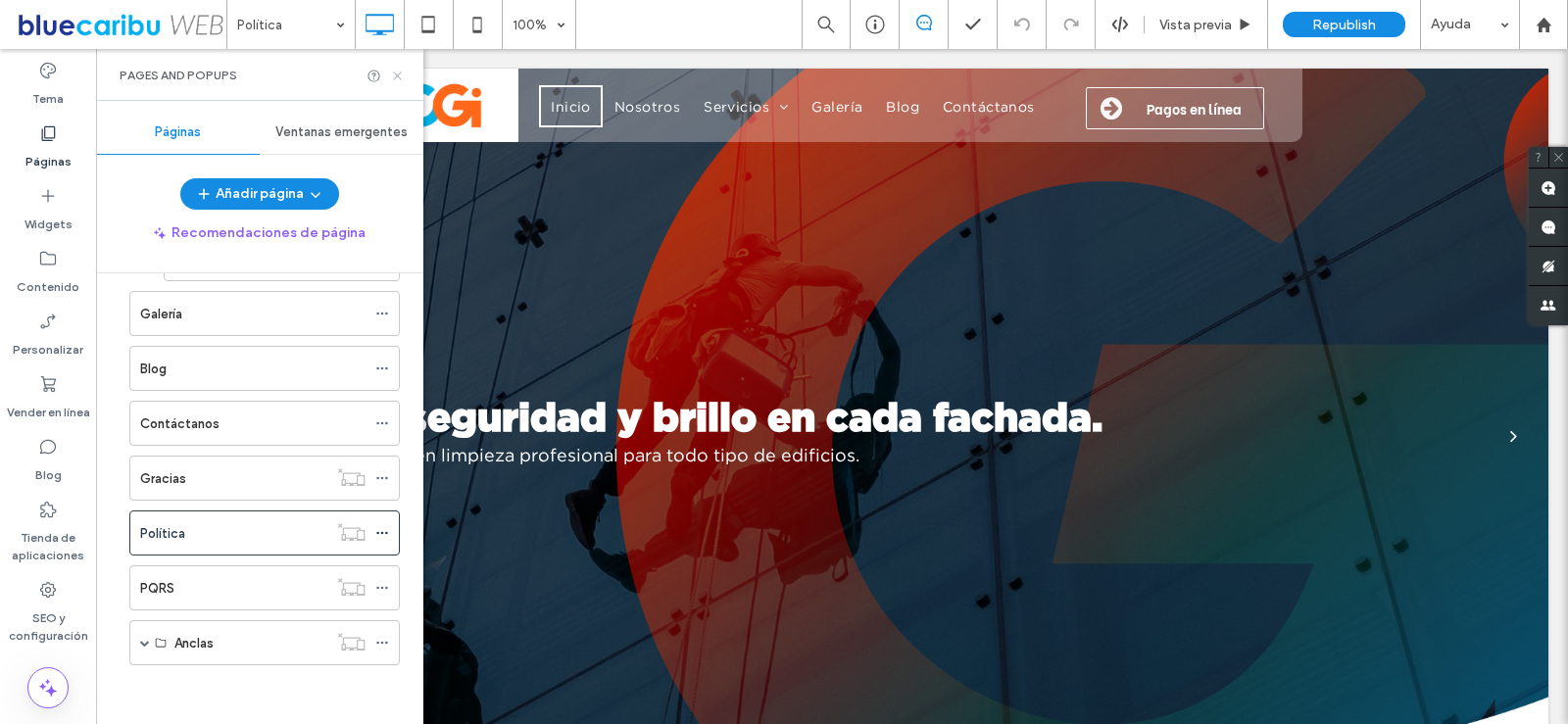 click 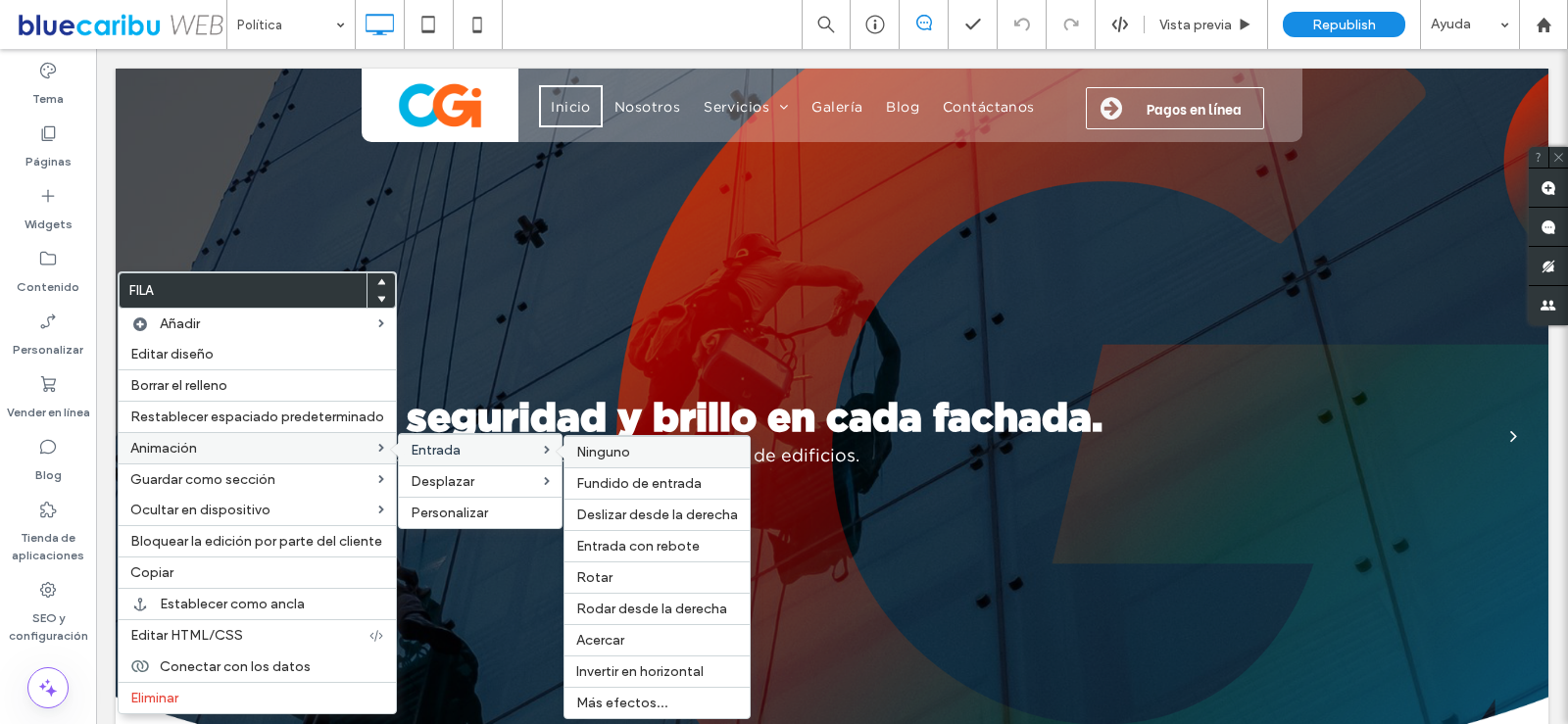 click on "Ninguno" at bounding box center [603, 452] 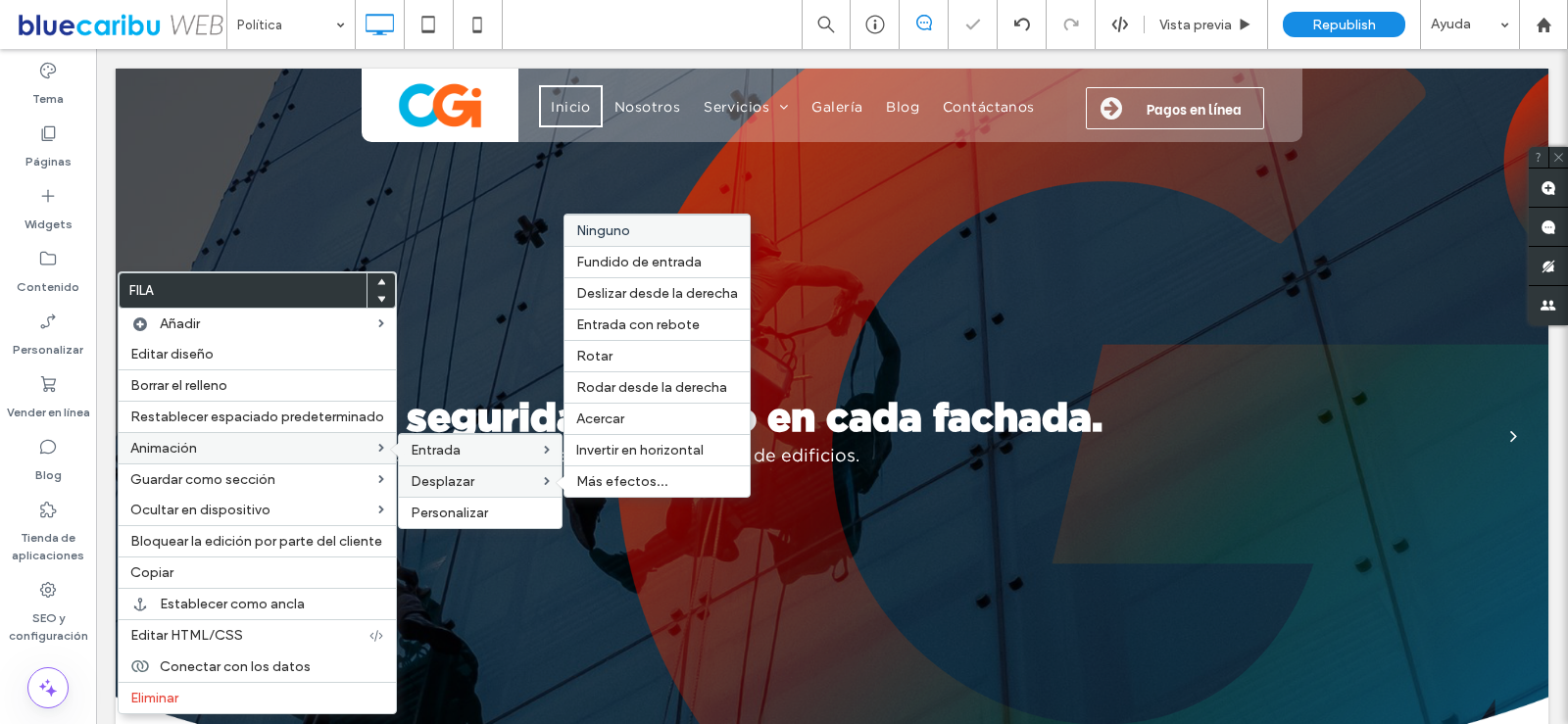 click on "Ninguno" at bounding box center [657, 230] 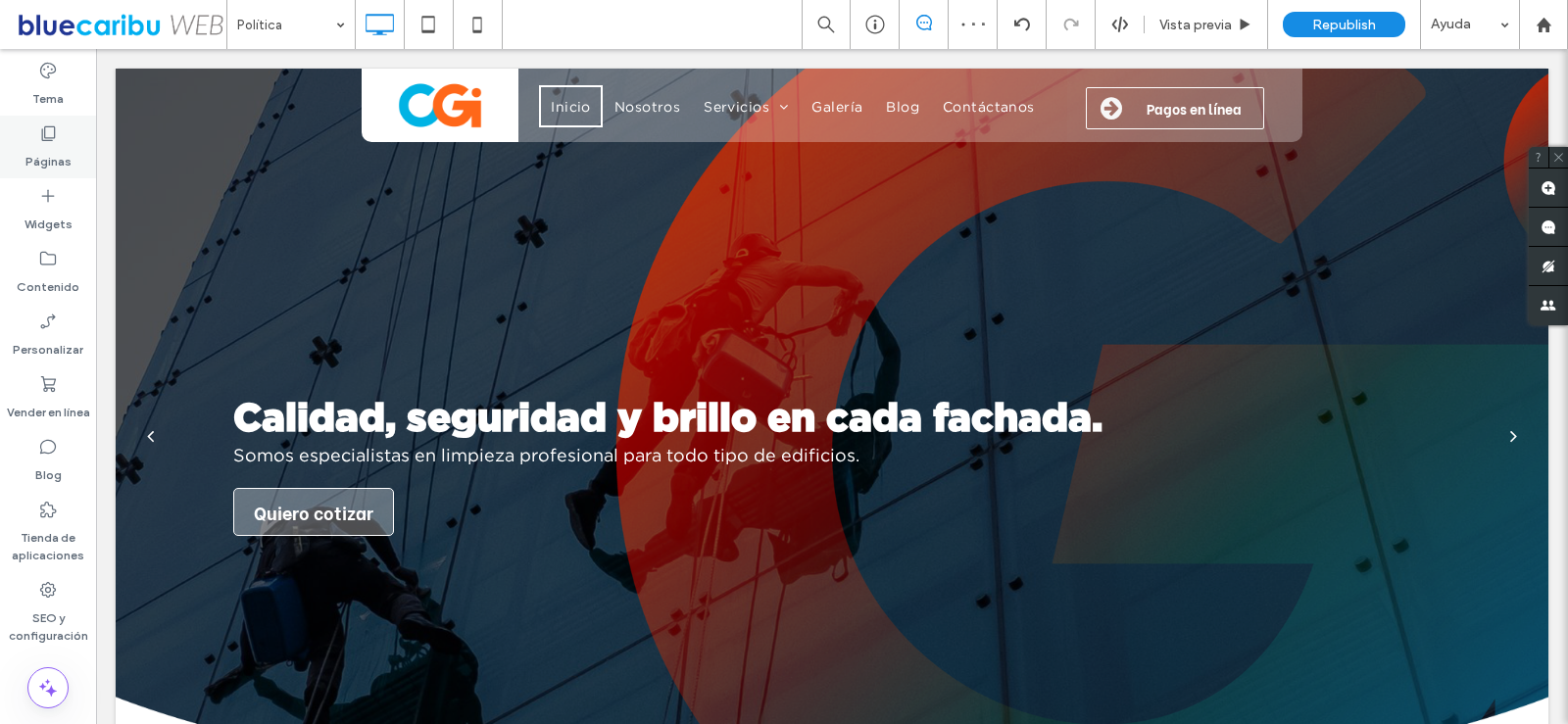 click 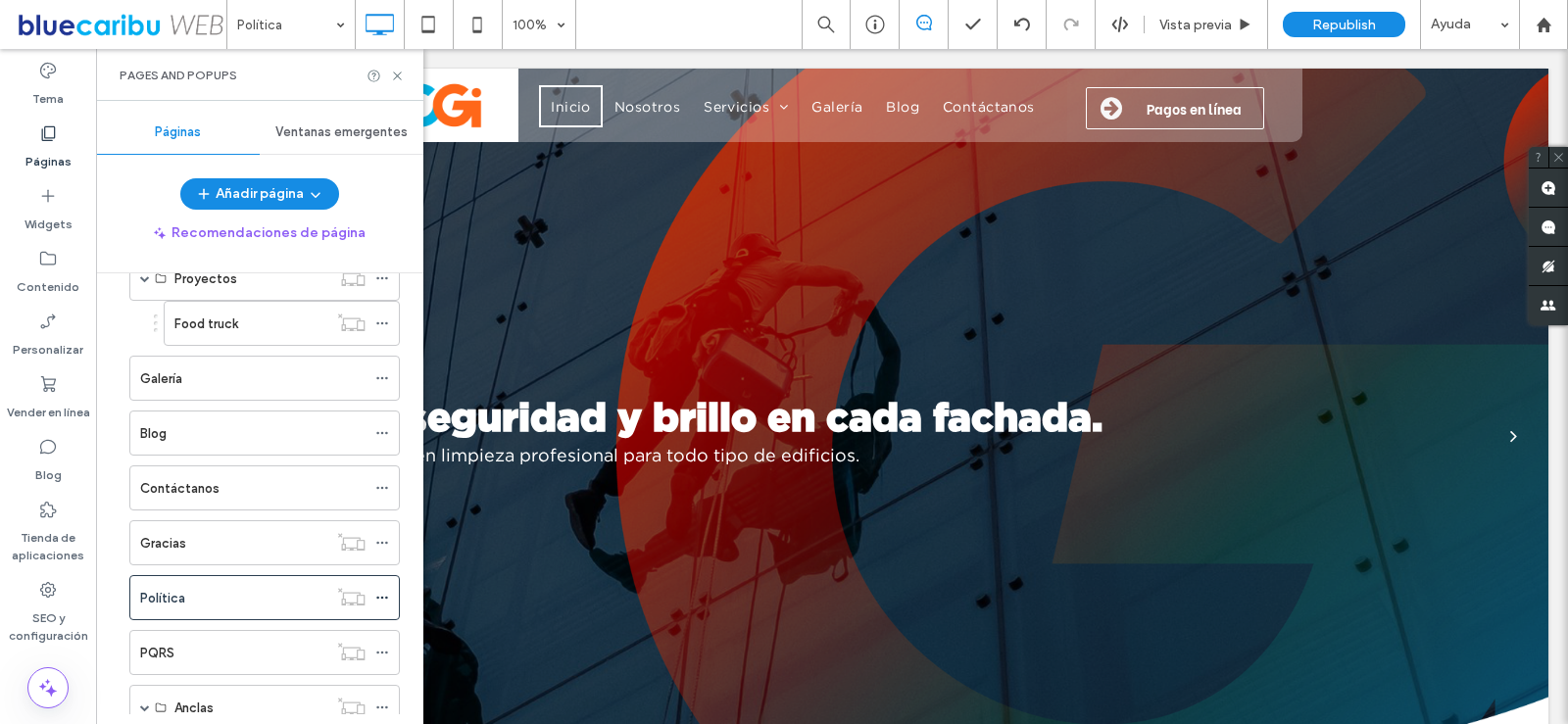 scroll, scrollTop: 731, scrollLeft: 0, axis: vertical 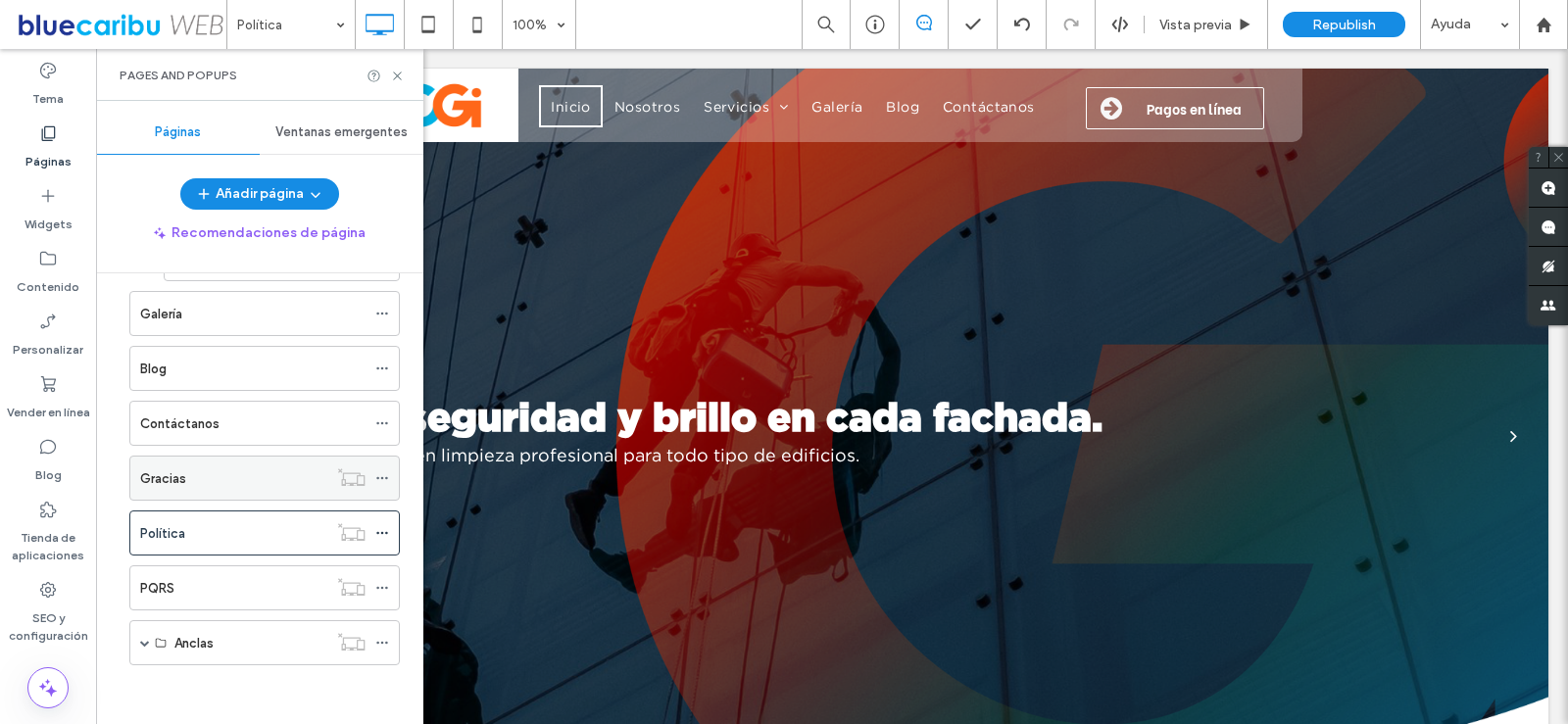 click on "Gracias" at bounding box center (163, 478) 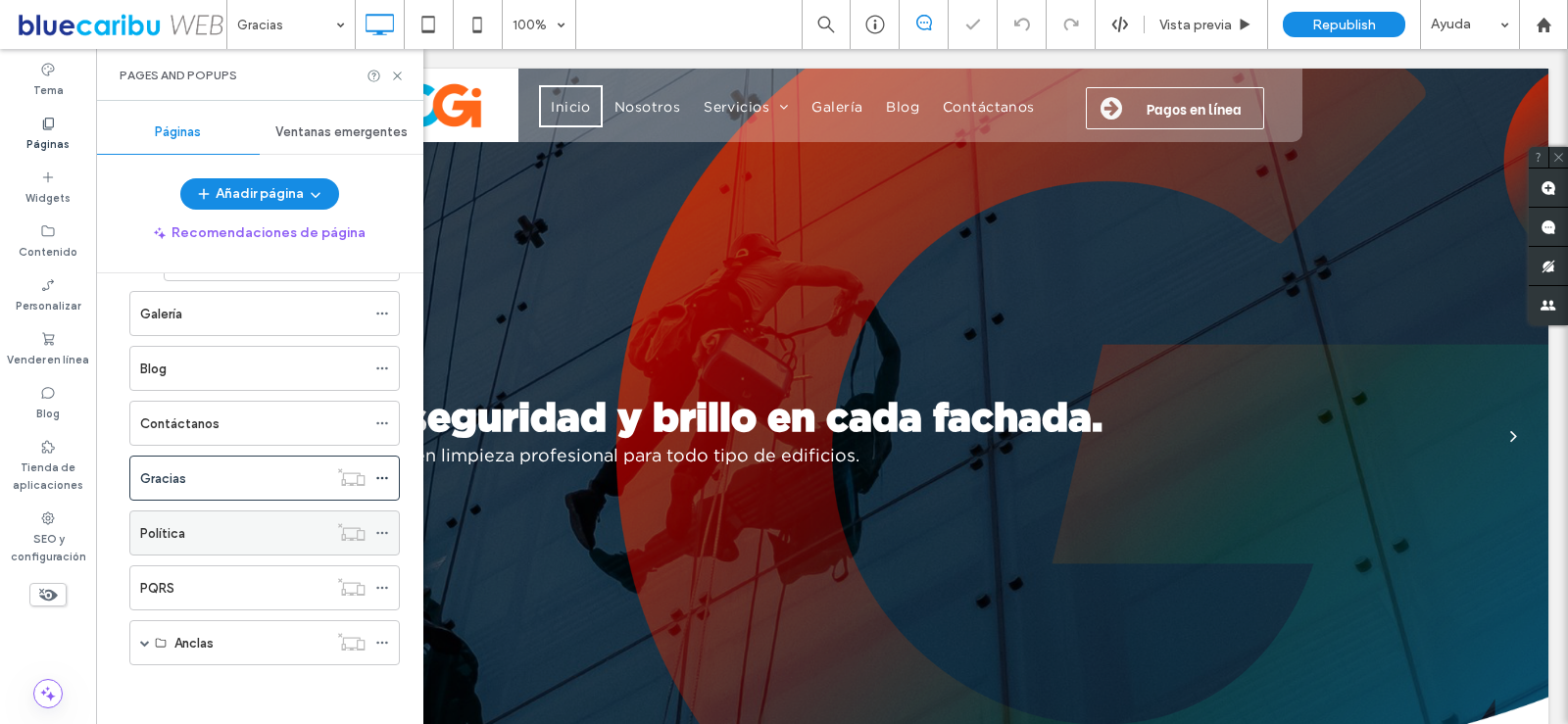 click on "Política" at bounding box center [233, 533] 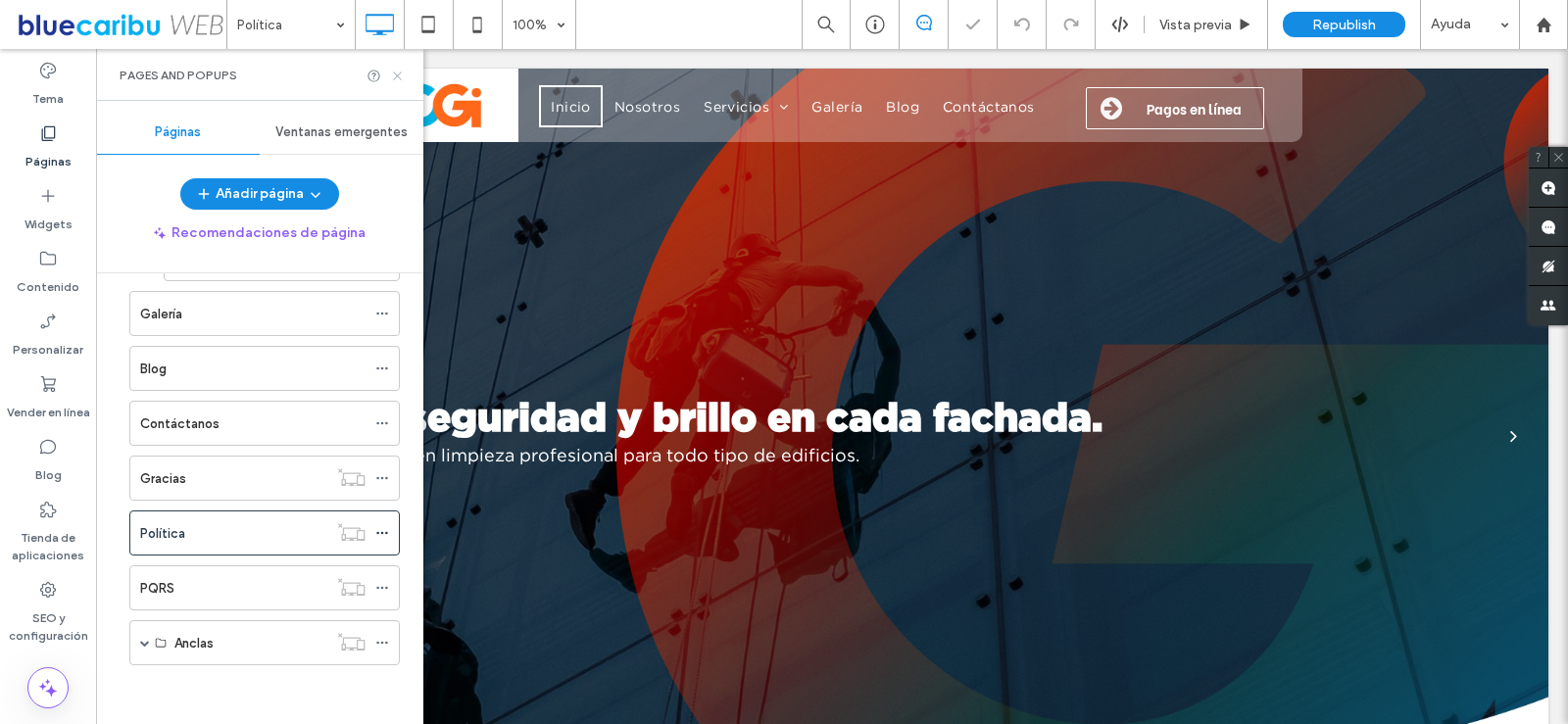 click 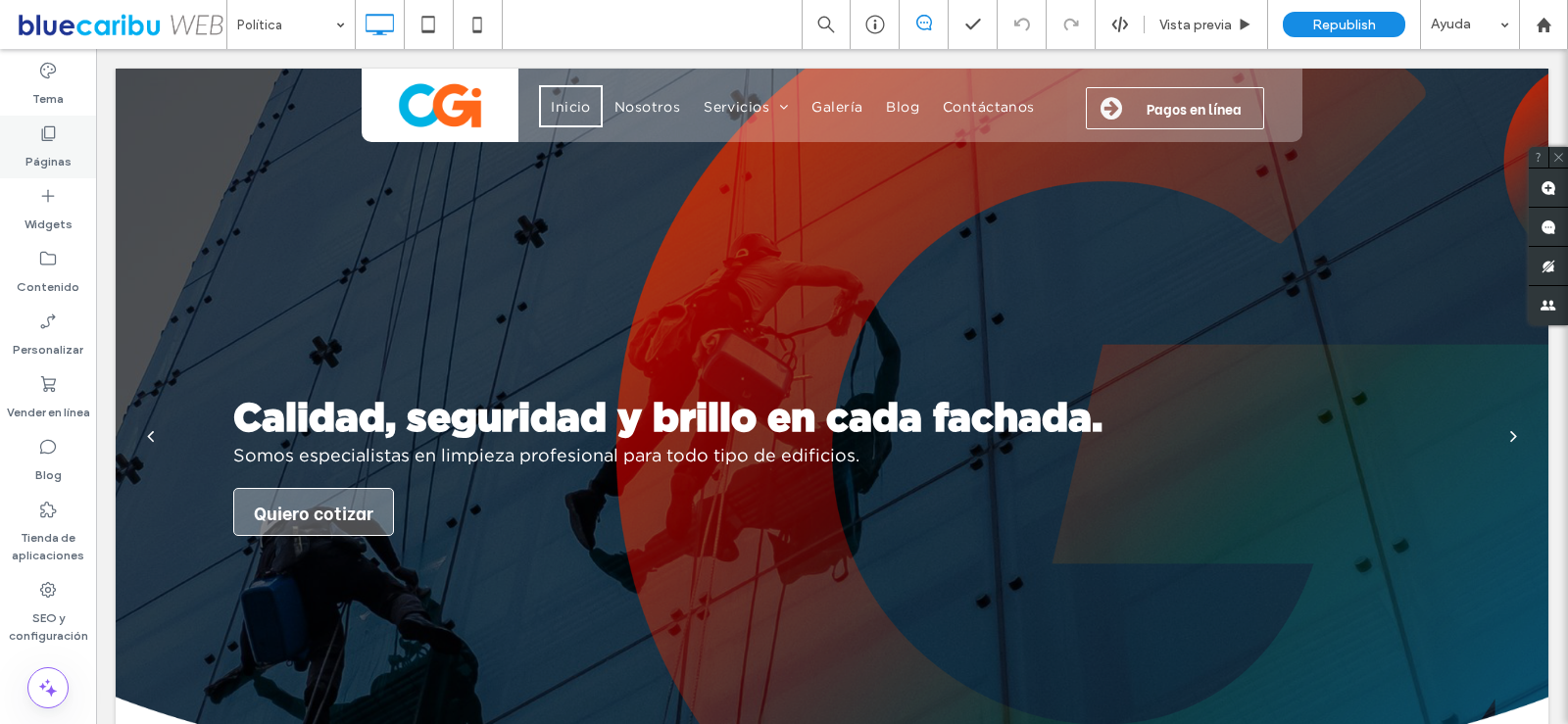 click on "Páginas" at bounding box center (48, 157) 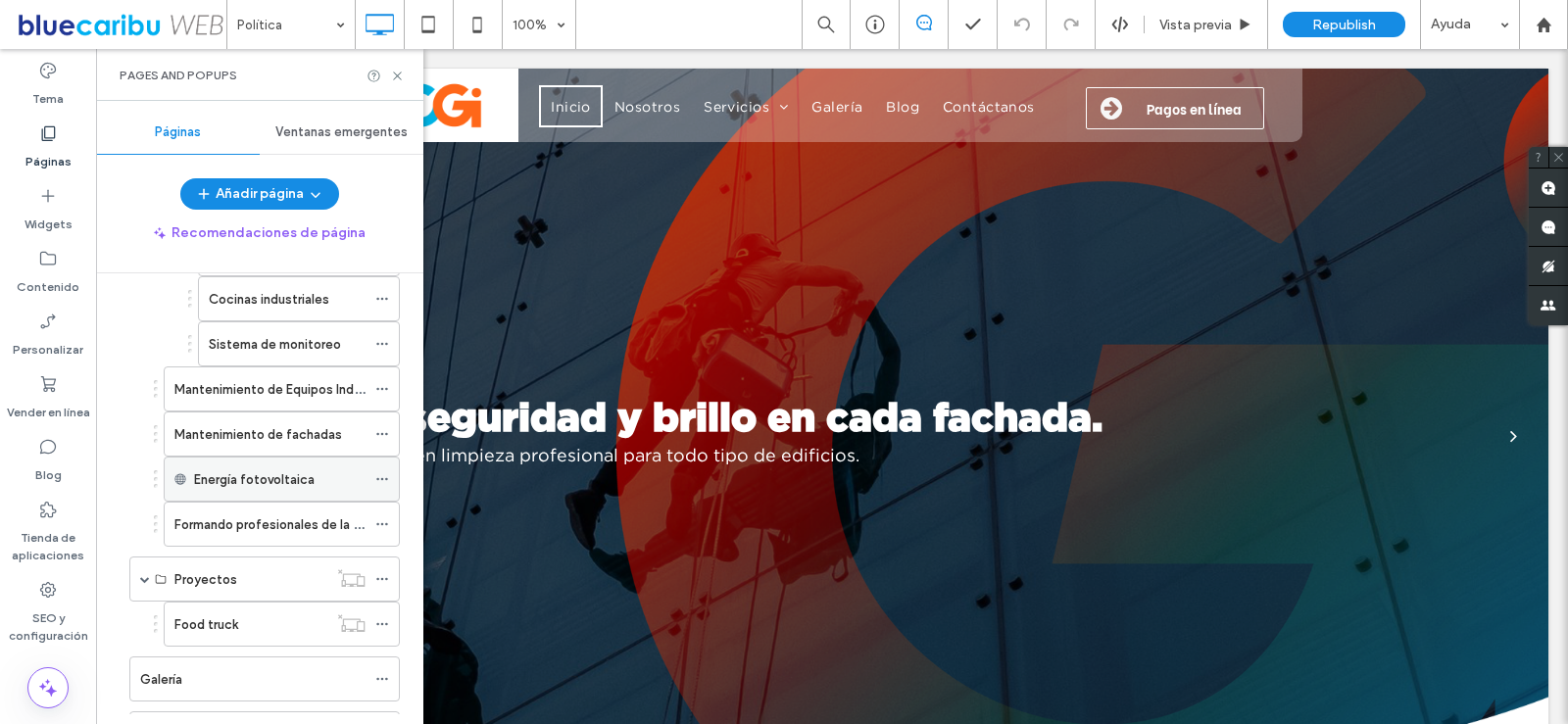 scroll, scrollTop: 490, scrollLeft: 0, axis: vertical 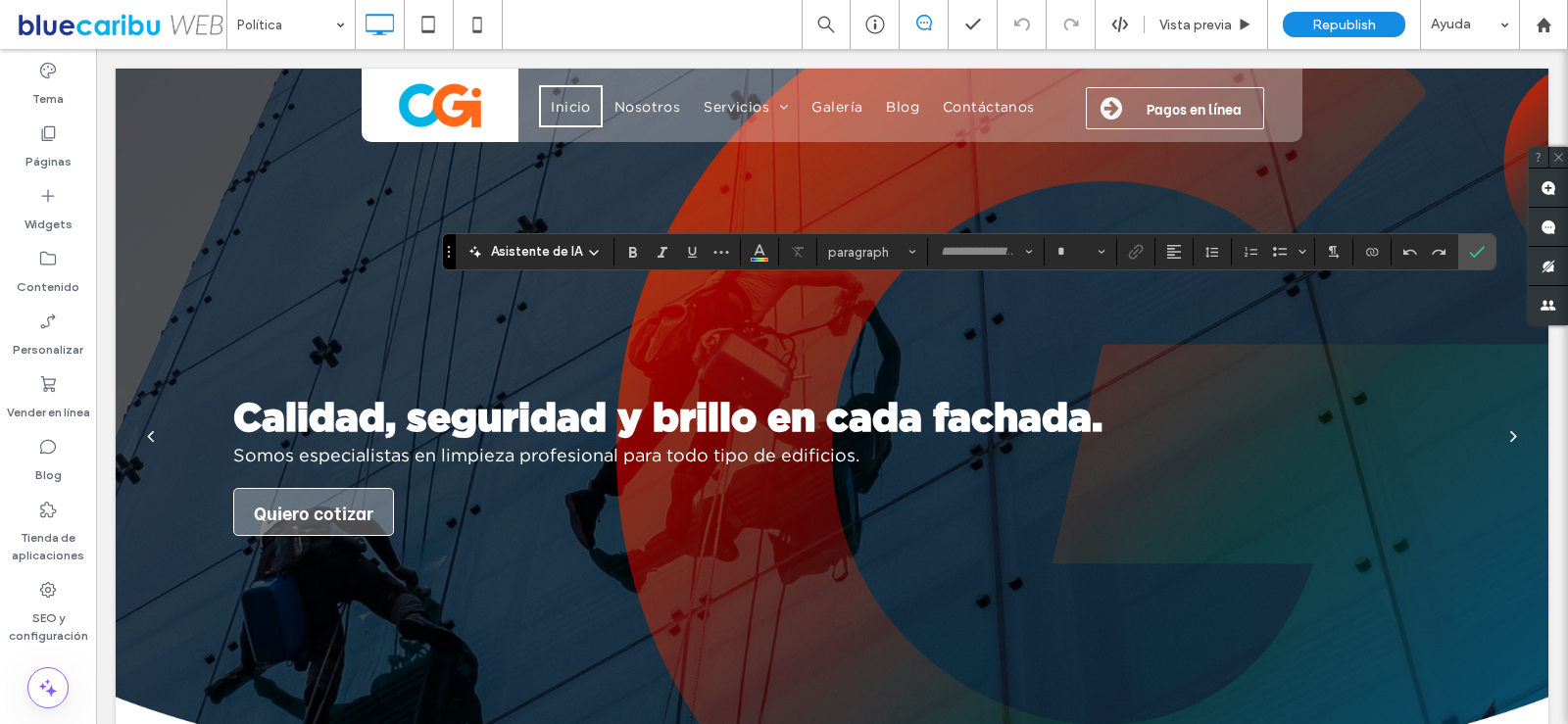 type on "**********" 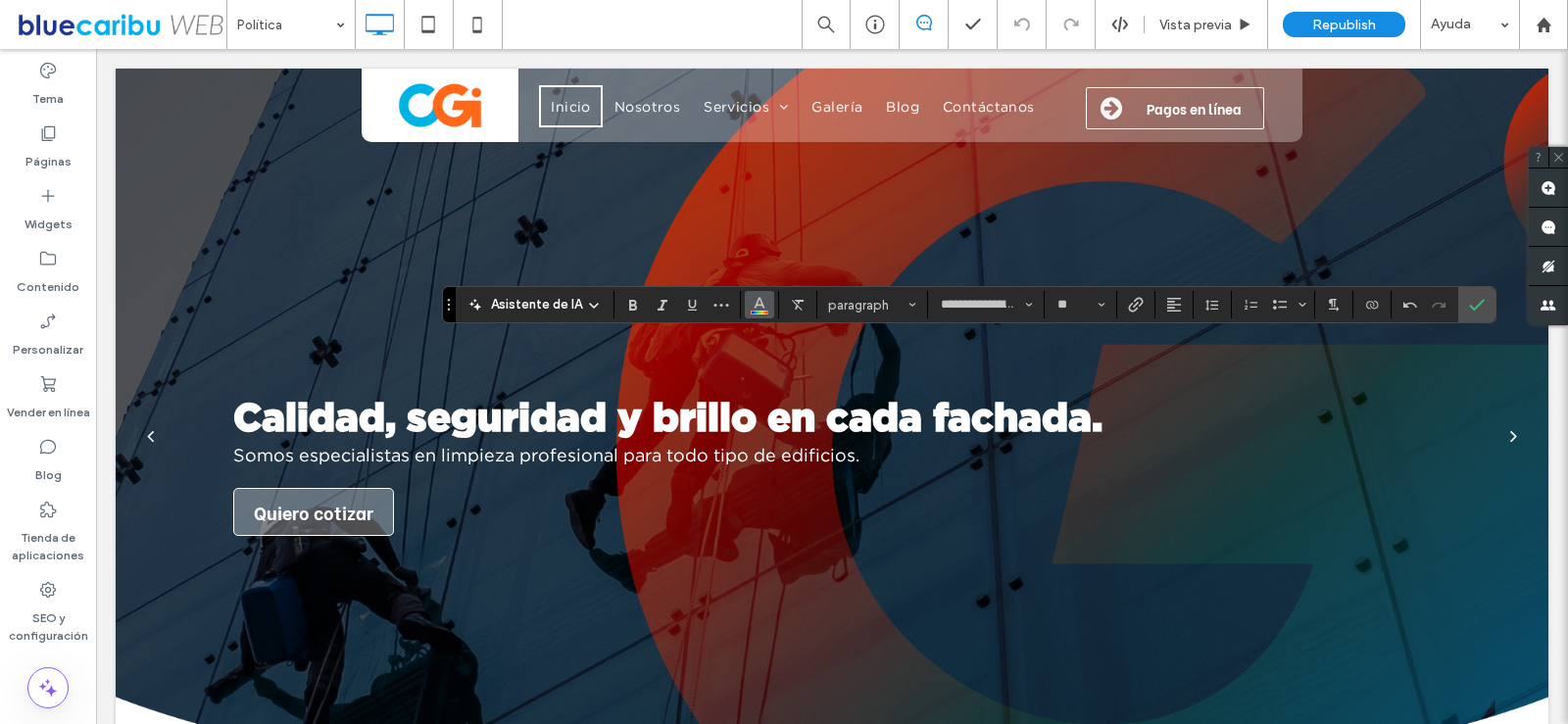 click at bounding box center (760, 305) 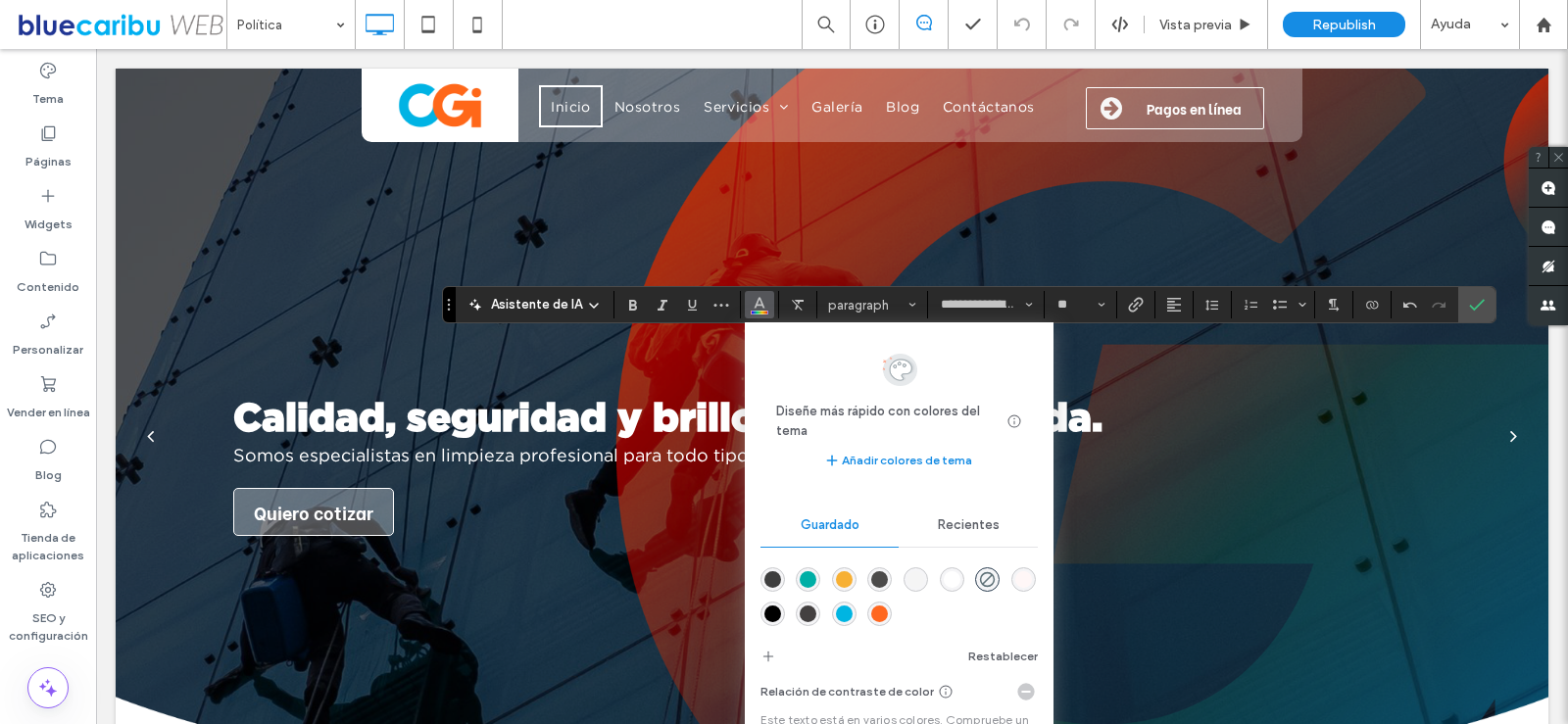click at bounding box center [952, 579] 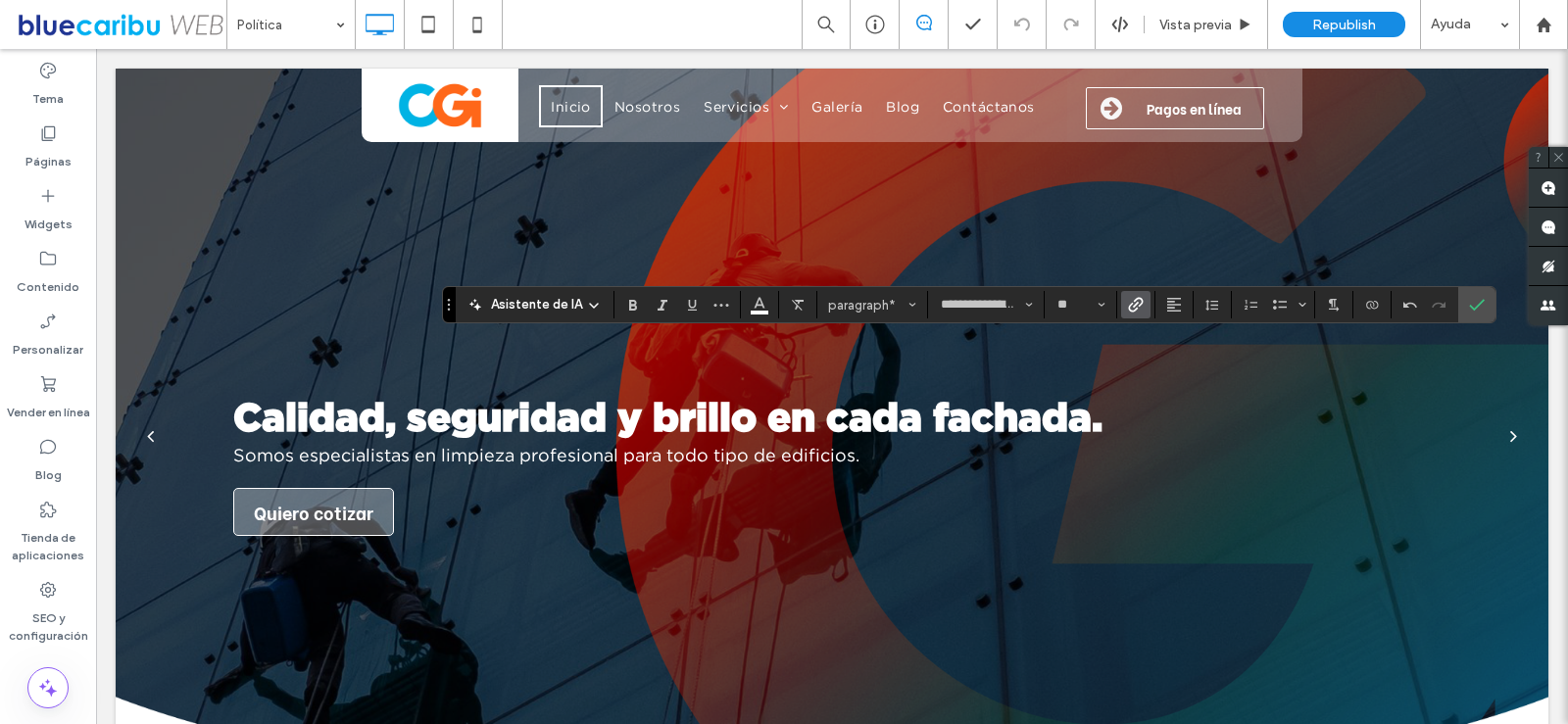 click at bounding box center (1136, 305) 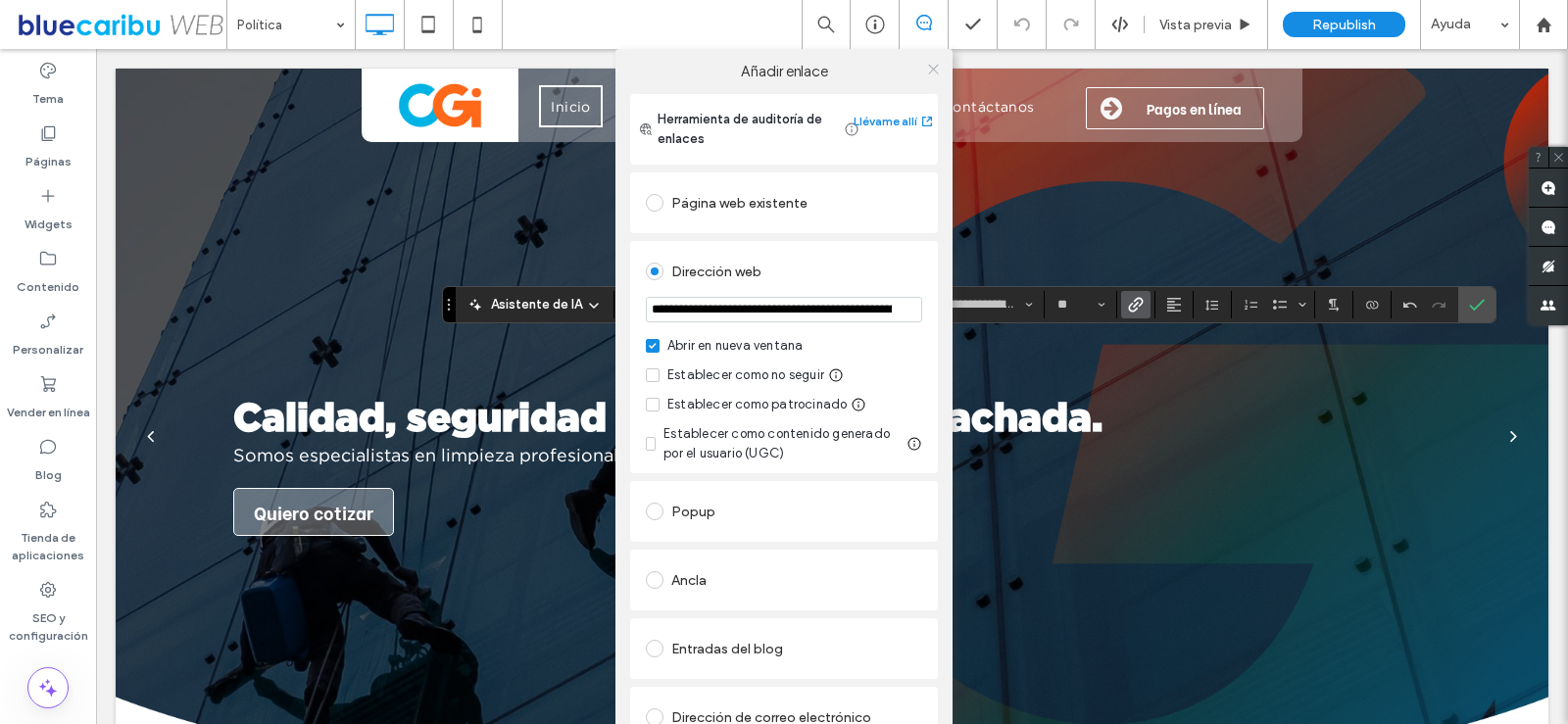 click 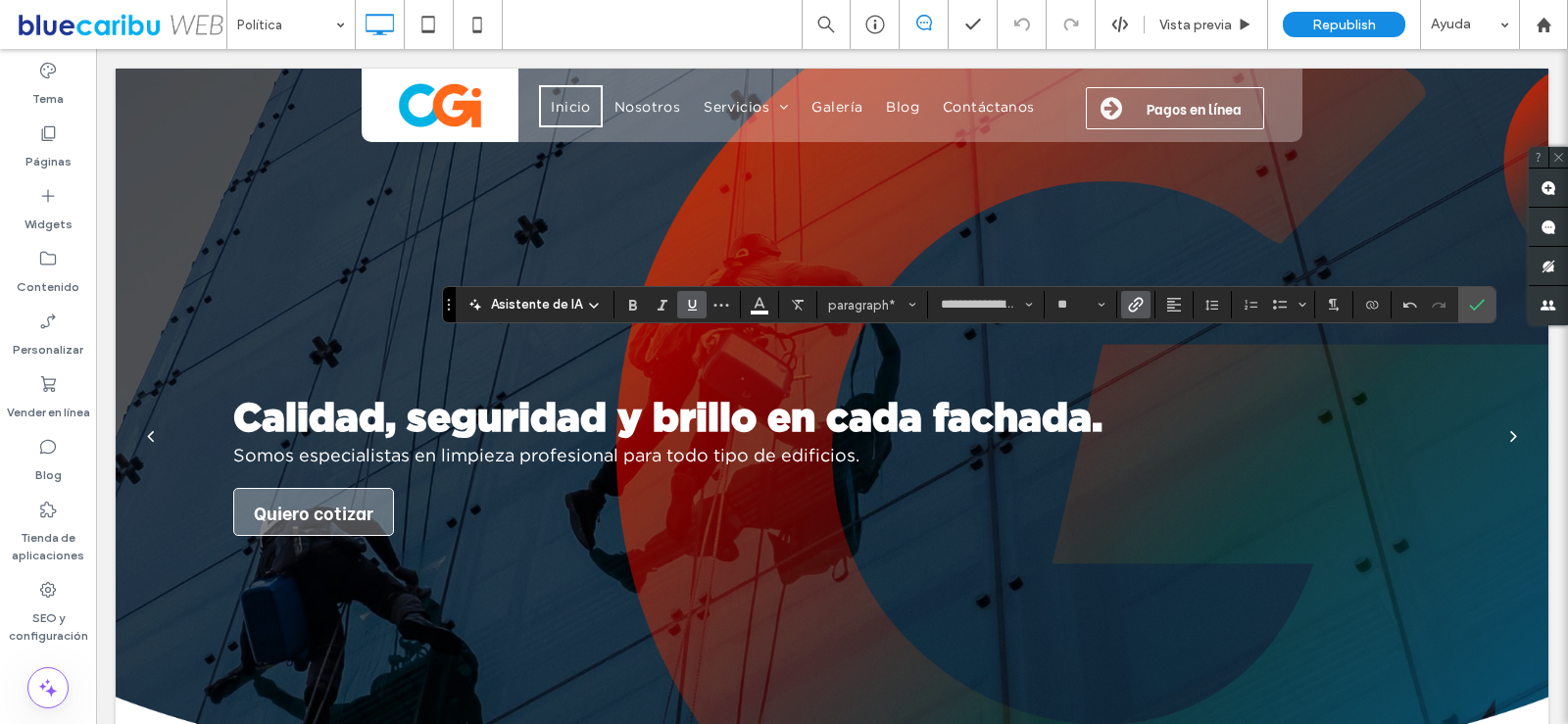 click 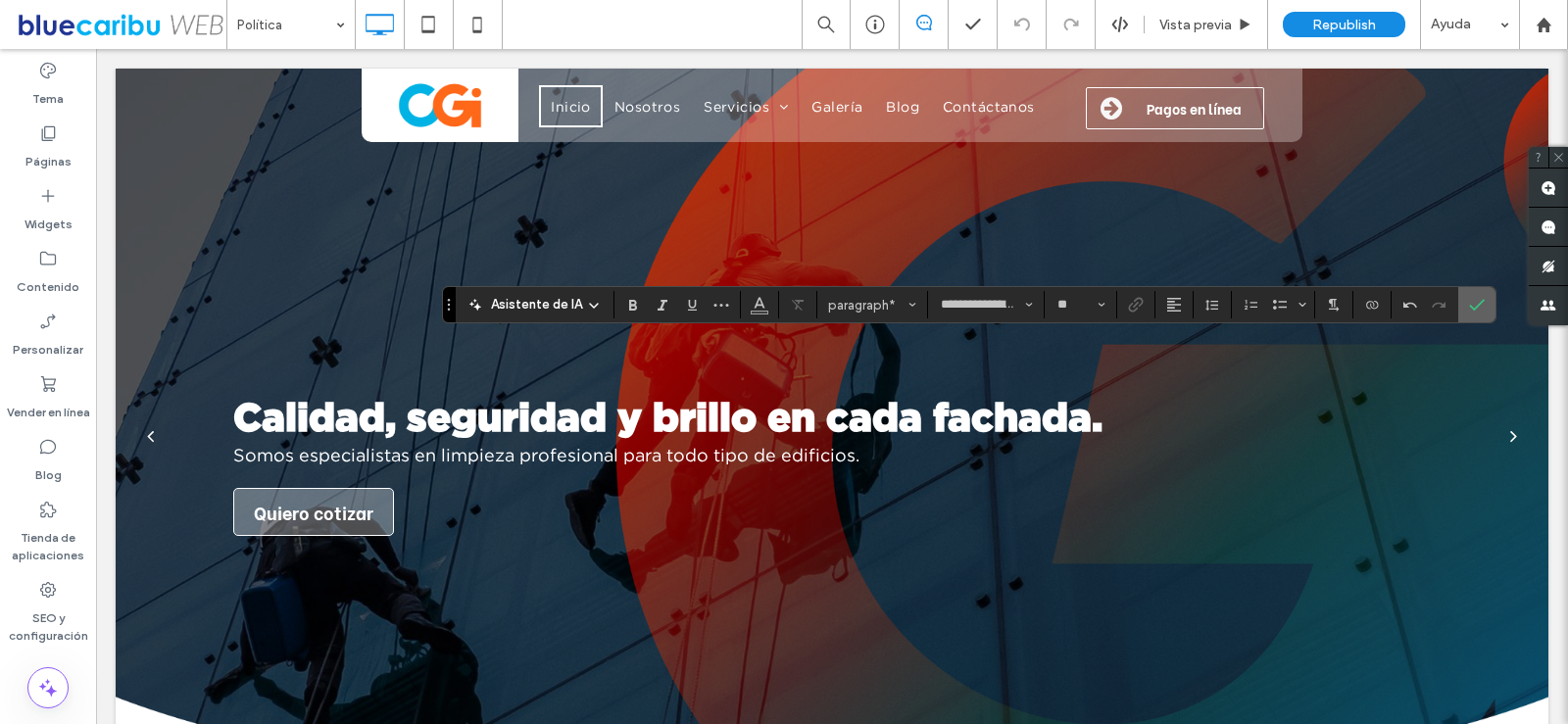 click 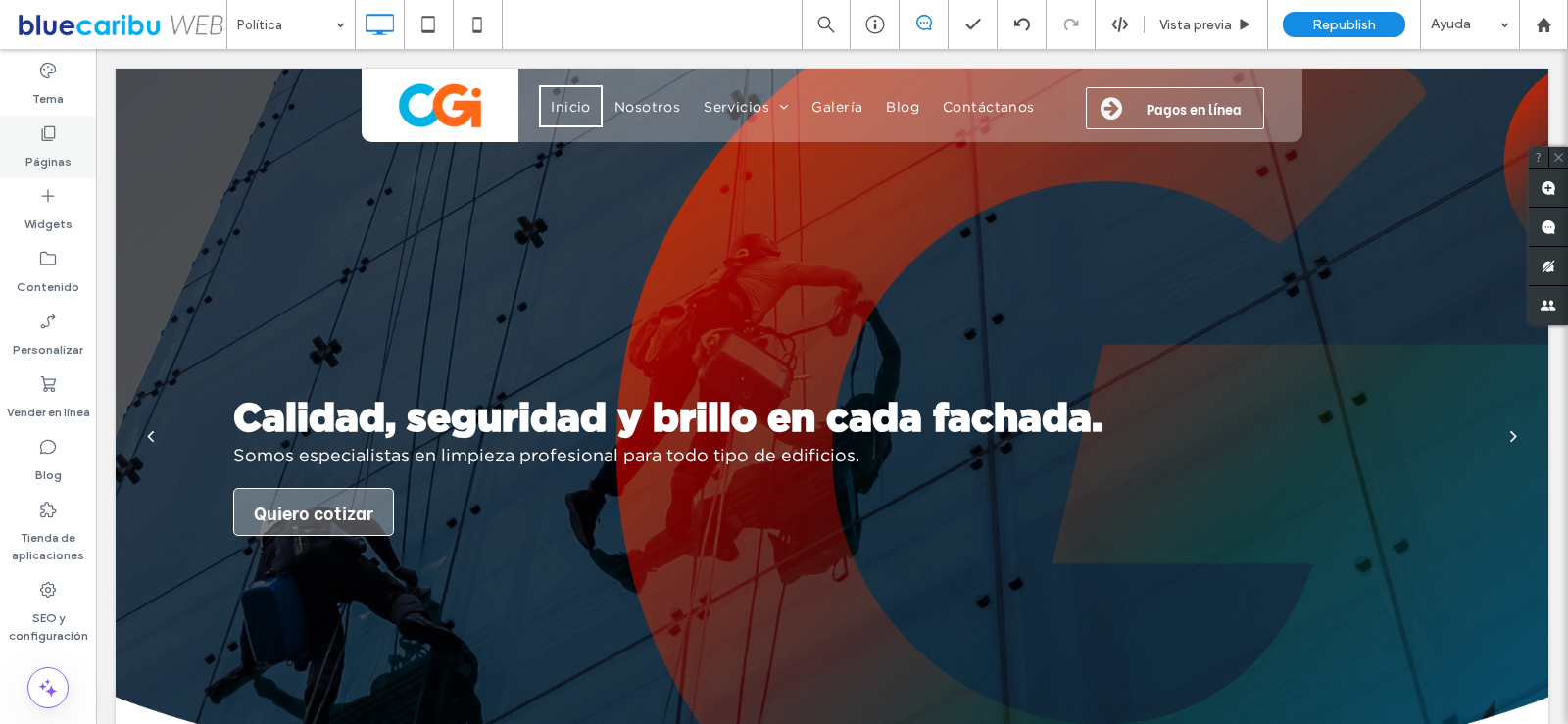 click on "Páginas" at bounding box center (48, 157) 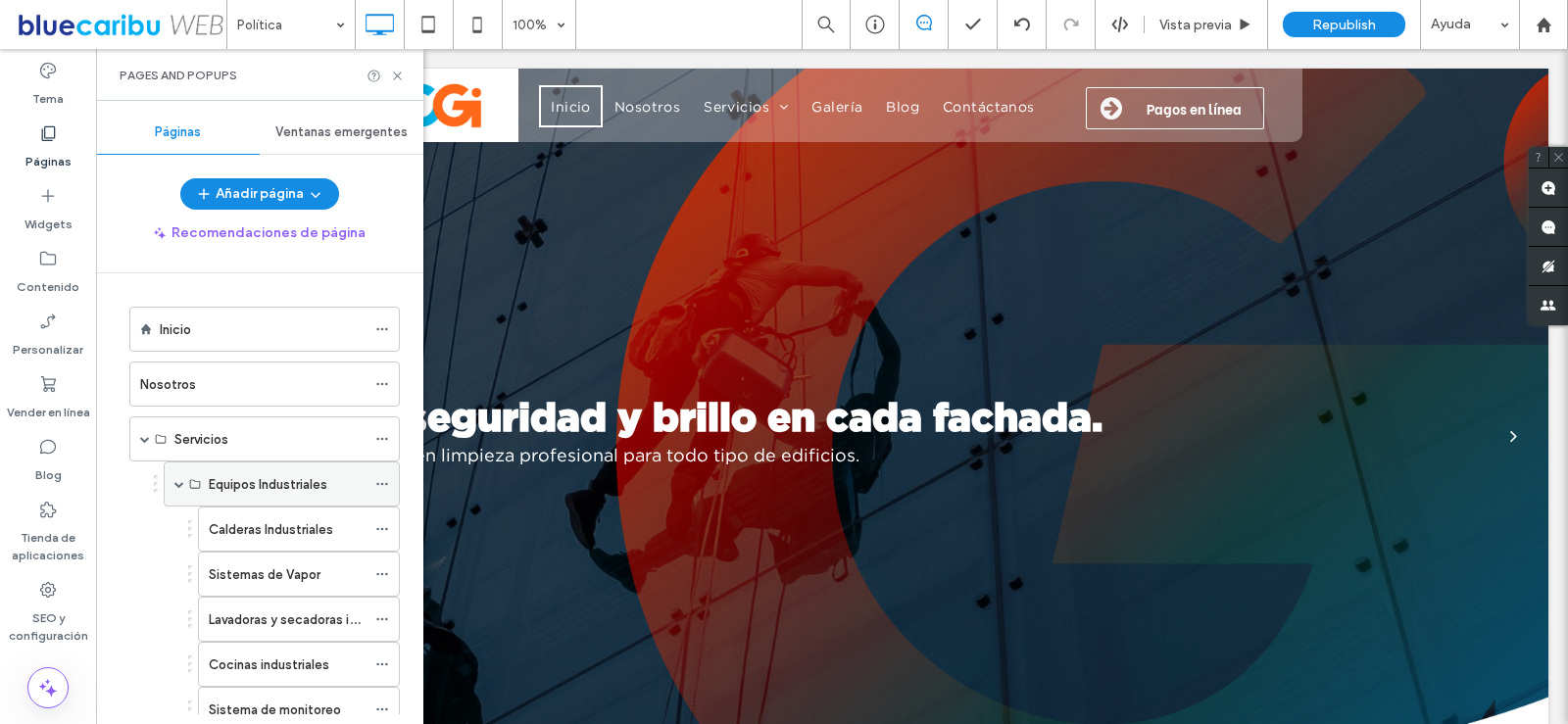 scroll, scrollTop: 196, scrollLeft: 0, axis: vertical 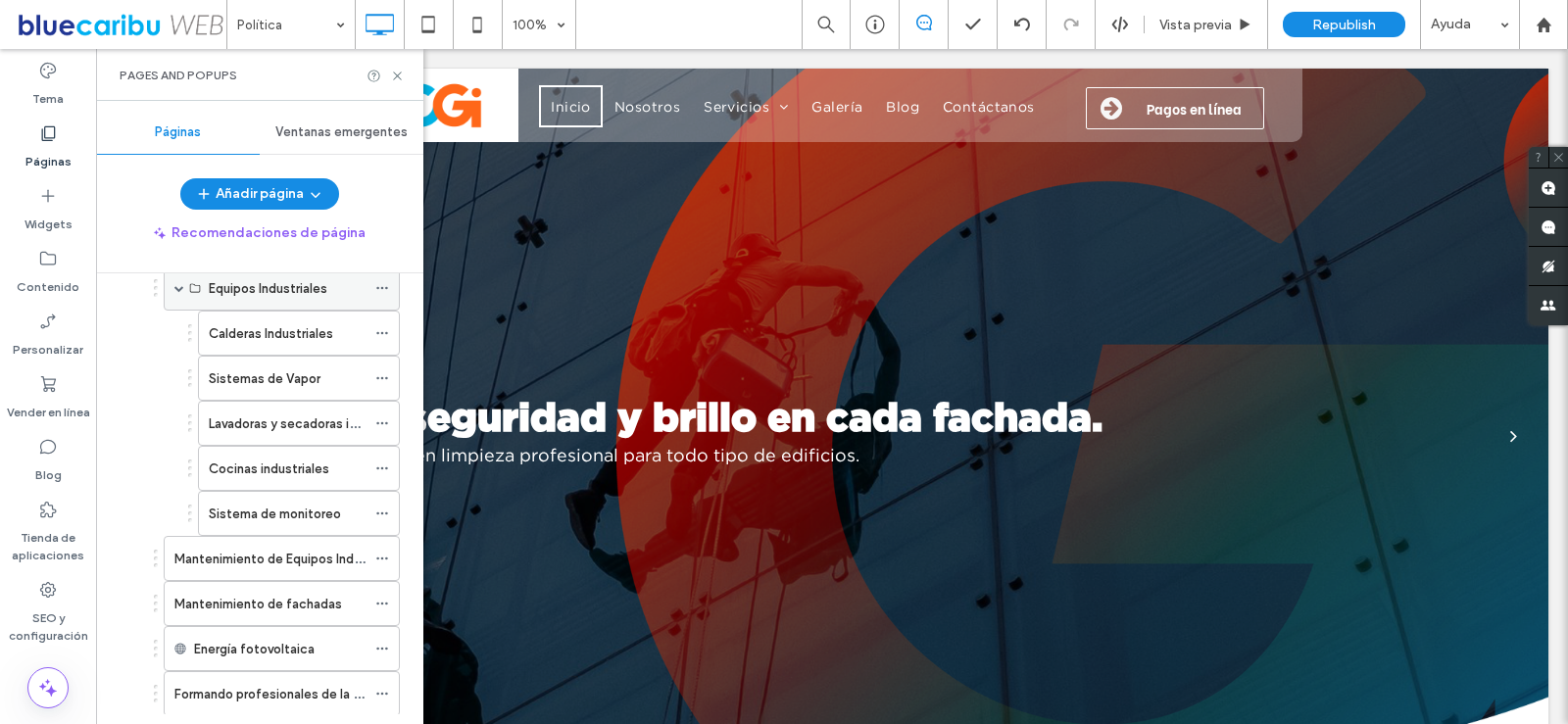 click 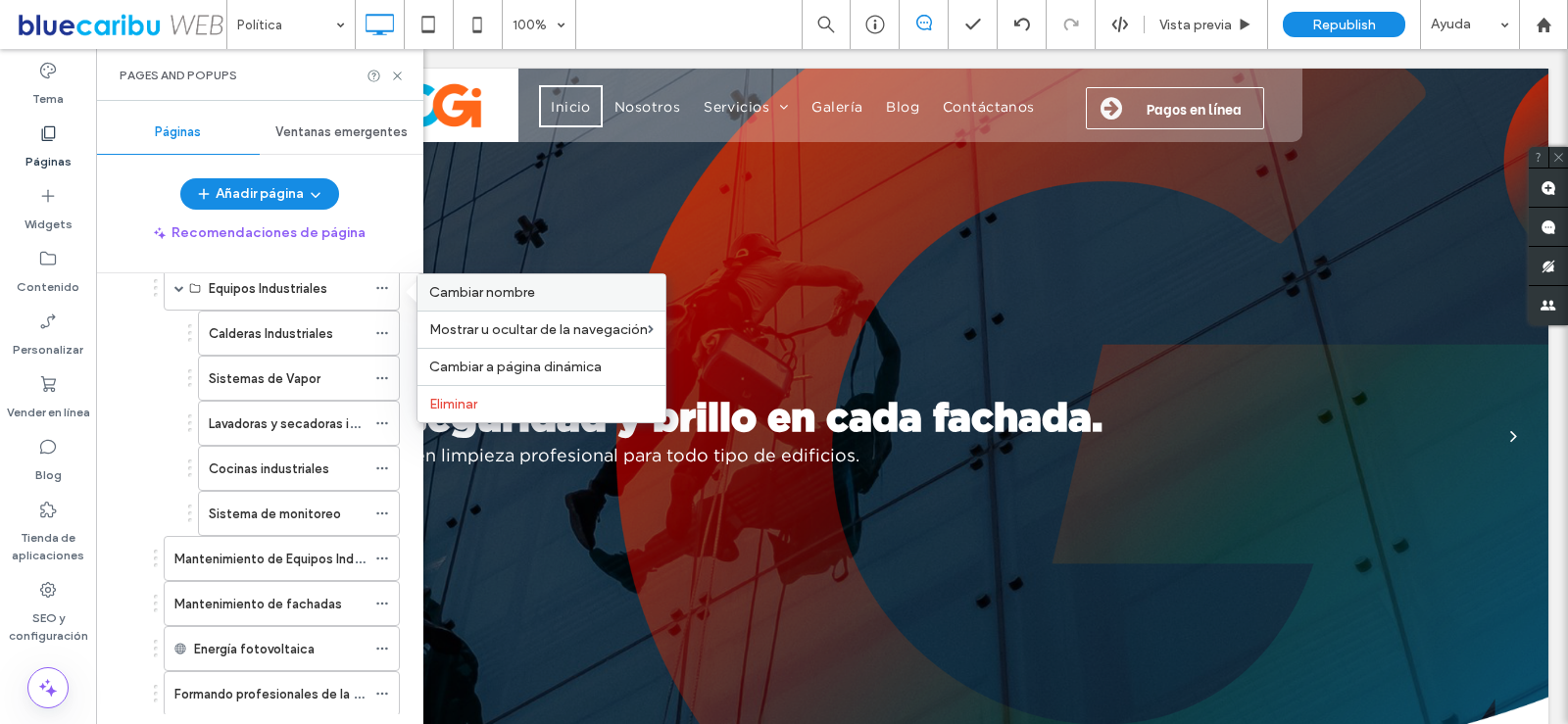 click on "Cambiar nombre" at bounding box center [482, 292] 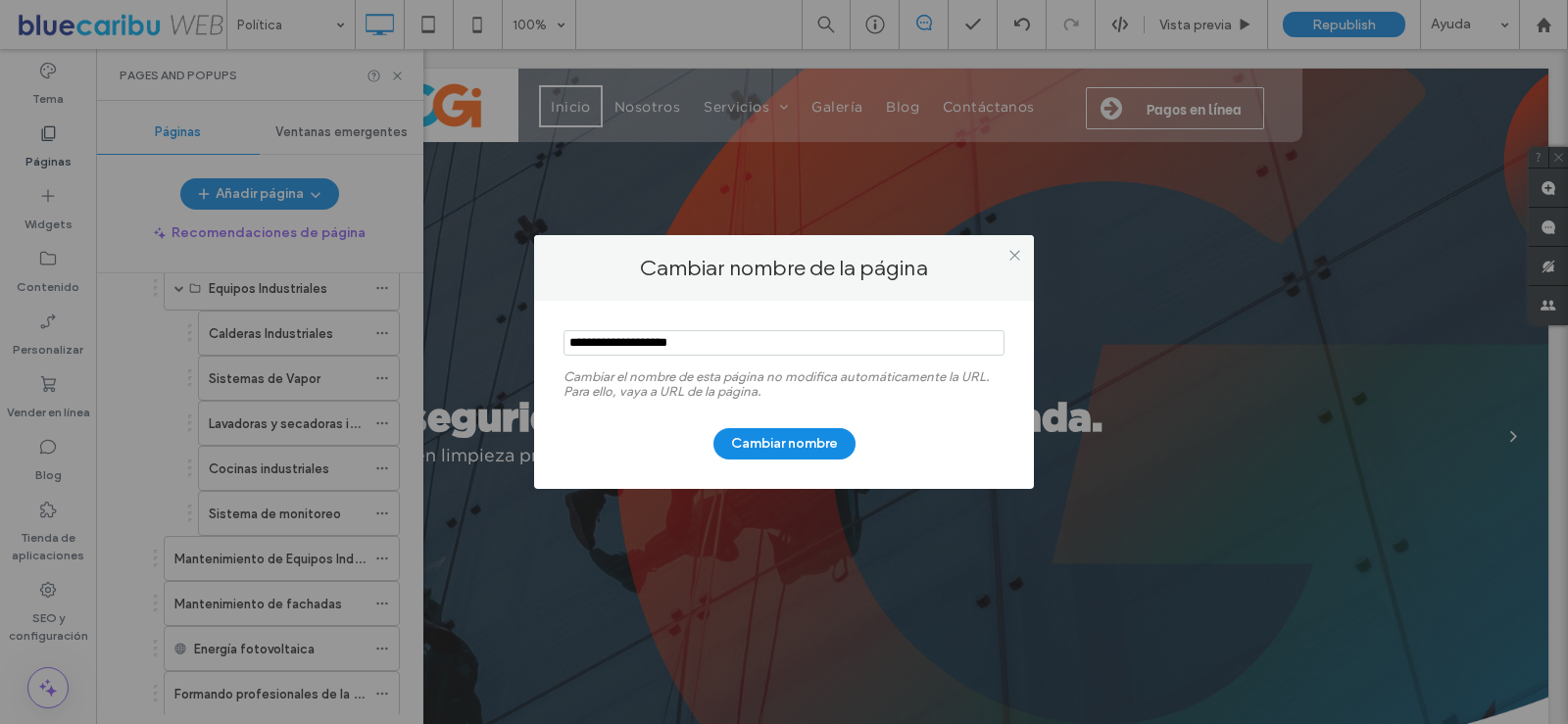 click at bounding box center (784, 343) 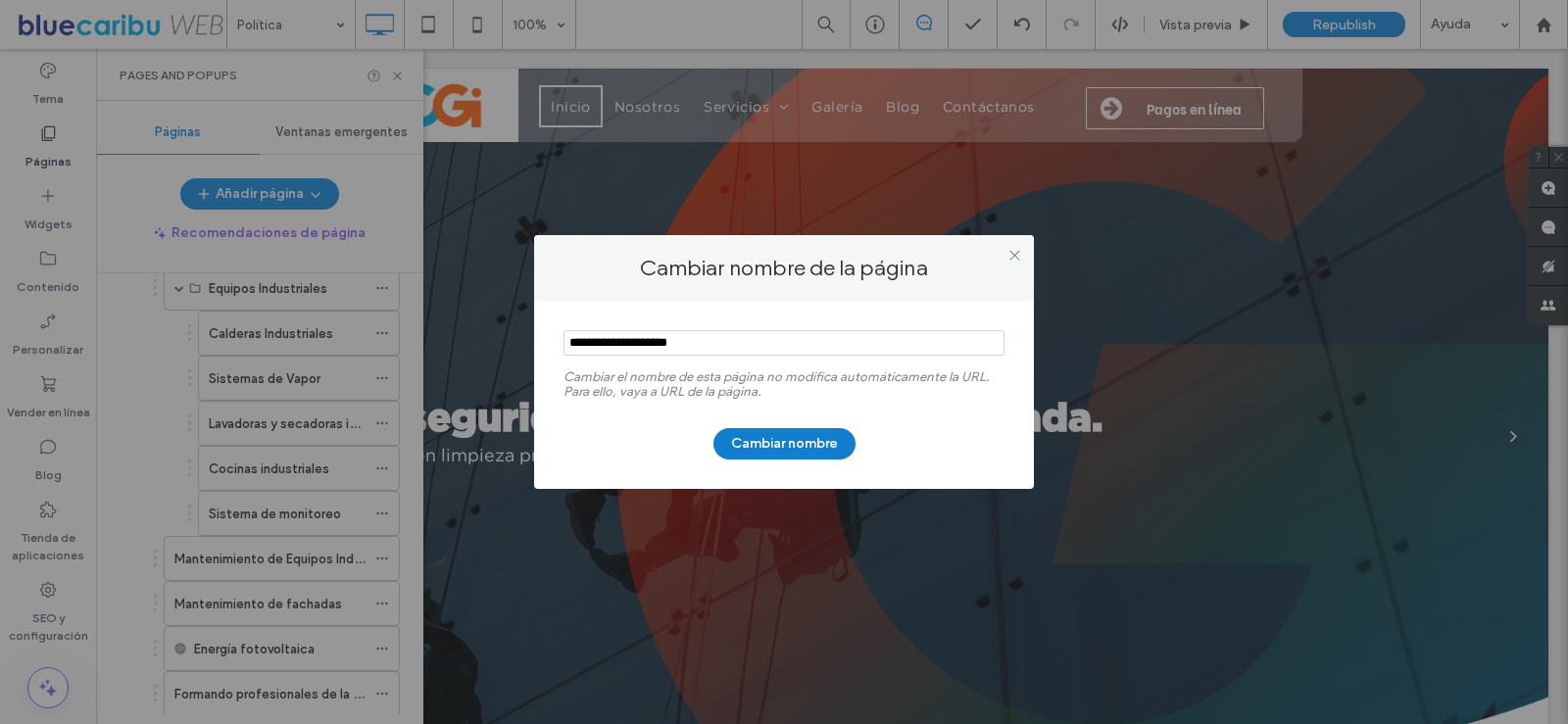 type on "**********" 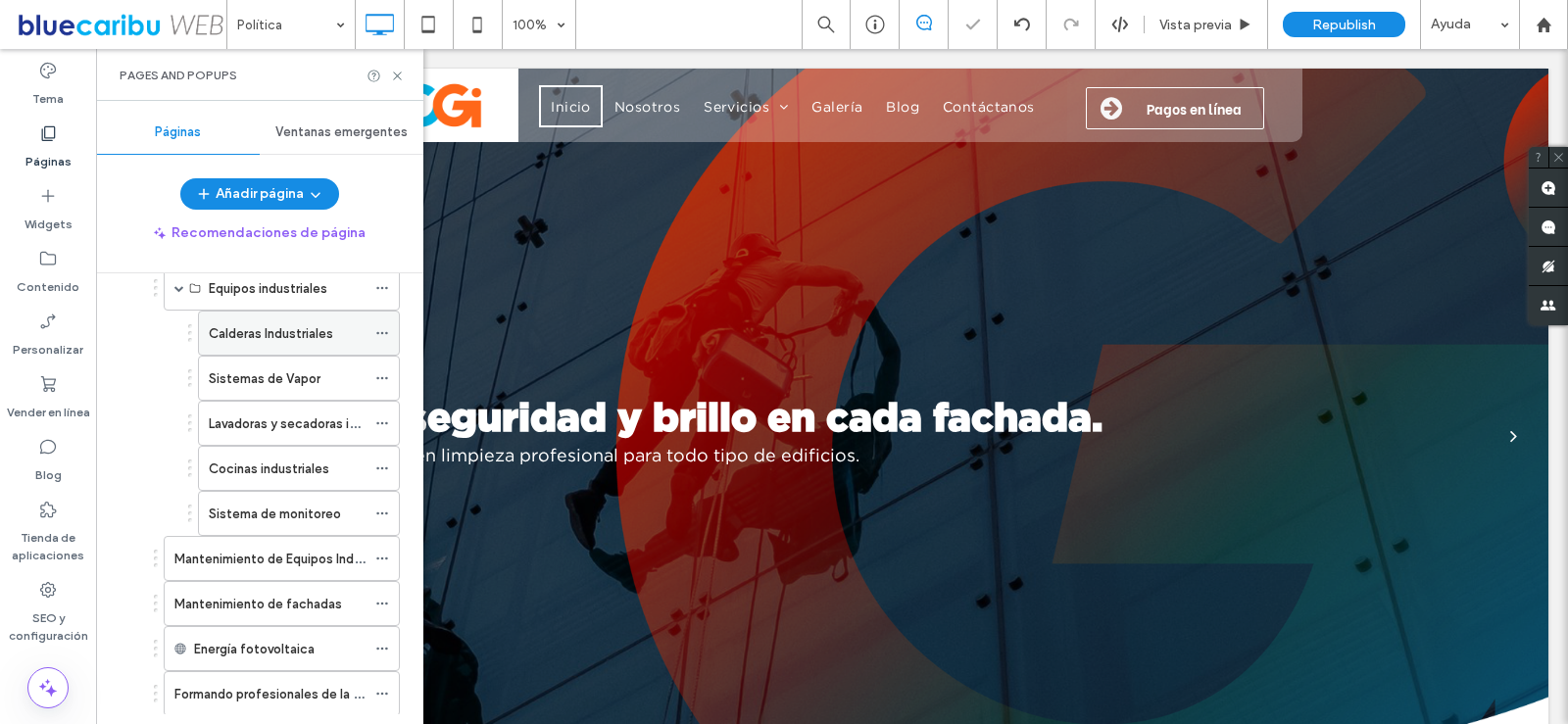 click 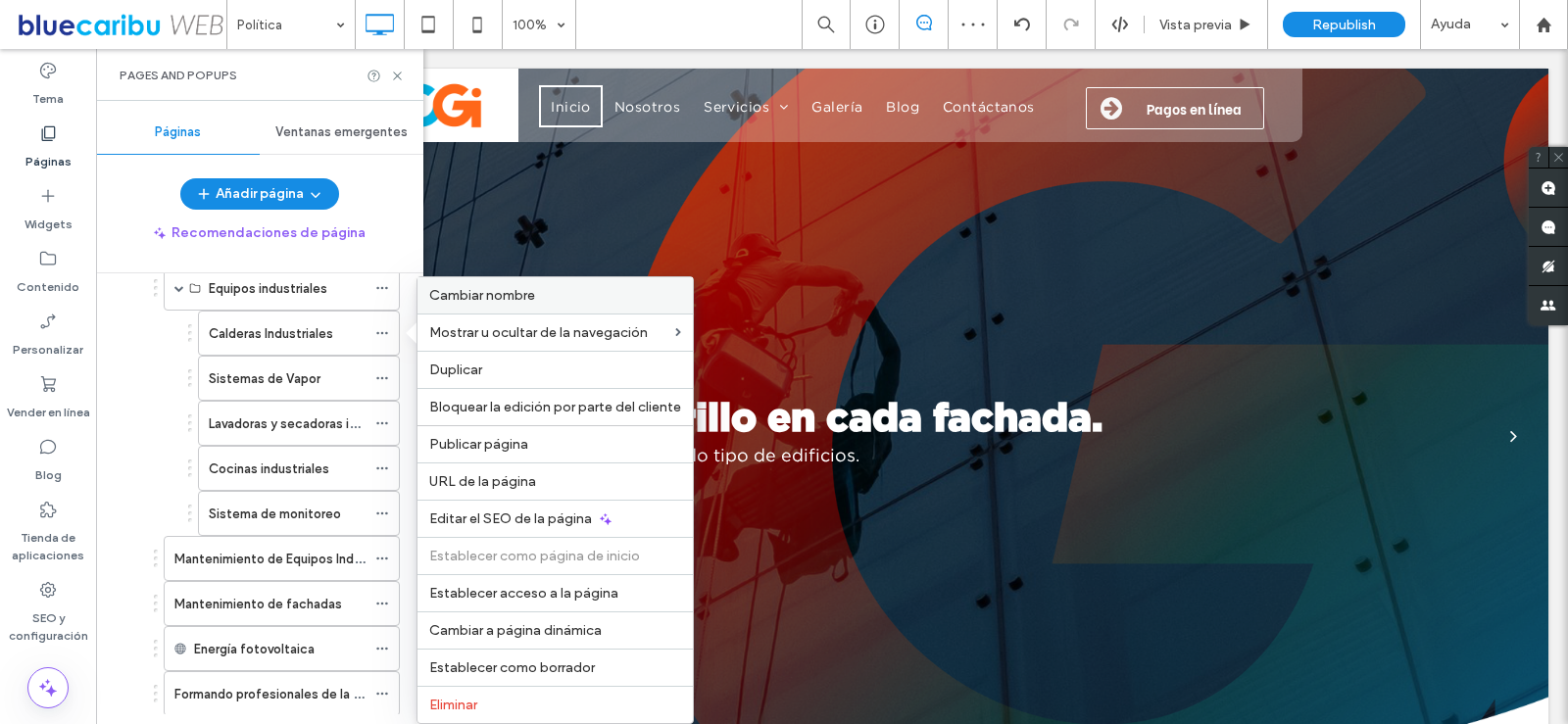 click on "Cambiar nombre" at bounding box center [482, 295] 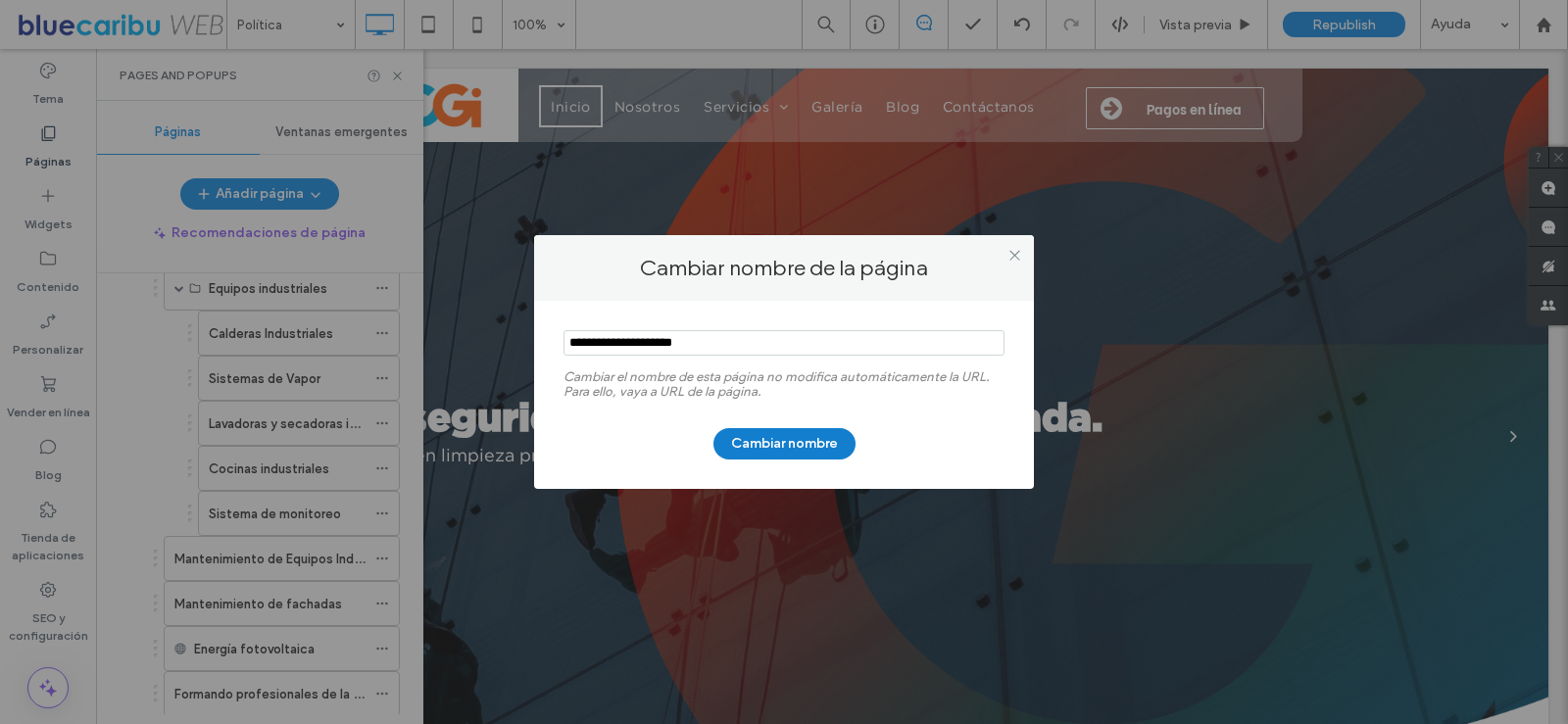 drag, startPoint x: 623, startPoint y: 343, endPoint x: 794, endPoint y: 444, distance: 198.6001 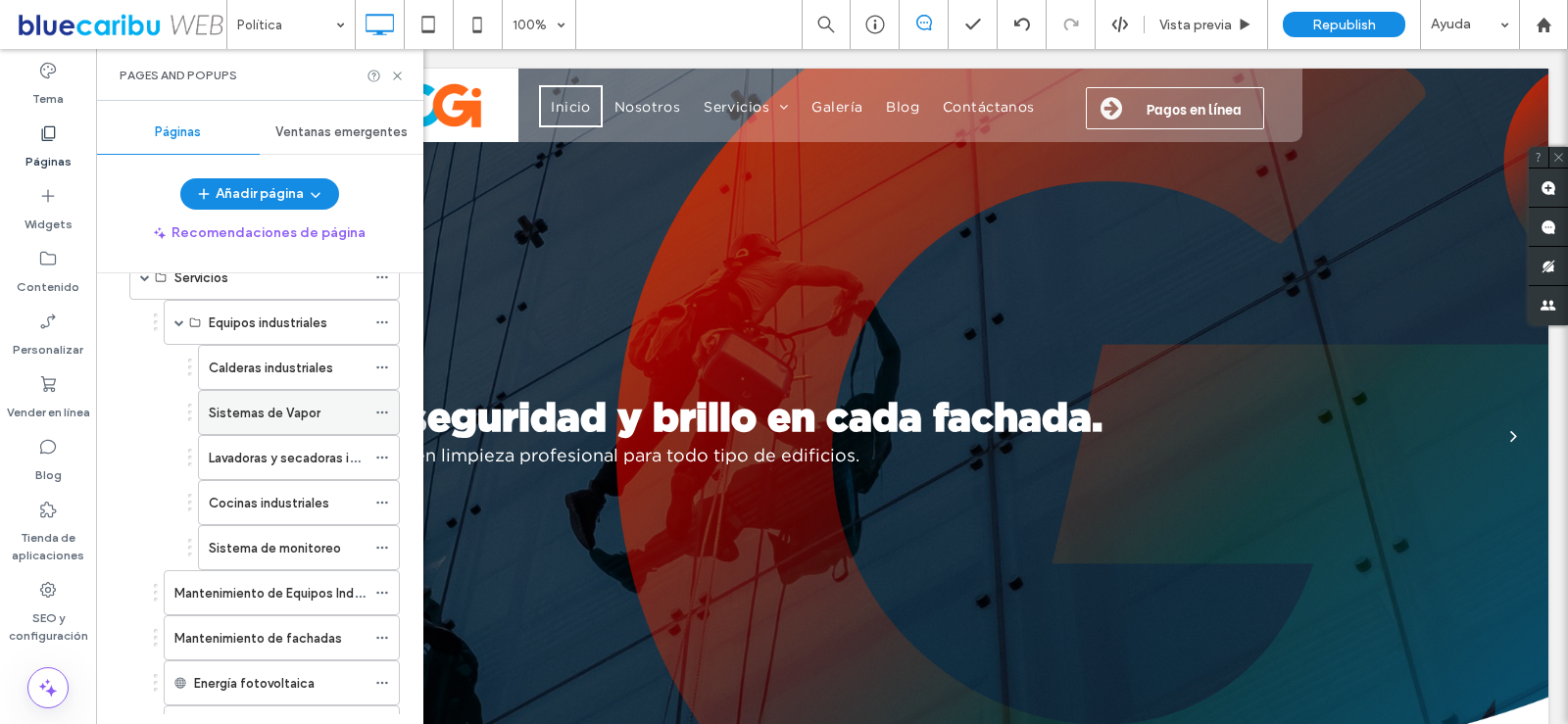 scroll, scrollTop: 196, scrollLeft: 0, axis: vertical 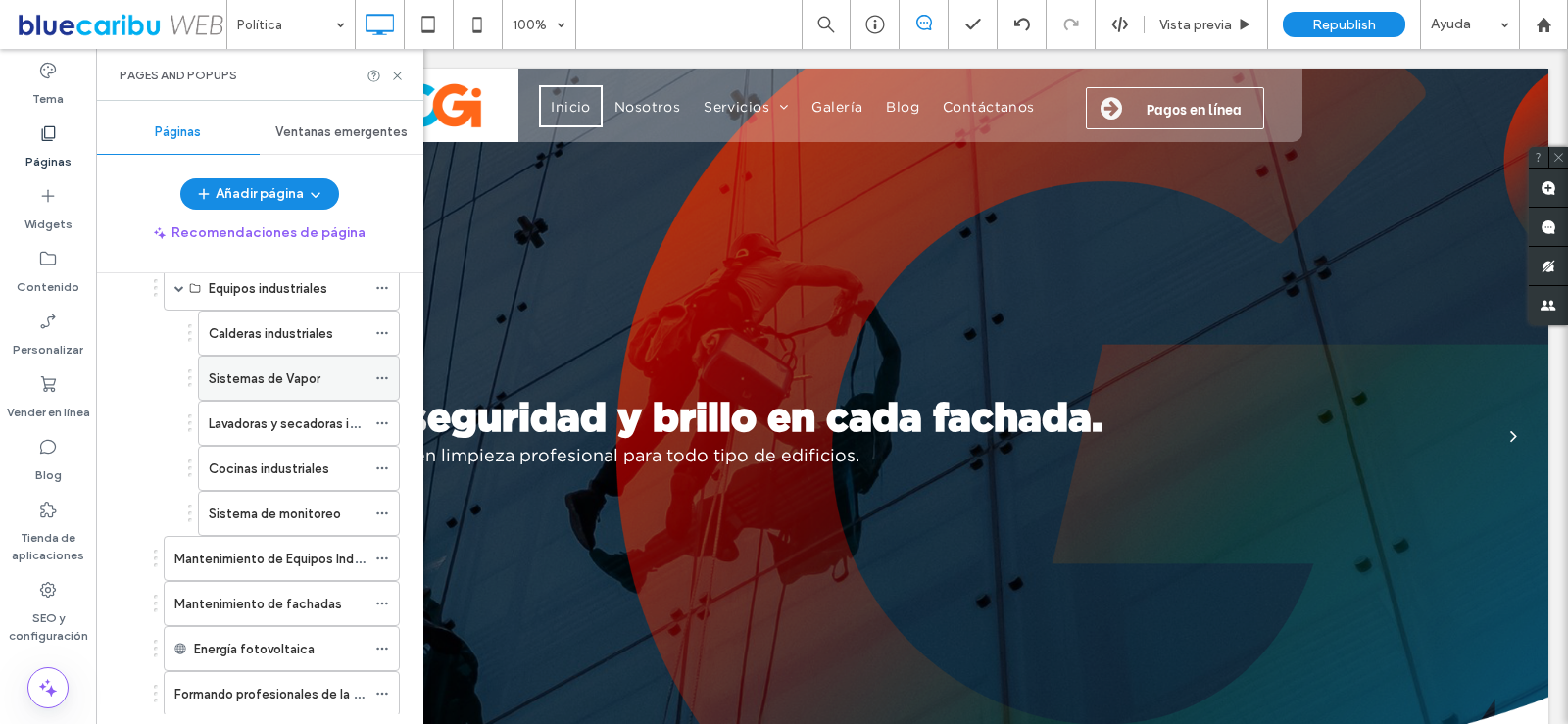 click 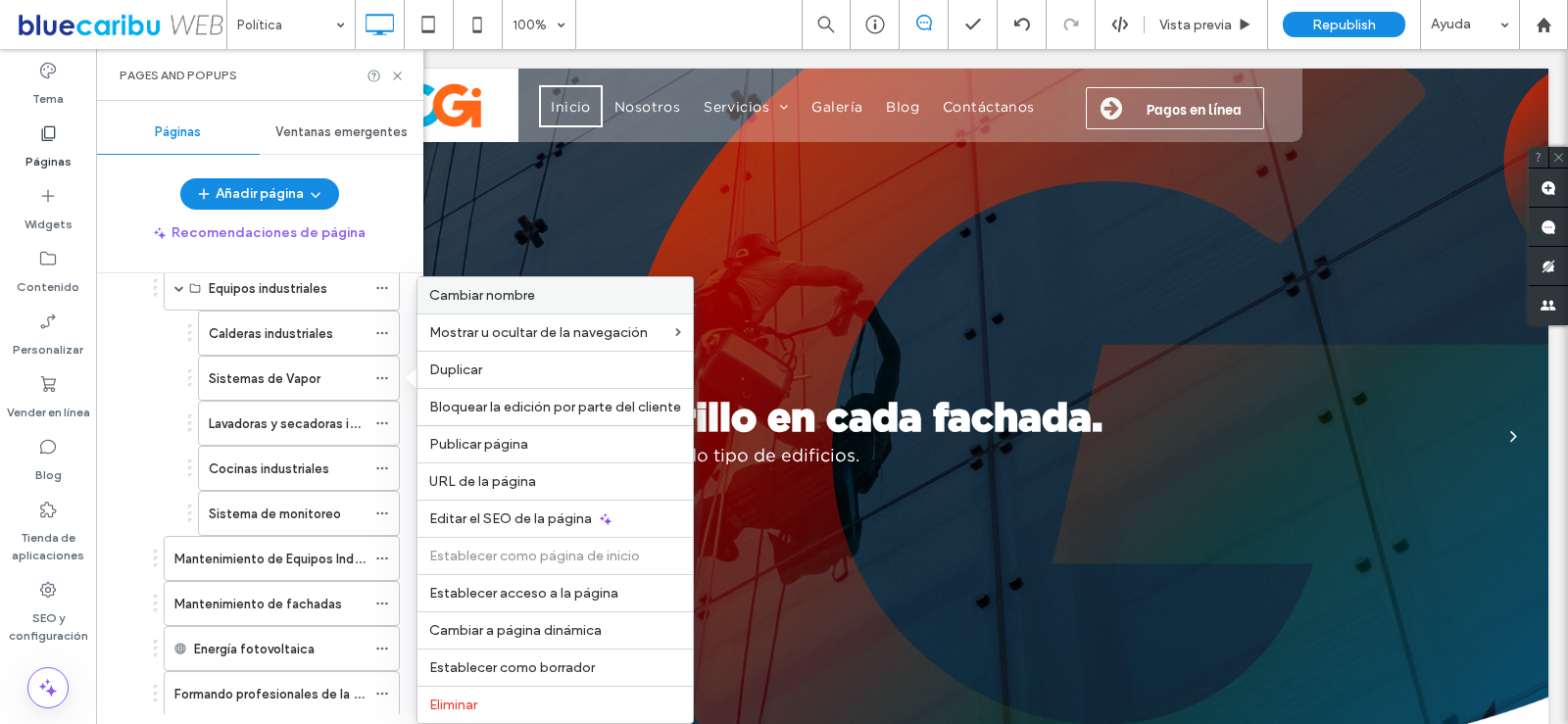 click on "Cambiar nombre" at bounding box center [482, 295] 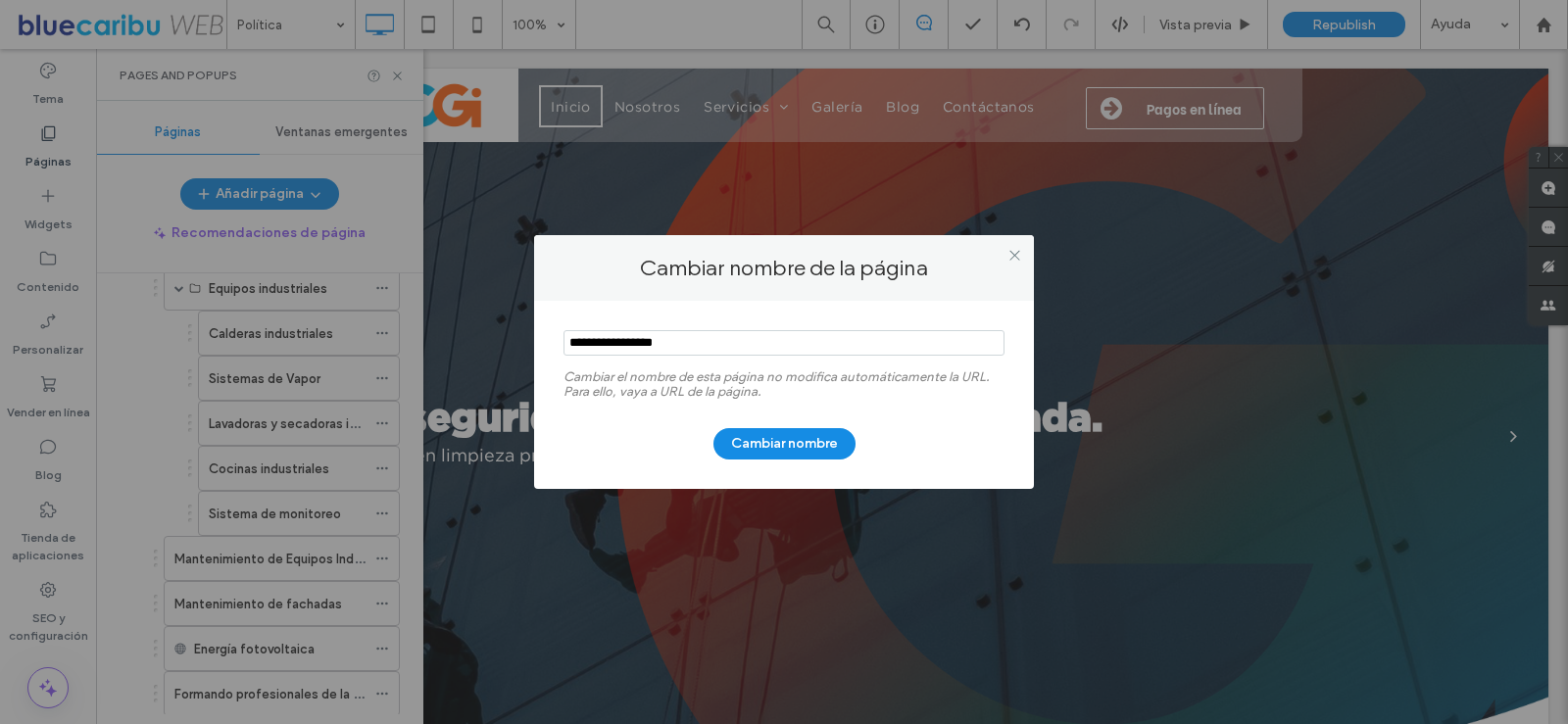 click at bounding box center (784, 343) 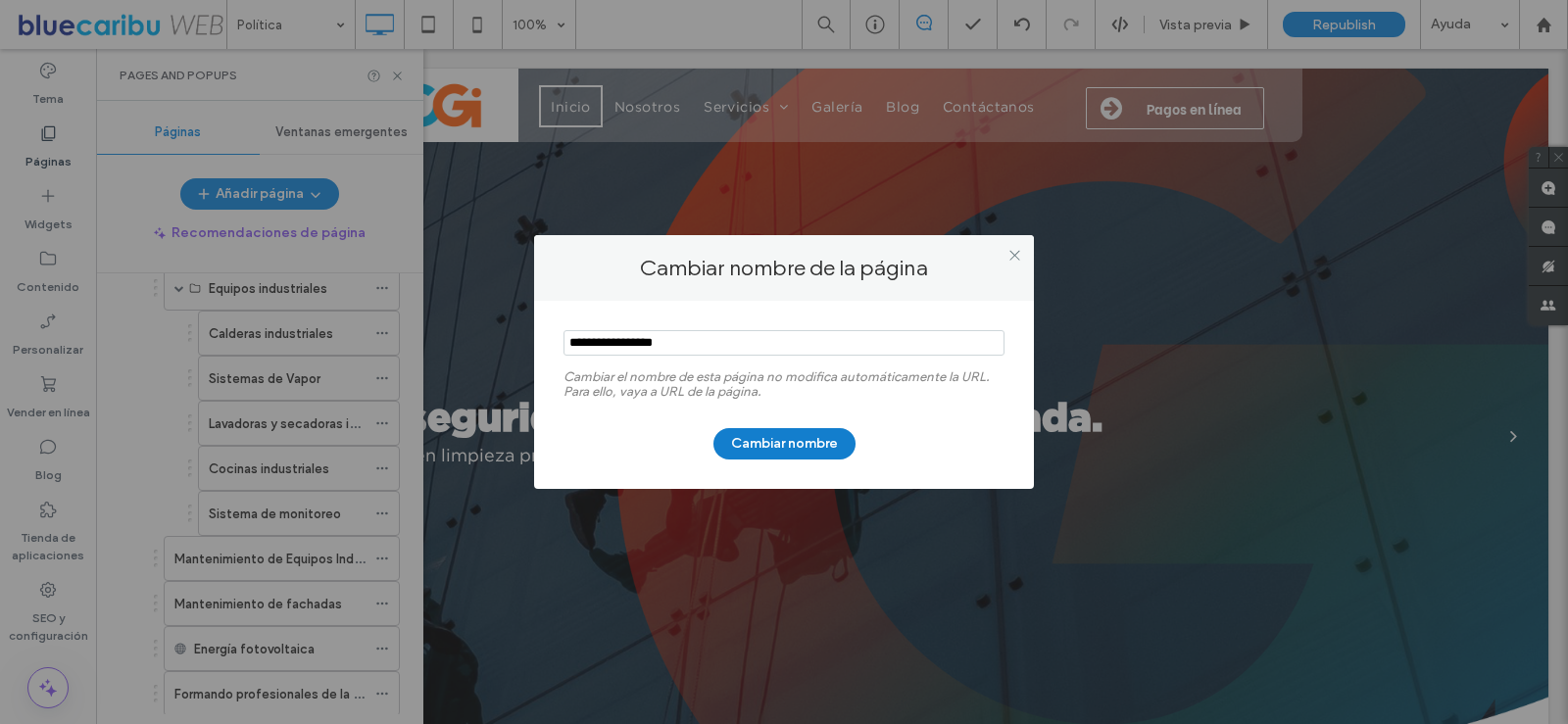 type on "**********" 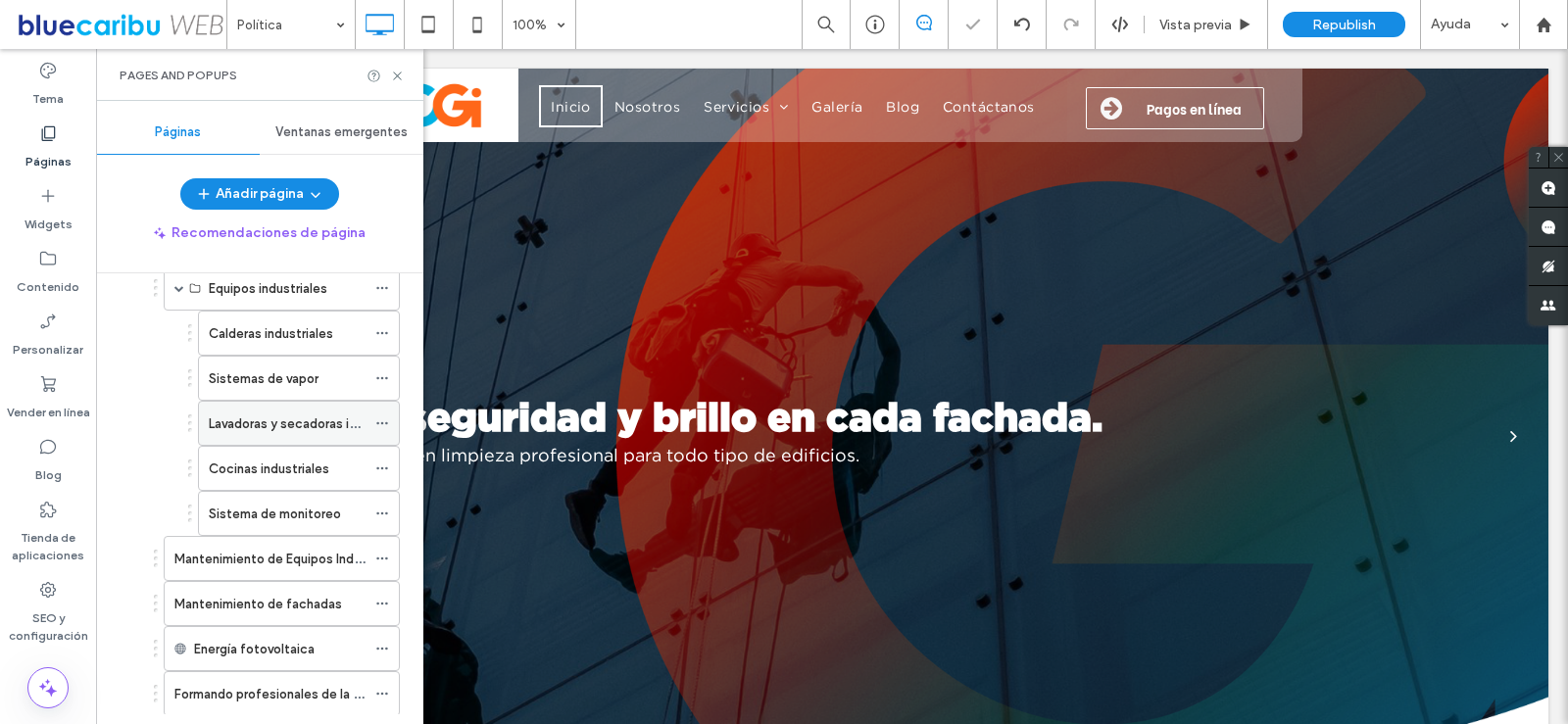 click at bounding box center (387, 423) 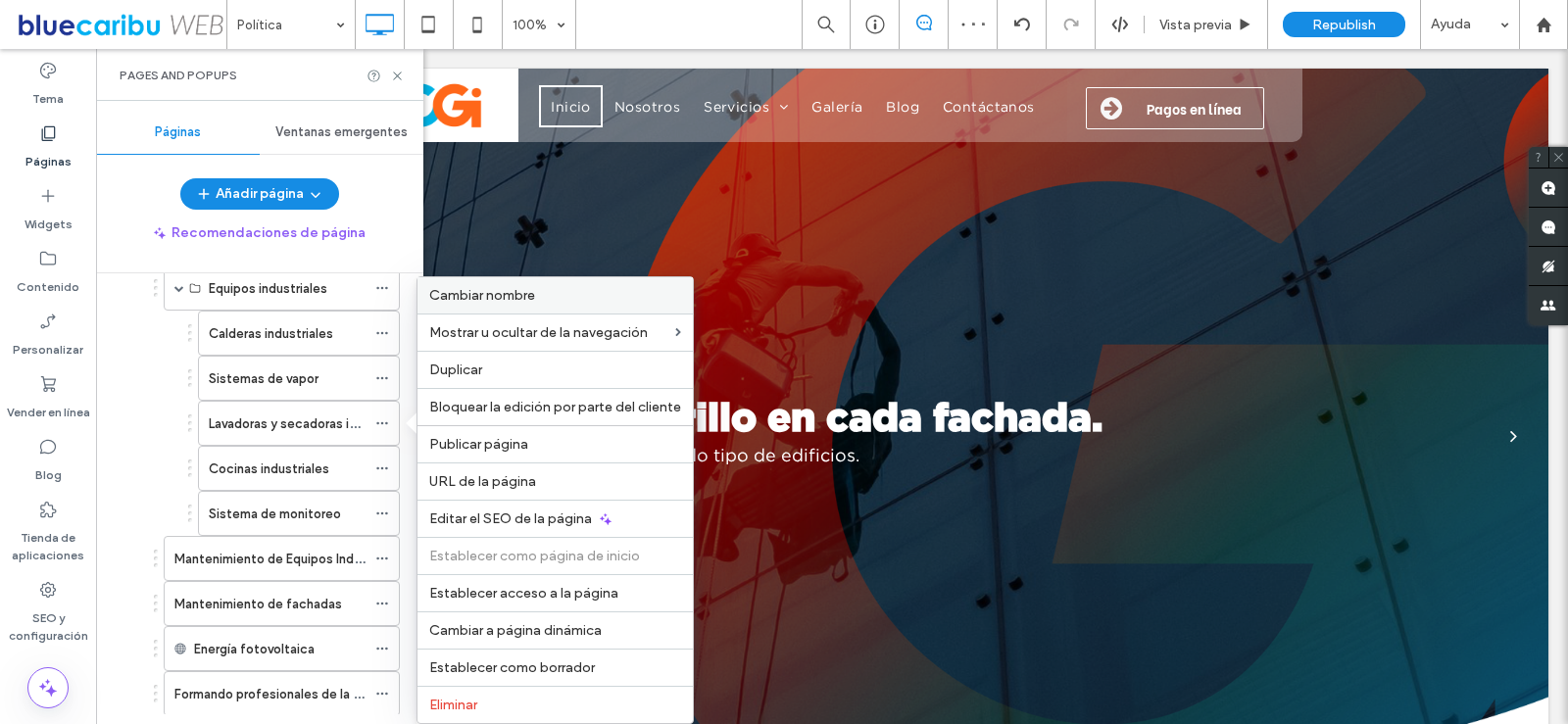 click on "Cambiar nombre" at bounding box center (555, 295) 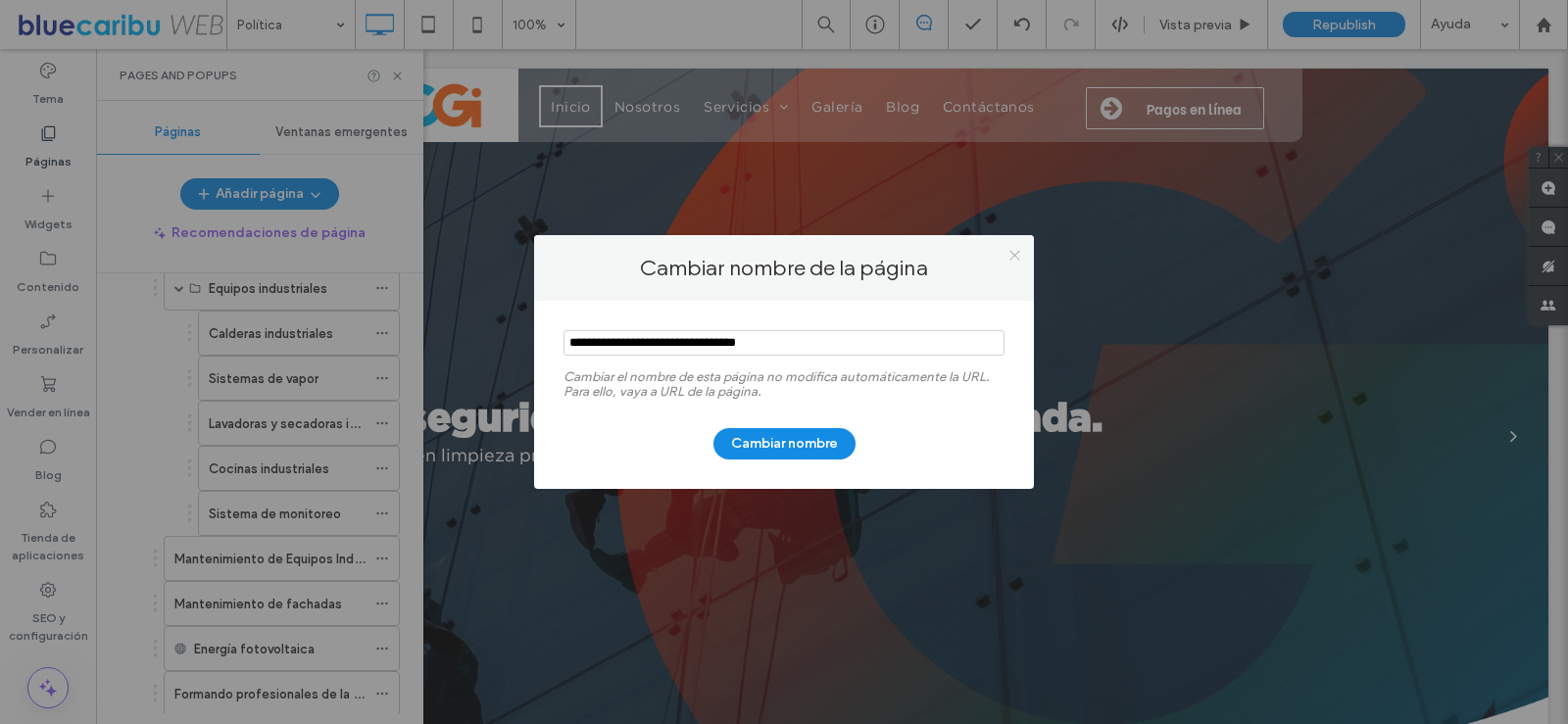 click 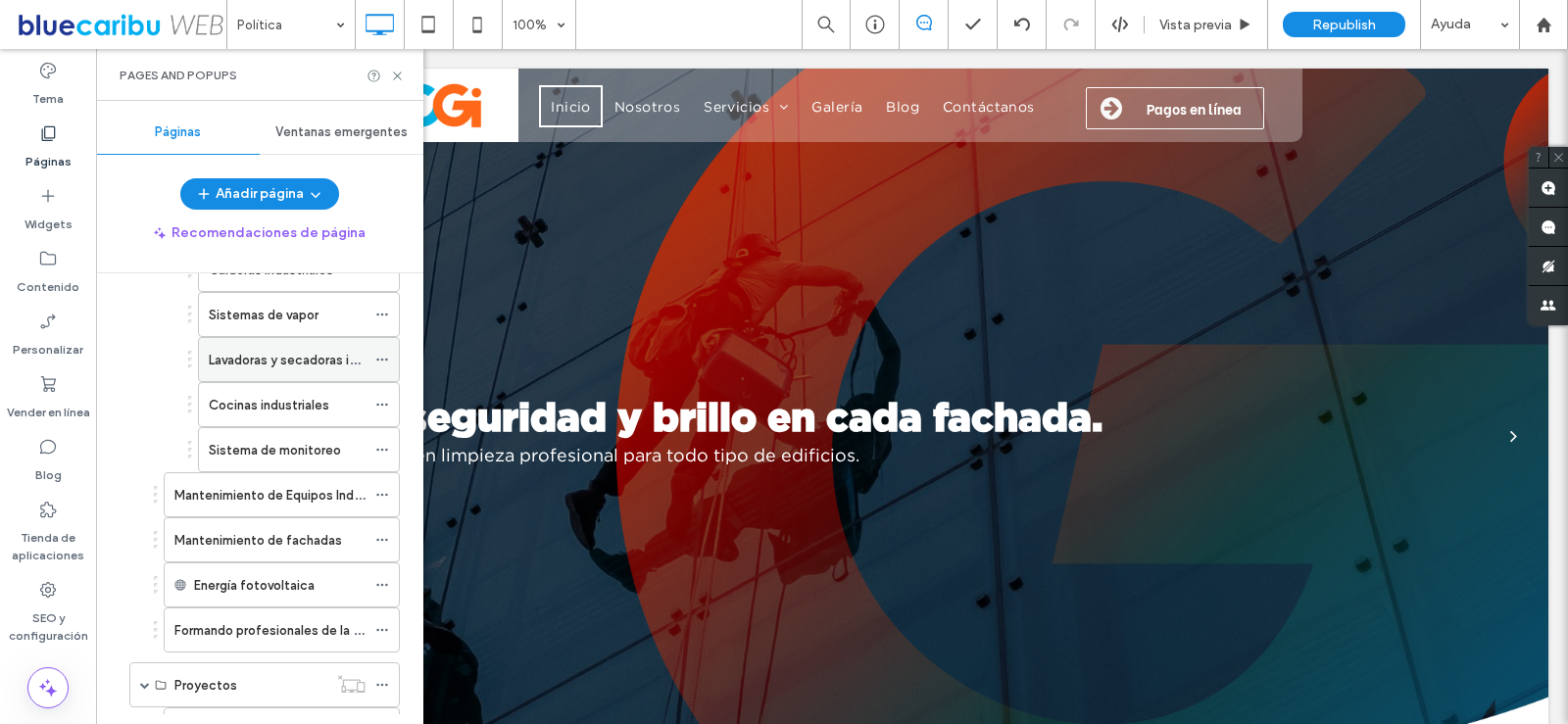 scroll, scrollTop: 294, scrollLeft: 0, axis: vertical 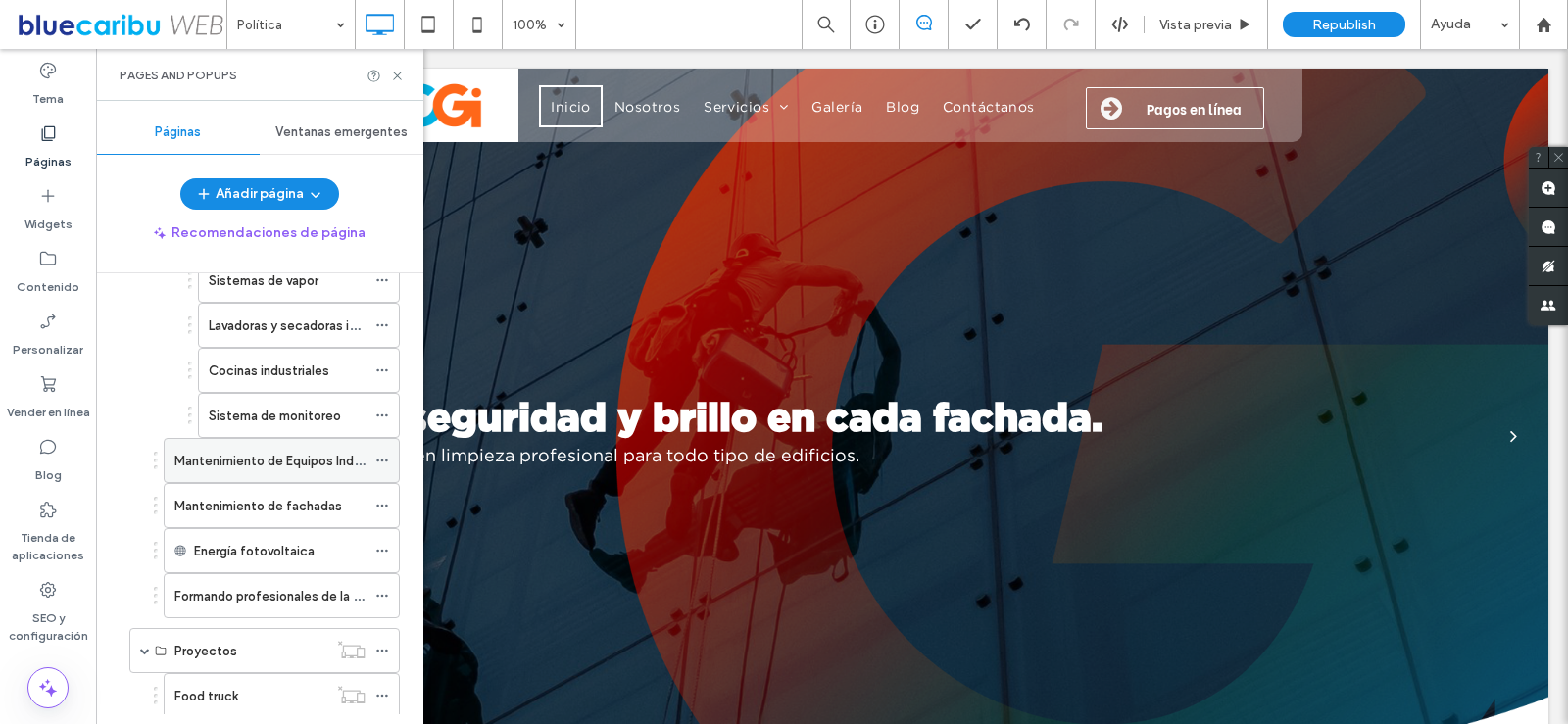 click 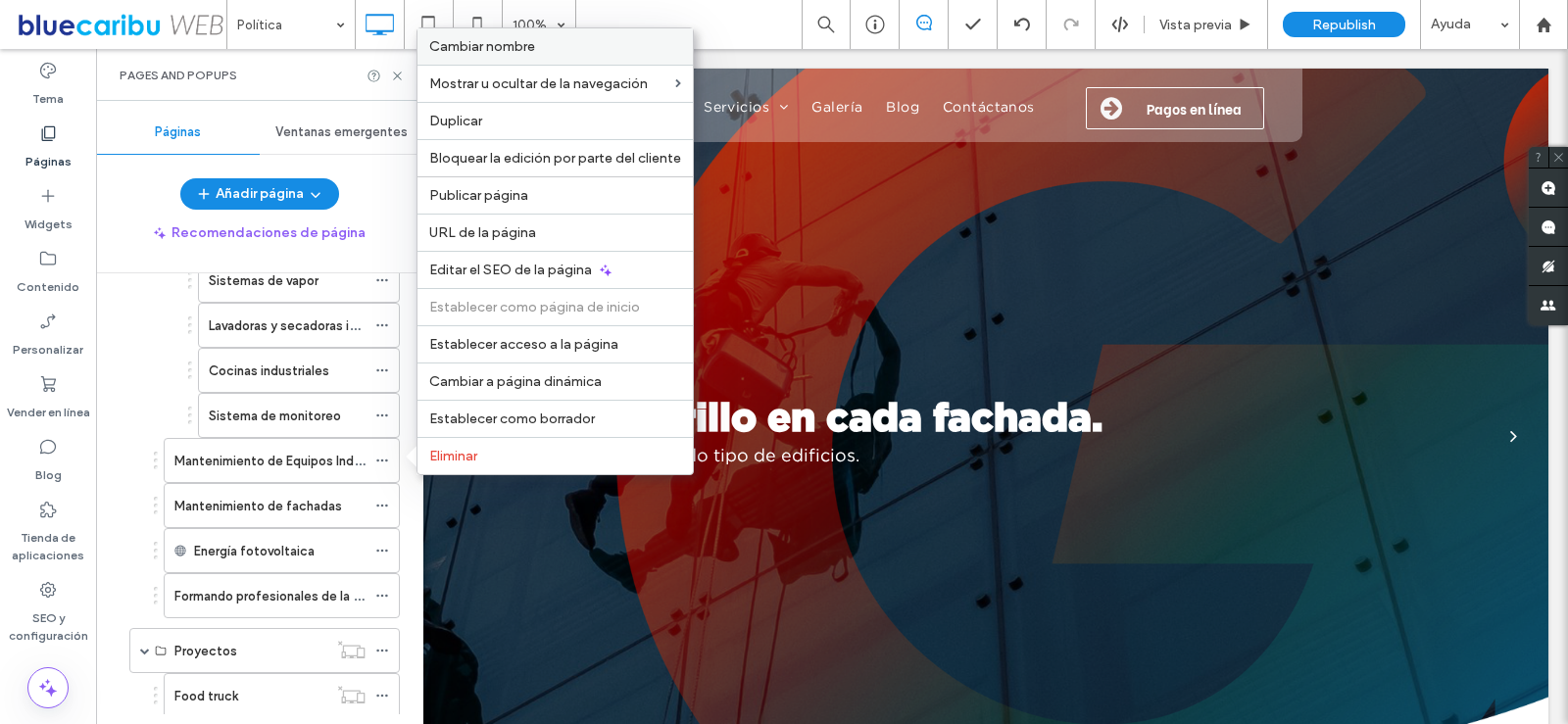 click on "Cambiar nombre" at bounding box center (555, 46) 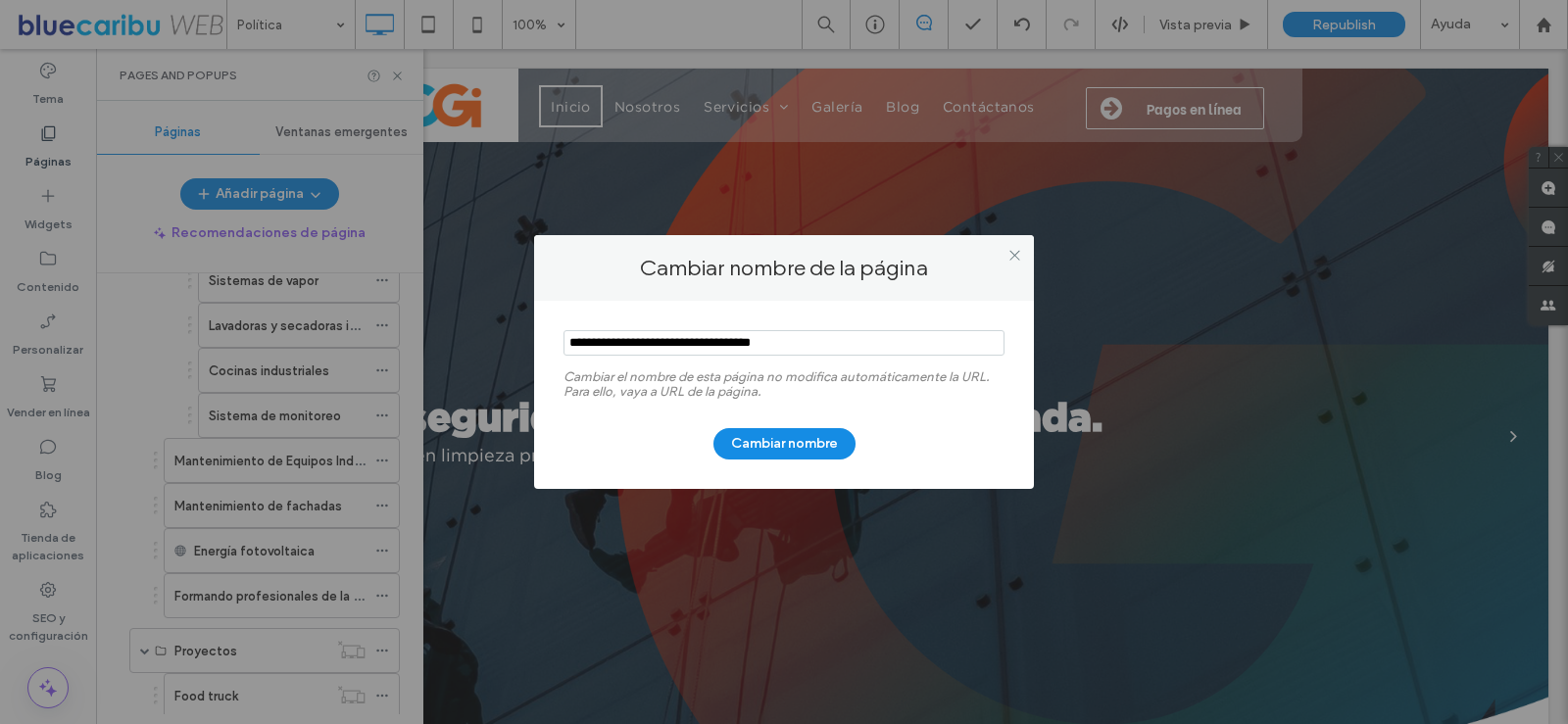 click at bounding box center (784, 343) 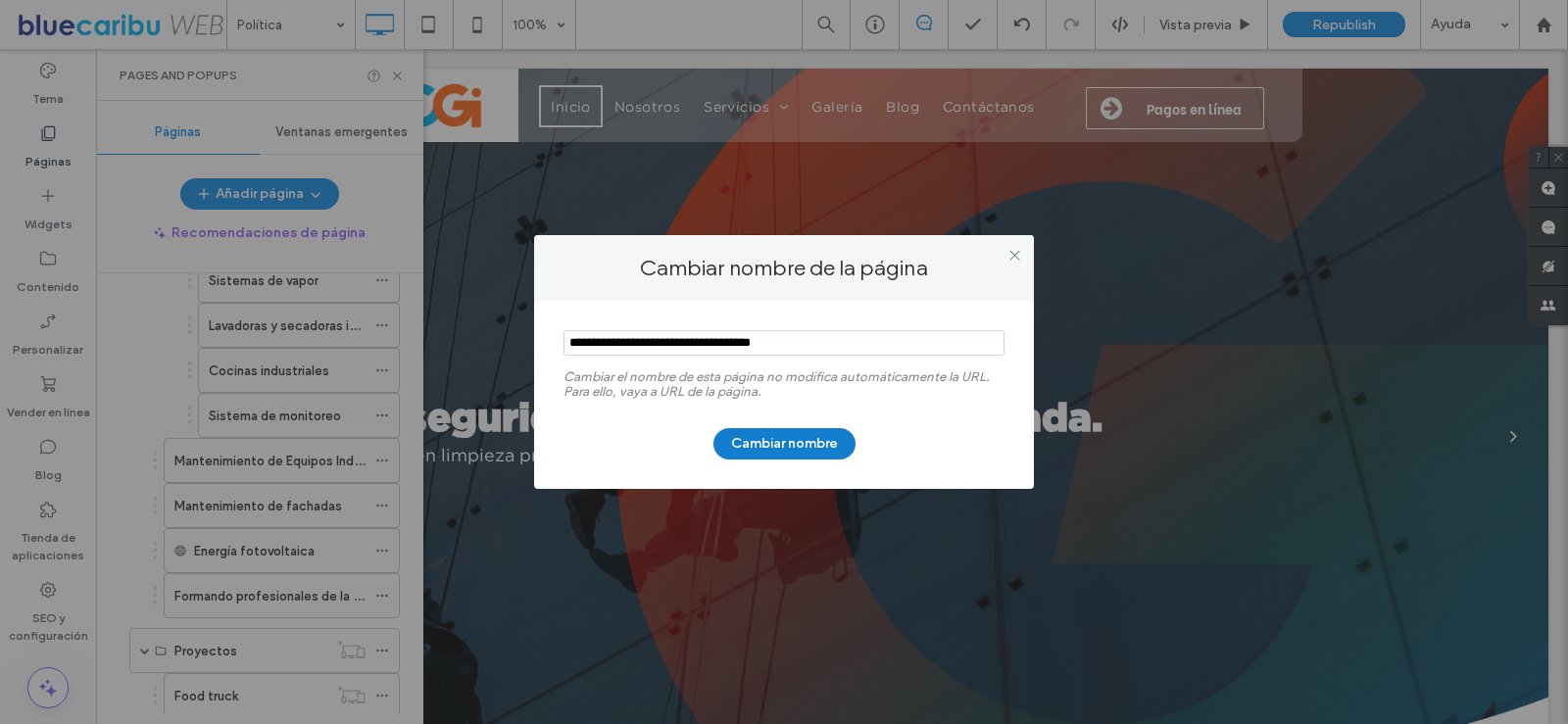 type on "**********" 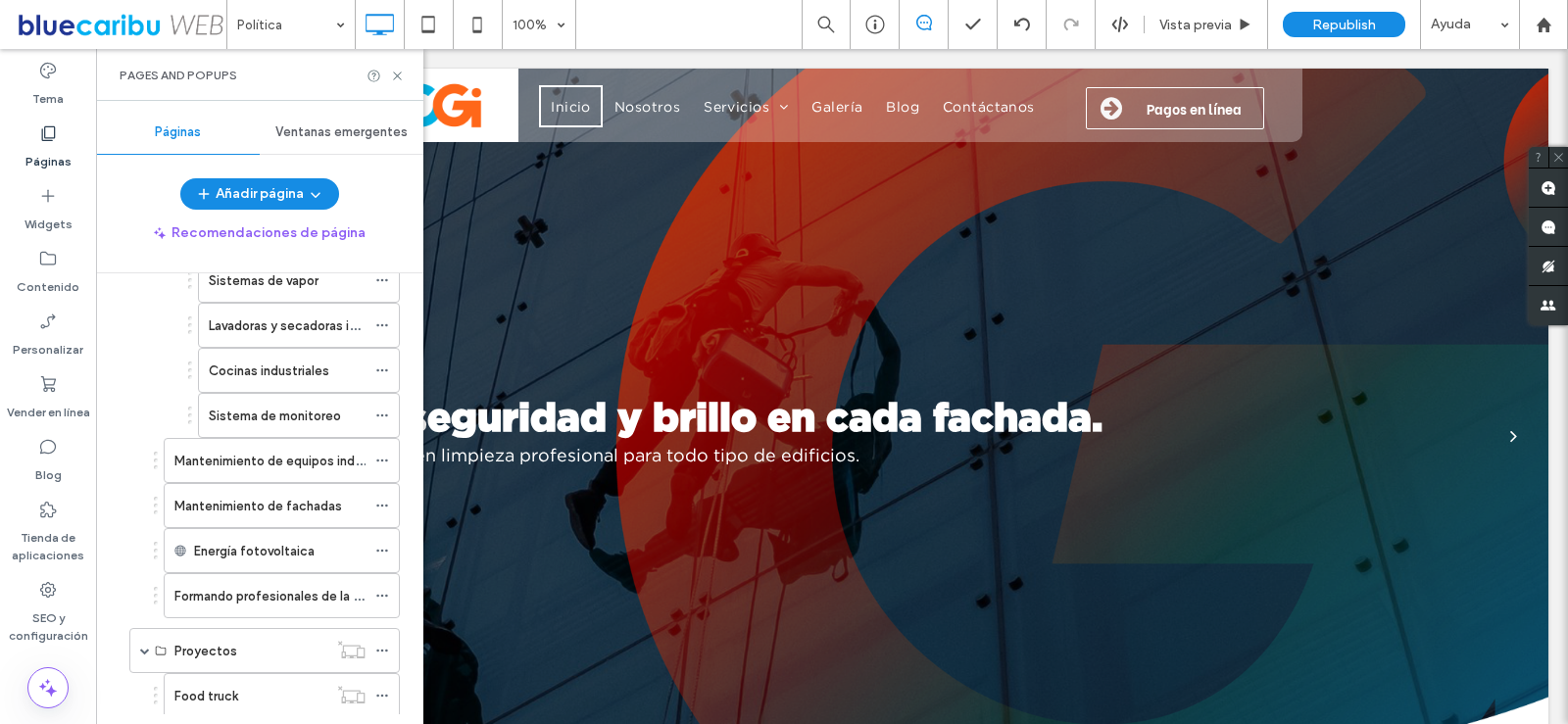 scroll, scrollTop: 98, scrollLeft: 0, axis: vertical 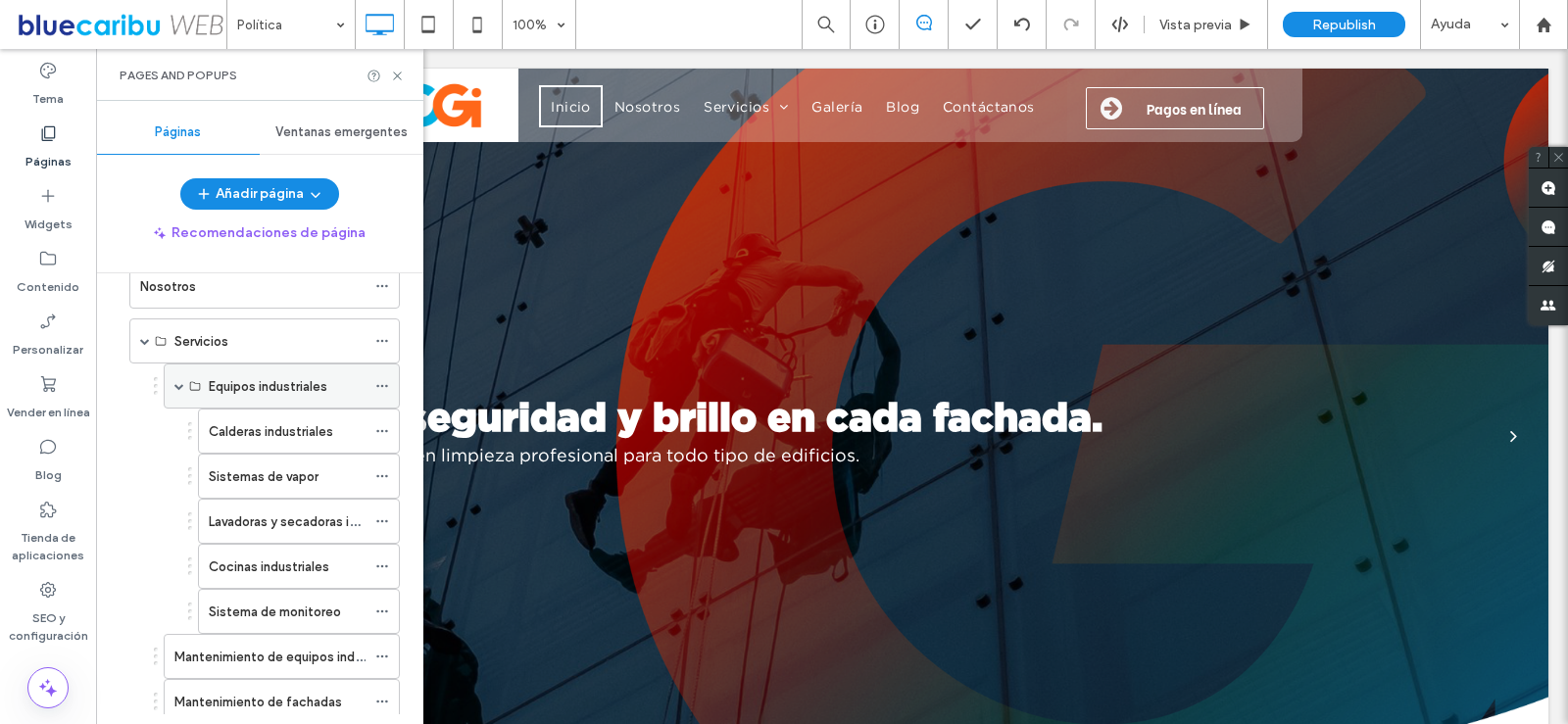 click at bounding box center (179, 386) 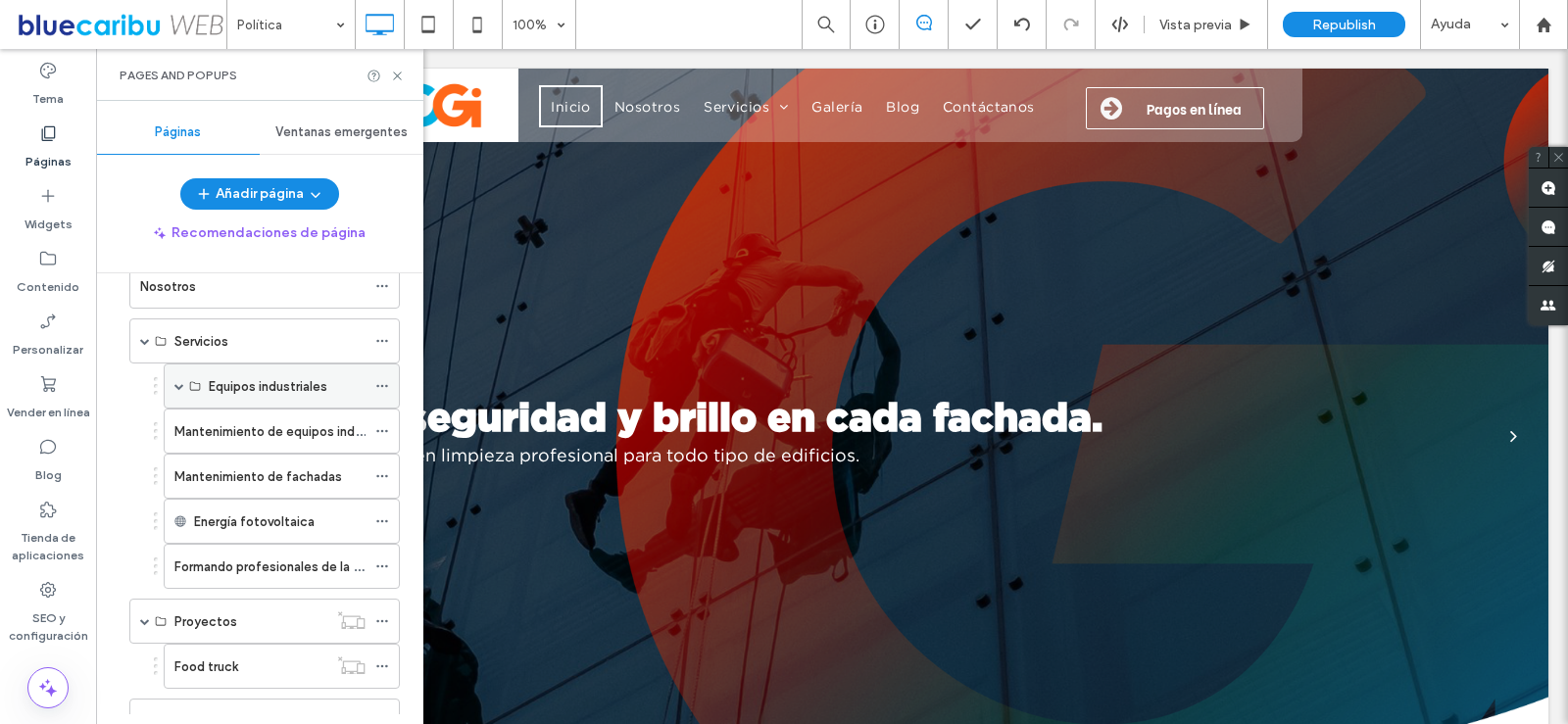 click at bounding box center (179, 386) 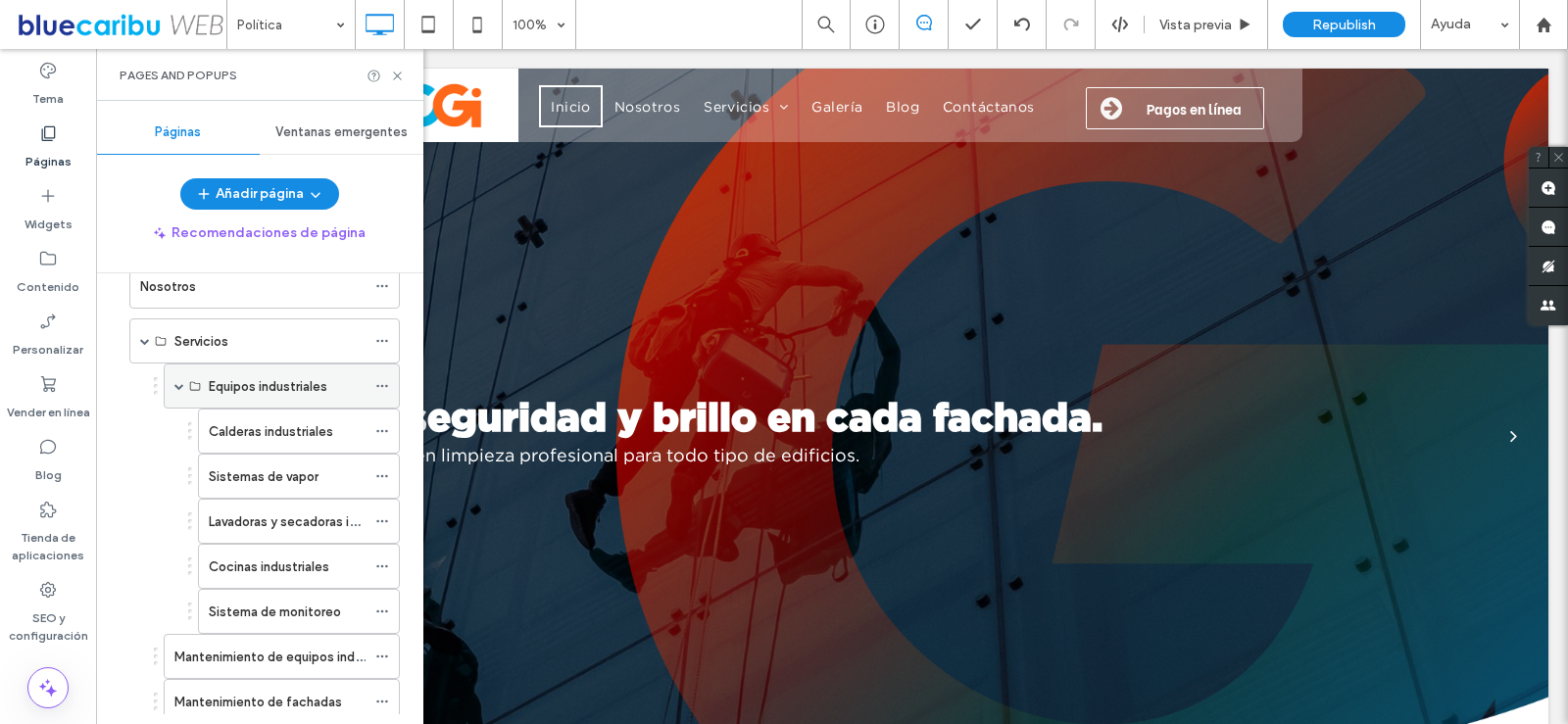 click at bounding box center (179, 386) 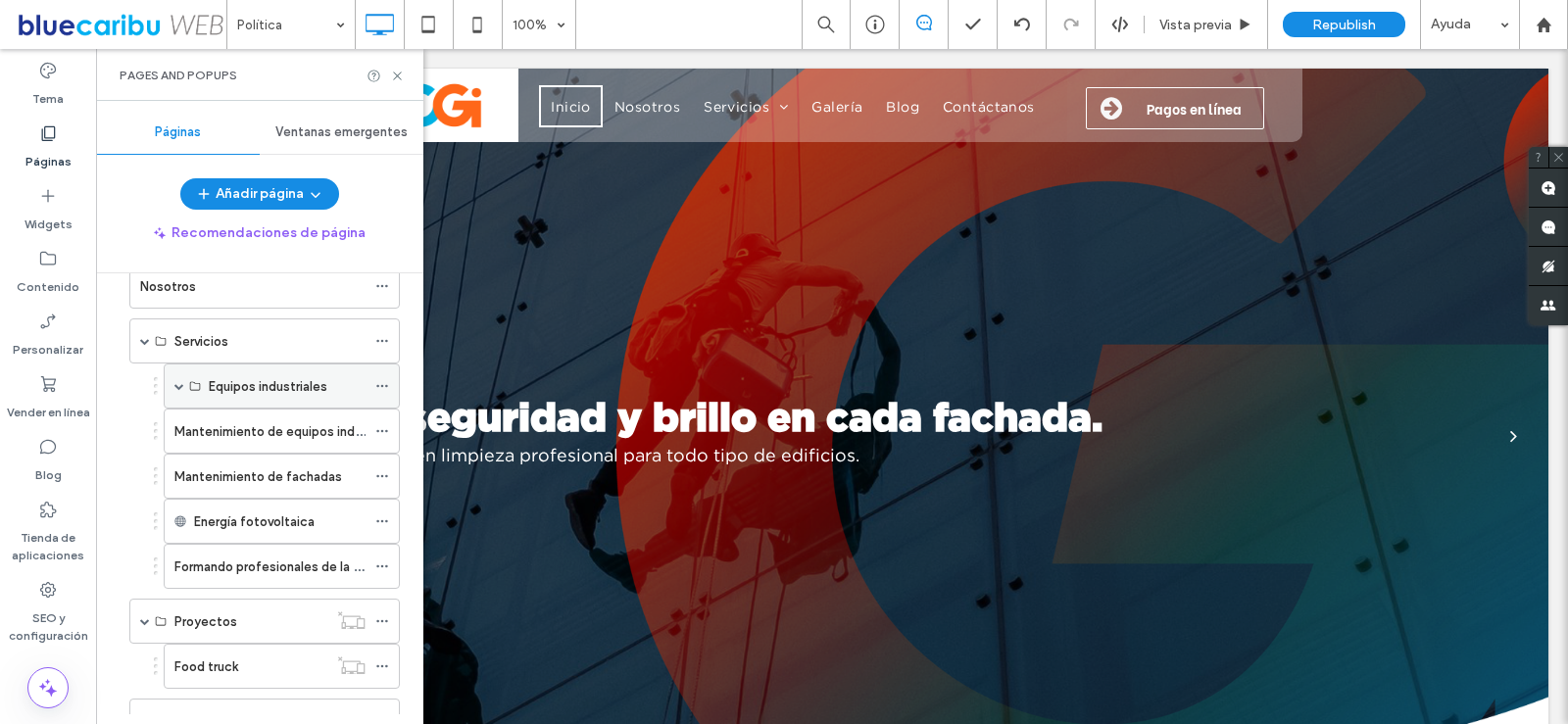 click at bounding box center [179, 386] 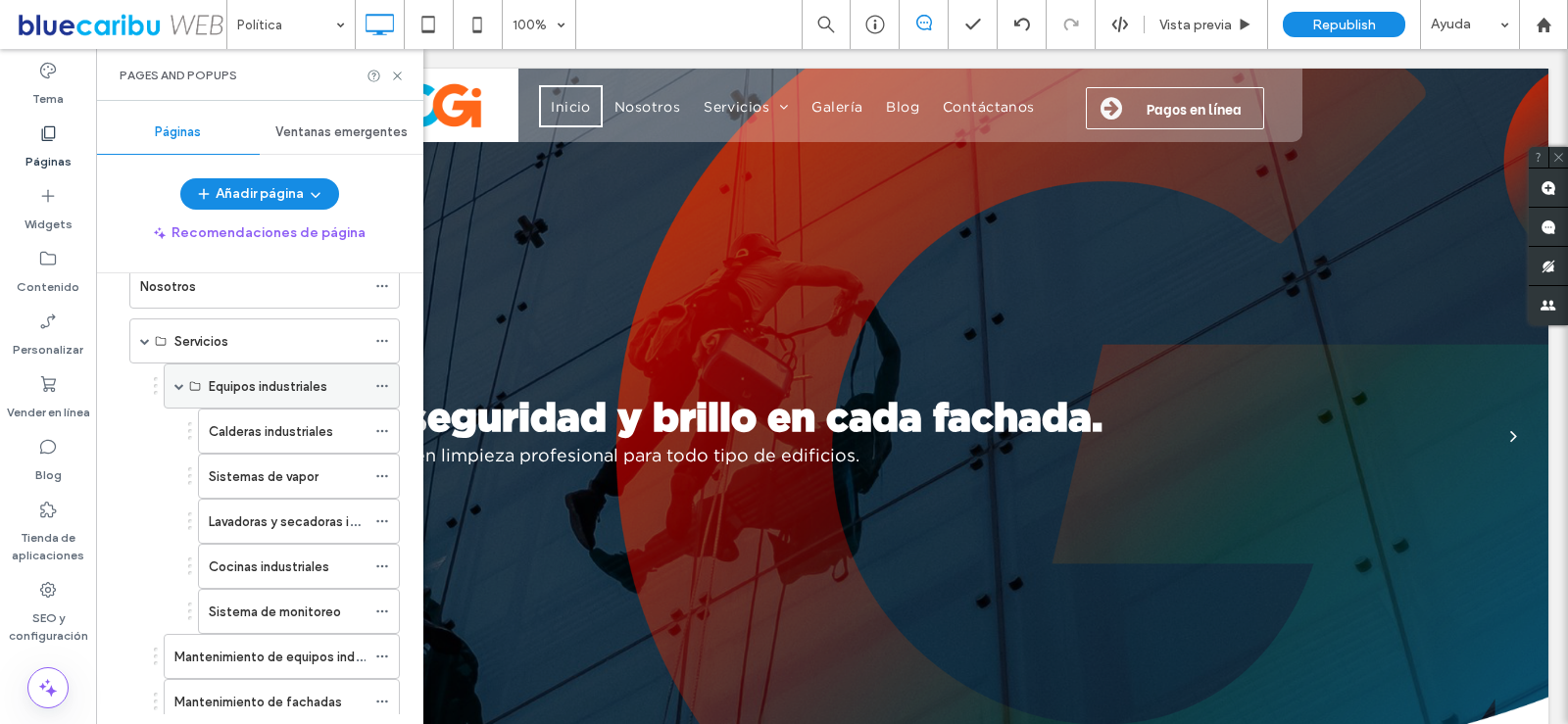 click at bounding box center (179, 386) 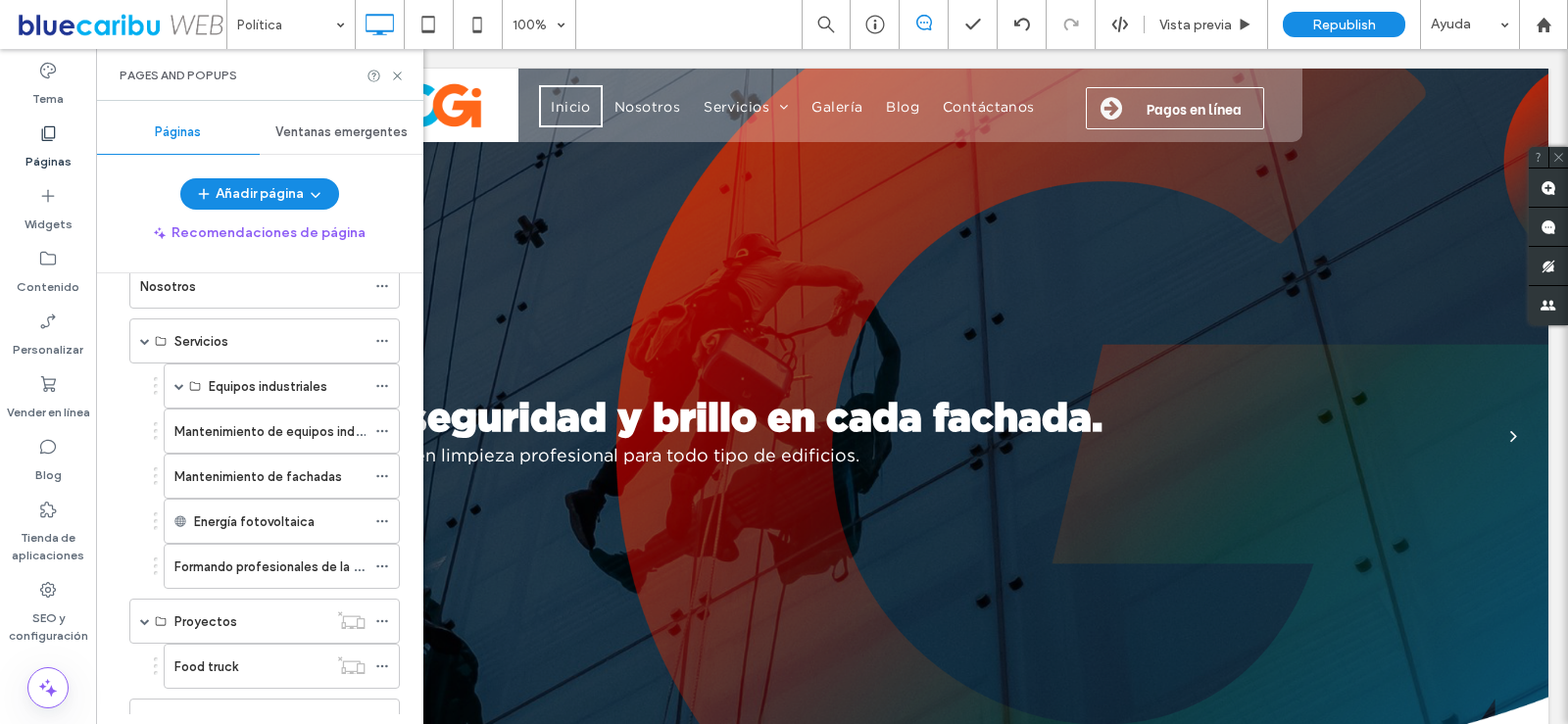 click on "Pages and Popups" at bounding box center (260, 74) 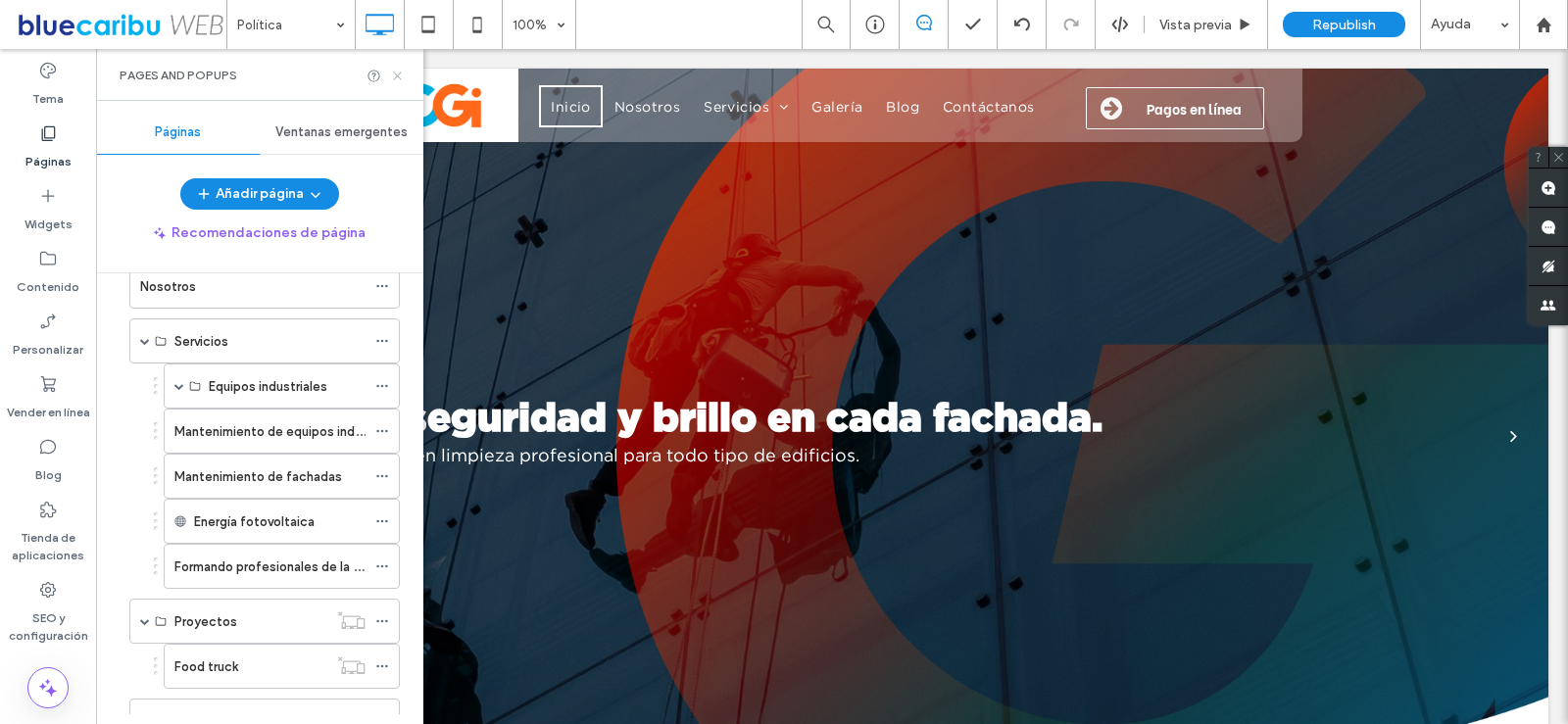 click 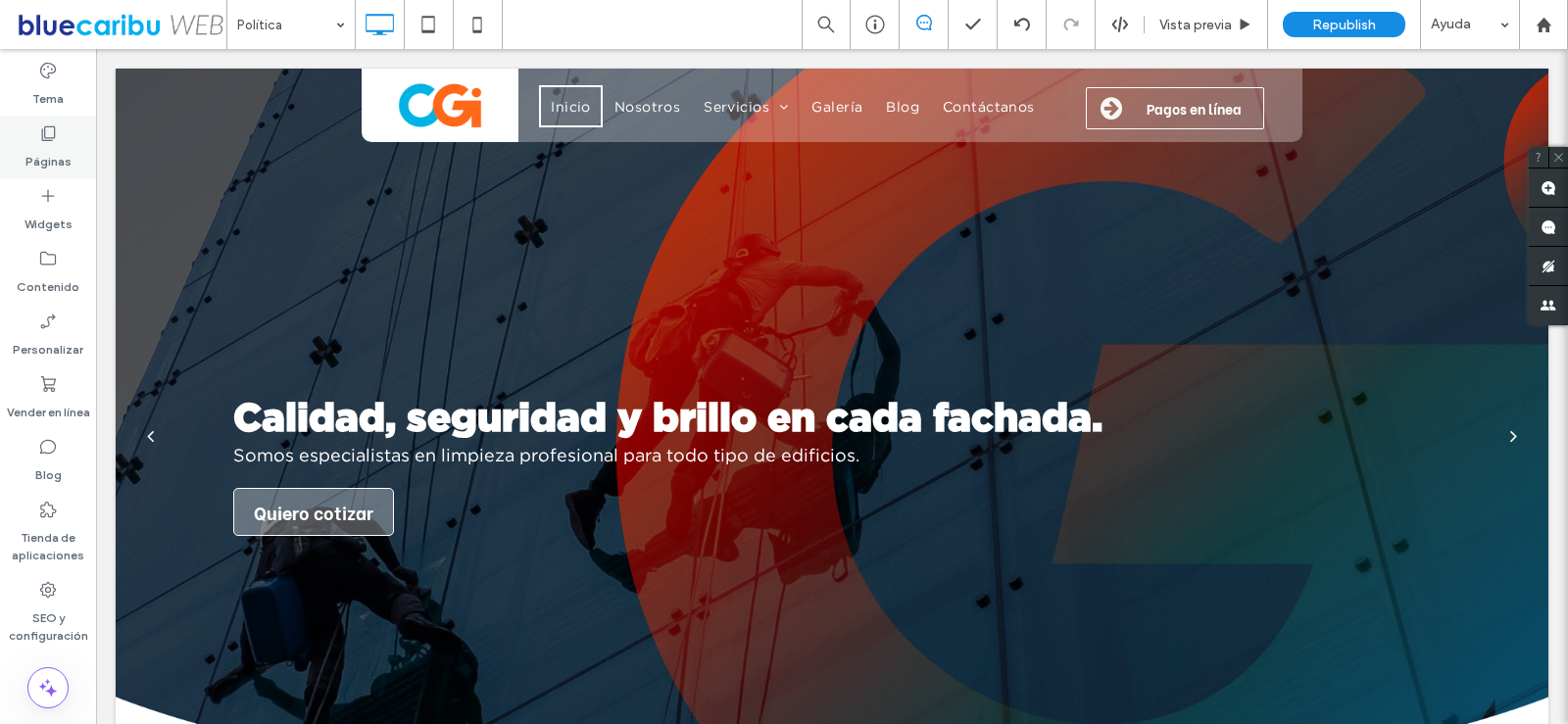 click on "Páginas" at bounding box center [48, 147] 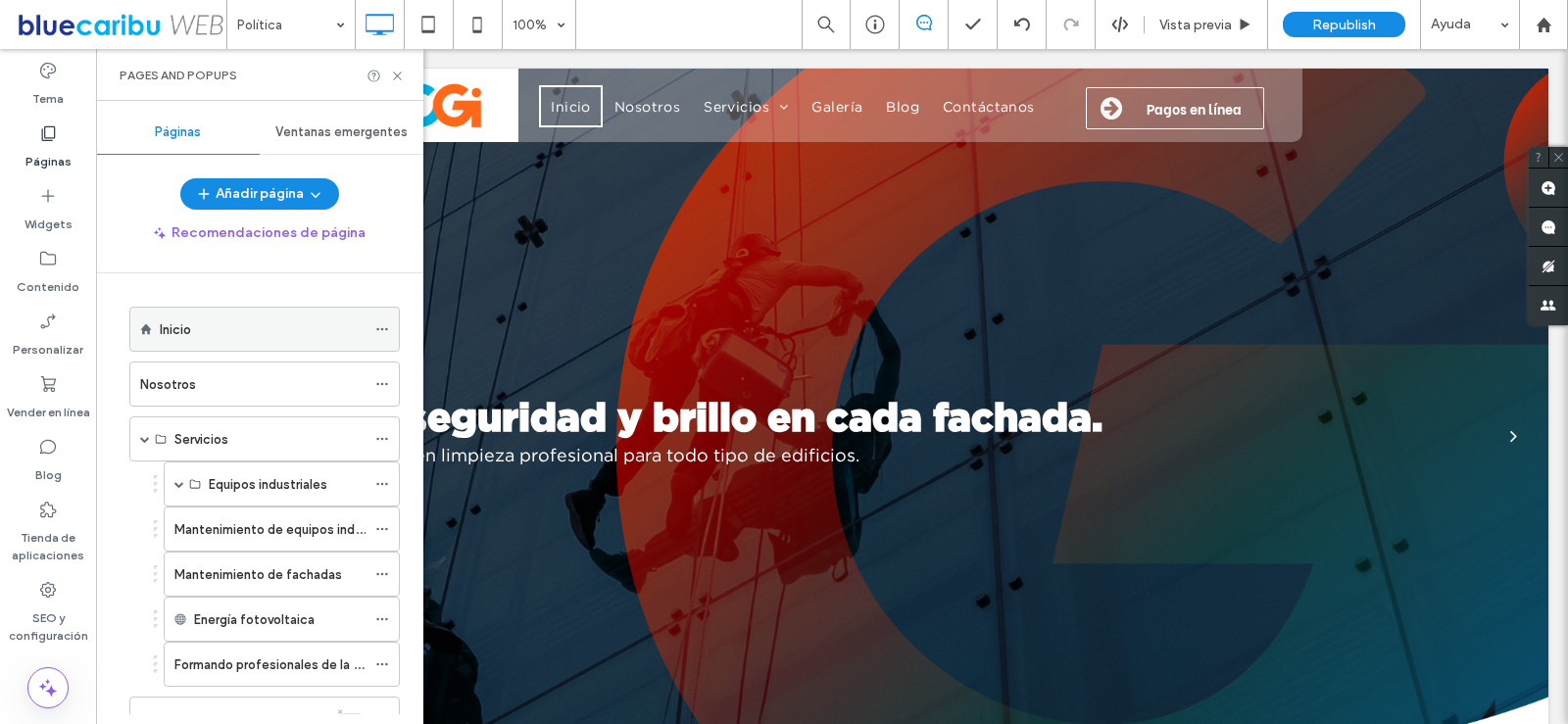 click on "Inicio" at bounding box center [263, 329] 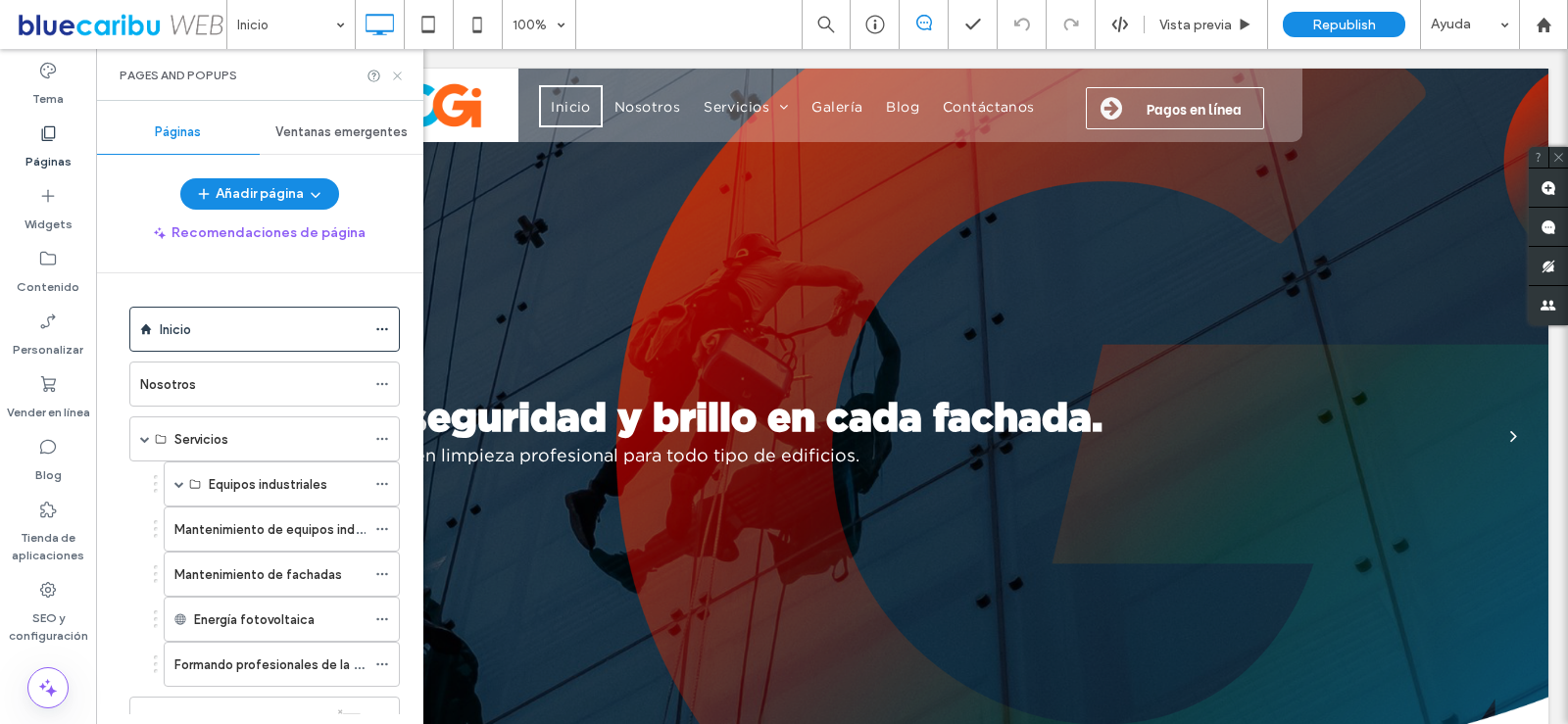 click 